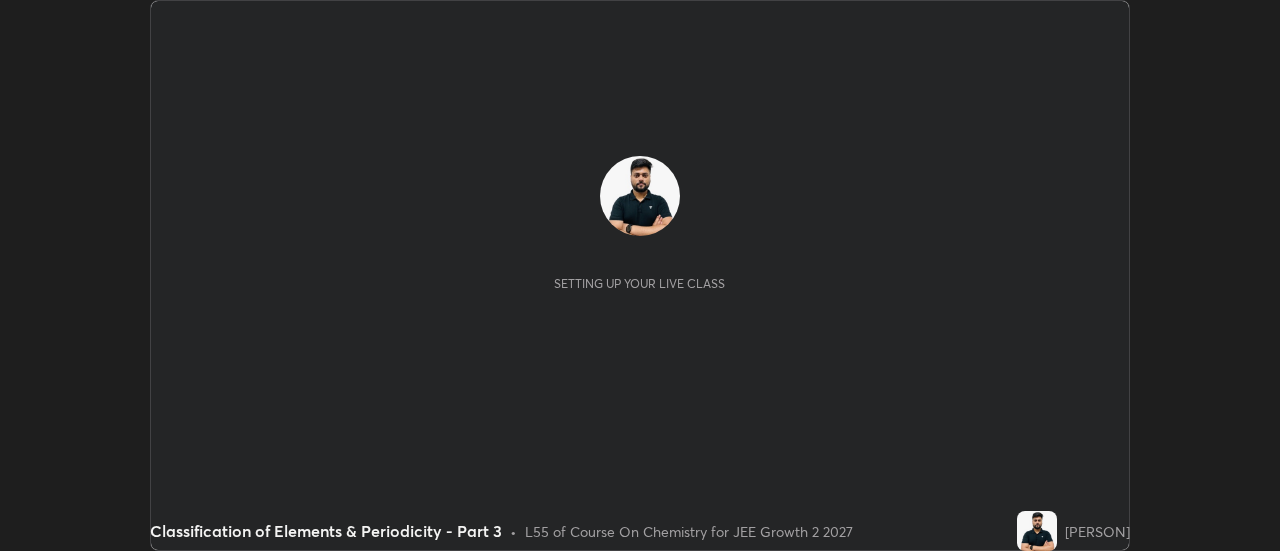 scroll, scrollTop: 0, scrollLeft: 0, axis: both 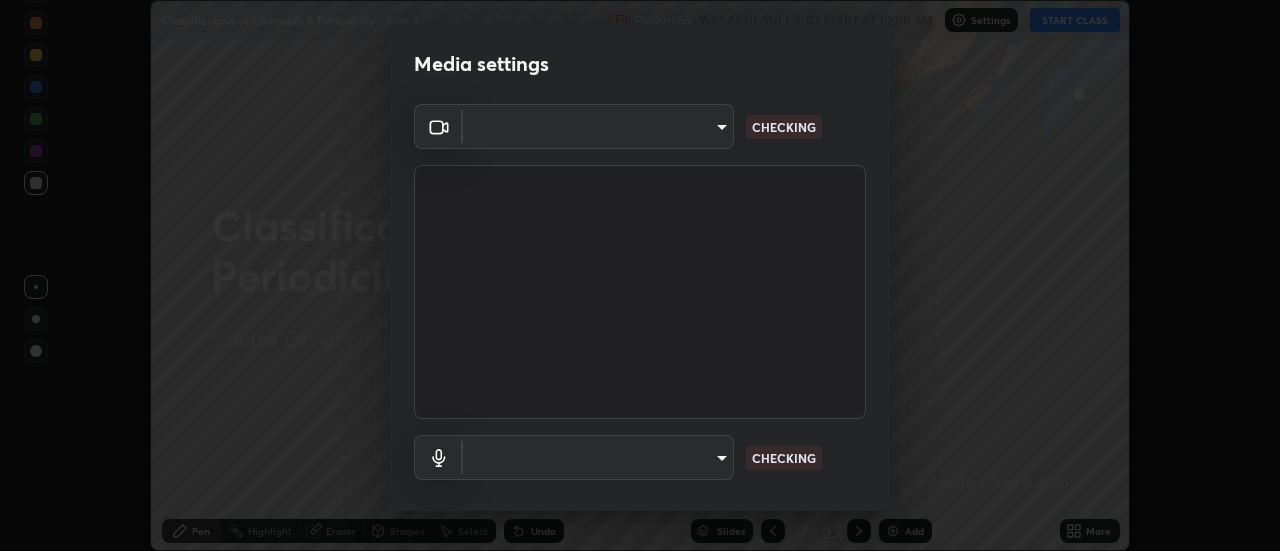 type on "e2aa400b7bb40988937289f1826270d99bb774d75893401bafd8ee5ef144e594" 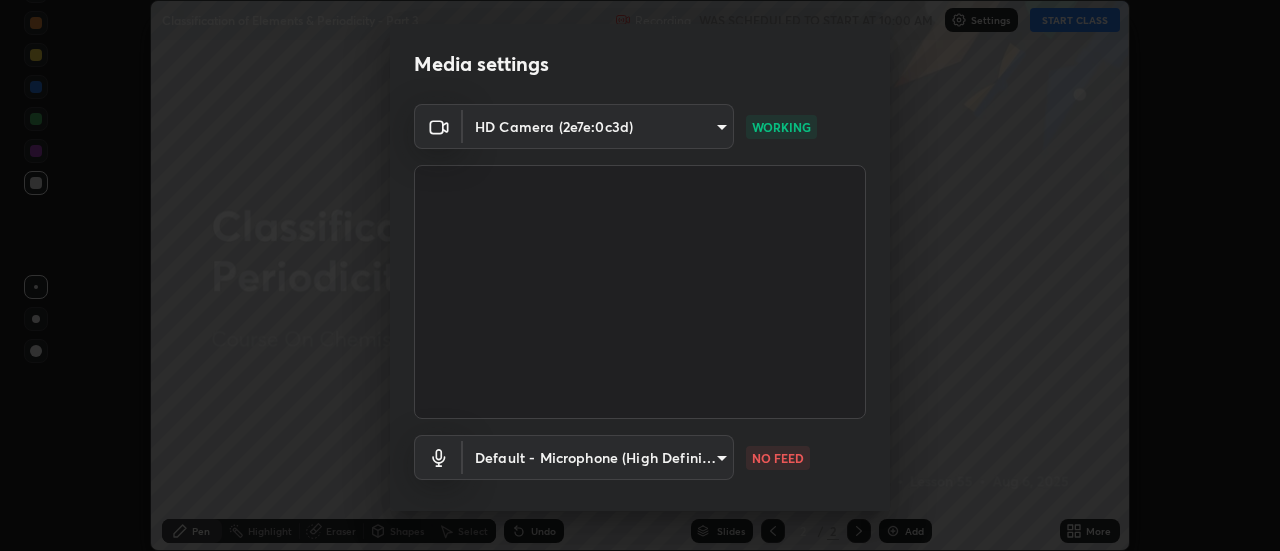 scroll, scrollTop: 105, scrollLeft: 0, axis: vertical 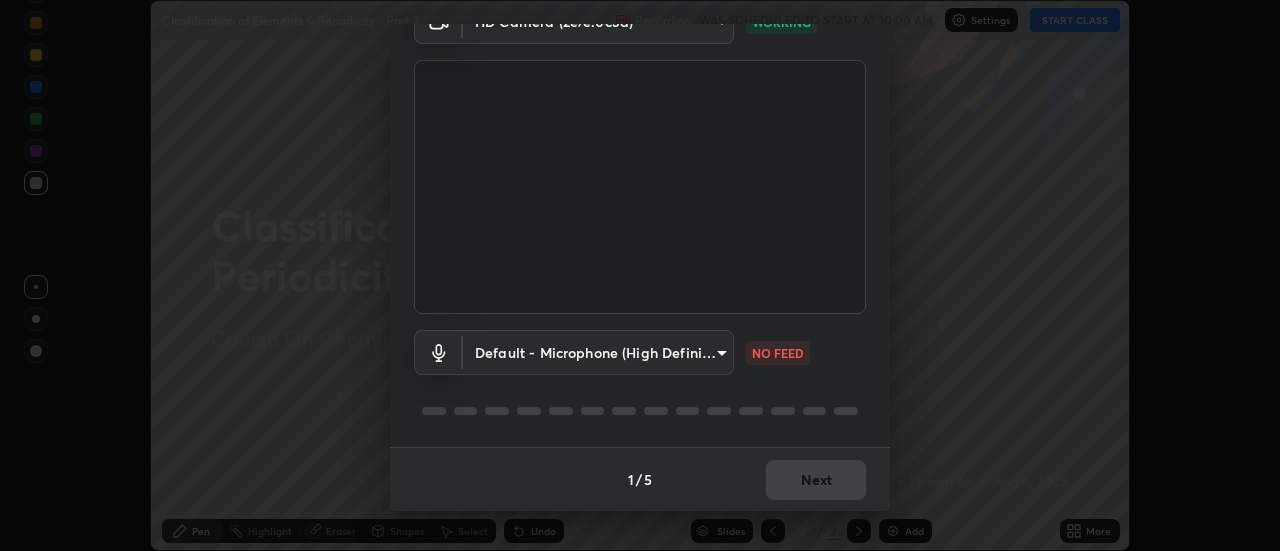 click on "Erase all Classification of Elements & Periodicity - Part 3 Recording WAS SCHEDULED TO START AT  10:00 AM Settings START CLASS Setting up your live class Classification of Elements & Periodicity - Part 3 • L55 of Course On Chemistry for JEE Growth 2 2027 [PERSON] Pen Highlight Eraser Shapes Select Undo Slides 2 / 2 Add More No doubts shared Encourage your learners to ask a doubt for better clarity Report an issue Reason for reporting Buffering Chat not working Audio - Video sync issue Educator video quality low ​ Attach an image Report Media settings HD Camera (2e7e:0c3d) e2aa400b7bb40988937289f1826270d99bb774d75893401bafd8ee5ef144e594 WORKING Default - Microphone (High Definition Audio Device) default NO FEED 1 / 5 Next" at bounding box center (640, 275) 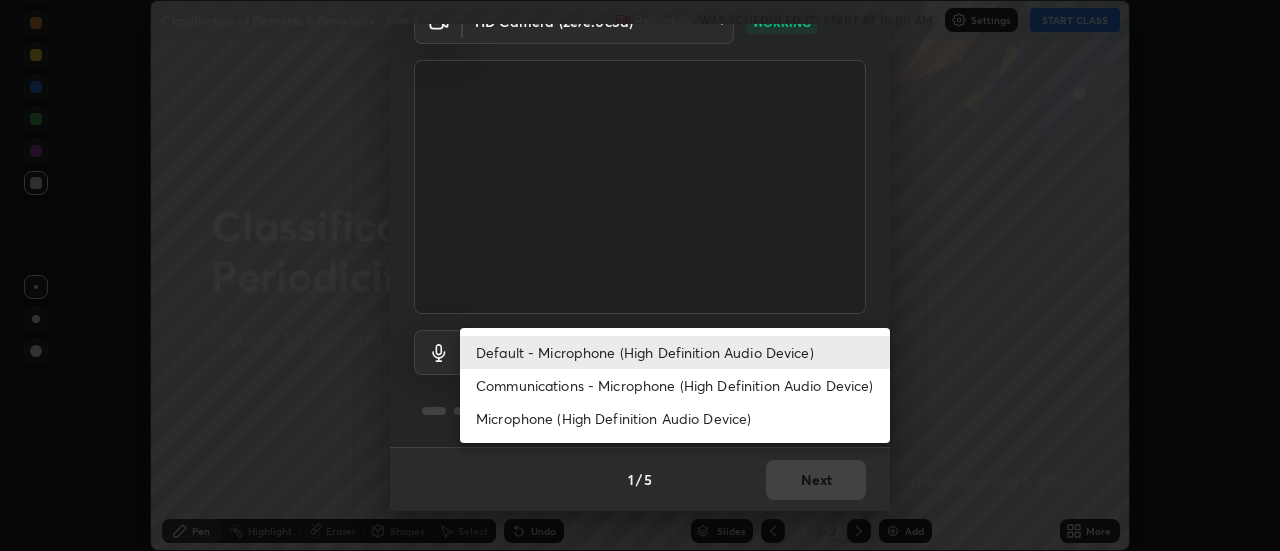 click on "Communications - Microphone (High Definition Audio Device)" at bounding box center (675, 385) 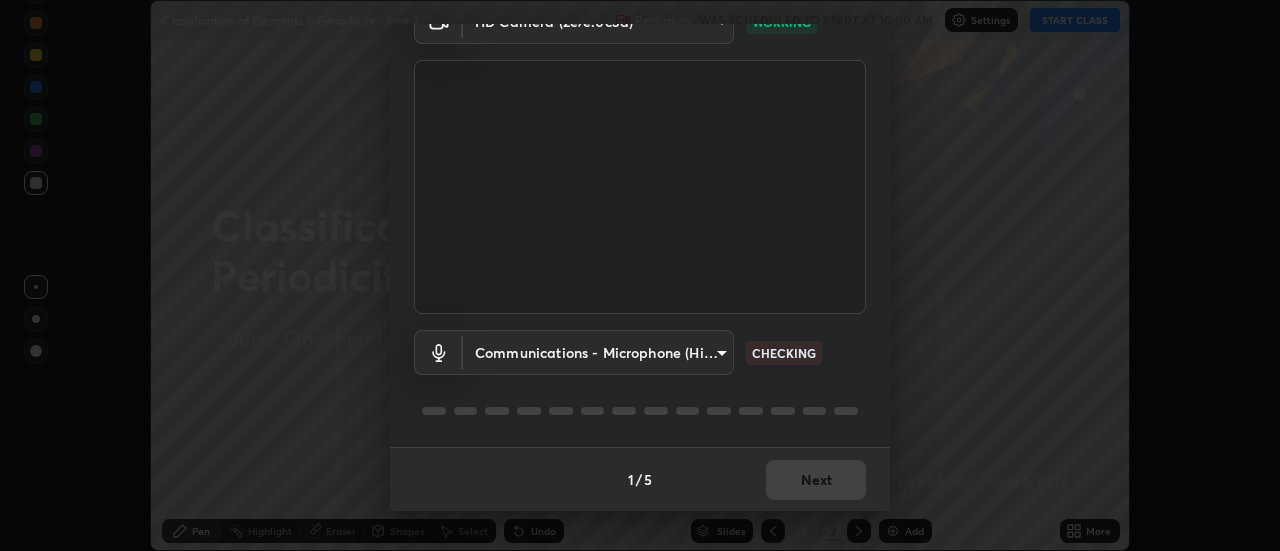 click on "Erase all Classification of Elements & Periodicity - Part 3 Recording WAS SCHEDULED TO START AT  10:00 AM Settings START CLASS Setting up your live class Classification of Elements & Periodicity - Part 3 • L55 of Course On Chemistry for JEE Growth 2 2027 [PERSON] Pen Highlight Eraser Shapes Select Undo Slides 2 / 2 Add More No doubts shared Encourage your learners to ask a doubt for better clarity Report an issue Reason for reporting Buffering Chat not working Audio - Video sync issue Educator video quality low ​ Attach an image Report Media settings HD Camera (2e7e:0c3d) e2aa400b7bb40988937289f1826270d99bb774d75893401bafd8ee5ef144e594 WORKING Communications - Microphone (High Definition Audio Device) communications CHECKING 1 / 5 Next Default - Microphone (High Definition Audio Device) Communications - Microphone (High Definition Audio Device) Microphone (High Definition Audio Device)" at bounding box center (640, 275) 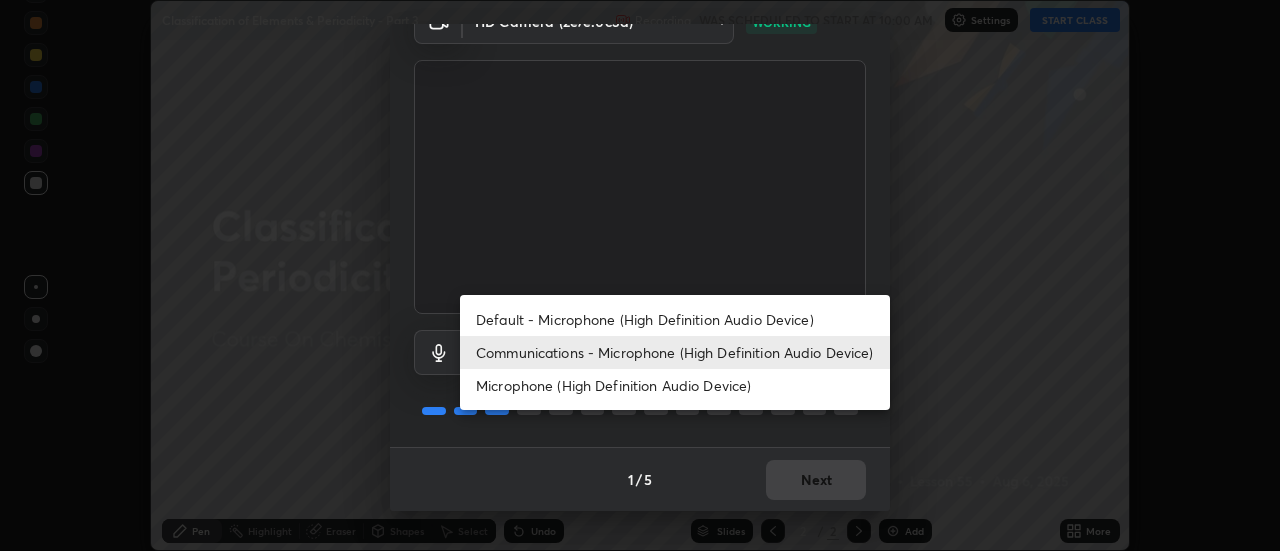 click on "Default - Microphone (High Definition Audio Device)" at bounding box center (675, 319) 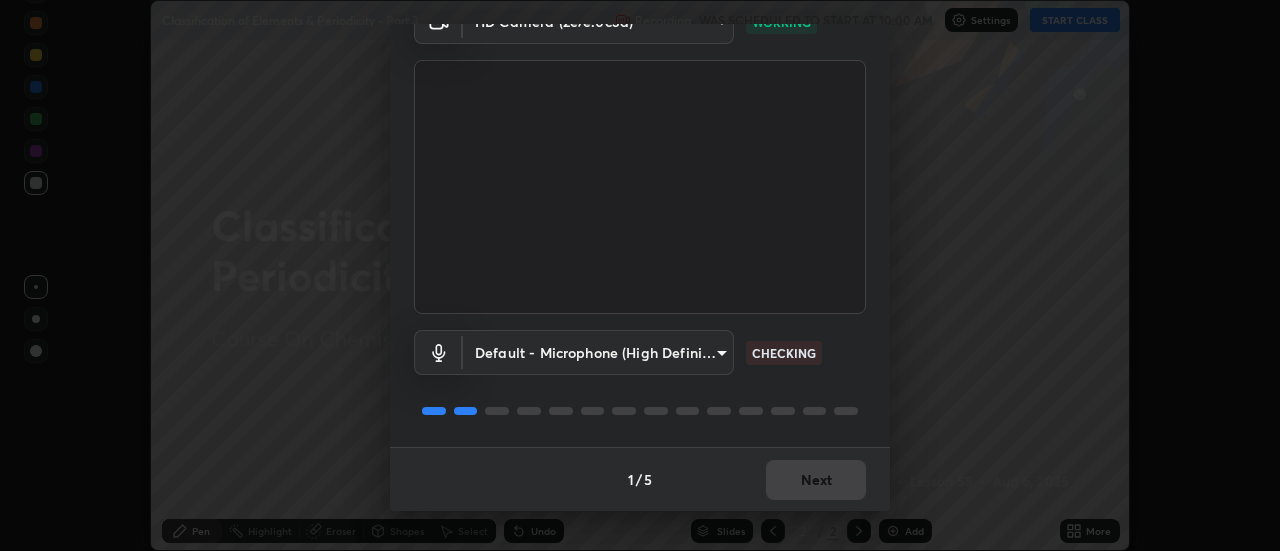 type on "default" 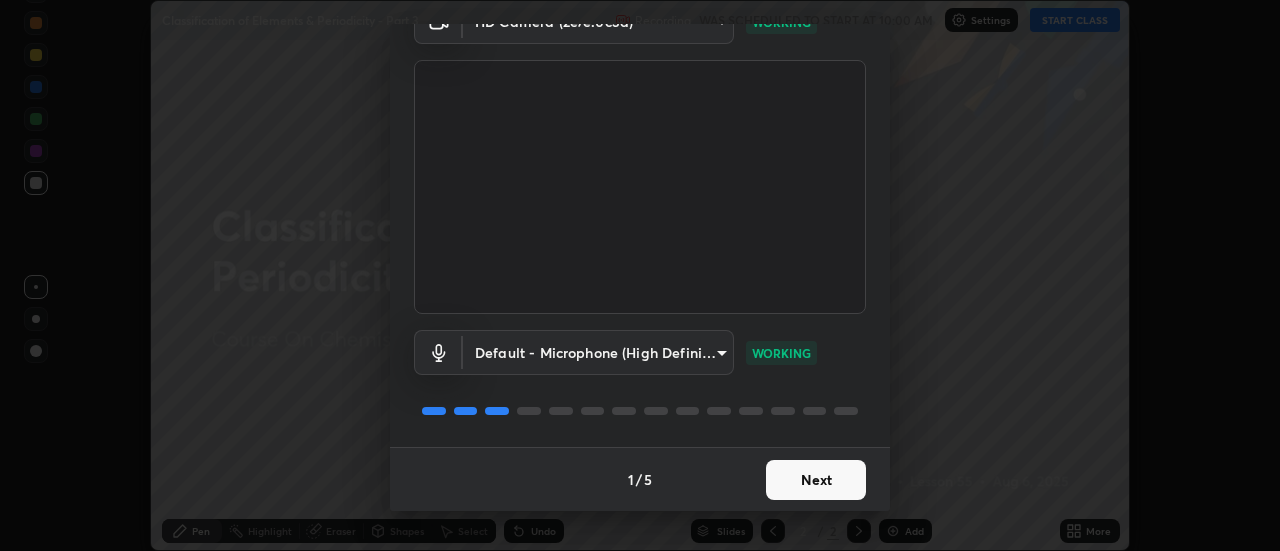 click on "Next" at bounding box center [816, 480] 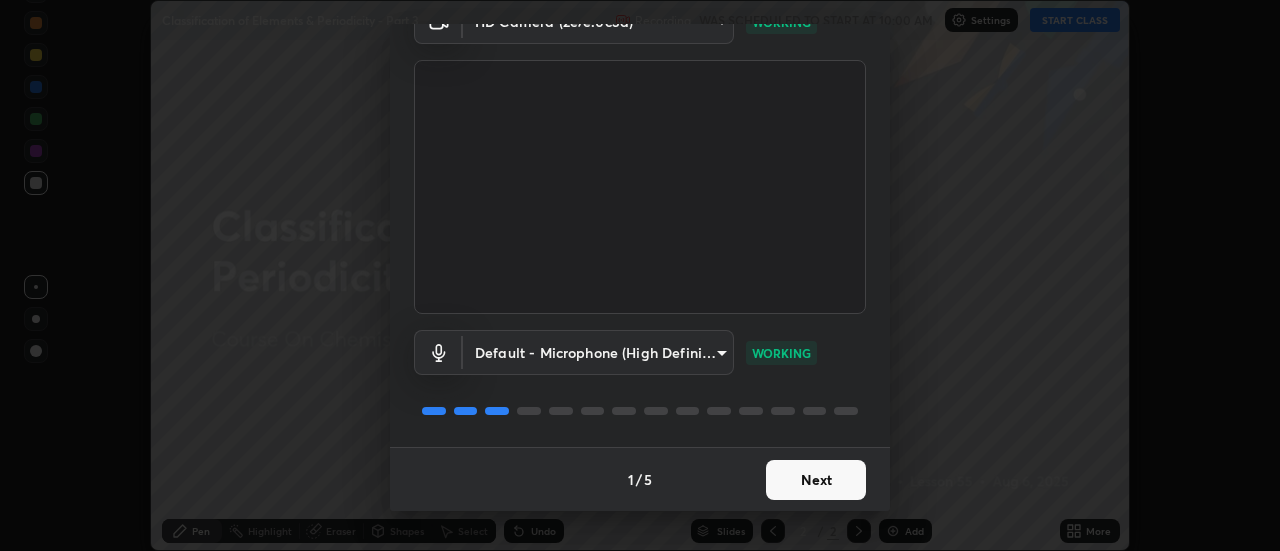 scroll, scrollTop: 0, scrollLeft: 0, axis: both 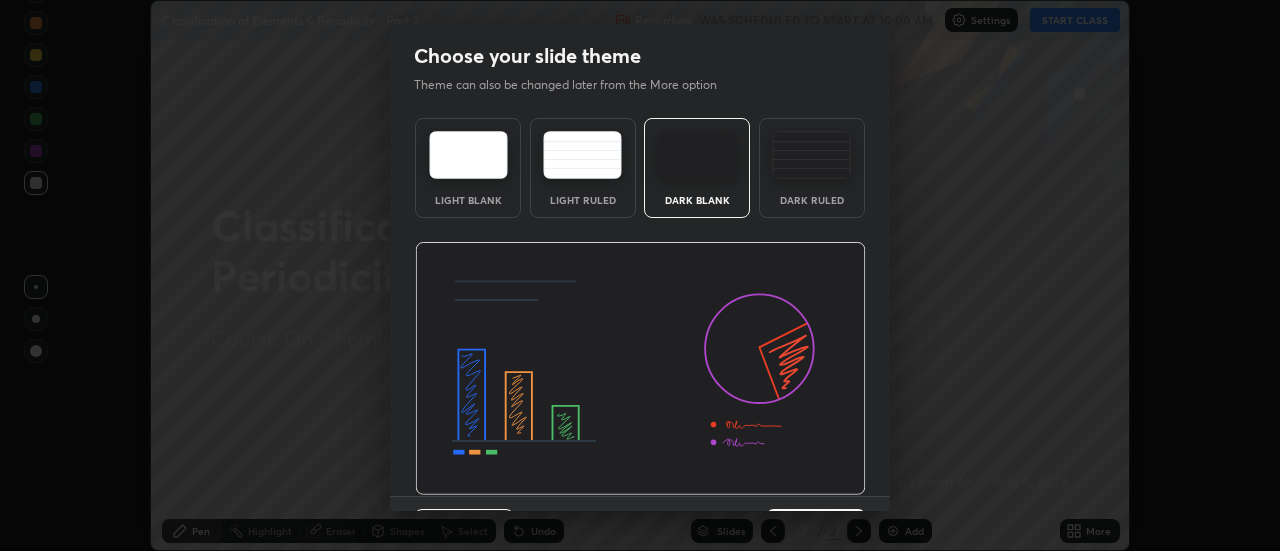 click at bounding box center [640, 369] 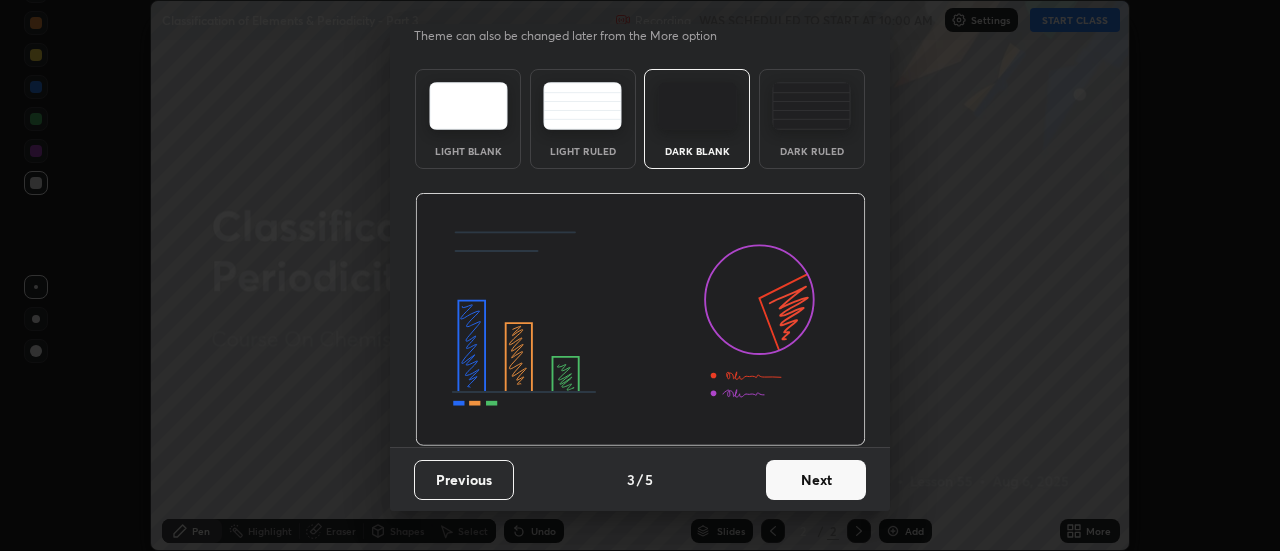 click on "Next" at bounding box center (816, 480) 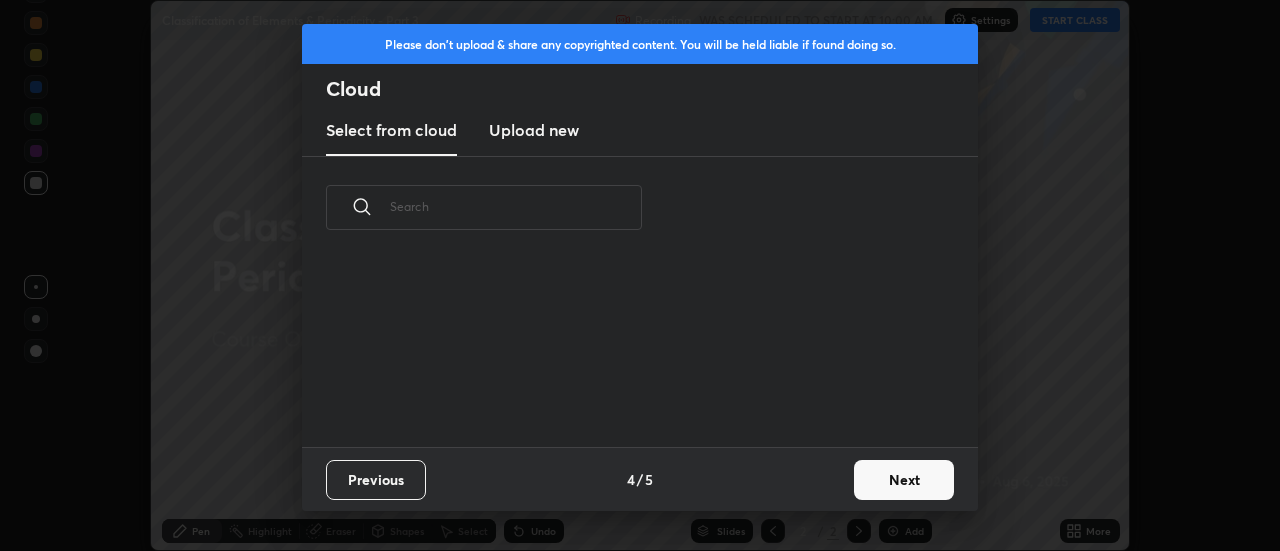 click on "Previous 4 / 5 Next" at bounding box center (640, 479) 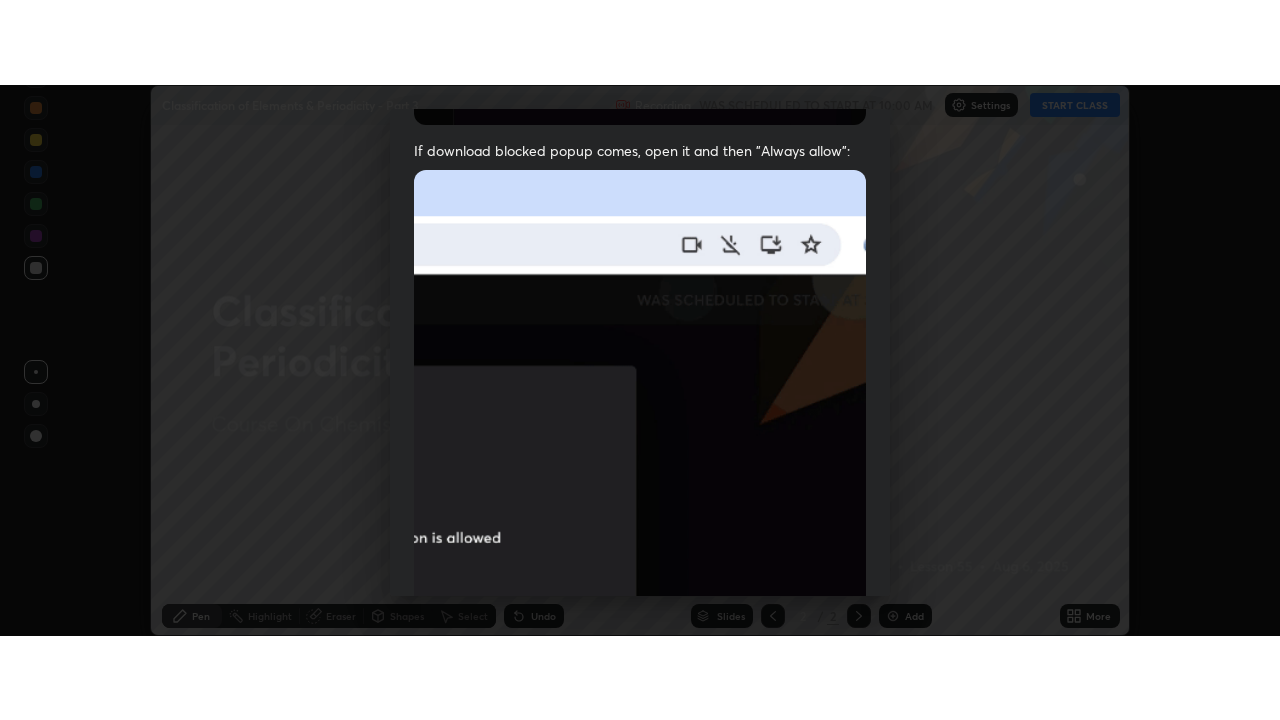 scroll, scrollTop: 513, scrollLeft: 0, axis: vertical 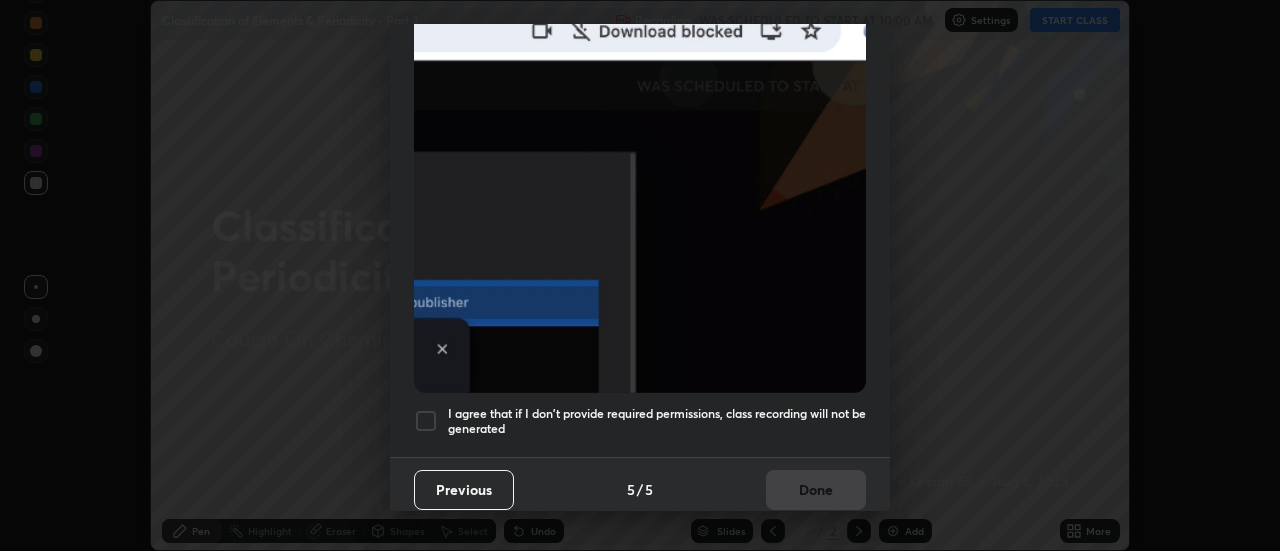 click at bounding box center [426, 421] 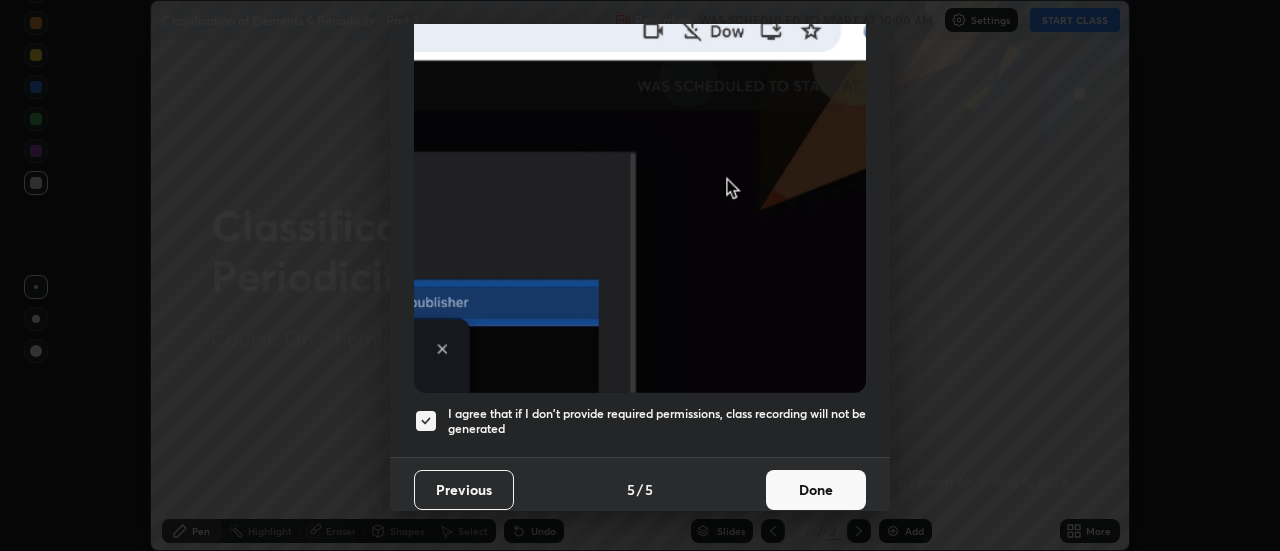 click on "Done" at bounding box center [816, 490] 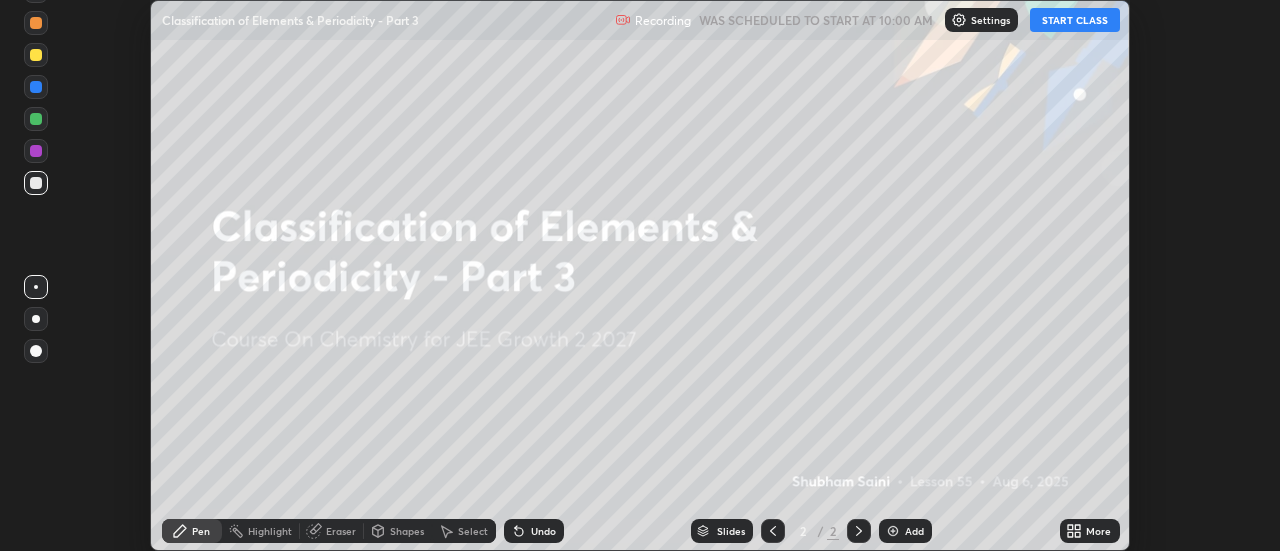 click 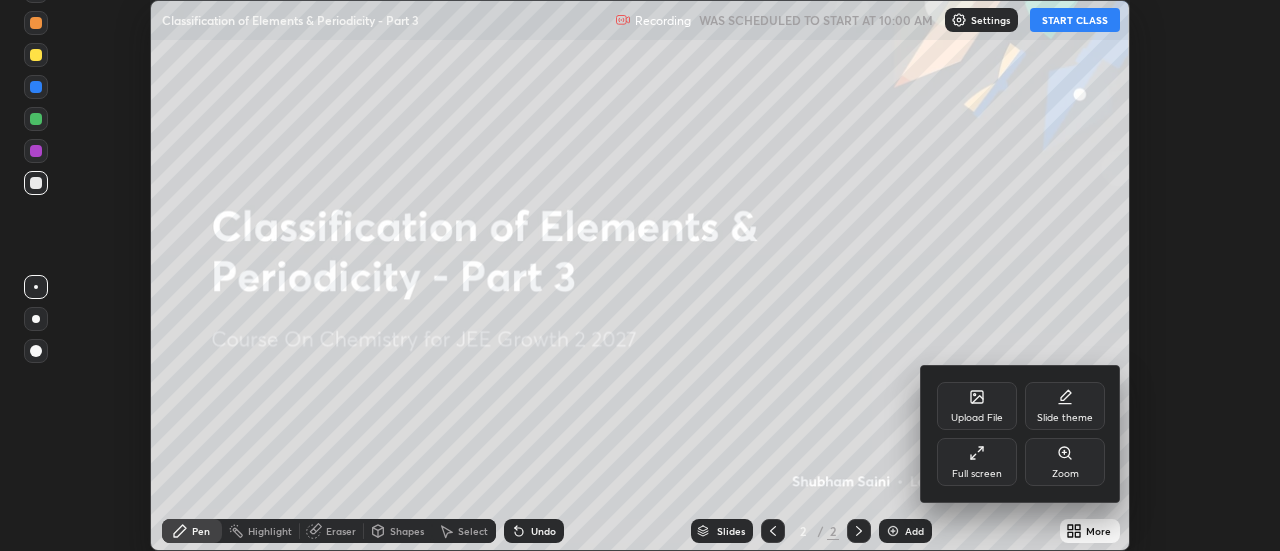 click at bounding box center [640, 275] 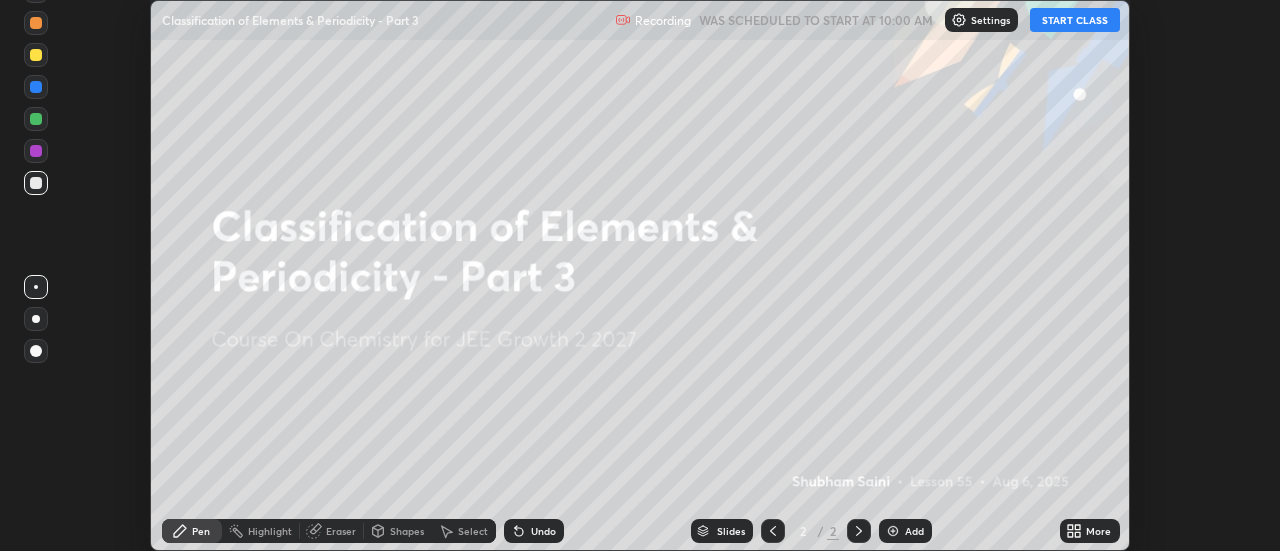 click 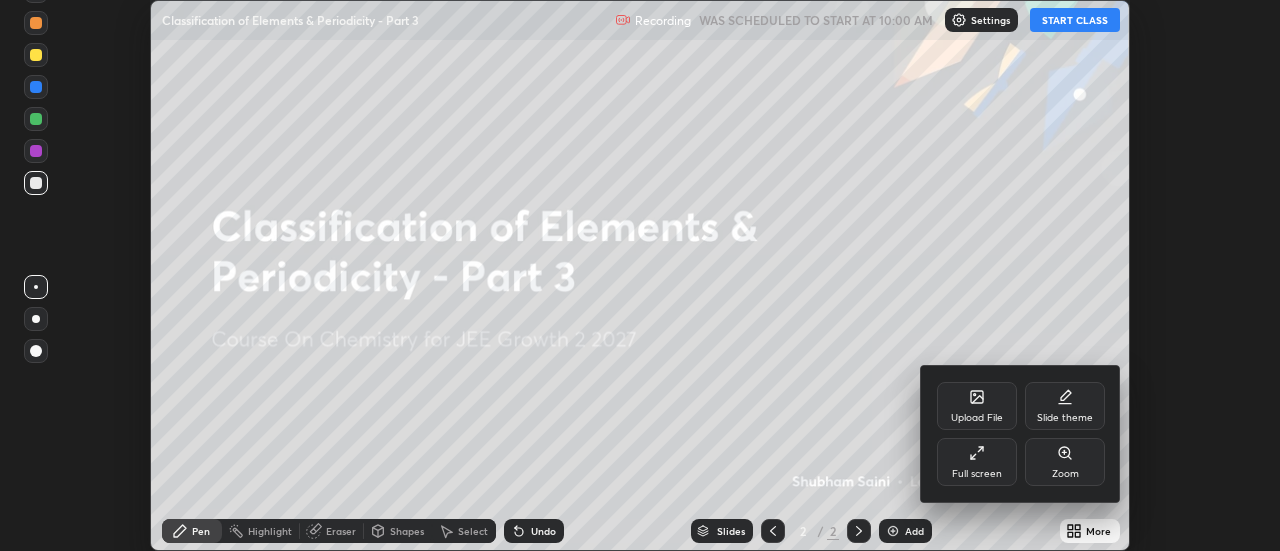click on "Full screen" at bounding box center [977, 462] 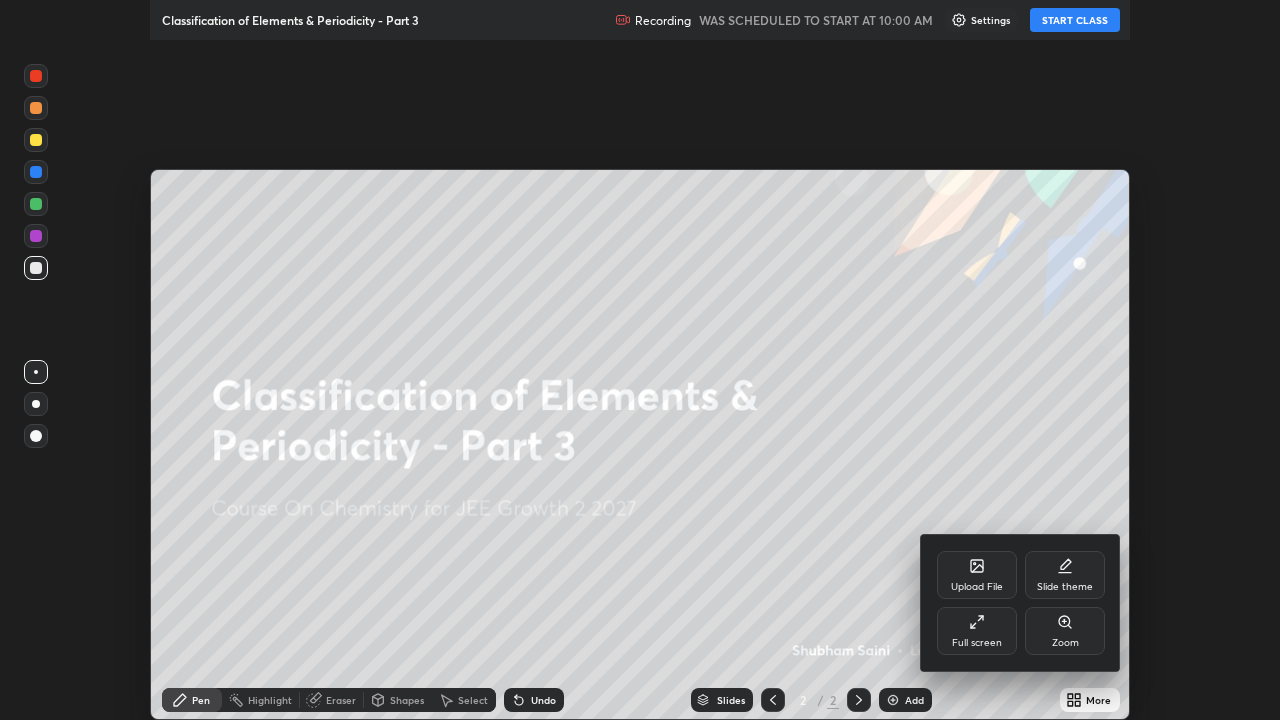 scroll, scrollTop: 99280, scrollLeft: 98720, axis: both 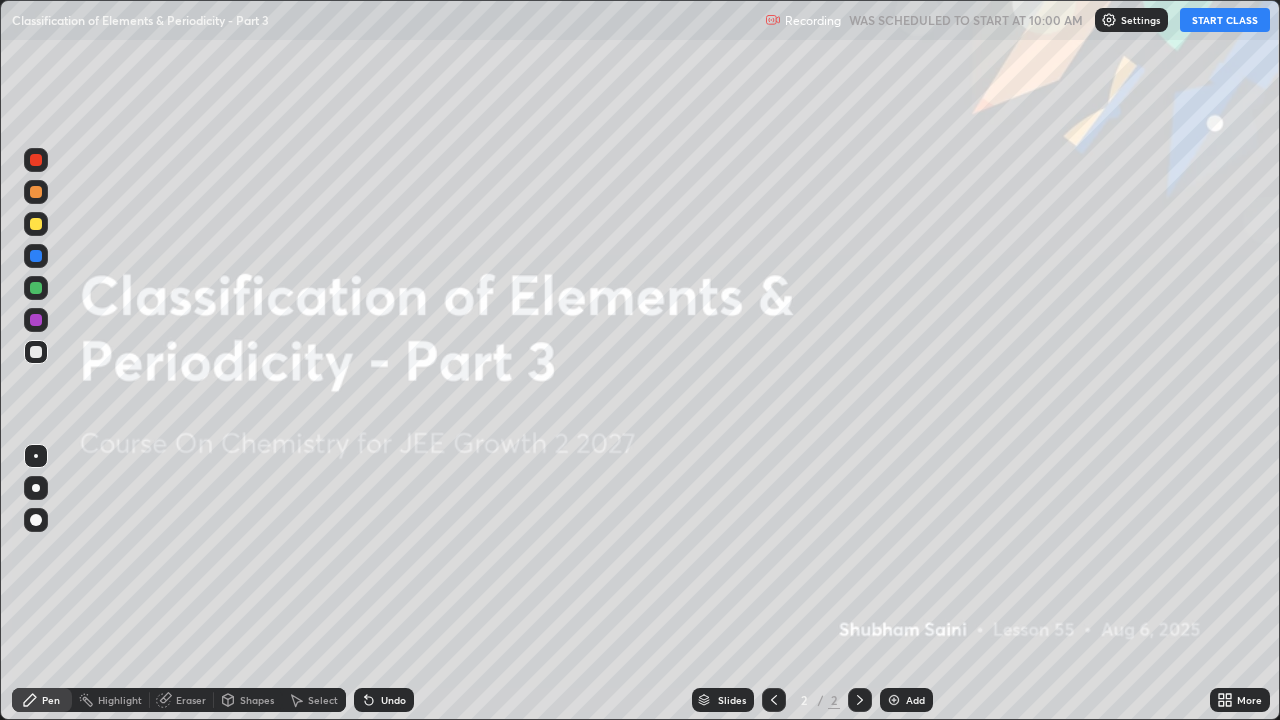 click on "START CLASS" at bounding box center (1225, 20) 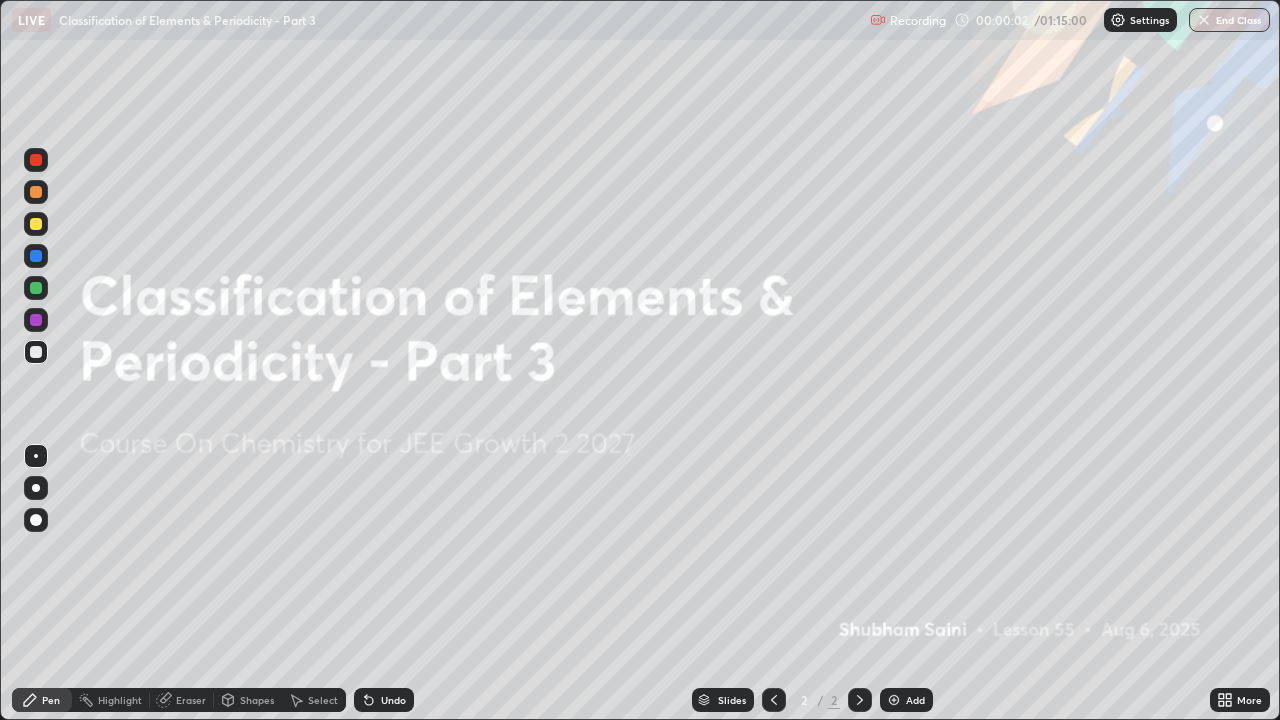 click on "Add" at bounding box center [915, 700] 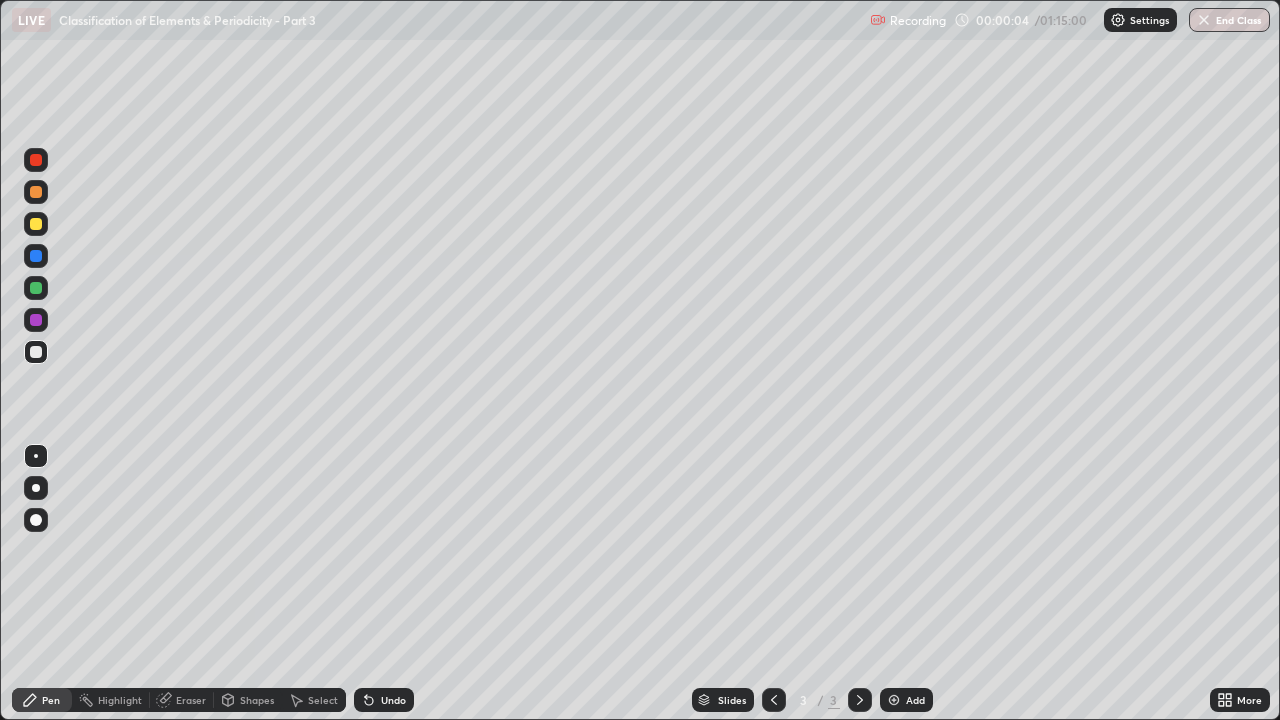 click on "More" at bounding box center [1249, 700] 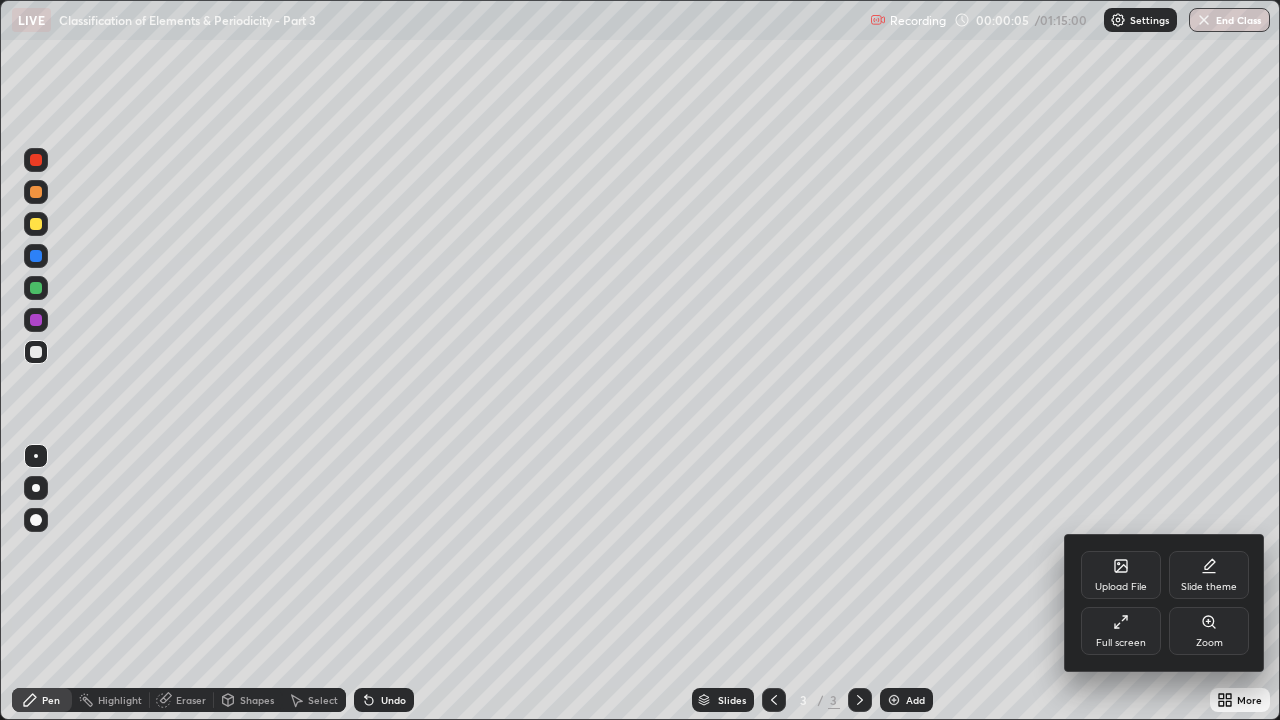 click 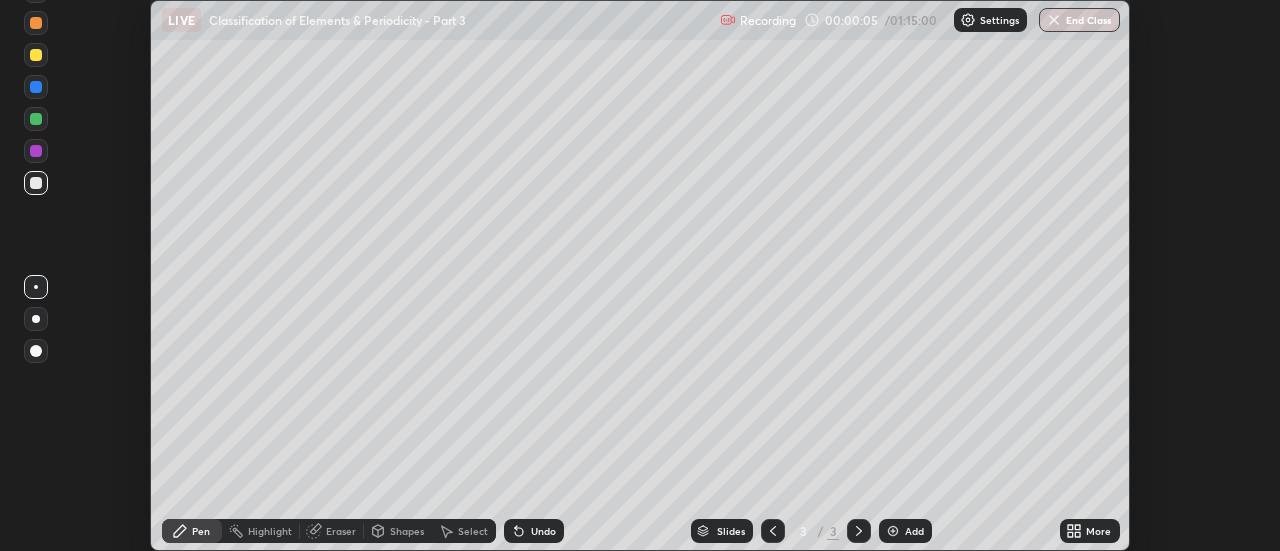 scroll, scrollTop: 551, scrollLeft: 1280, axis: both 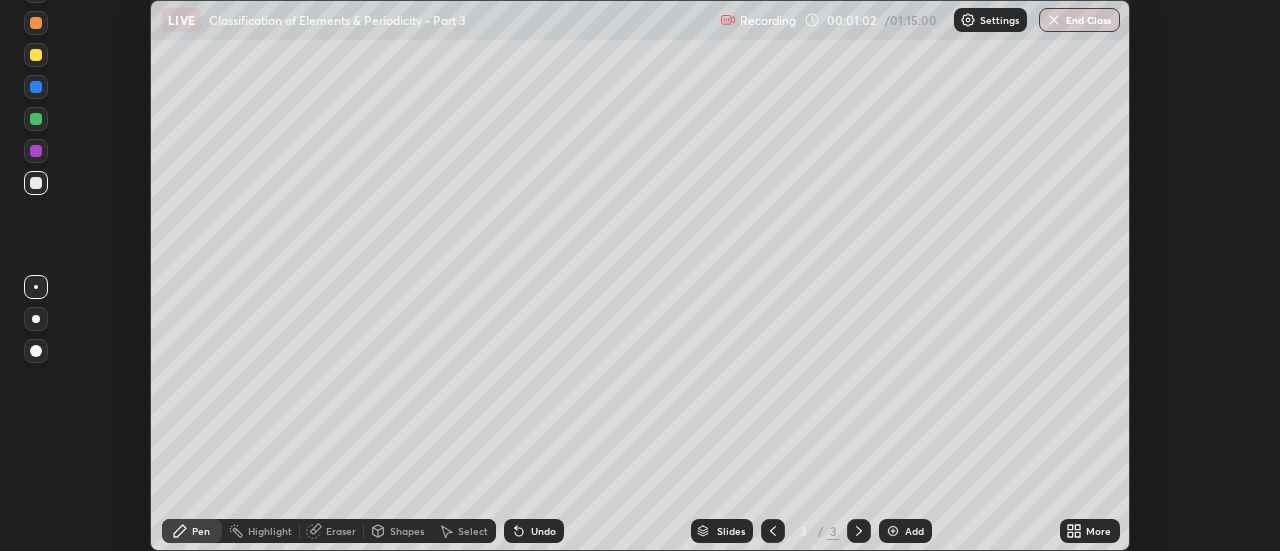 click 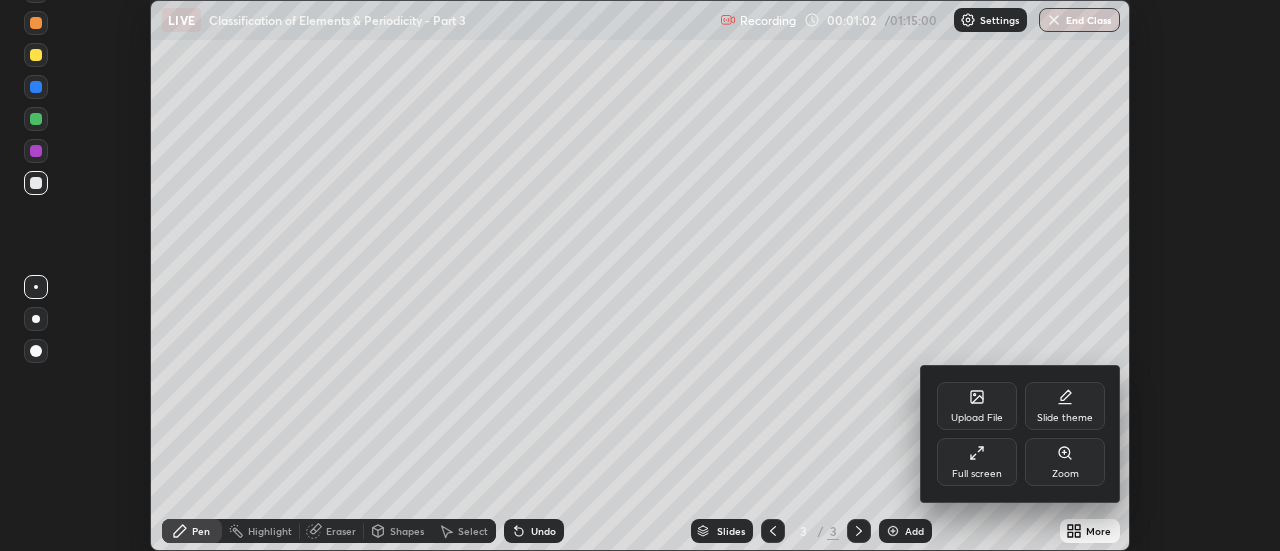 click on "Upload File" at bounding box center [977, 418] 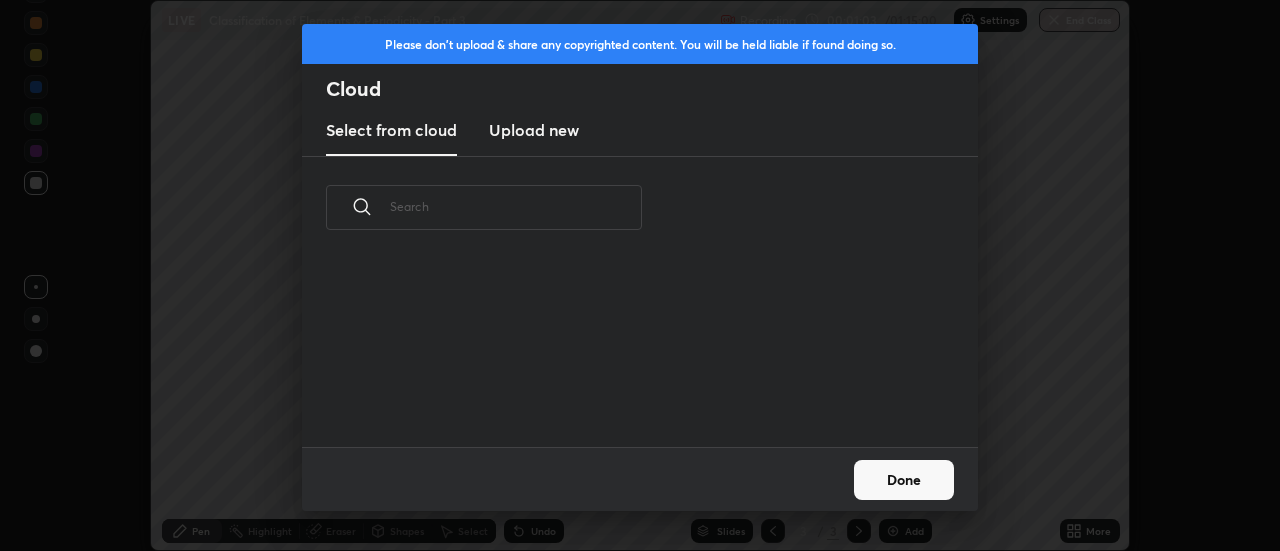scroll, scrollTop: 7, scrollLeft: 11, axis: both 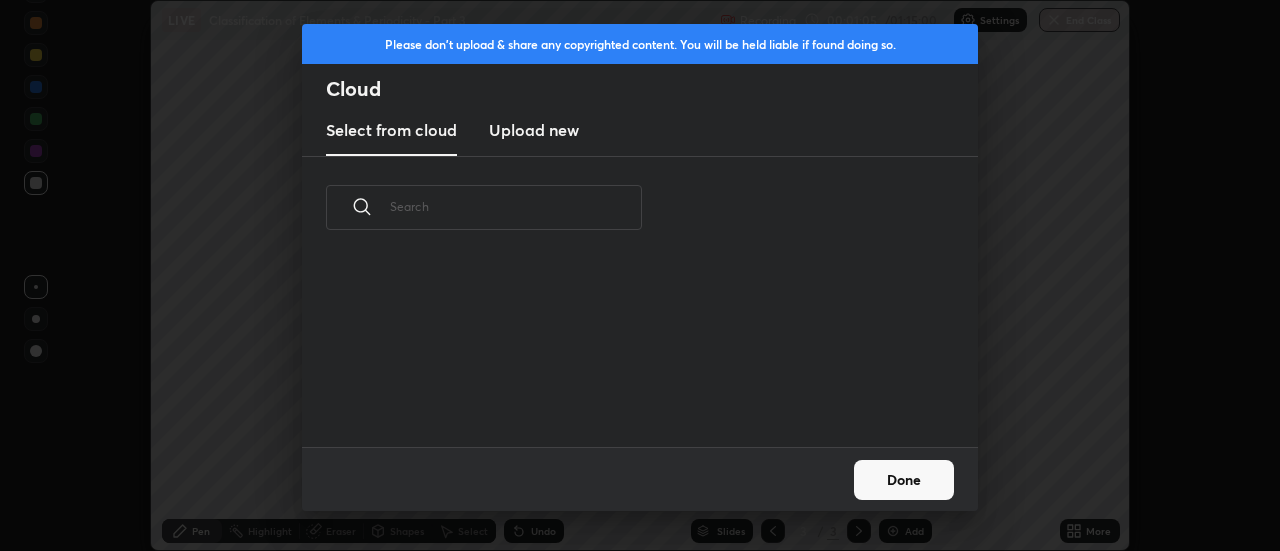 click on "Upload new" at bounding box center [534, 130] 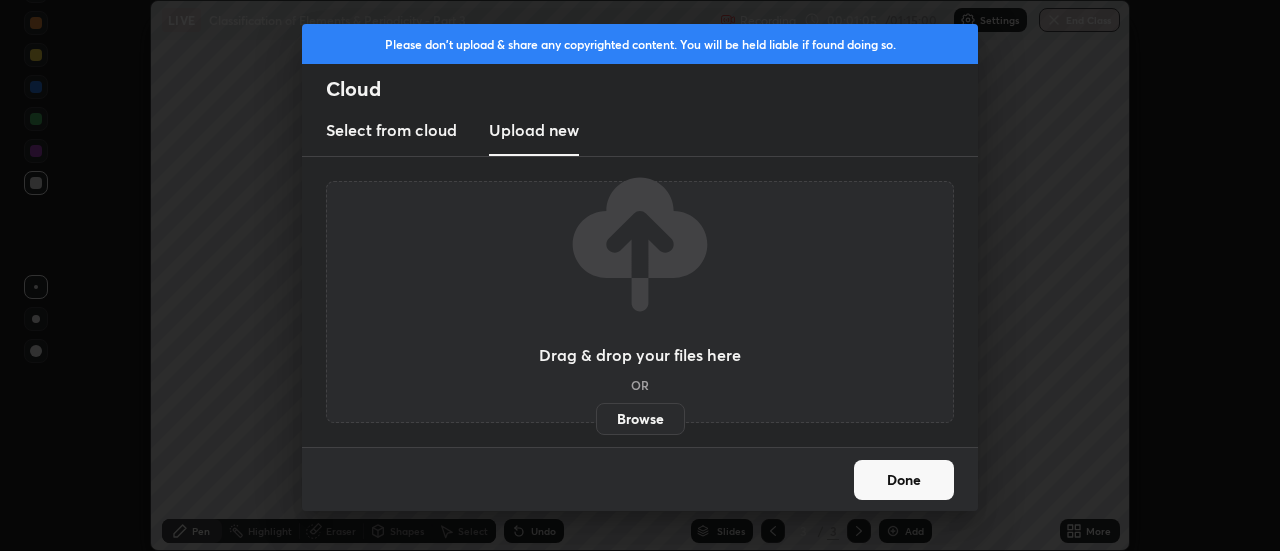 click on "Browse" at bounding box center (640, 419) 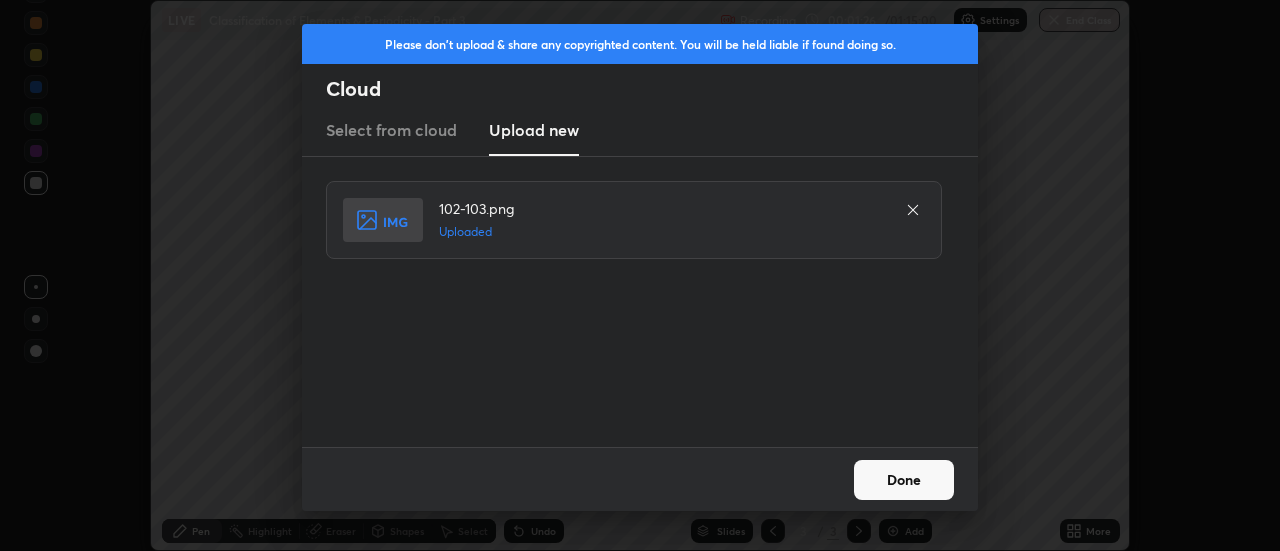 click on "Done" at bounding box center (904, 480) 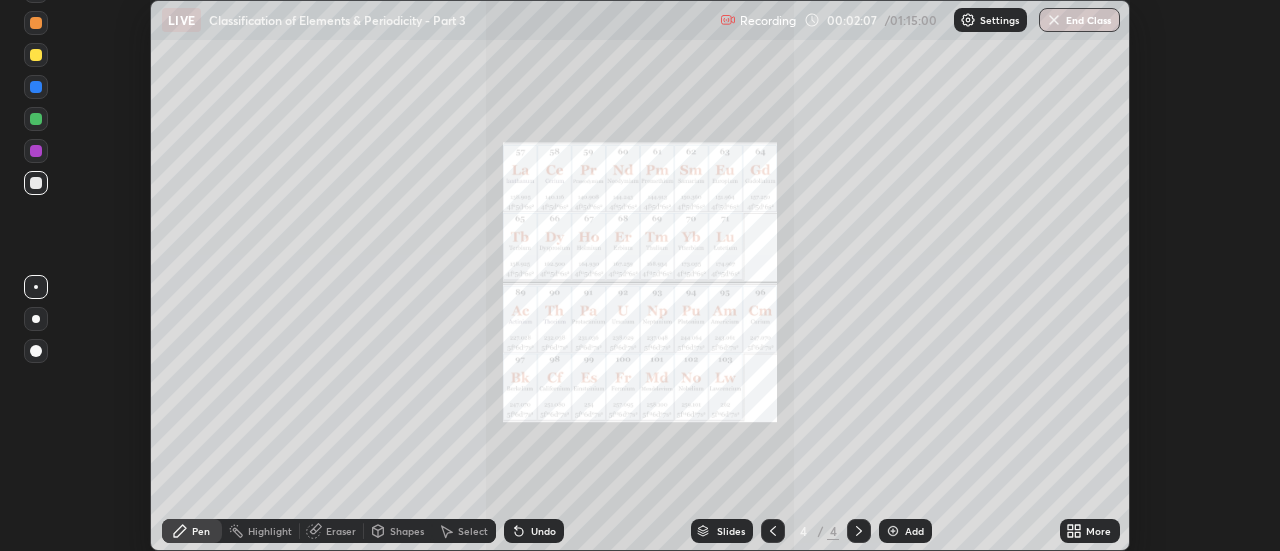 click 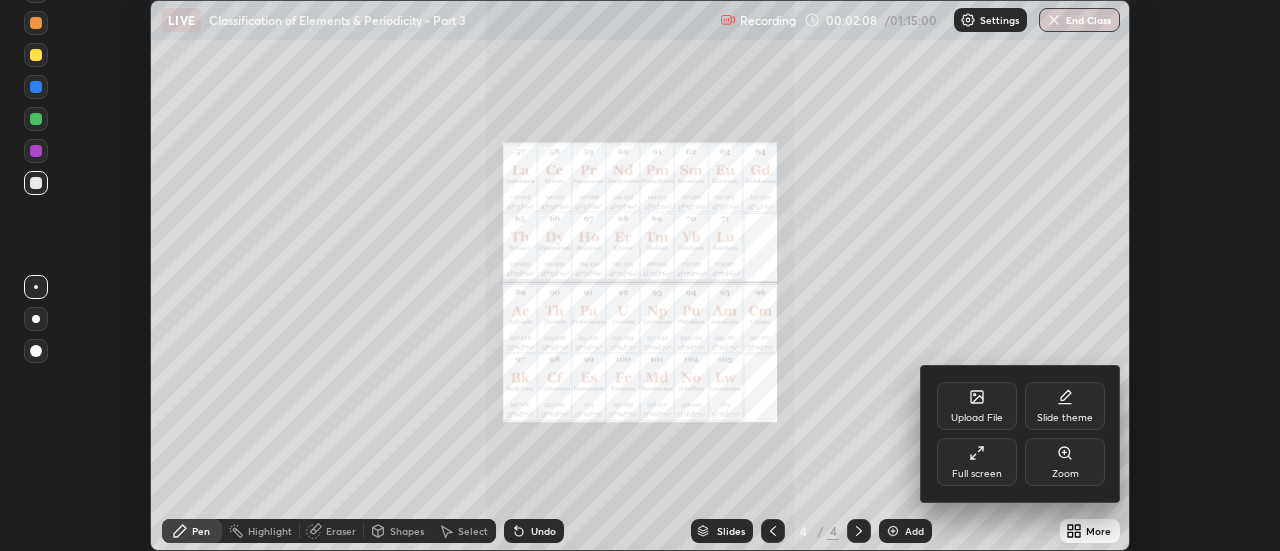 click on "Upload File" at bounding box center (977, 406) 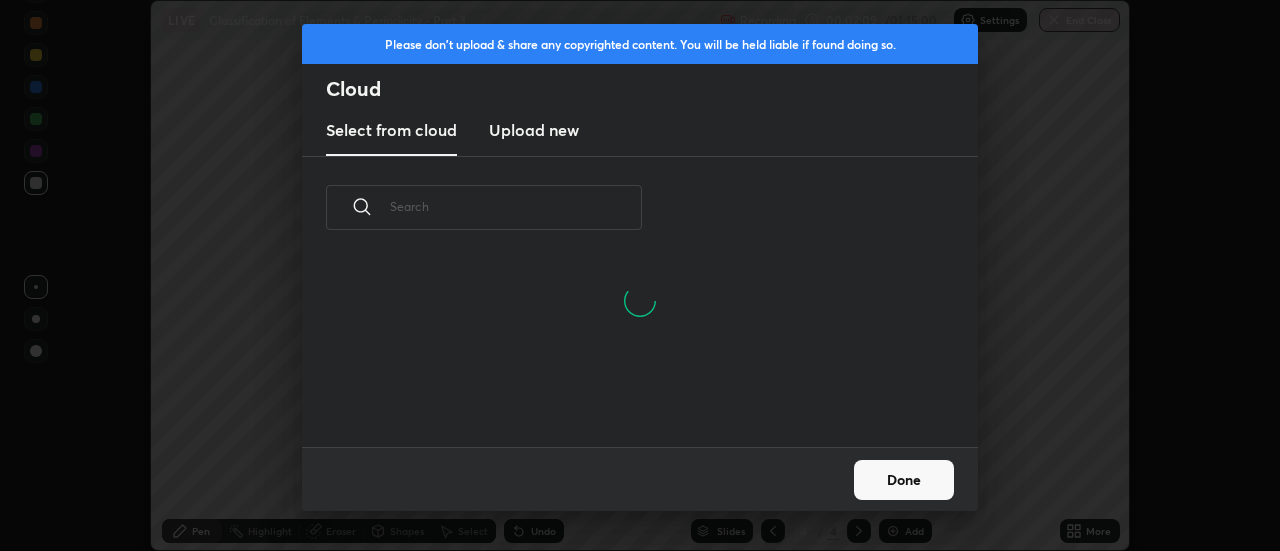 scroll, scrollTop: 7, scrollLeft: 11, axis: both 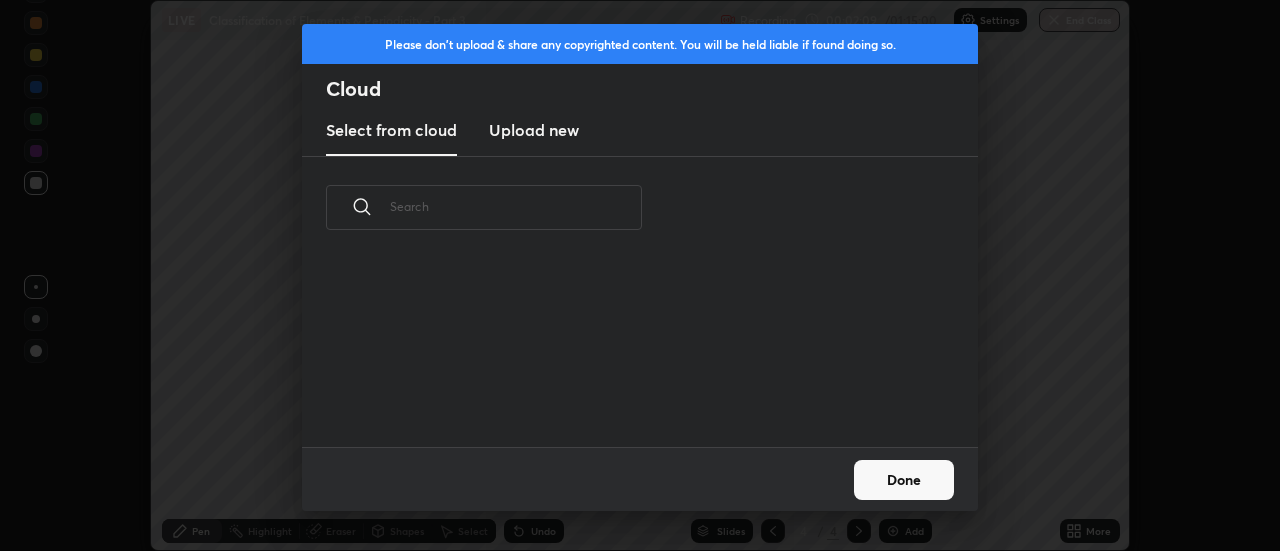 click on "Upload new" at bounding box center [534, 130] 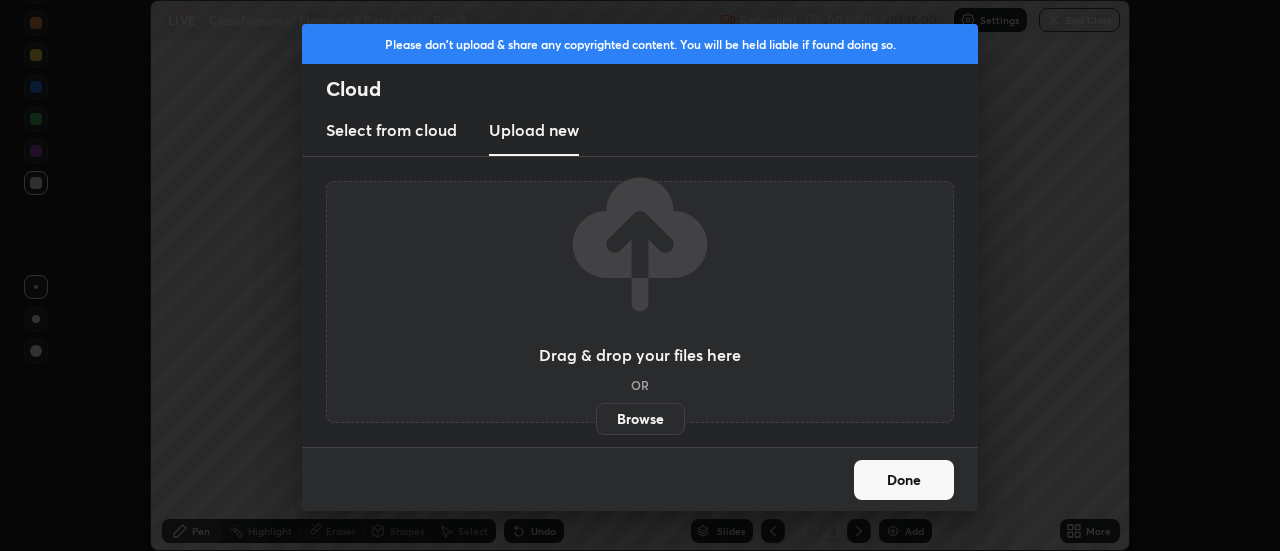 click on "Browse" at bounding box center (640, 419) 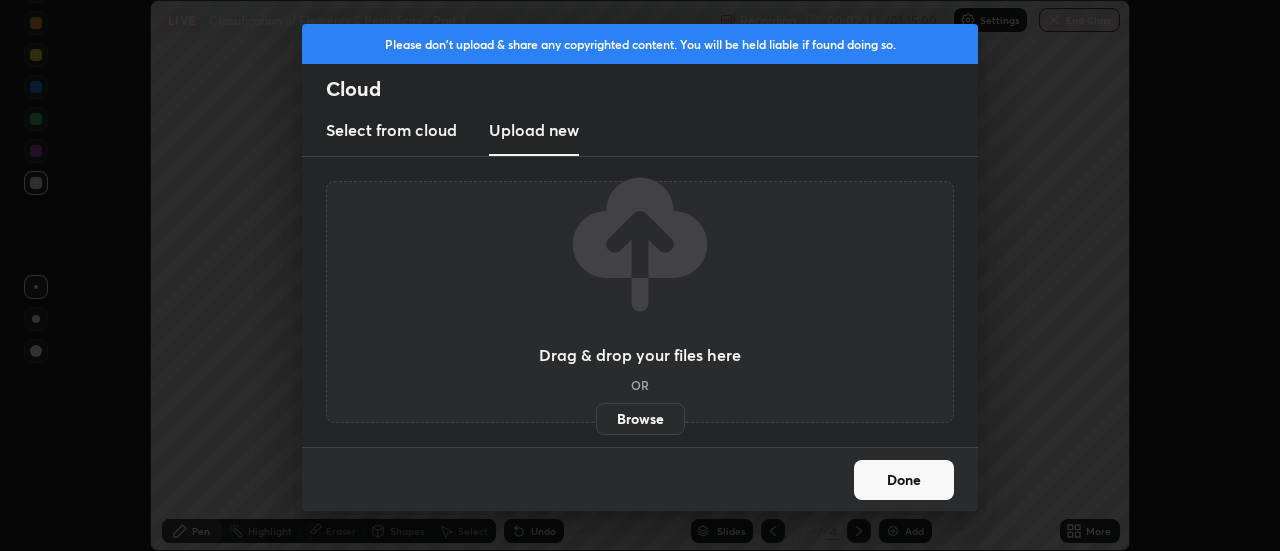 click on "Done" at bounding box center (904, 480) 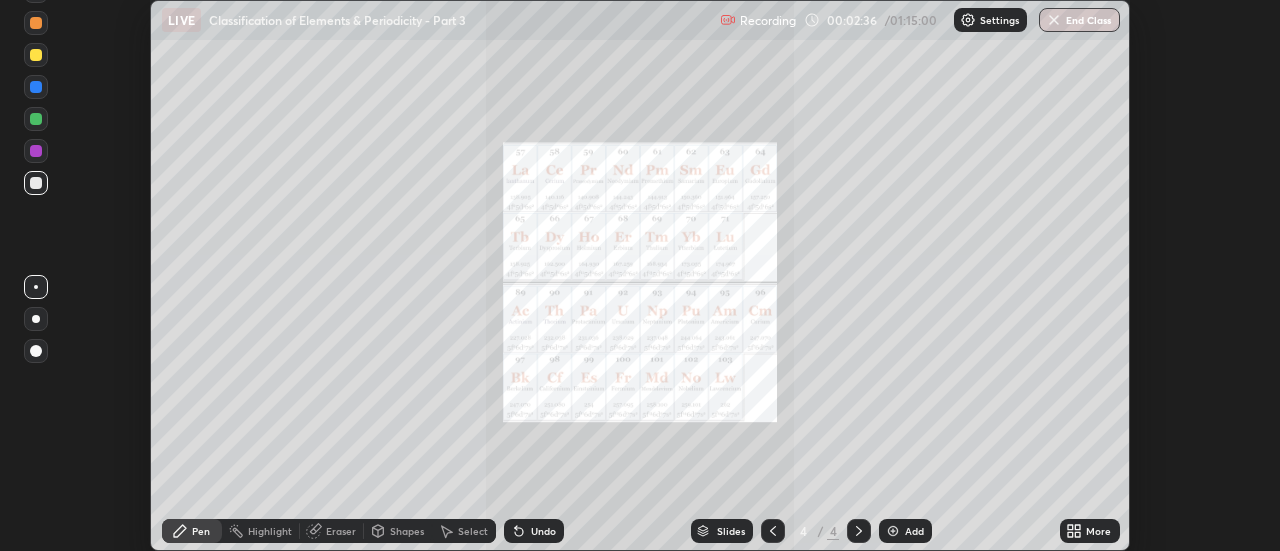 click 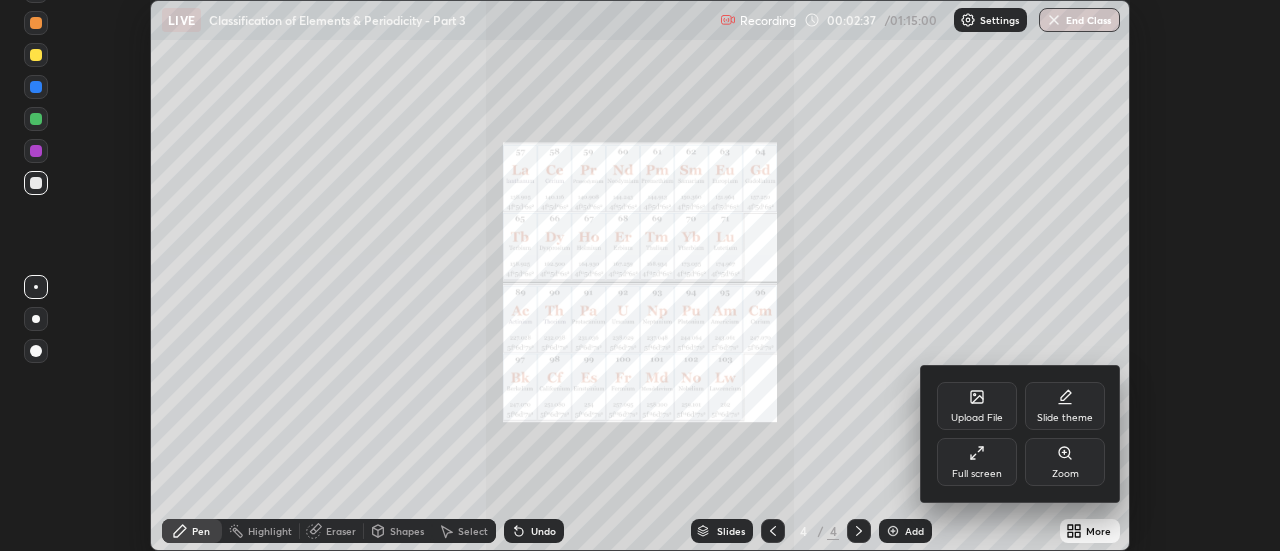 click on "Full screen" at bounding box center [977, 474] 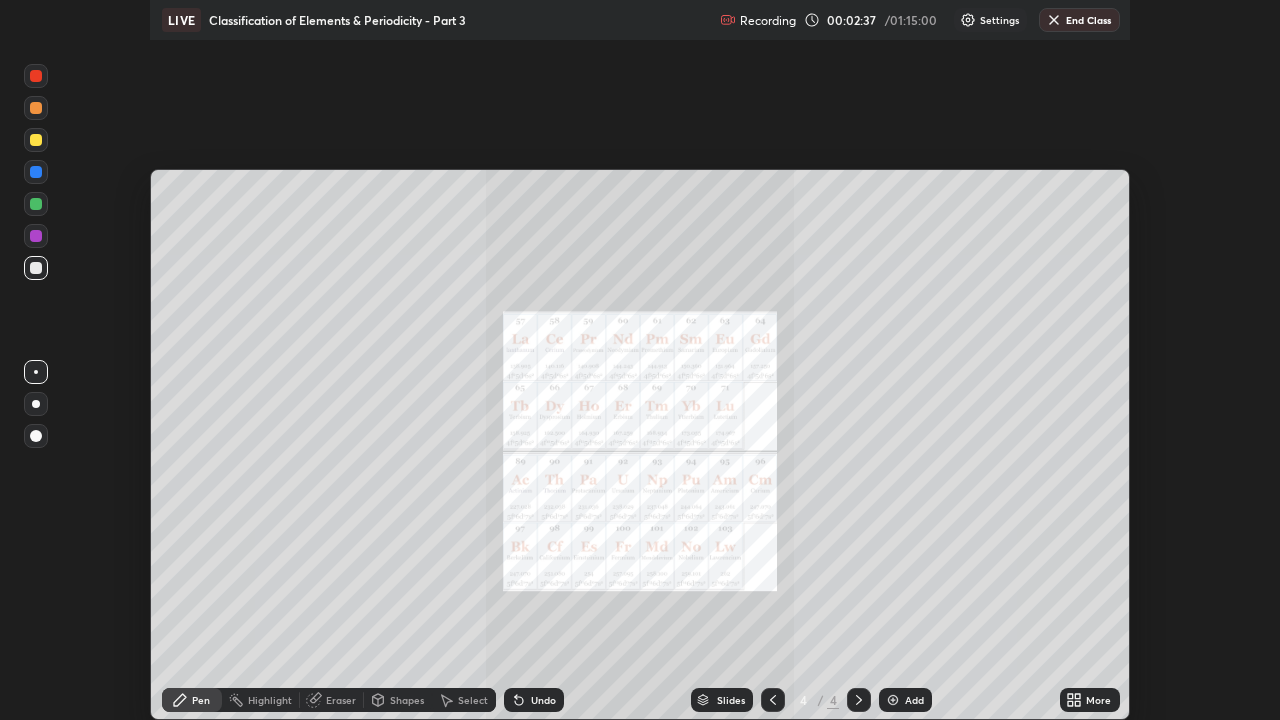scroll, scrollTop: 99280, scrollLeft: 98720, axis: both 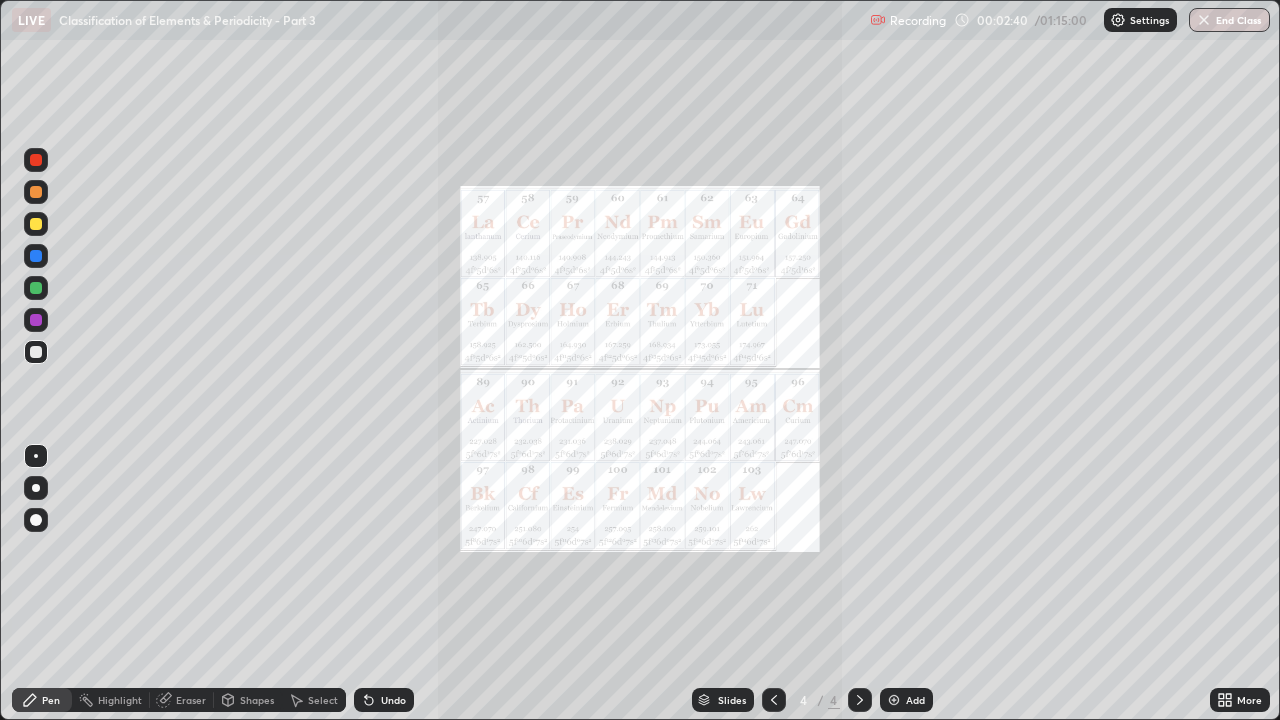 click on "Add" at bounding box center [915, 700] 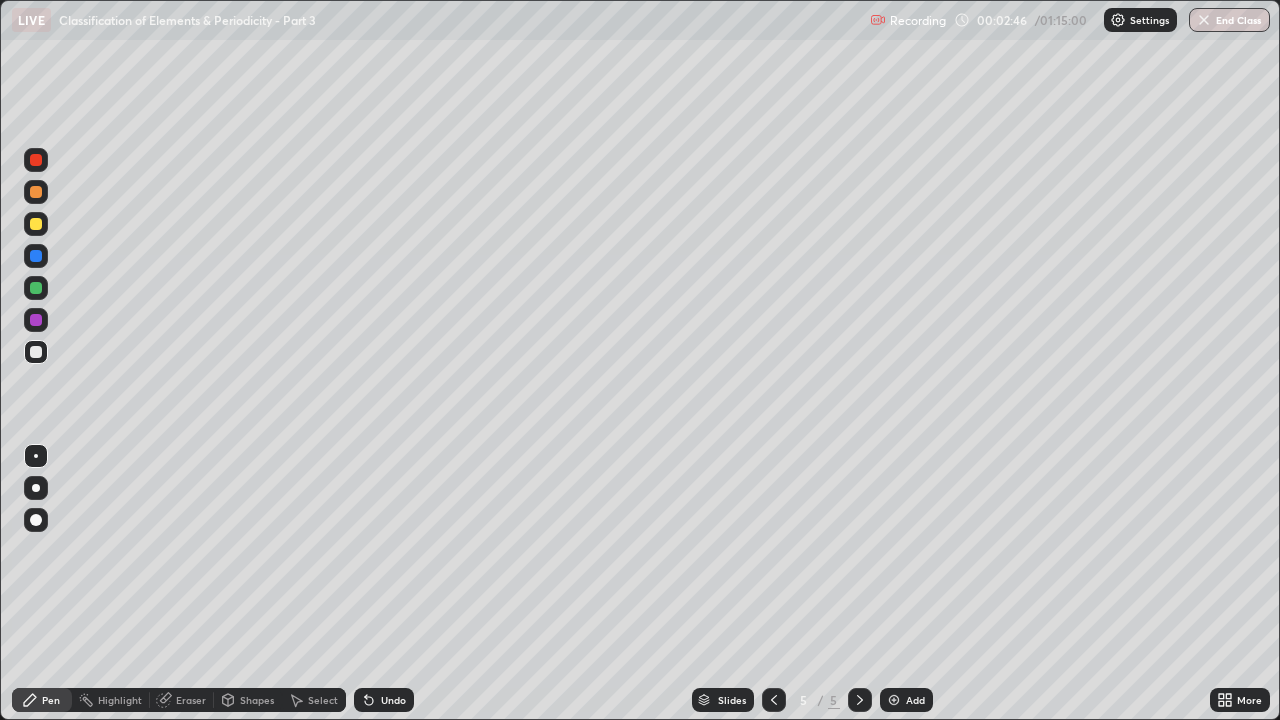 click on "Shapes" at bounding box center (248, 700) 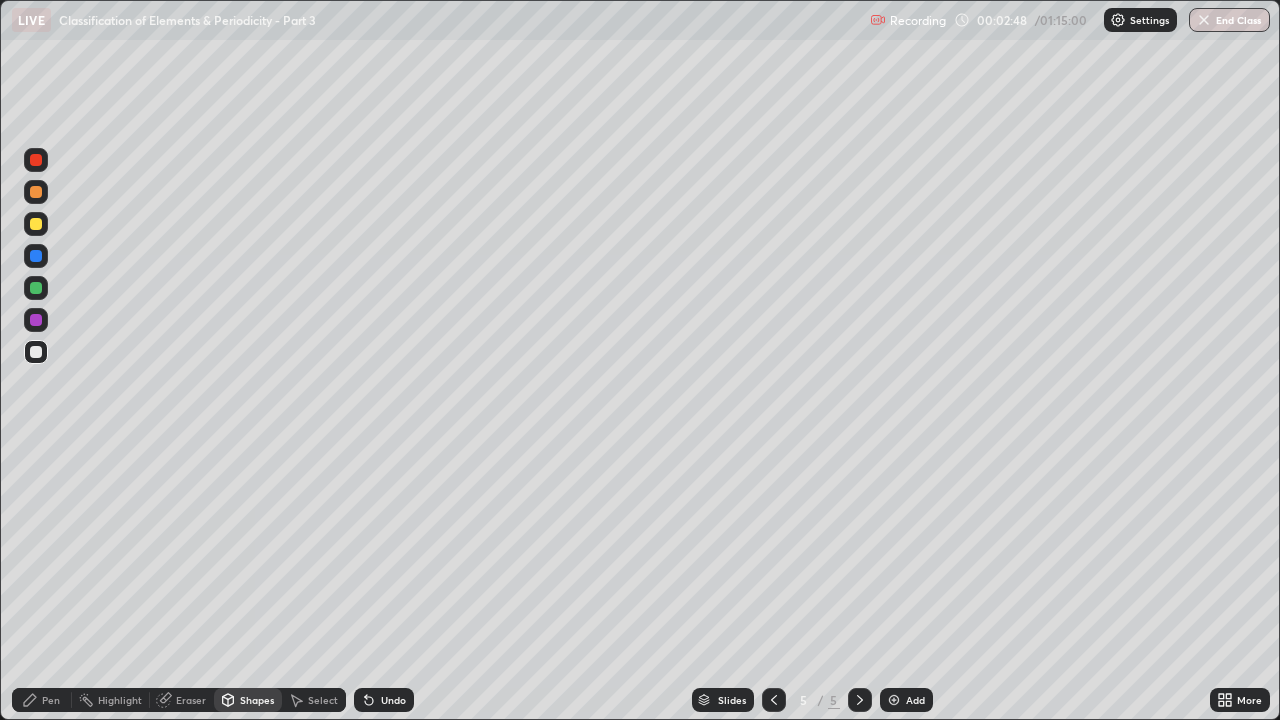 click 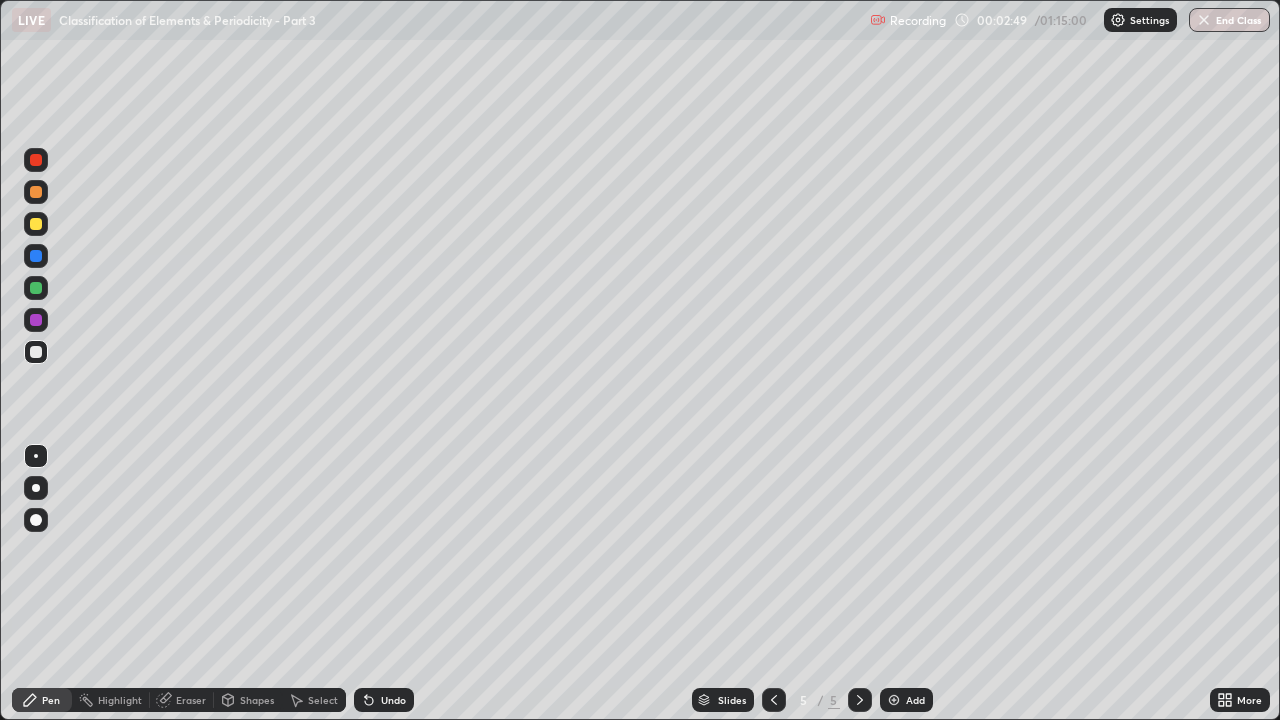 click on "Shapes" at bounding box center (248, 700) 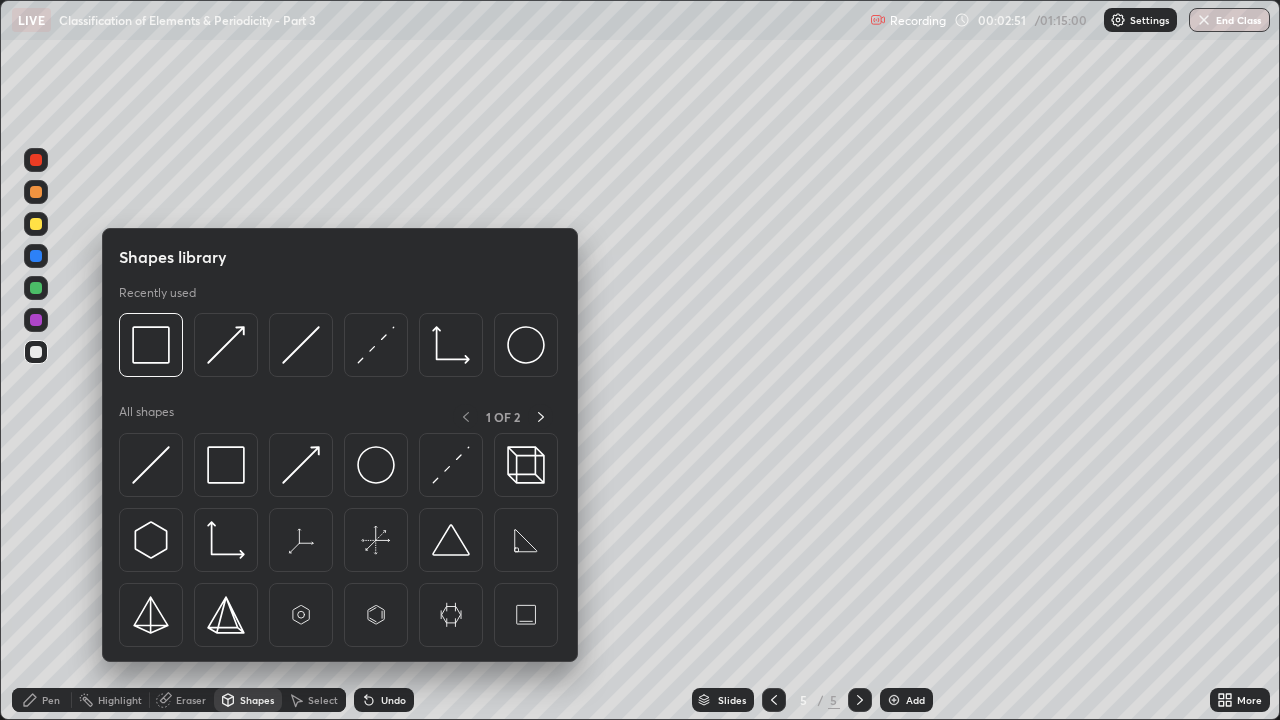 click 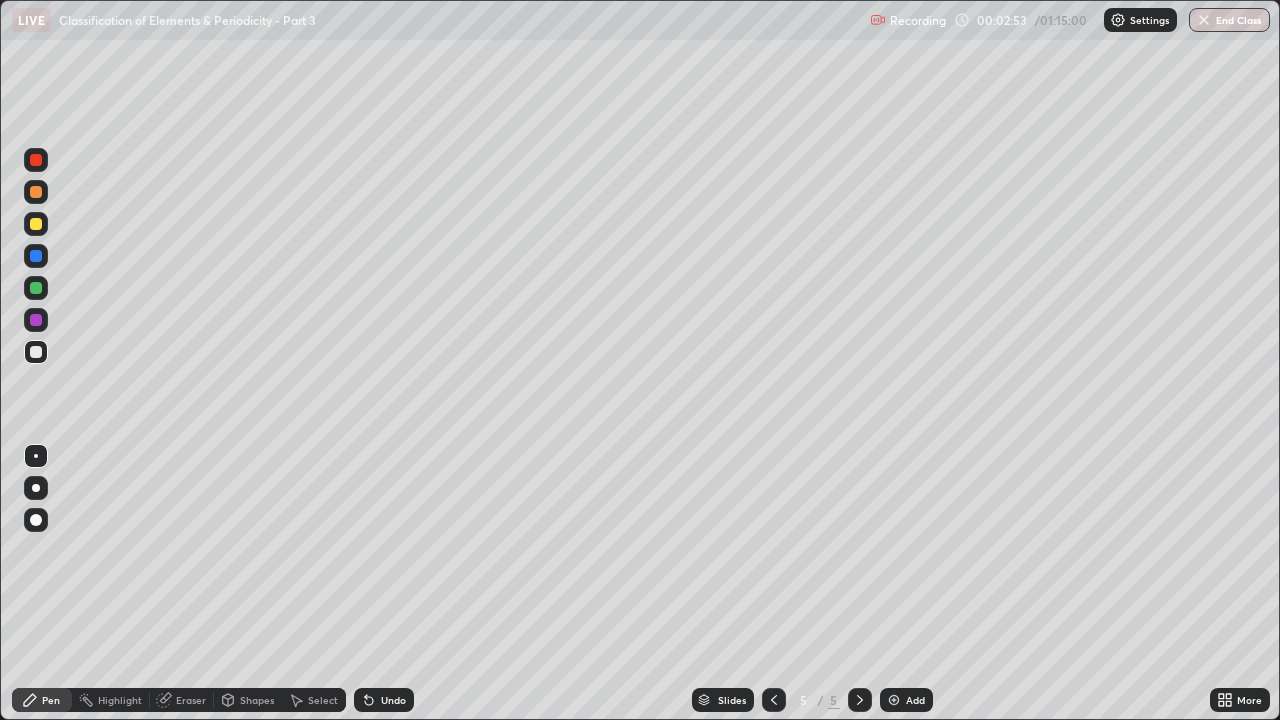 click at bounding box center (36, 192) 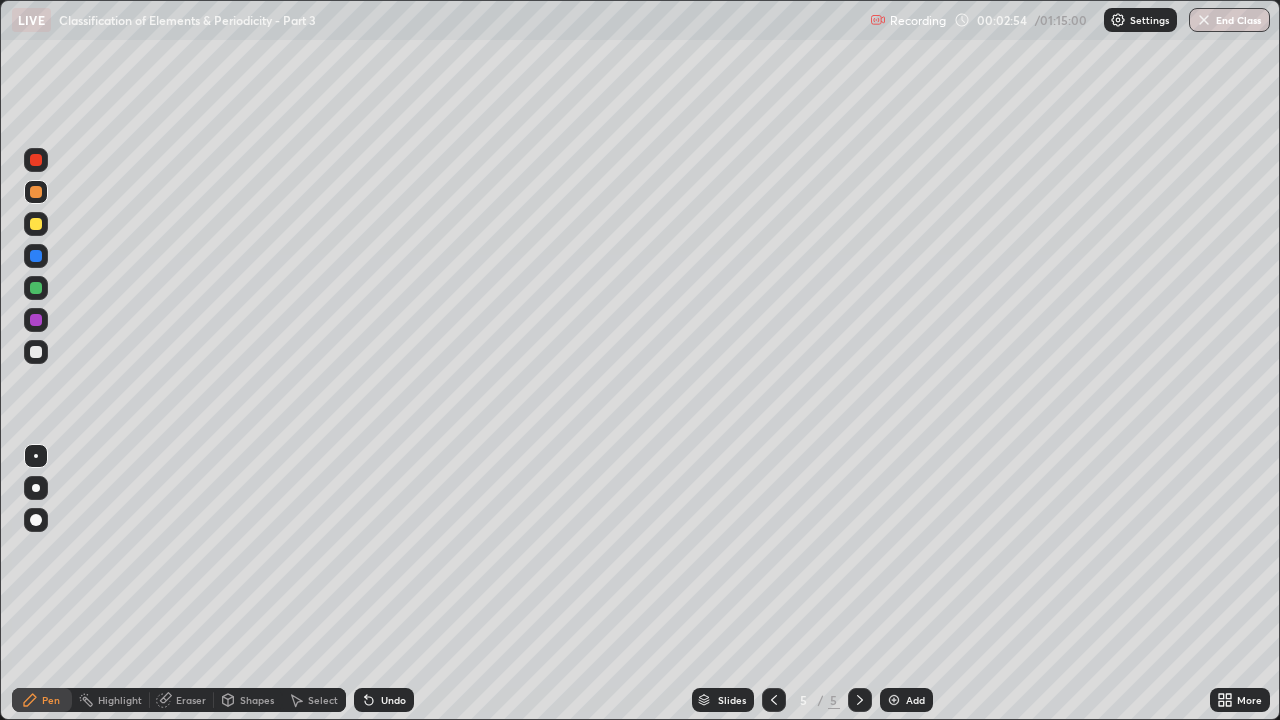 click at bounding box center [36, 488] 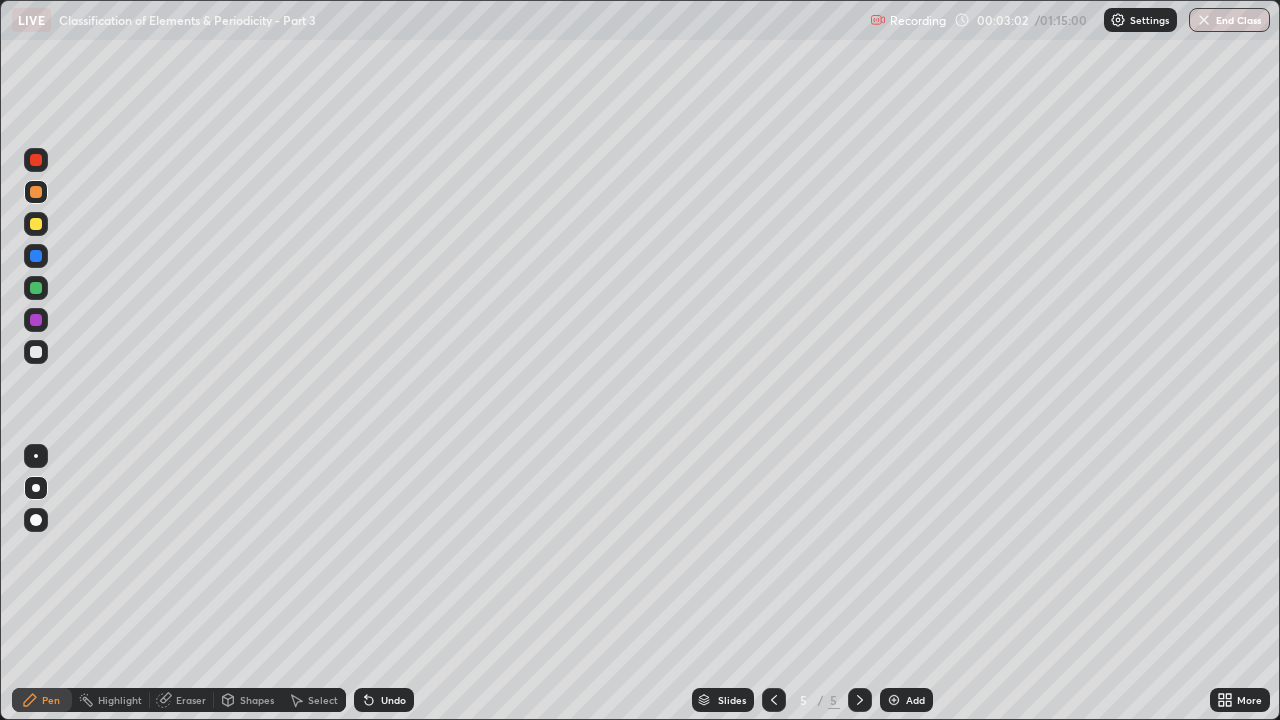 click on "Undo" at bounding box center (393, 700) 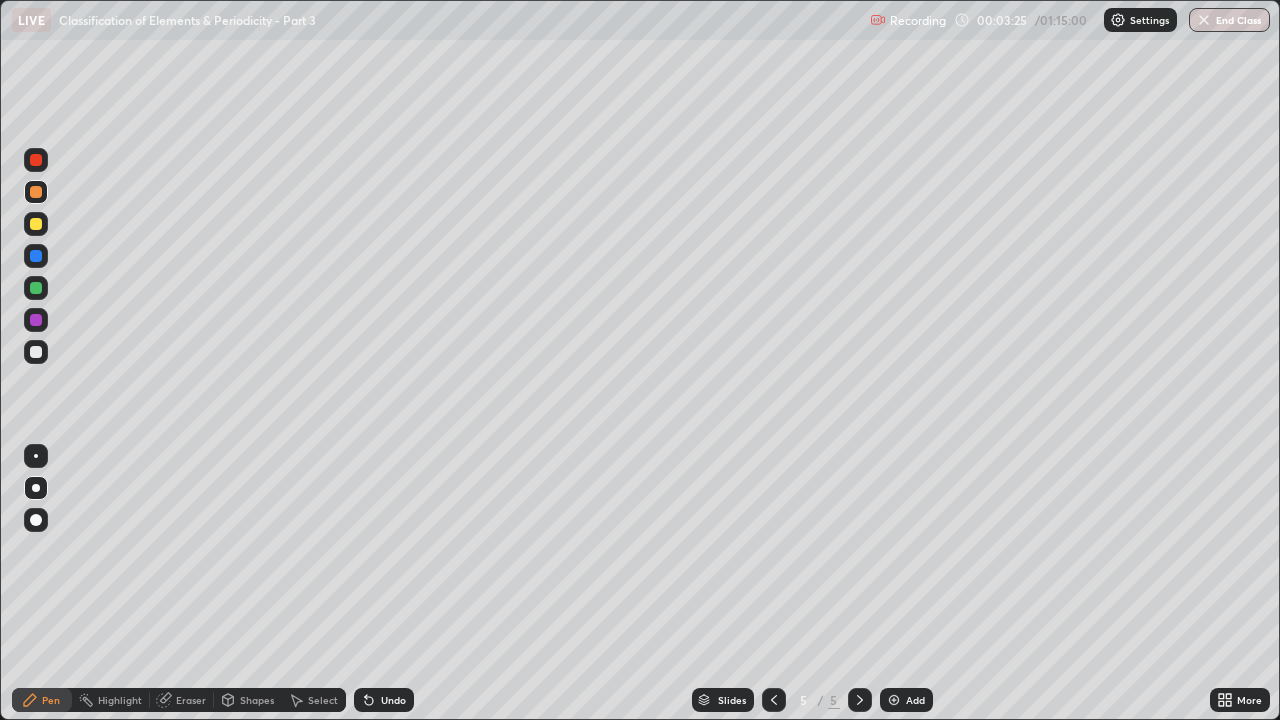 click on "Undo" at bounding box center (393, 700) 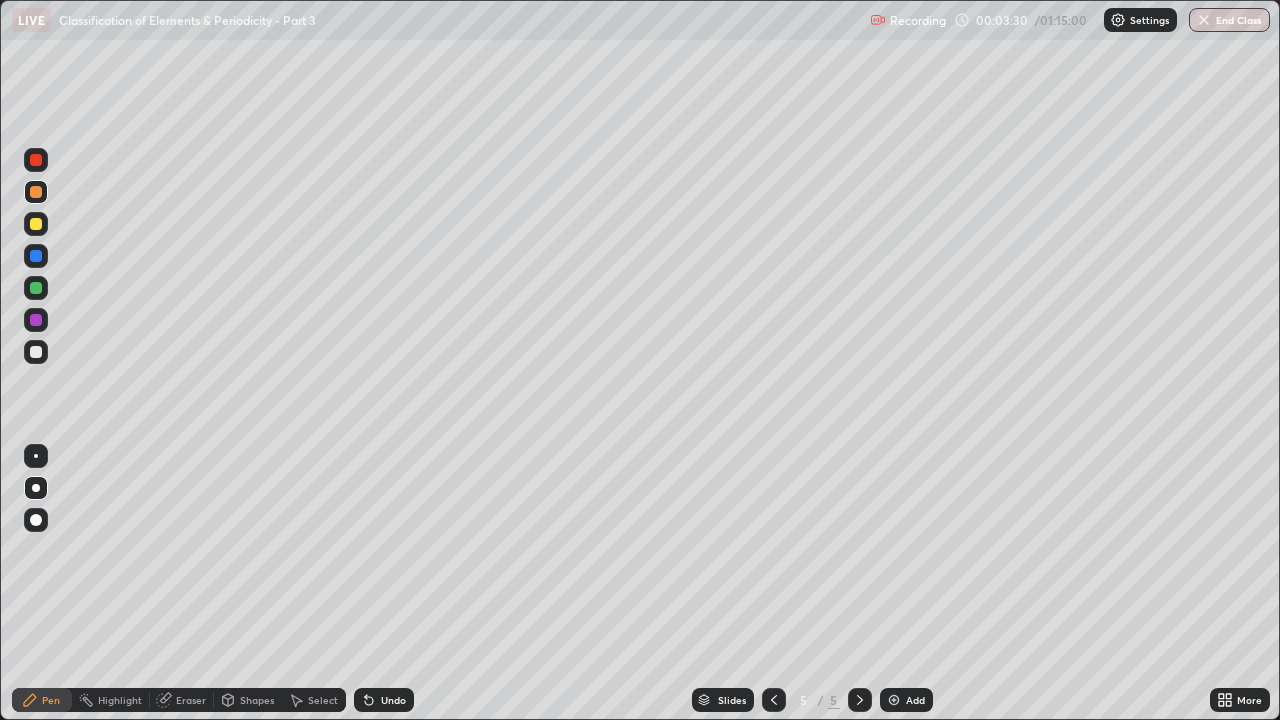 click on "Undo" at bounding box center (393, 700) 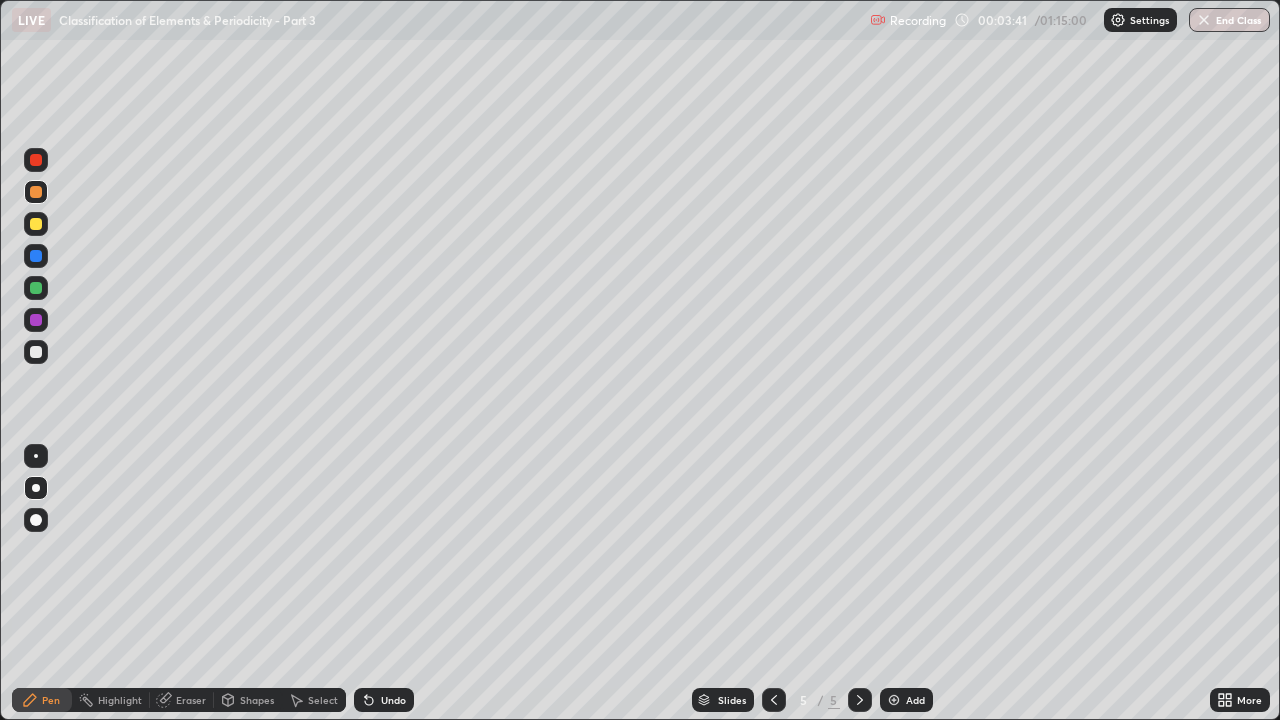 click on "Shapes" at bounding box center [248, 700] 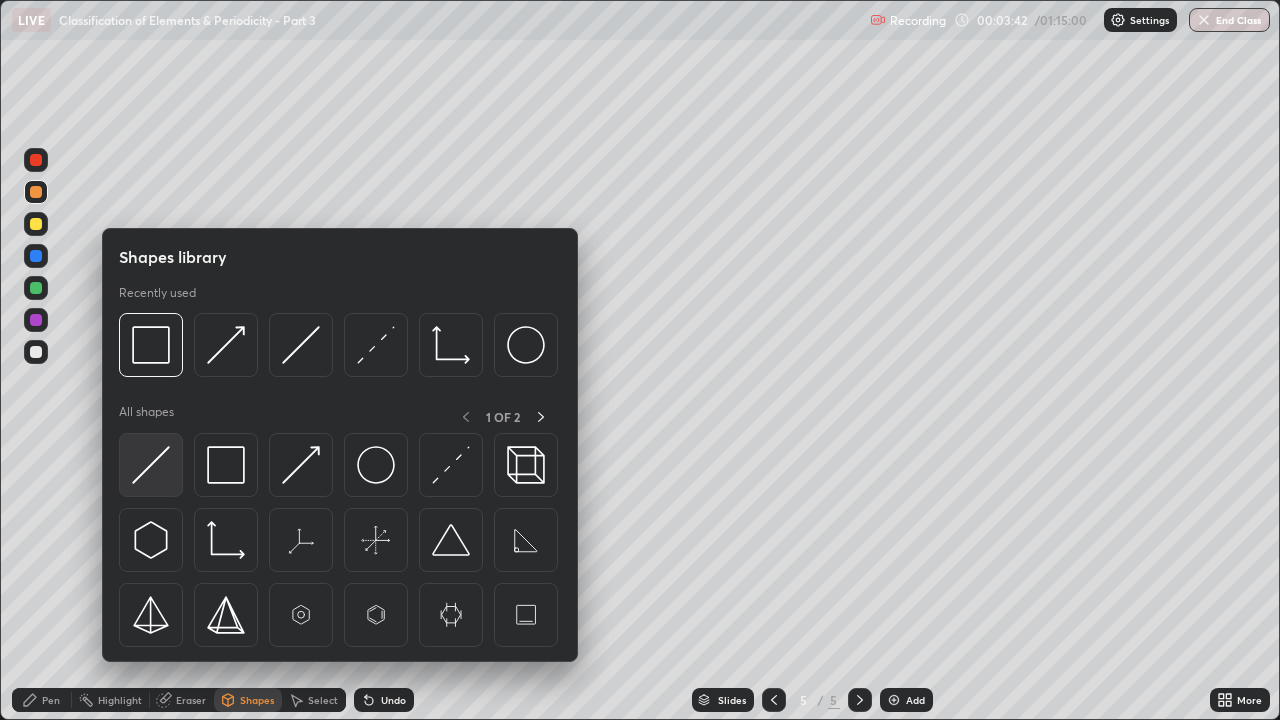 click at bounding box center [151, 465] 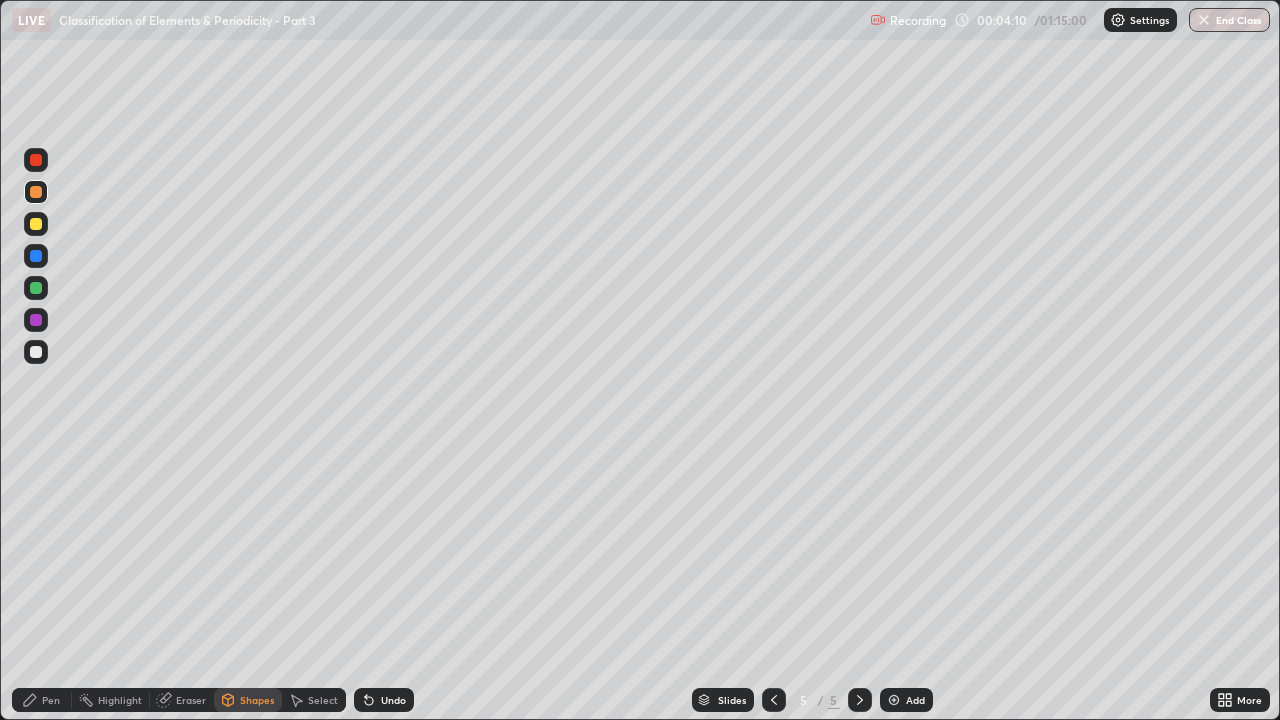 click on "Eraser" at bounding box center [191, 700] 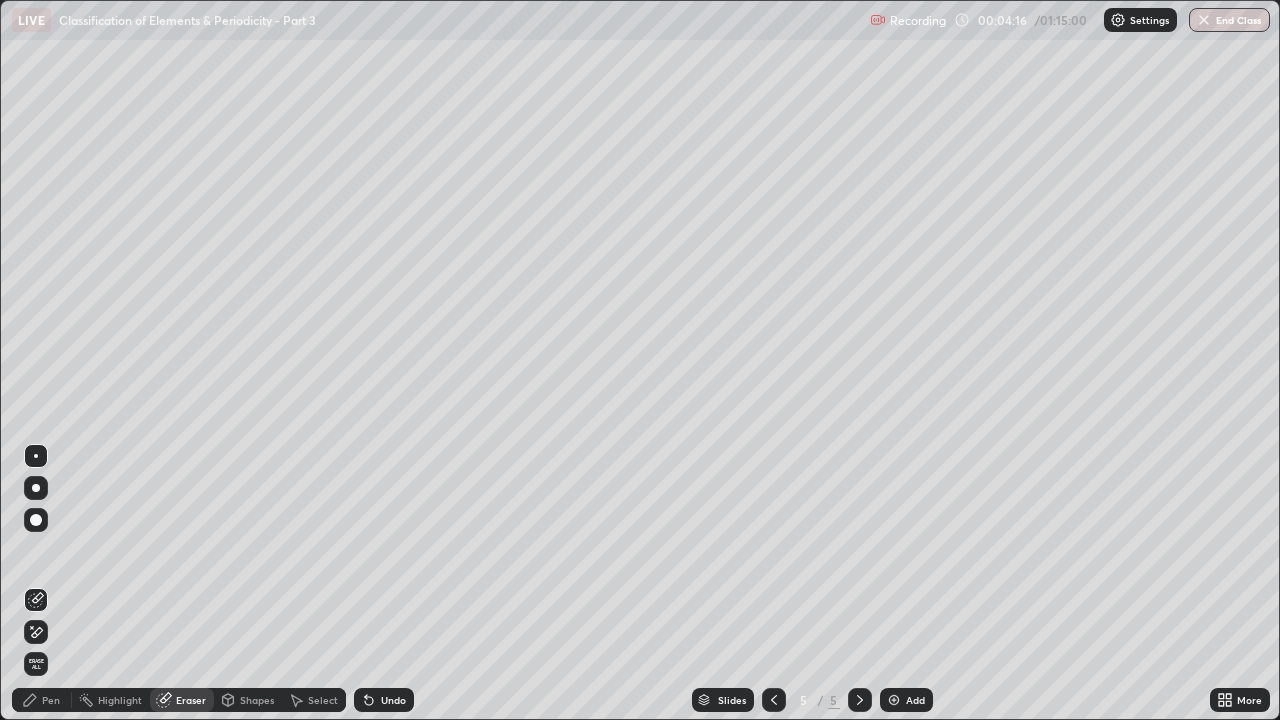 click on "Pen" at bounding box center (42, 700) 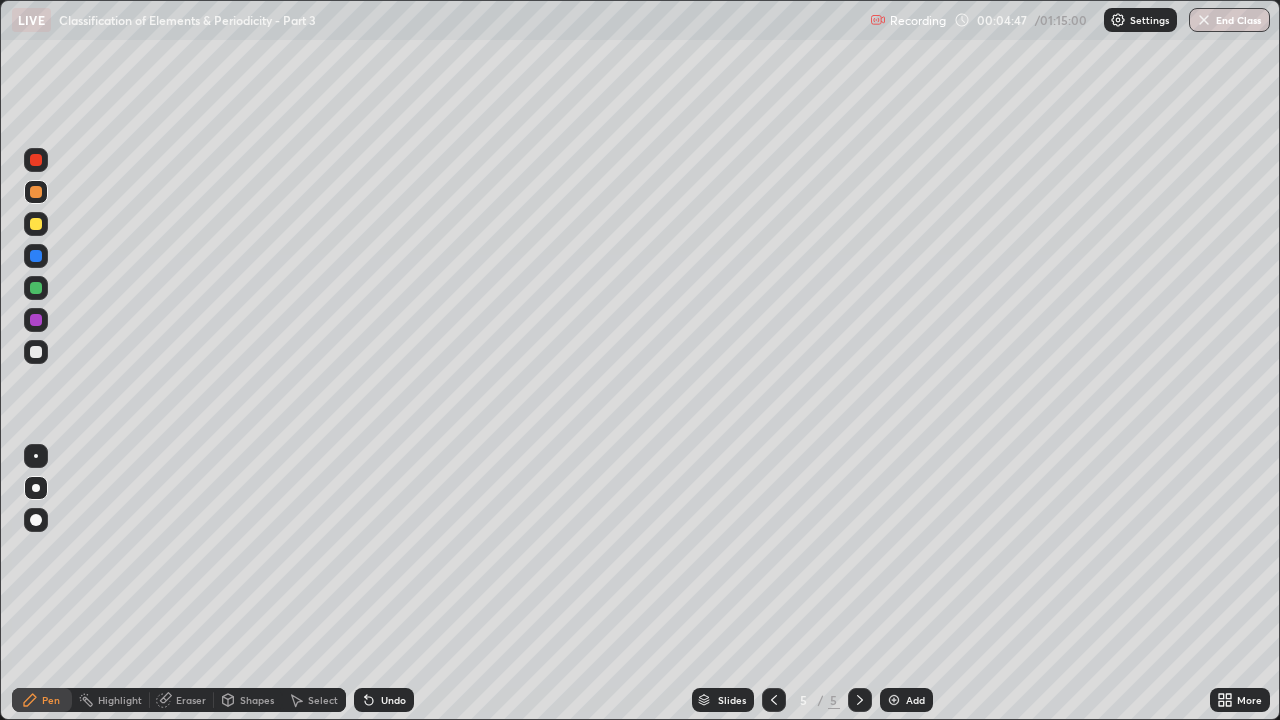 click on "Select" at bounding box center (323, 700) 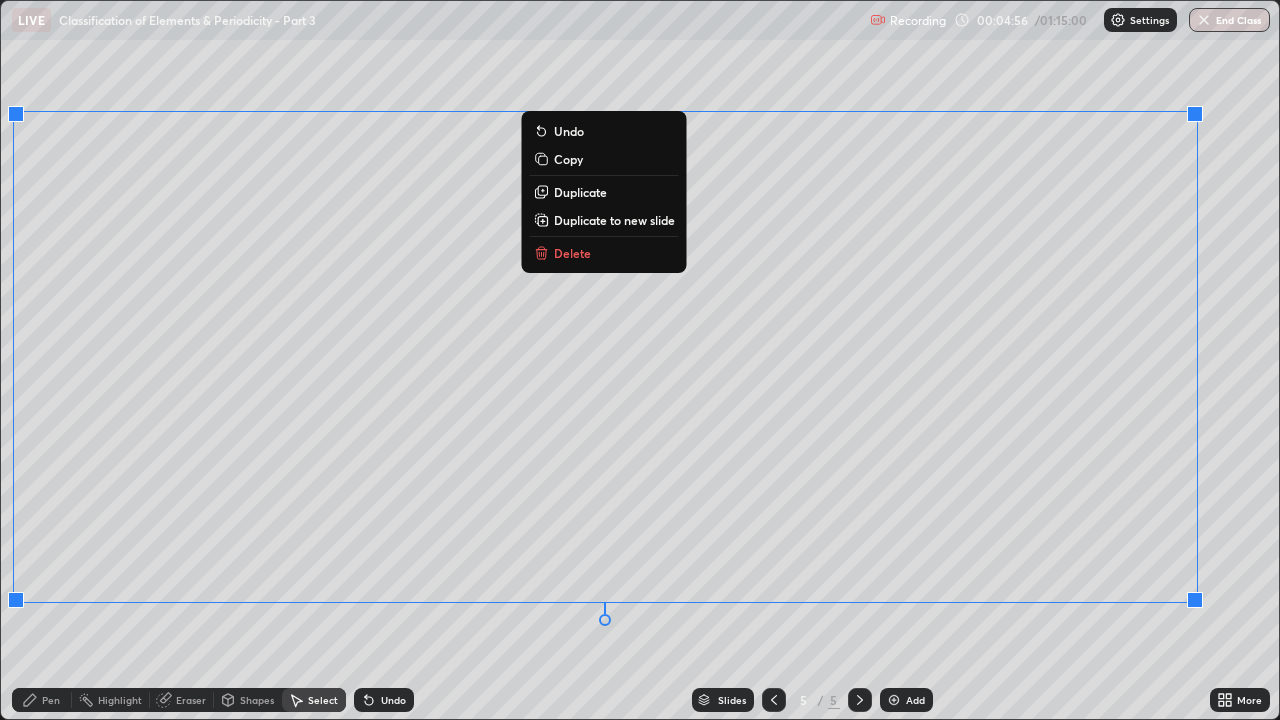 click on "0 ° Undo Copy Duplicate Duplicate to new slide Delete" at bounding box center [640, 360] 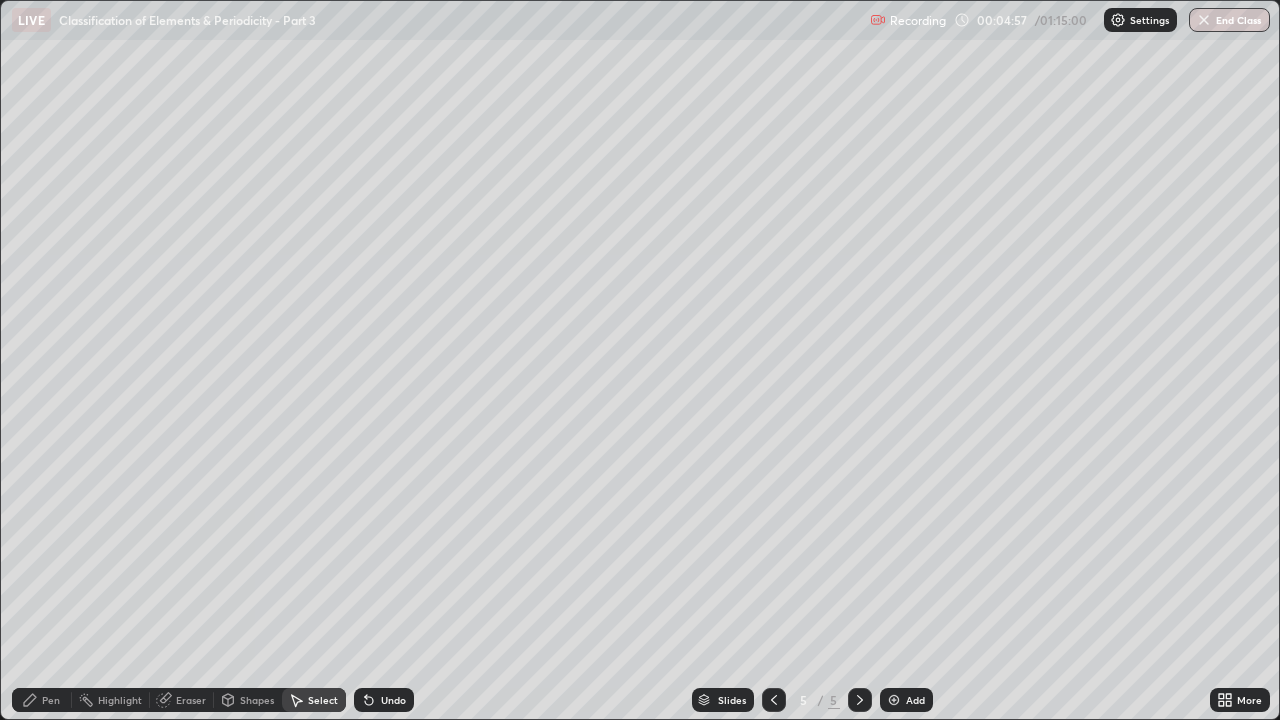 click on "Pen" at bounding box center [42, 700] 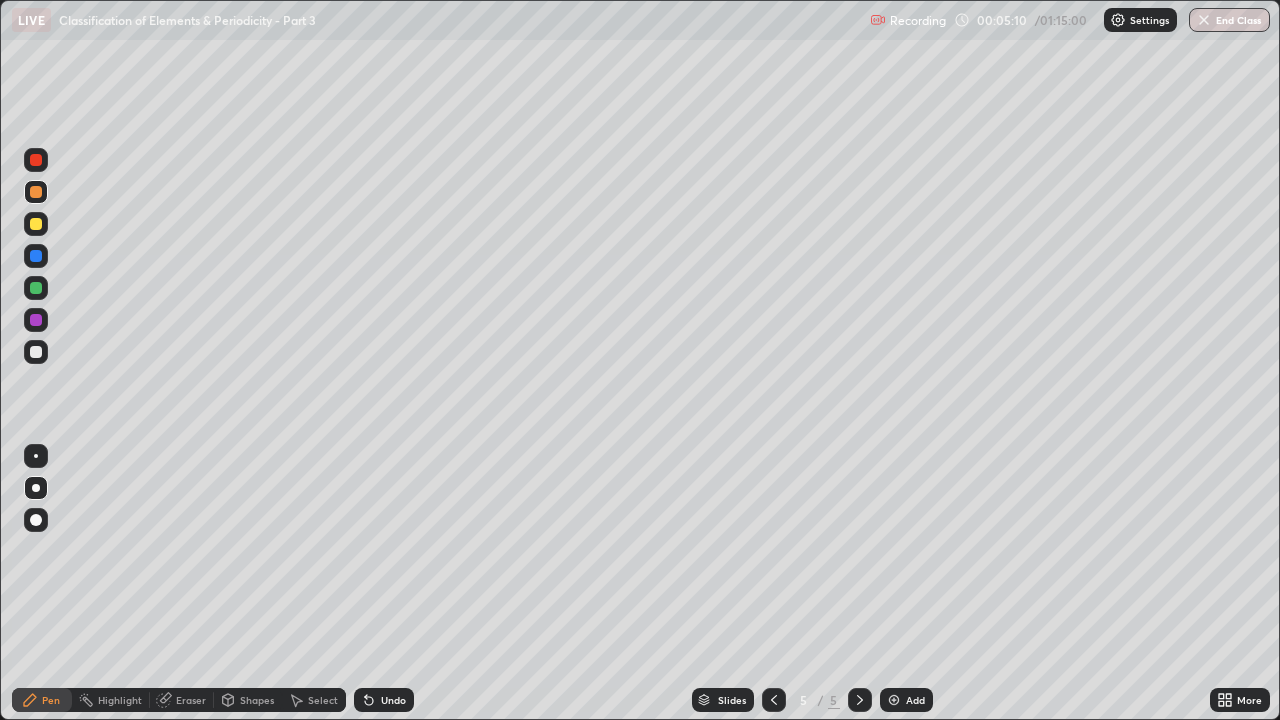 click on "Undo" at bounding box center (384, 700) 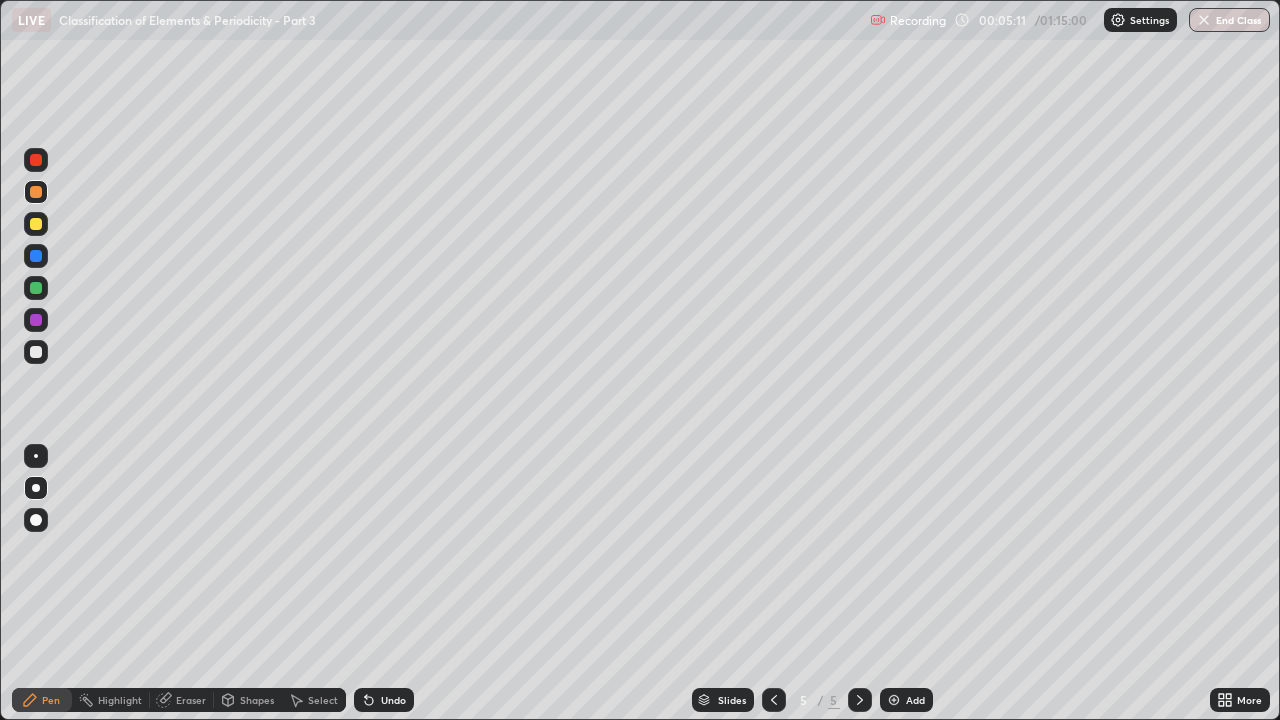 click on "Undo" at bounding box center [384, 700] 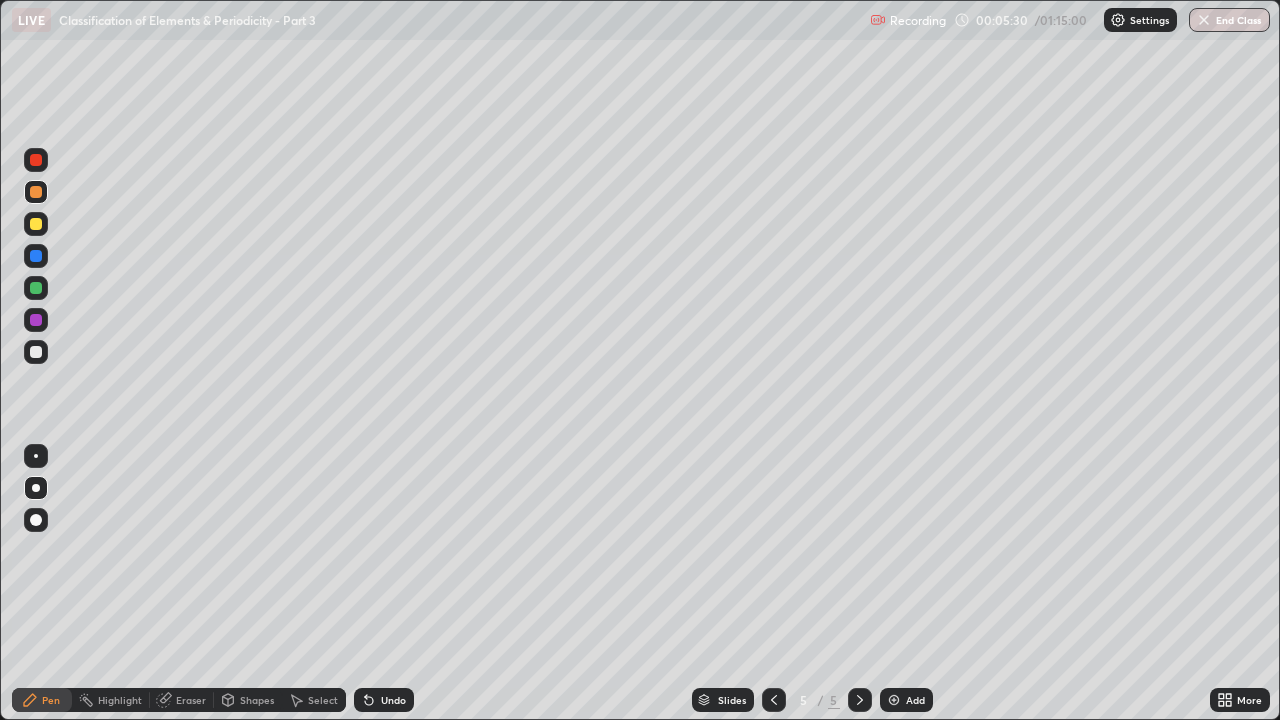 click on "Shapes" at bounding box center [257, 700] 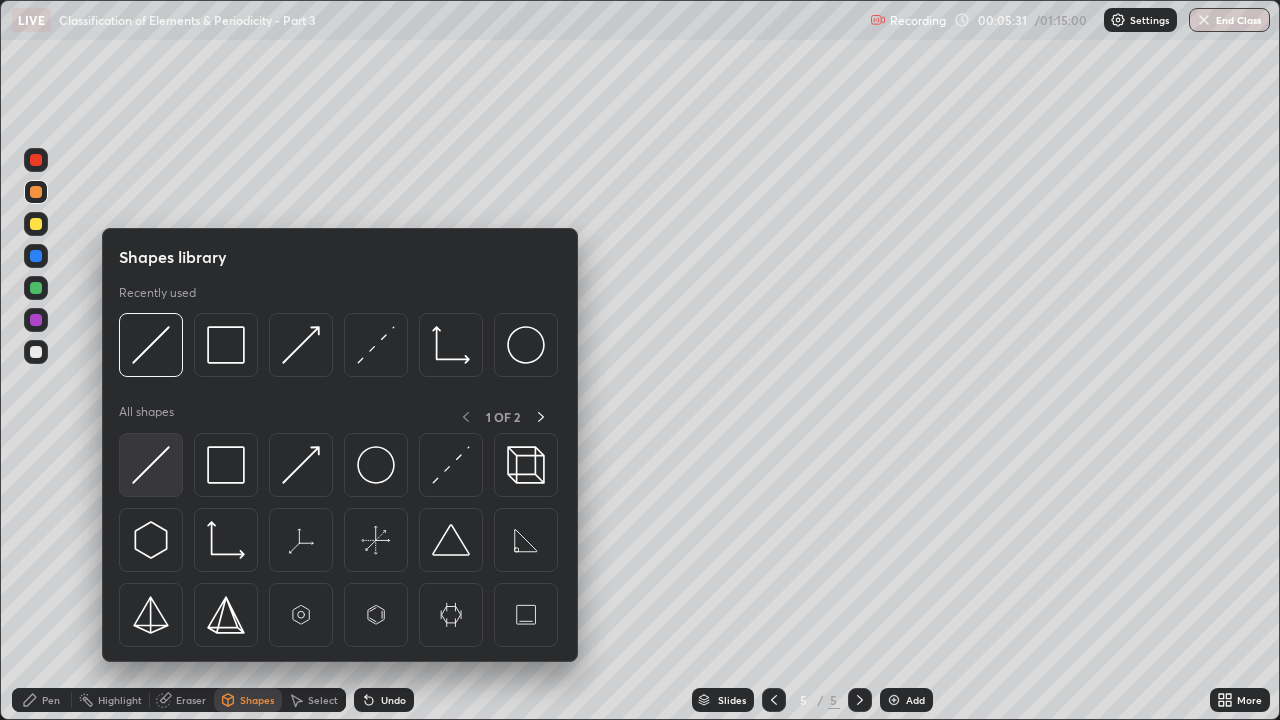 click at bounding box center (151, 465) 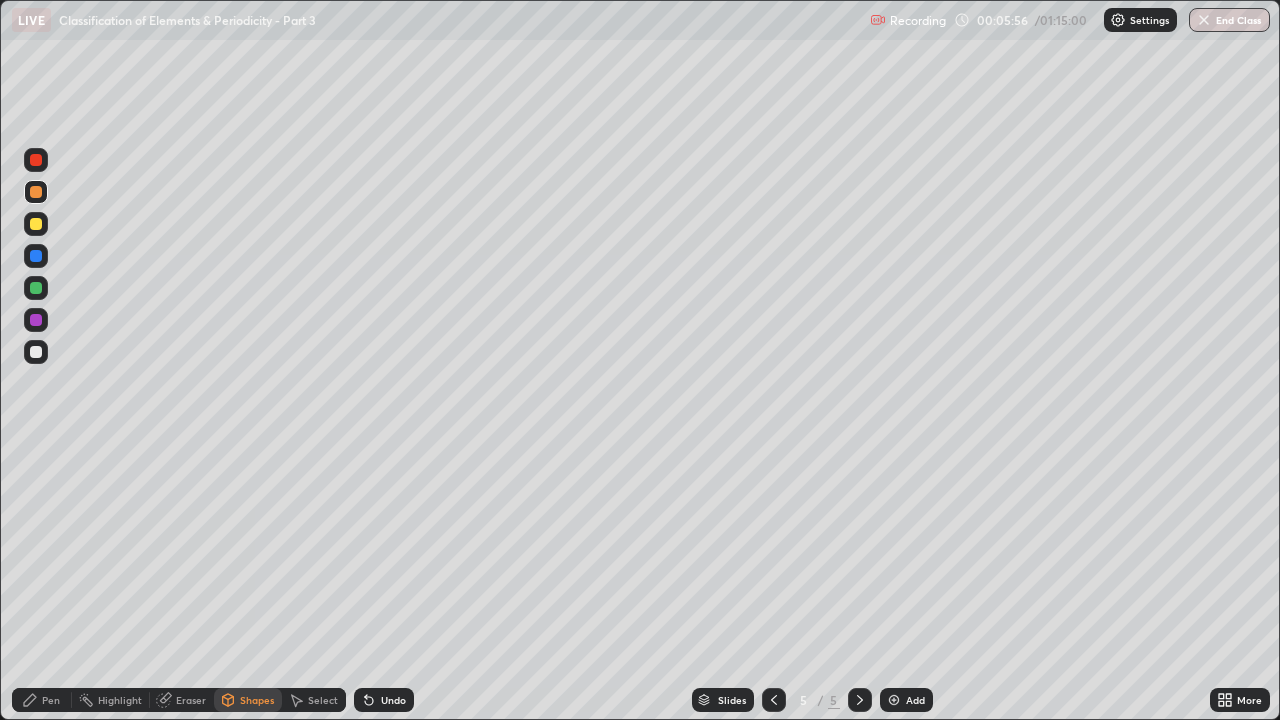 click on "Undo" at bounding box center [384, 700] 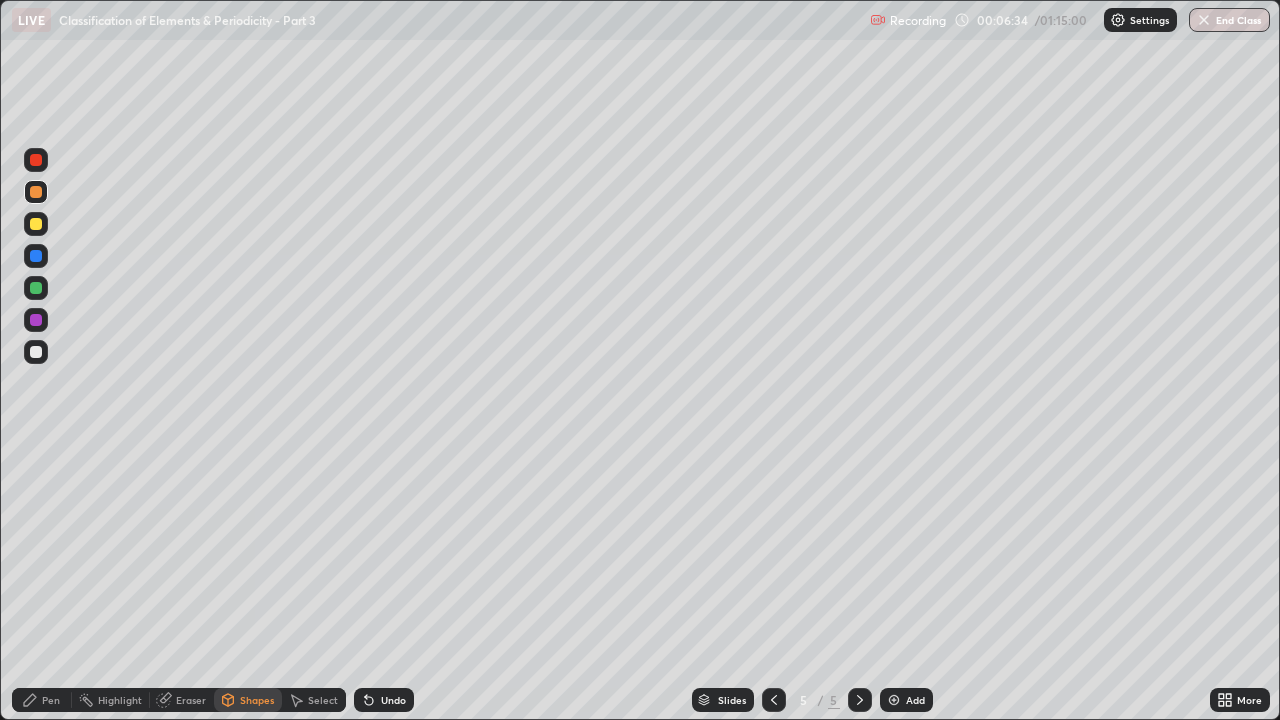 click on "Undo" at bounding box center [393, 700] 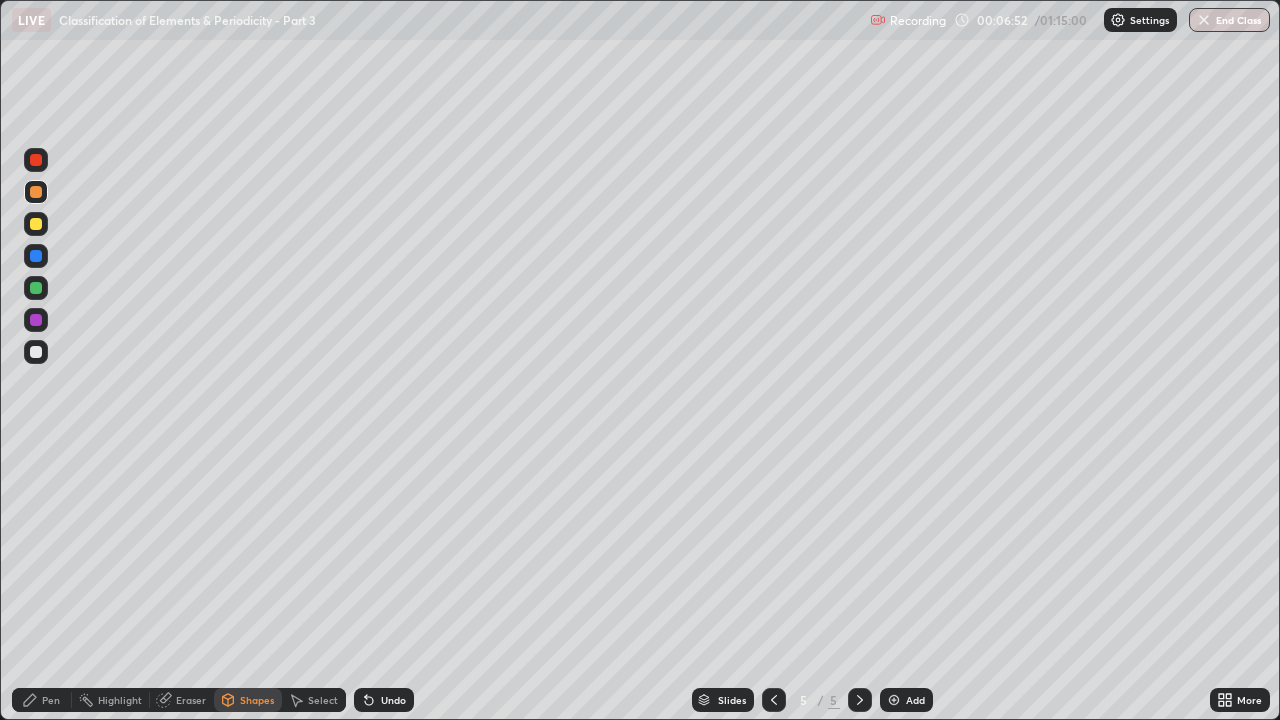 click at bounding box center [36, 192] 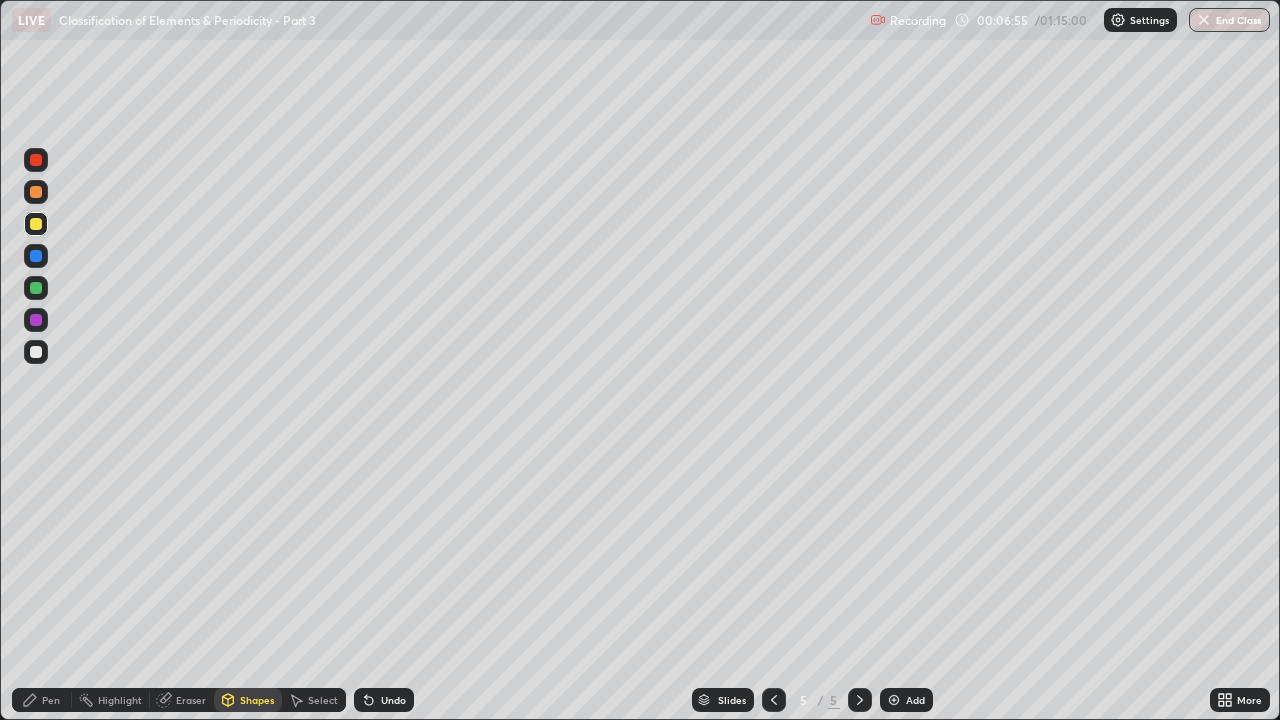 click at bounding box center [36, 352] 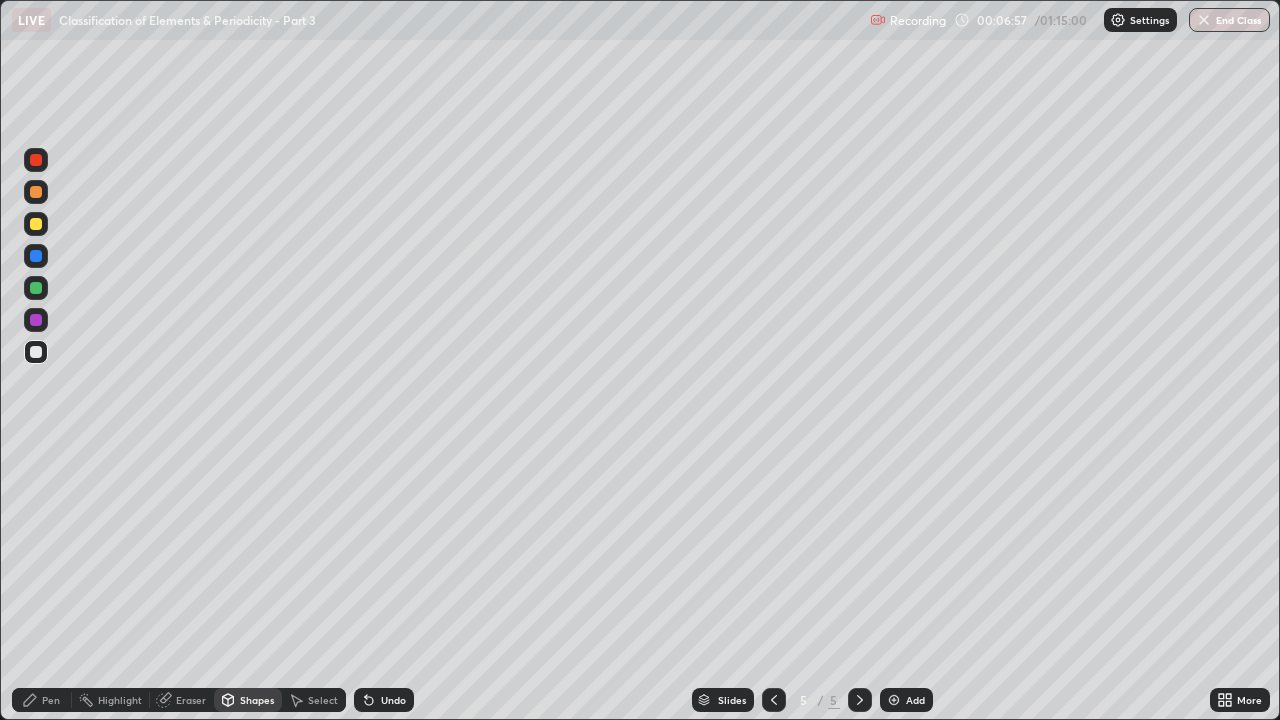 click on "Undo" at bounding box center (393, 700) 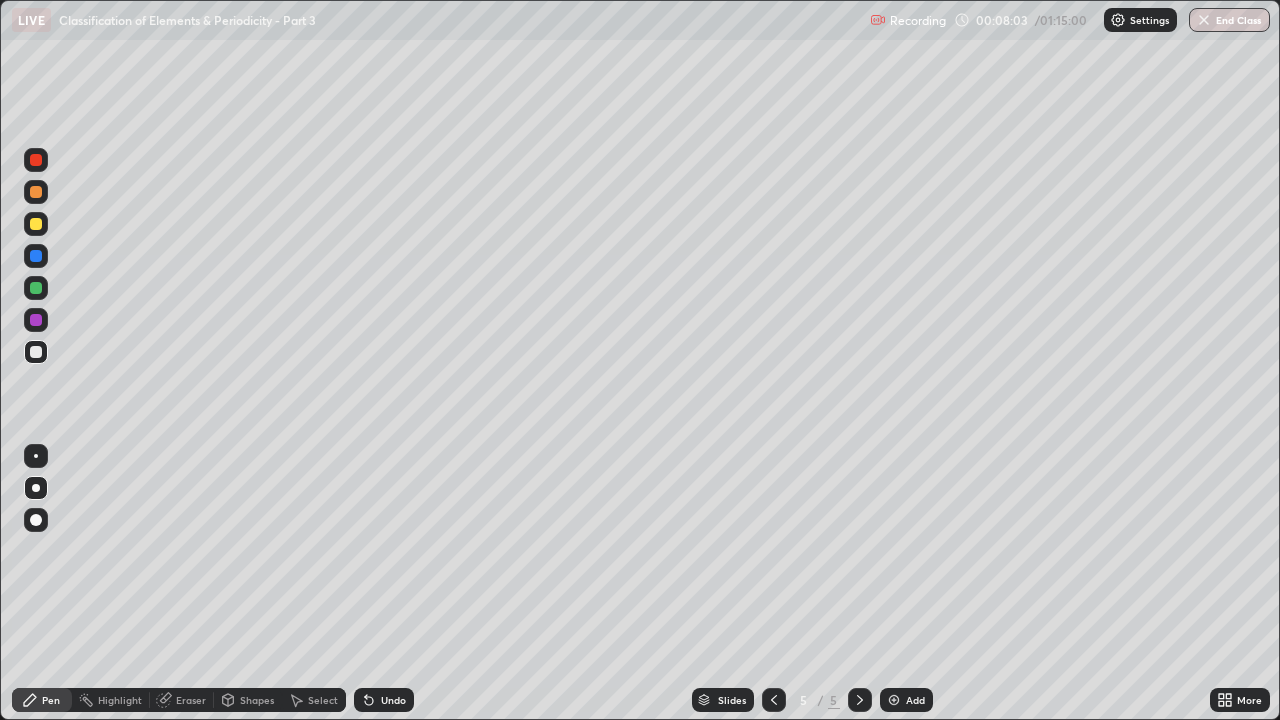 click 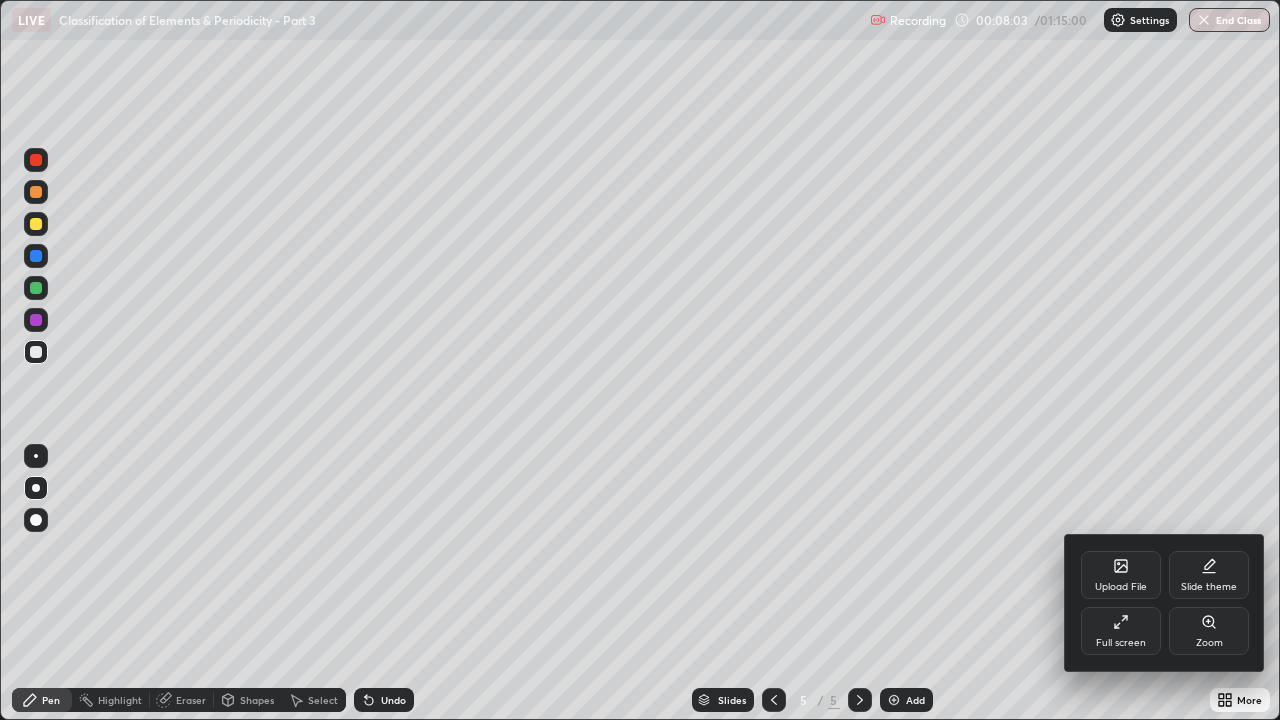 click 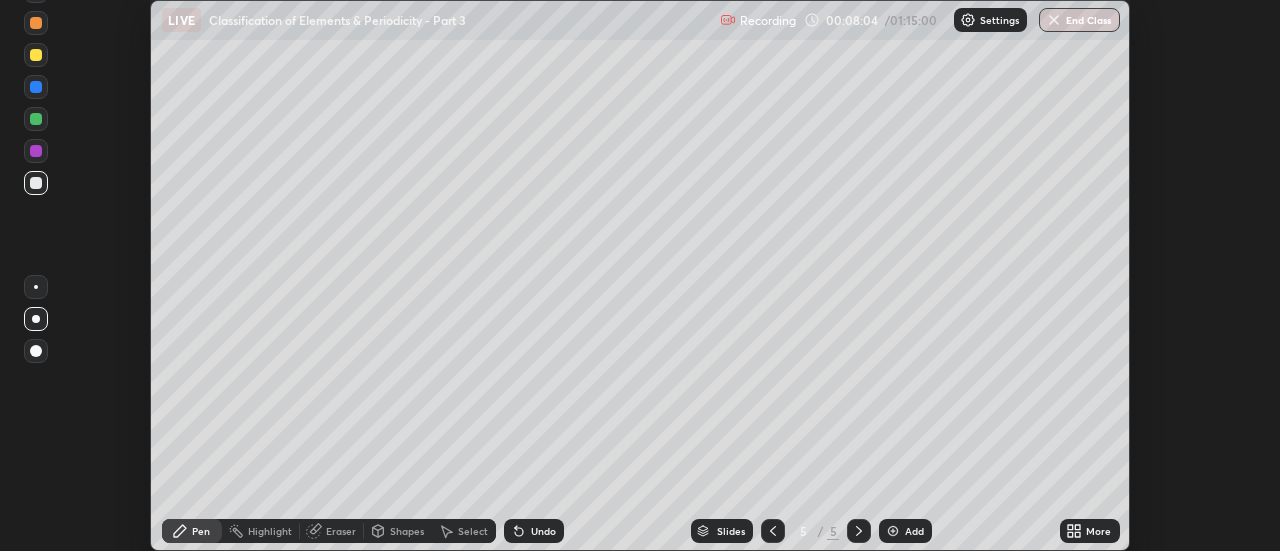 scroll, scrollTop: 551, scrollLeft: 1280, axis: both 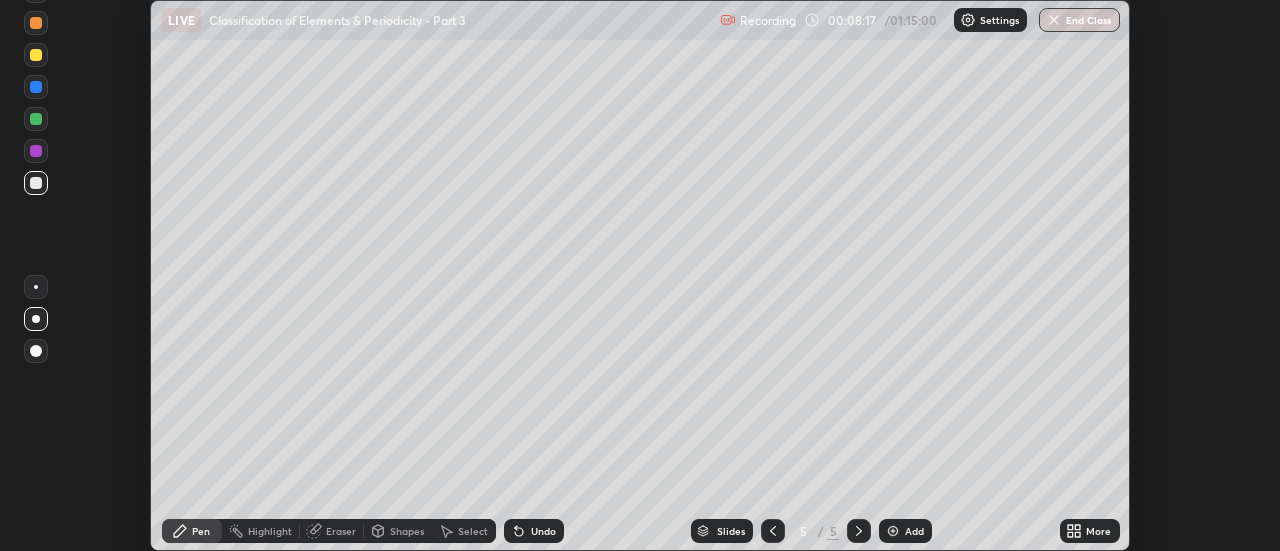 click 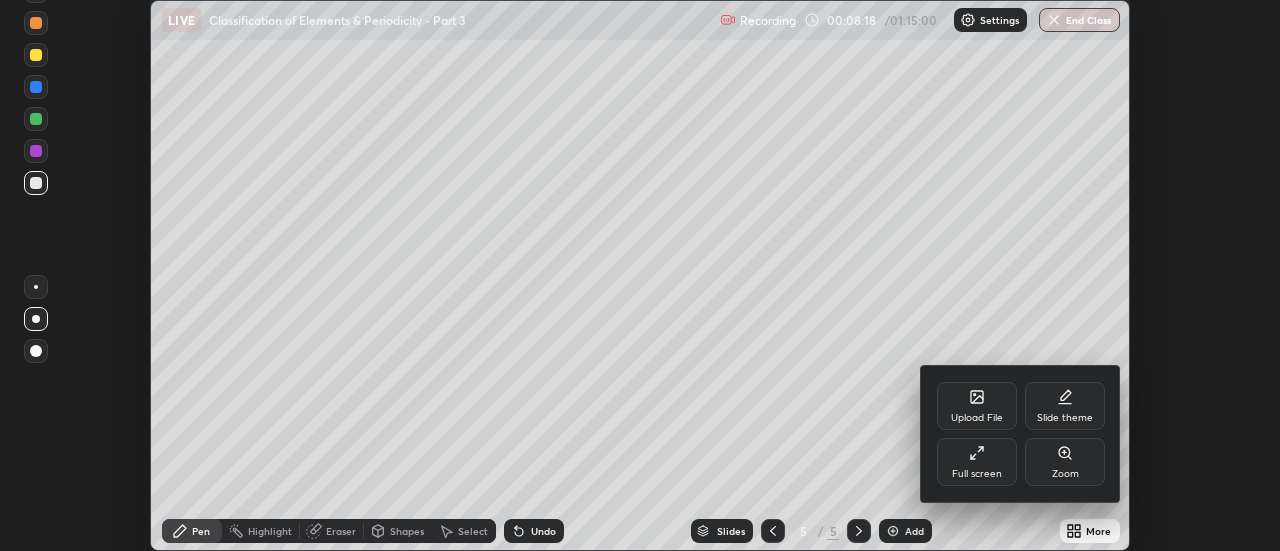 click on "Full screen" at bounding box center [977, 462] 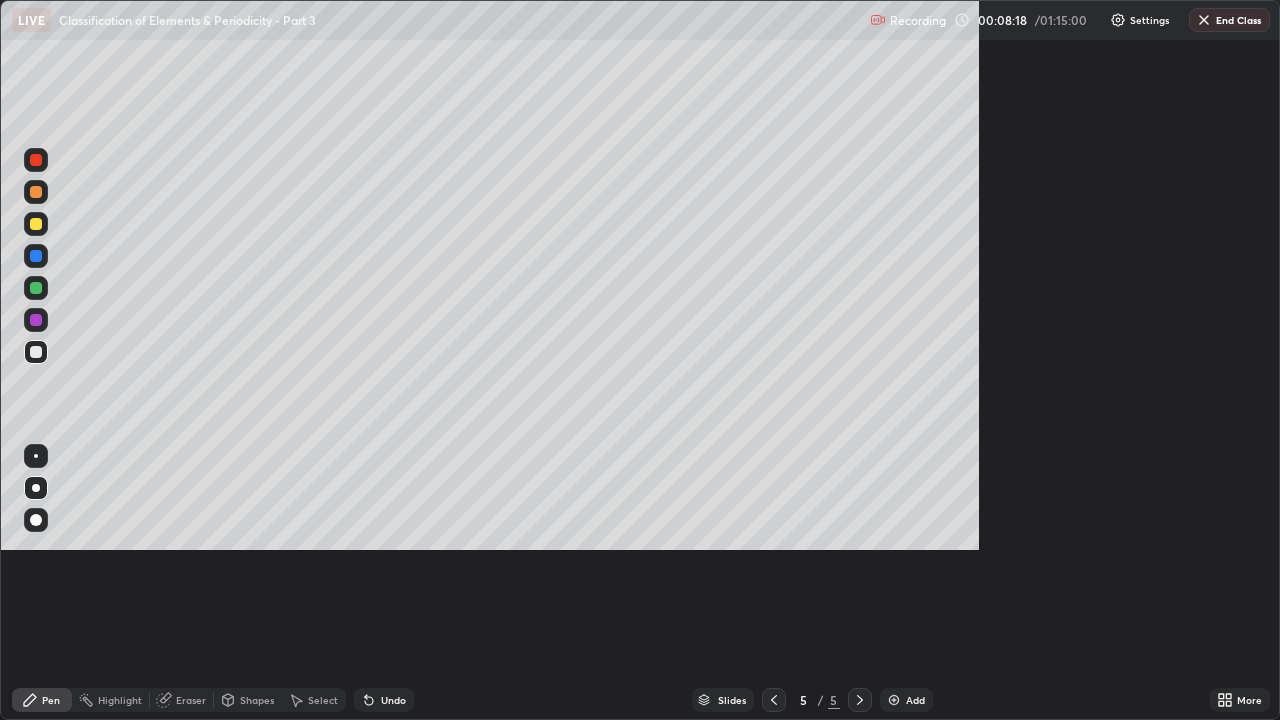 scroll, scrollTop: 99280, scrollLeft: 98720, axis: both 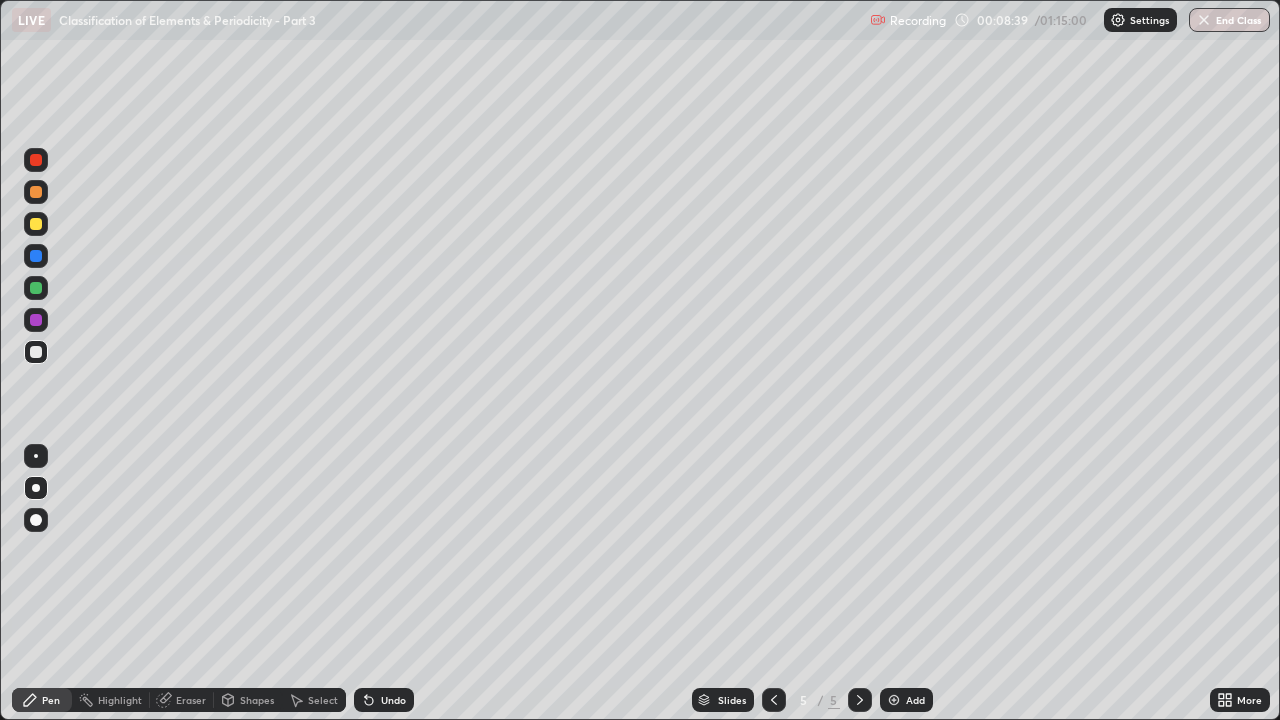 click on "More" at bounding box center [1249, 700] 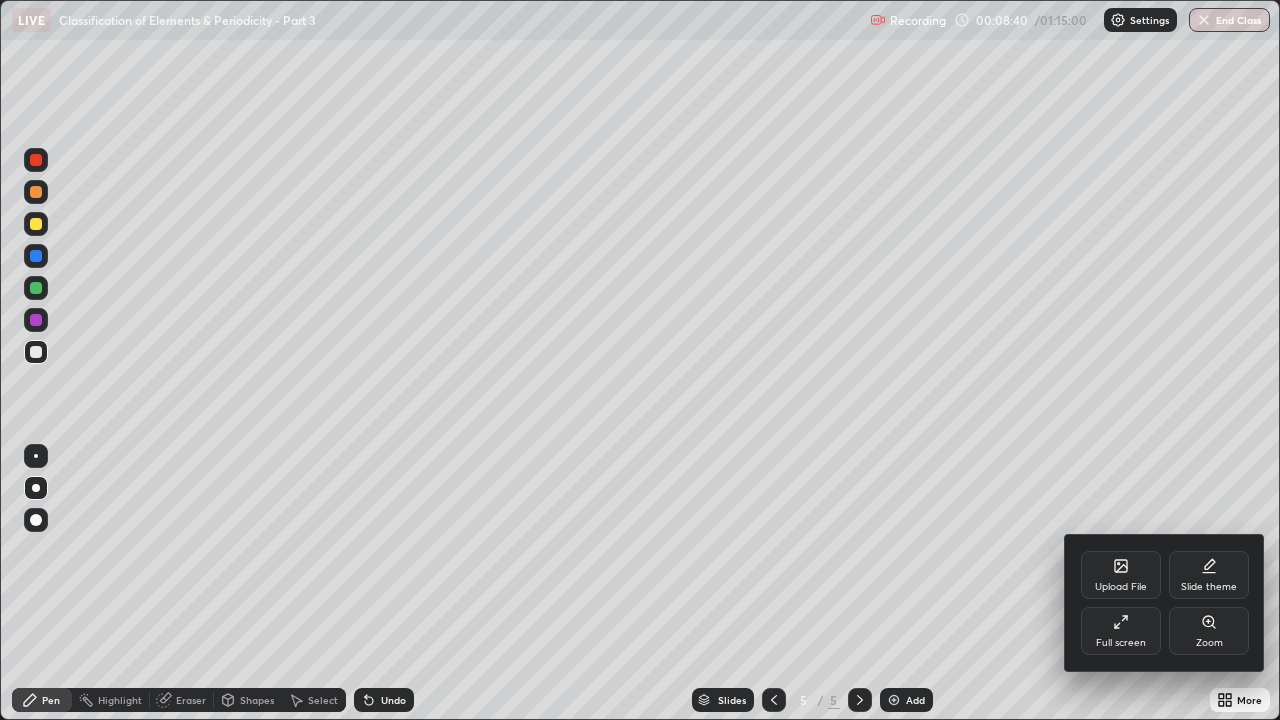 click on "Full screen" at bounding box center (1121, 643) 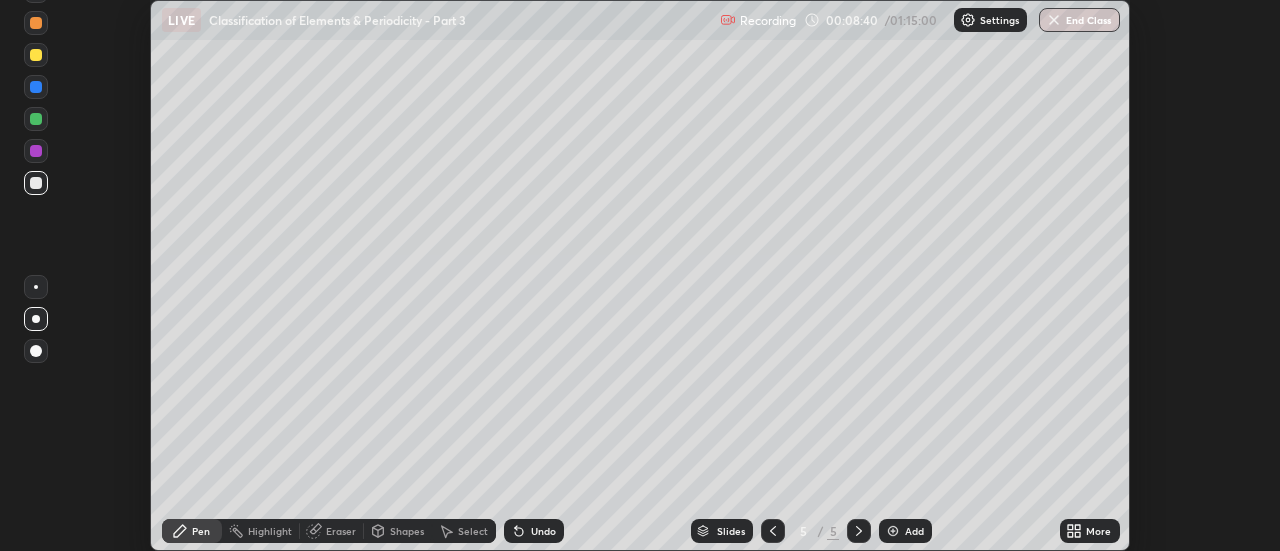 scroll, scrollTop: 551, scrollLeft: 1280, axis: both 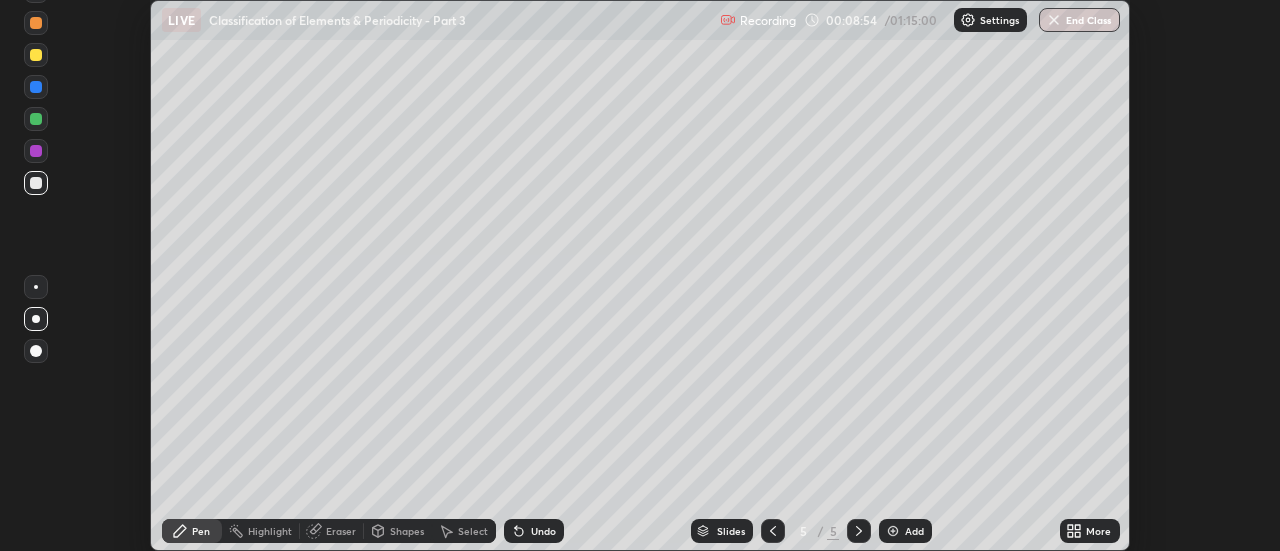 click 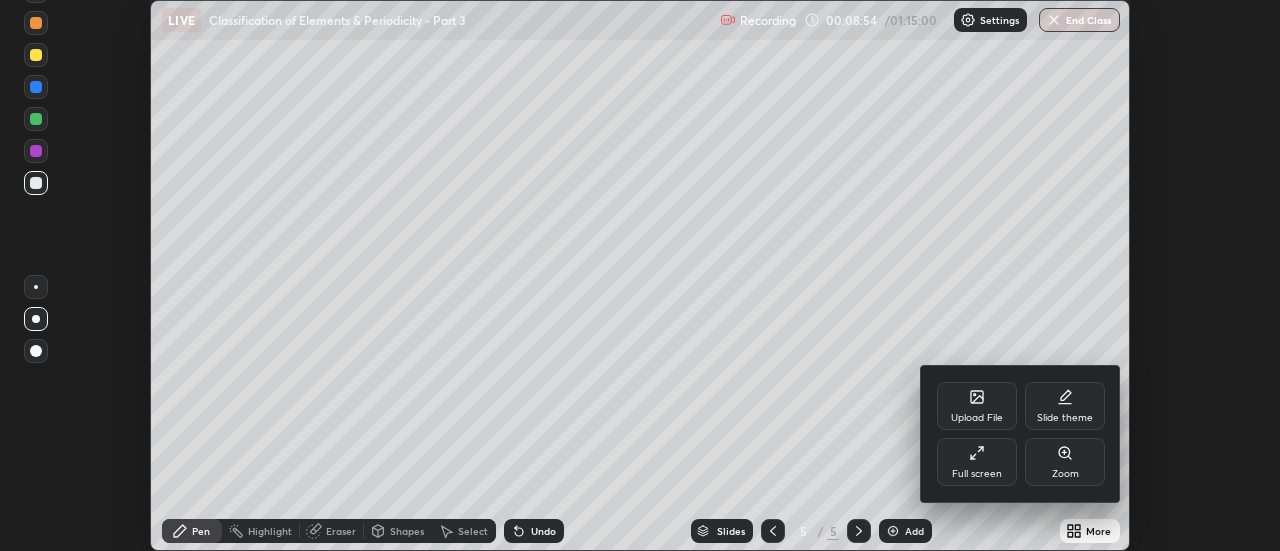 click on "Full screen" at bounding box center [977, 462] 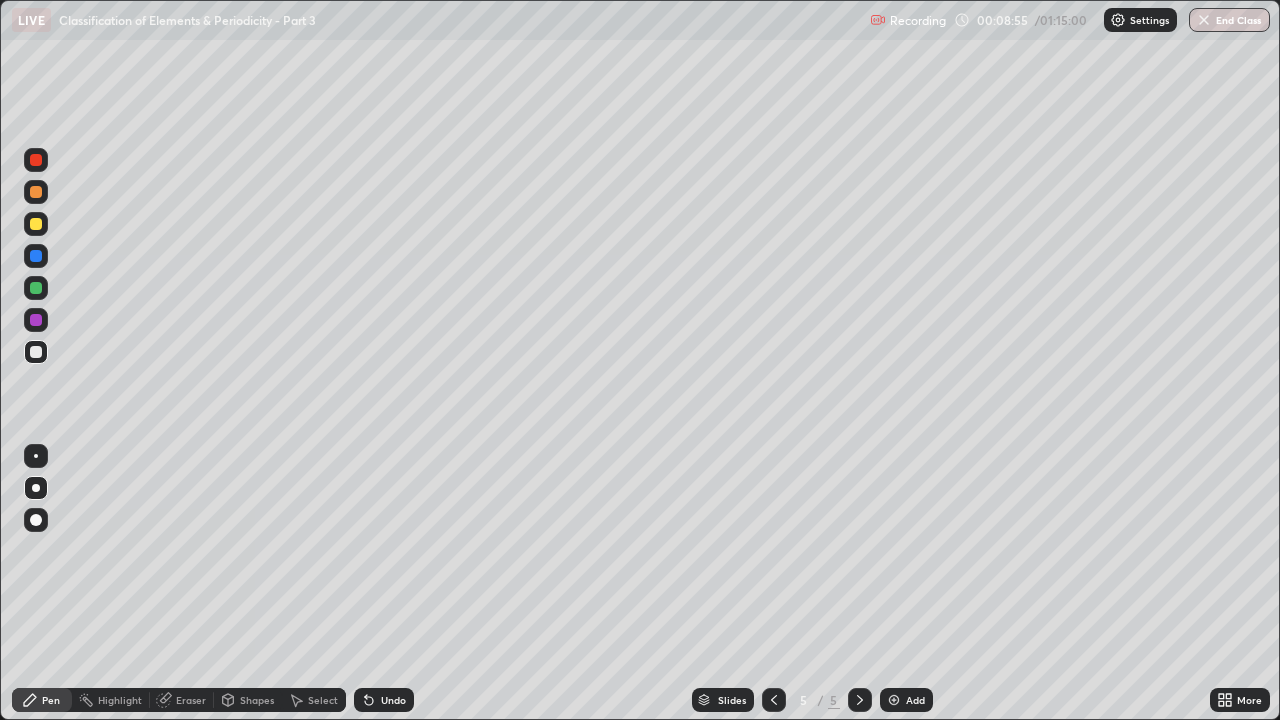 scroll, scrollTop: 99280, scrollLeft: 98720, axis: both 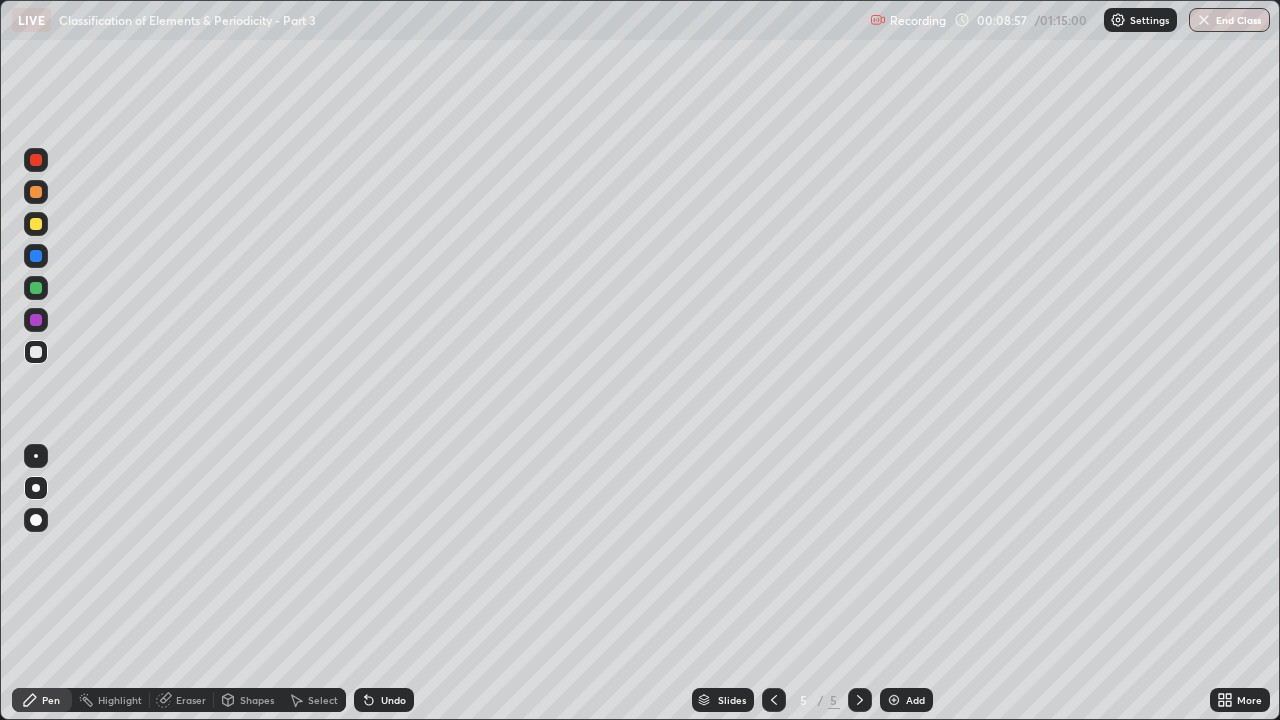 click at bounding box center (36, 160) 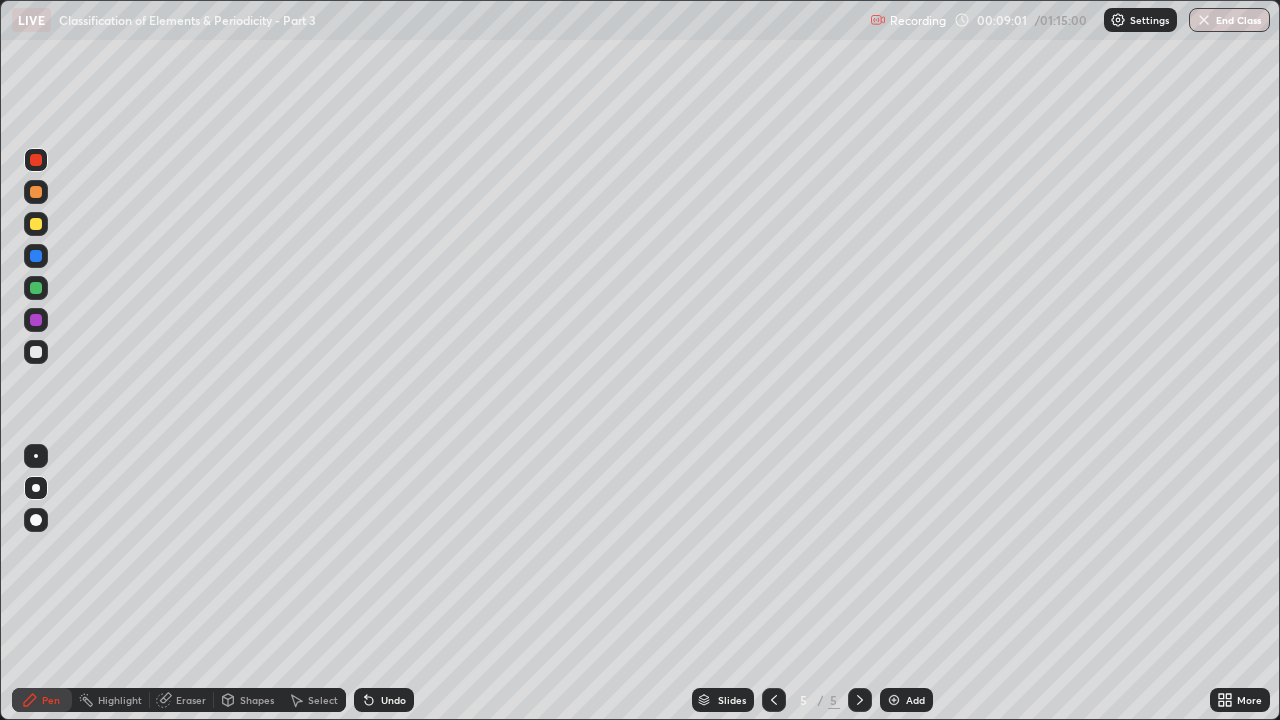 click at bounding box center [36, 160] 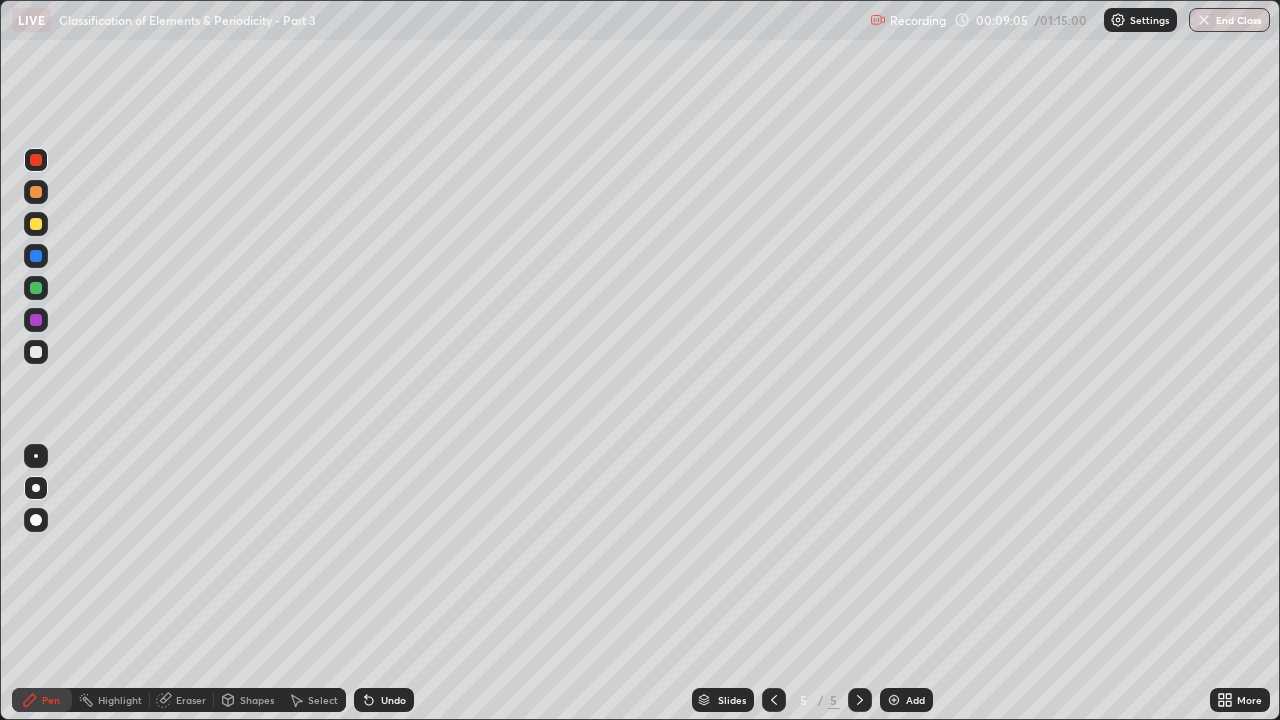 click at bounding box center (36, 160) 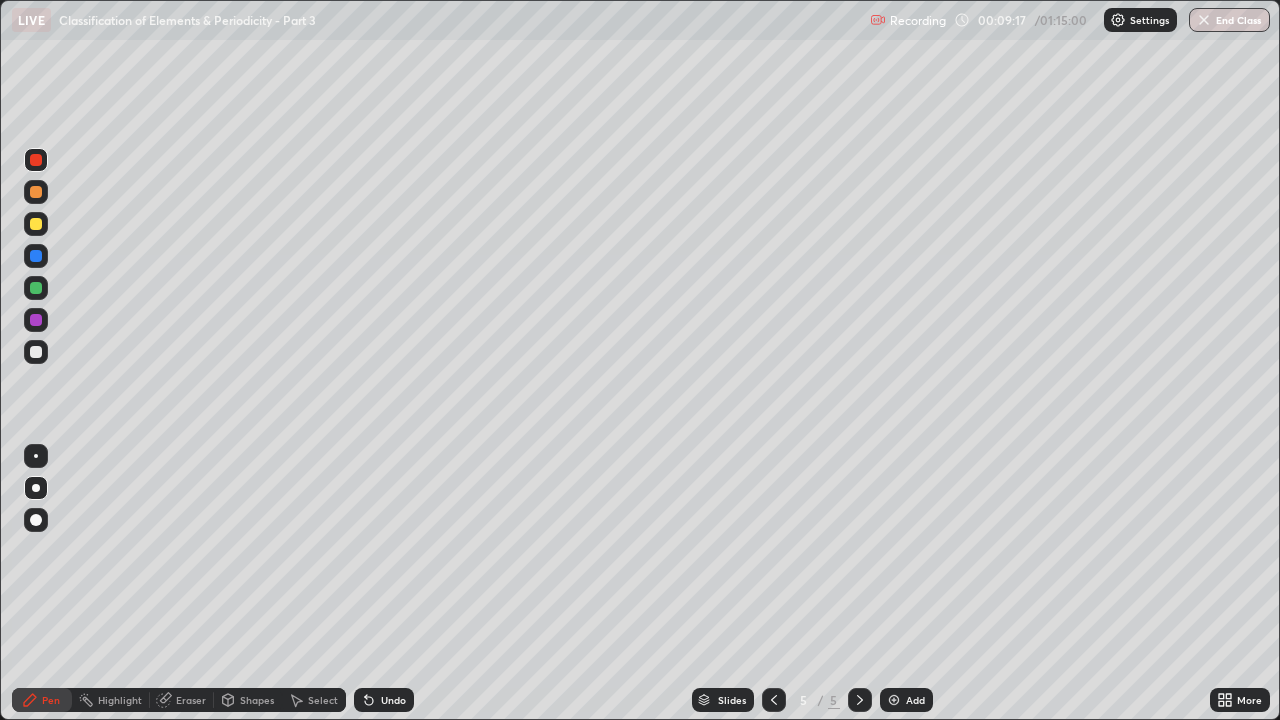 click on "Eraser" at bounding box center [182, 700] 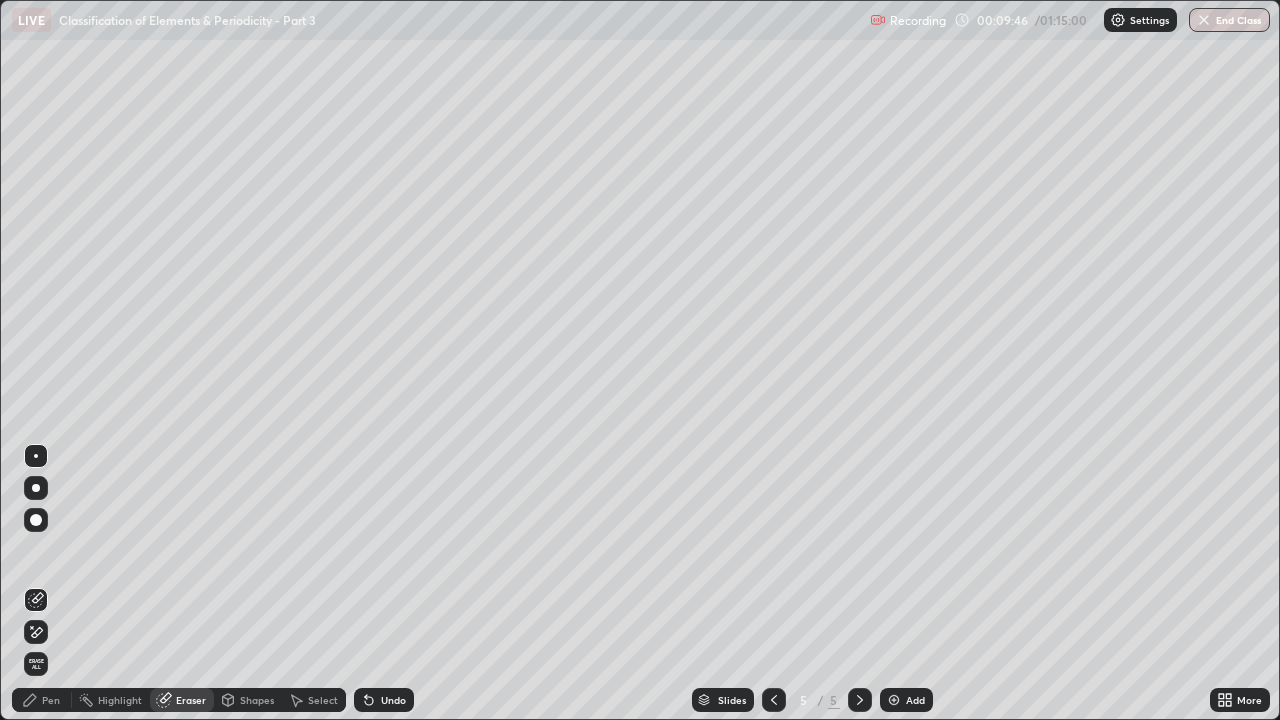click on "Pen" at bounding box center [42, 700] 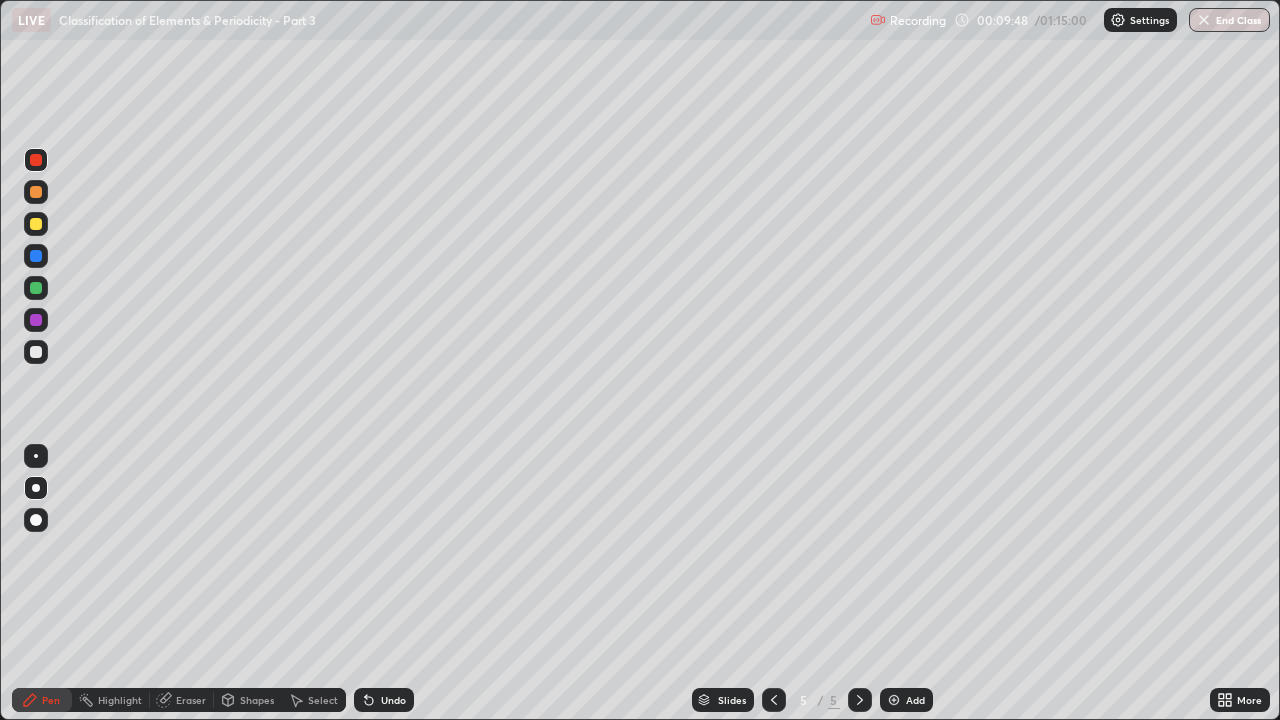 click at bounding box center [36, 352] 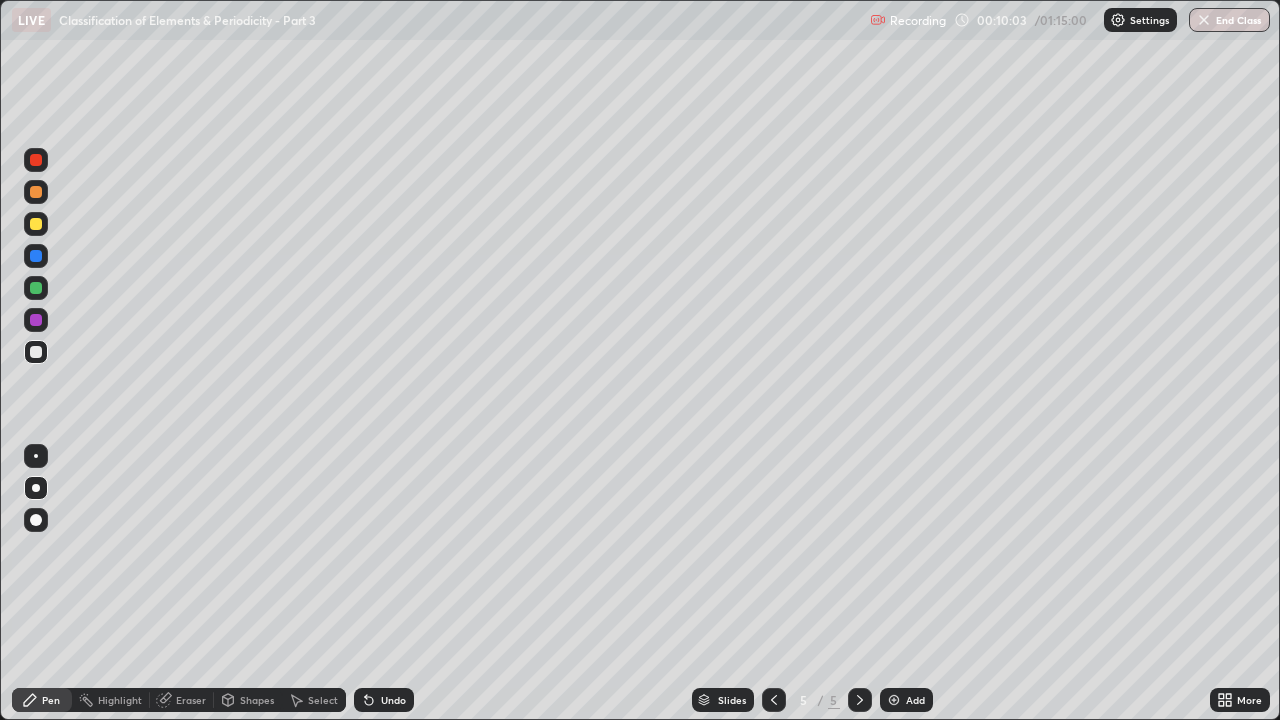 click on "Undo" at bounding box center (393, 700) 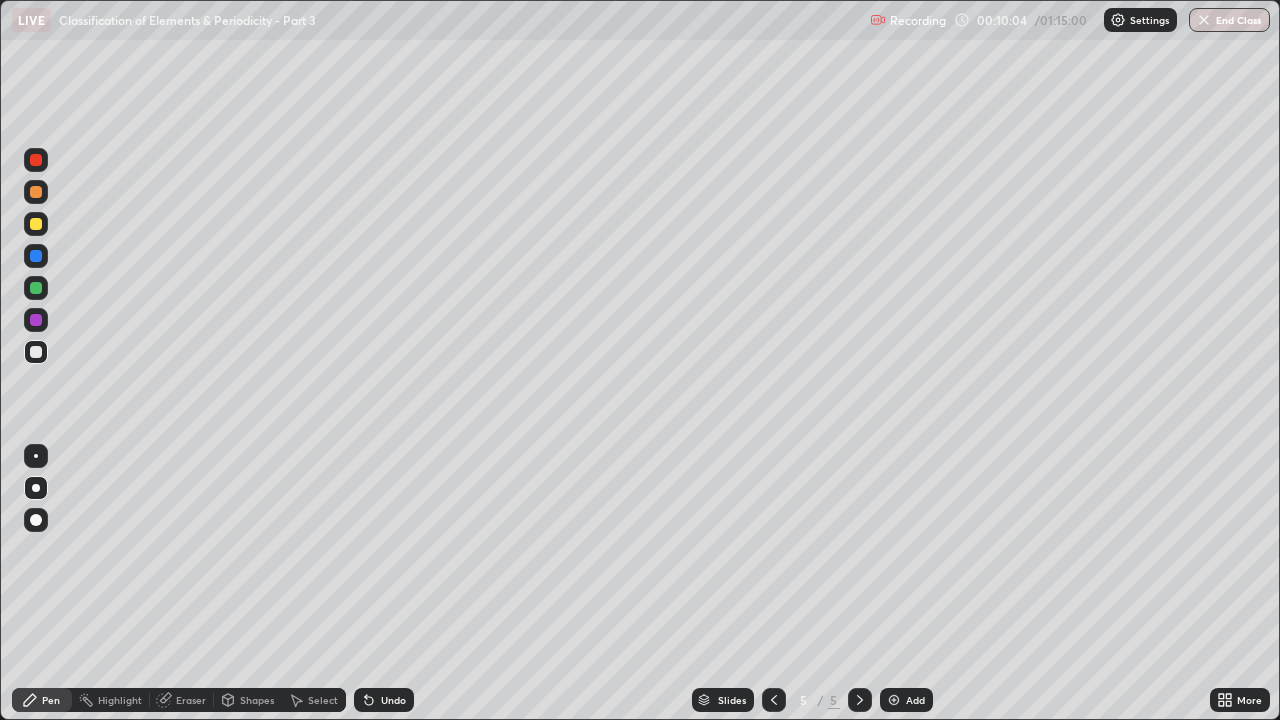 click on "Undo" at bounding box center (393, 700) 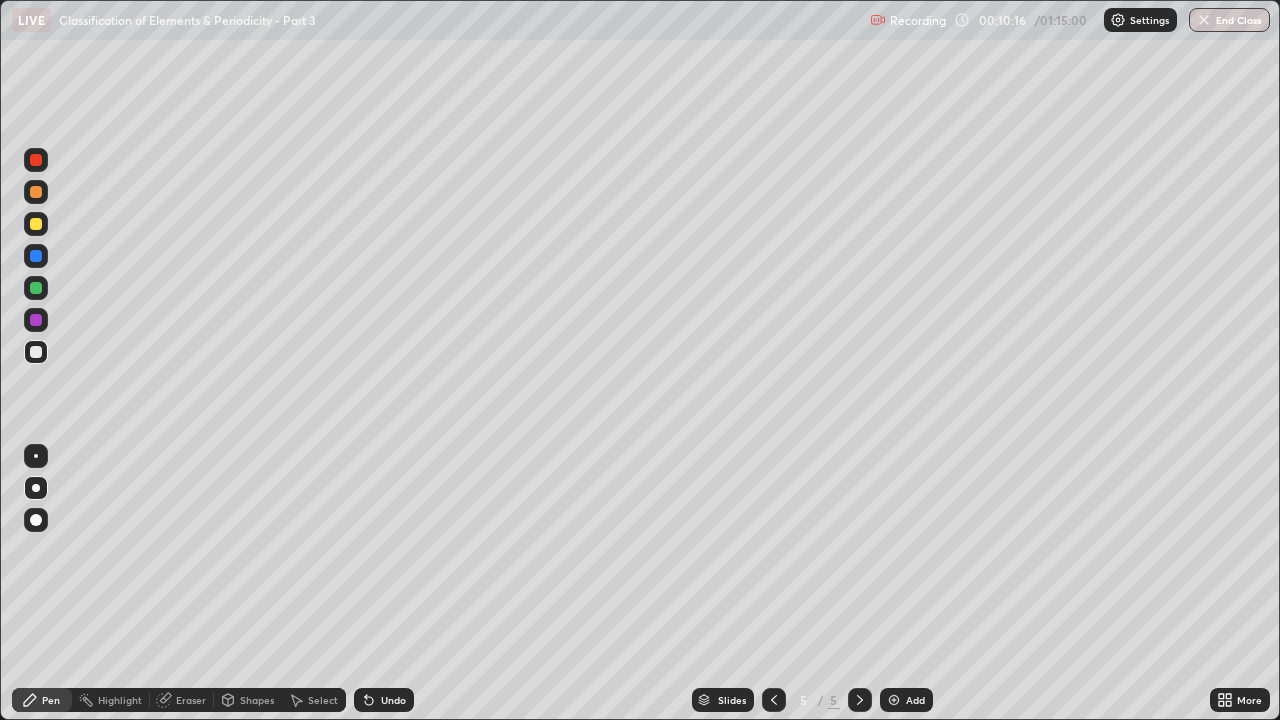 click on "Undo" at bounding box center (393, 700) 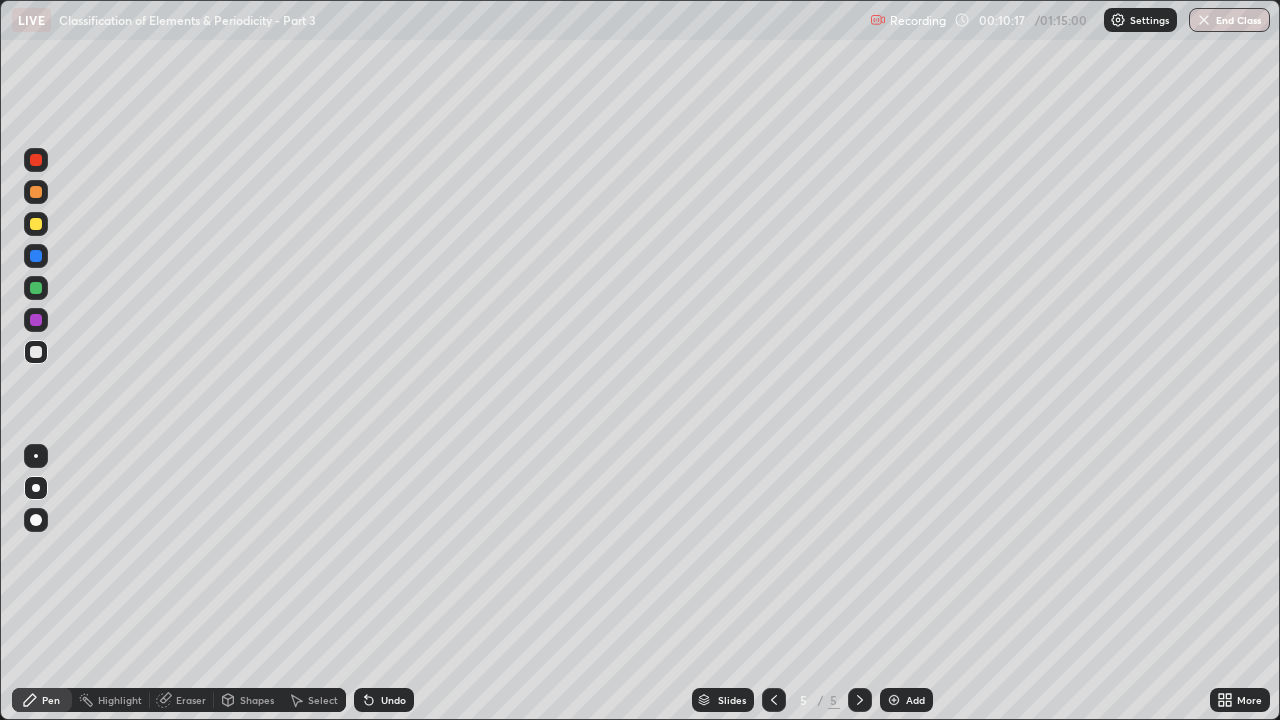 click on "Undo" at bounding box center (393, 700) 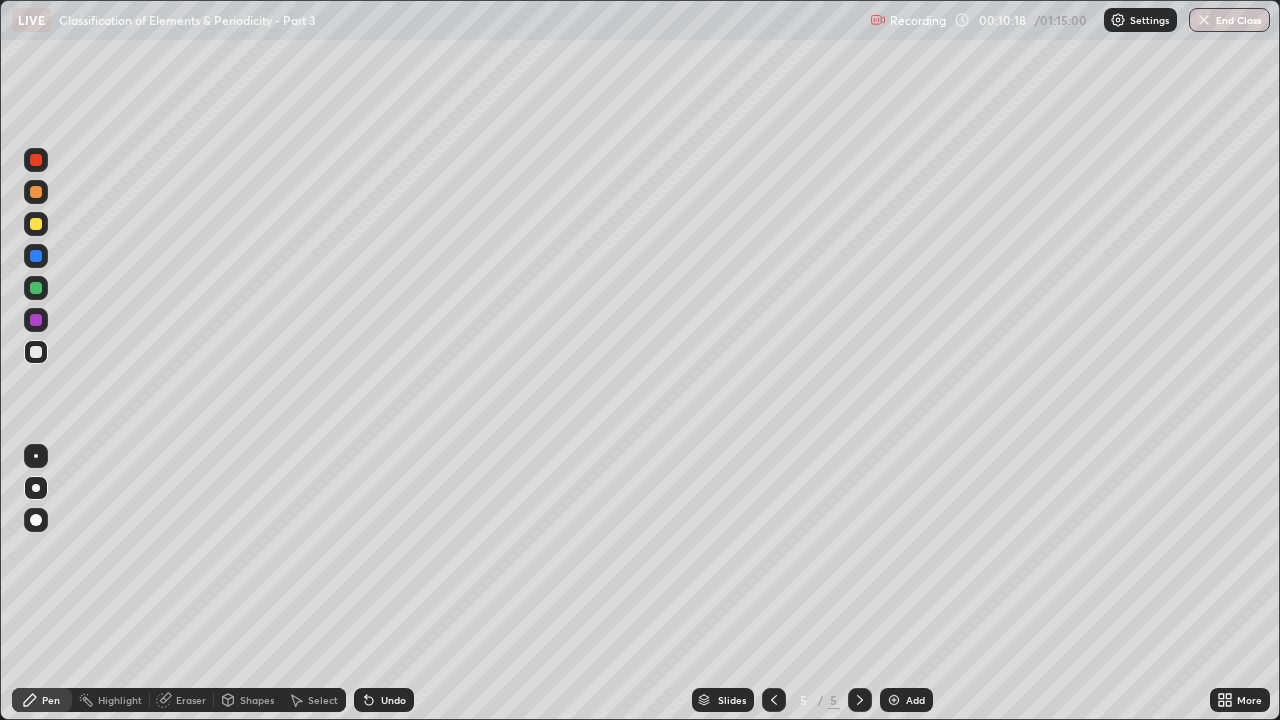 click on "Undo" at bounding box center [384, 700] 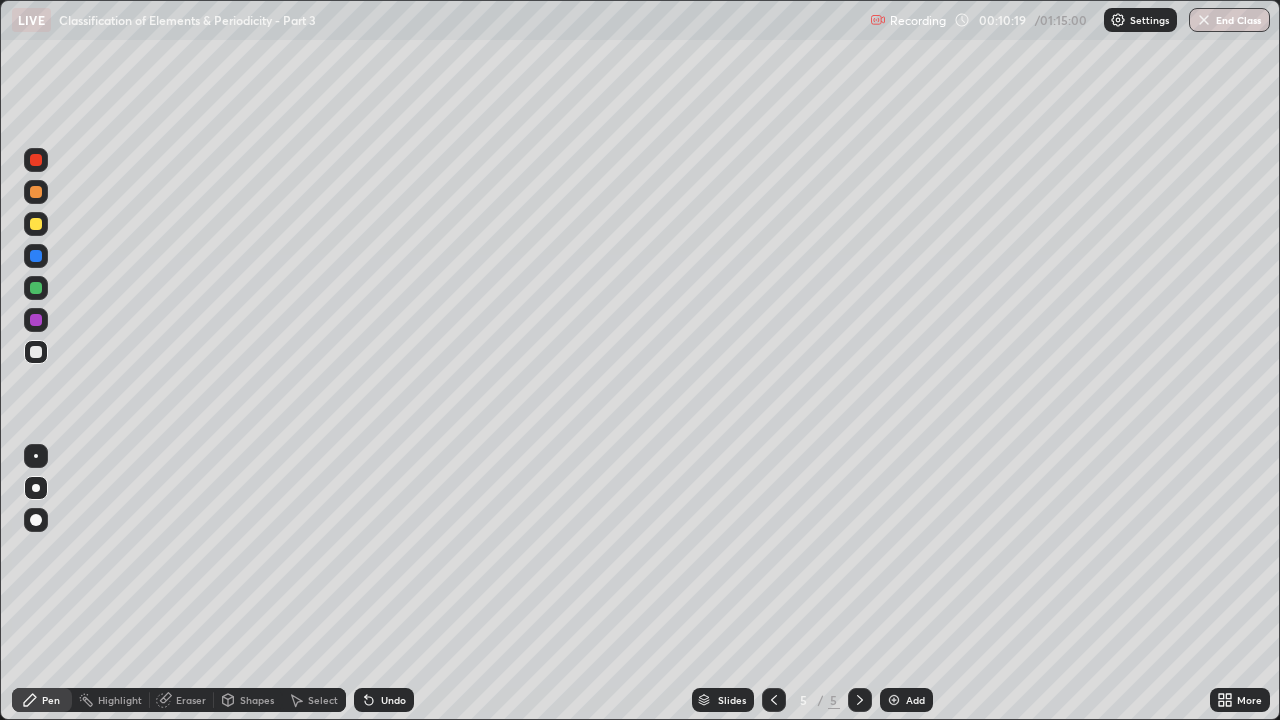 click on "Undo" at bounding box center (384, 700) 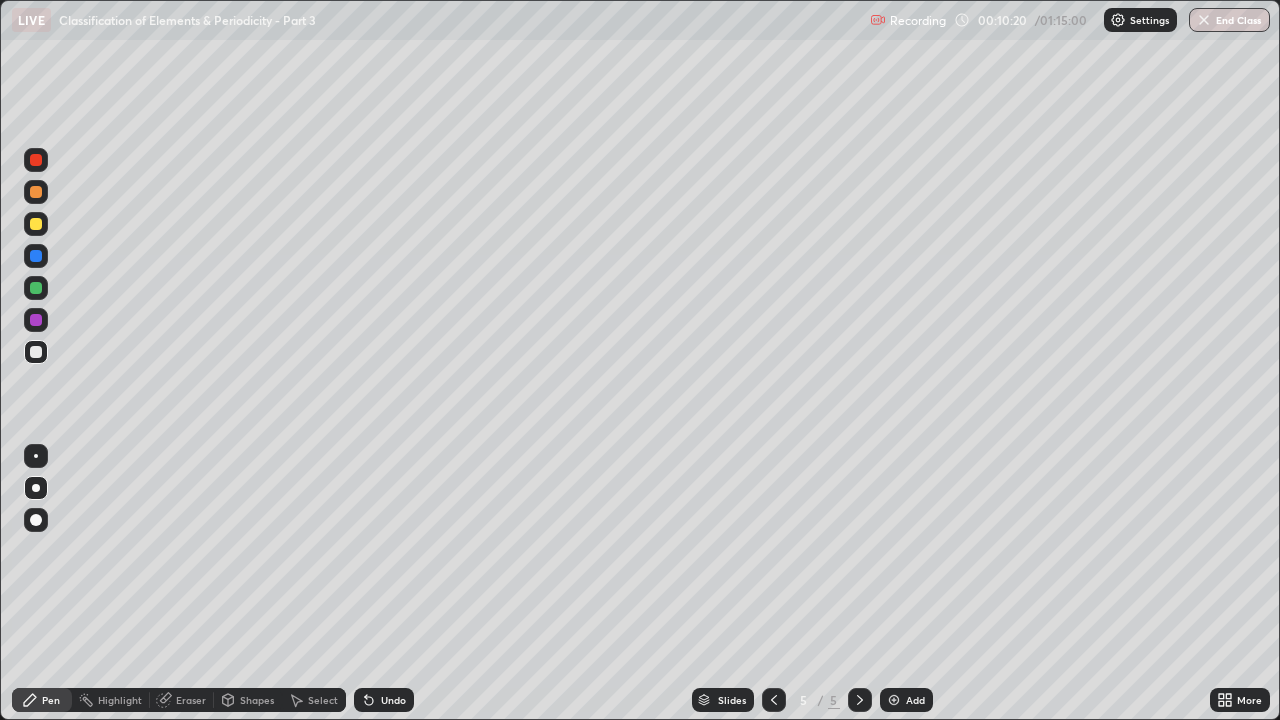 click on "Undo" at bounding box center (384, 700) 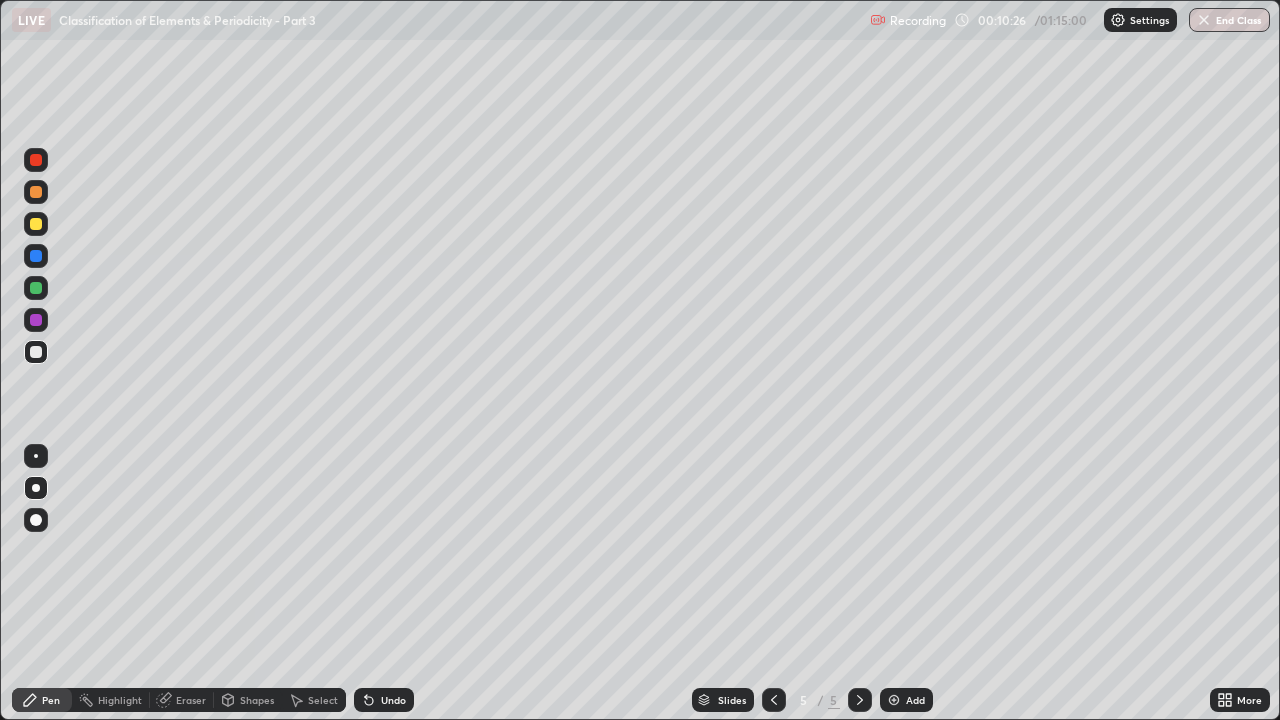 click on "Eraser" at bounding box center (191, 700) 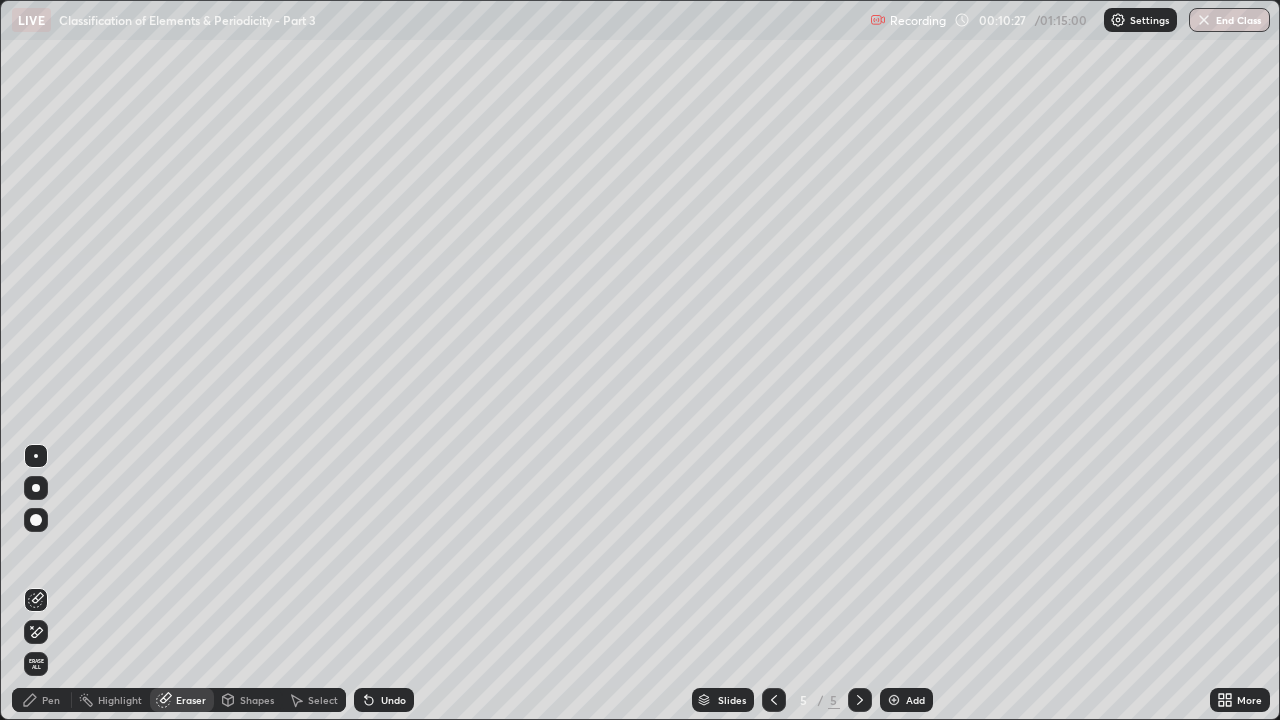 click 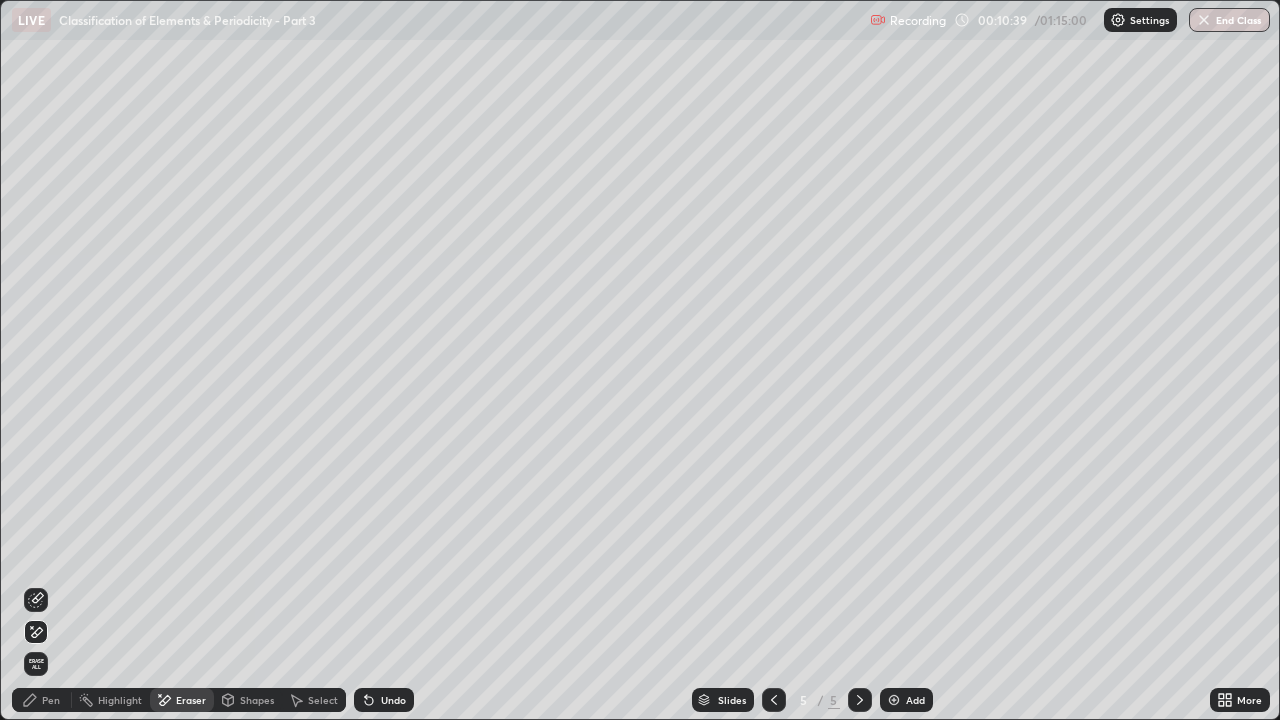 click on "Pen" at bounding box center [51, 700] 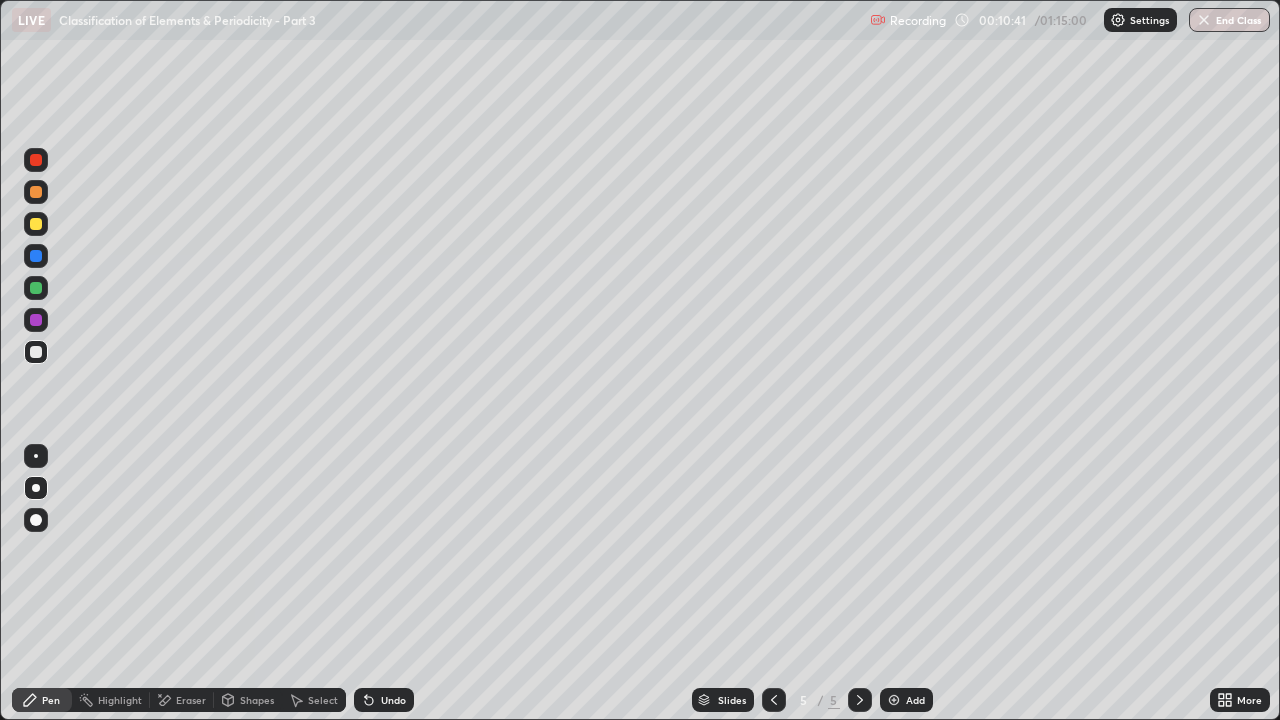 click at bounding box center (36, 192) 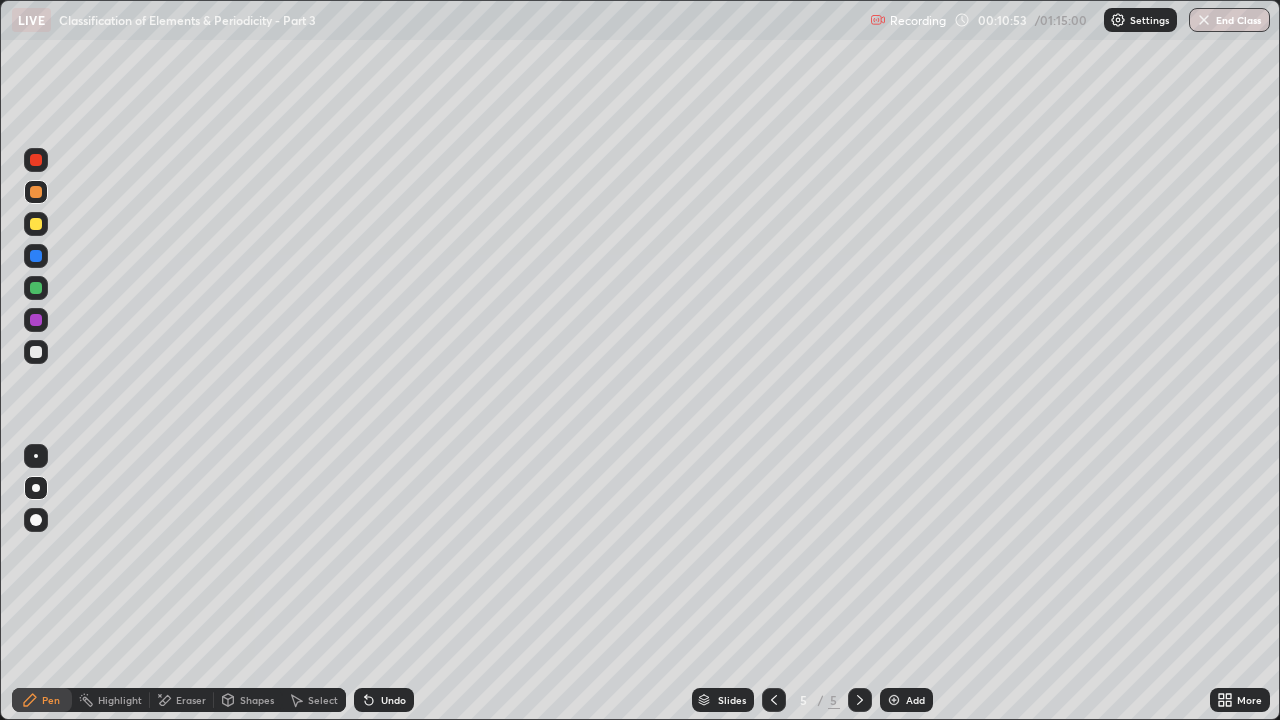 click at bounding box center (36, 352) 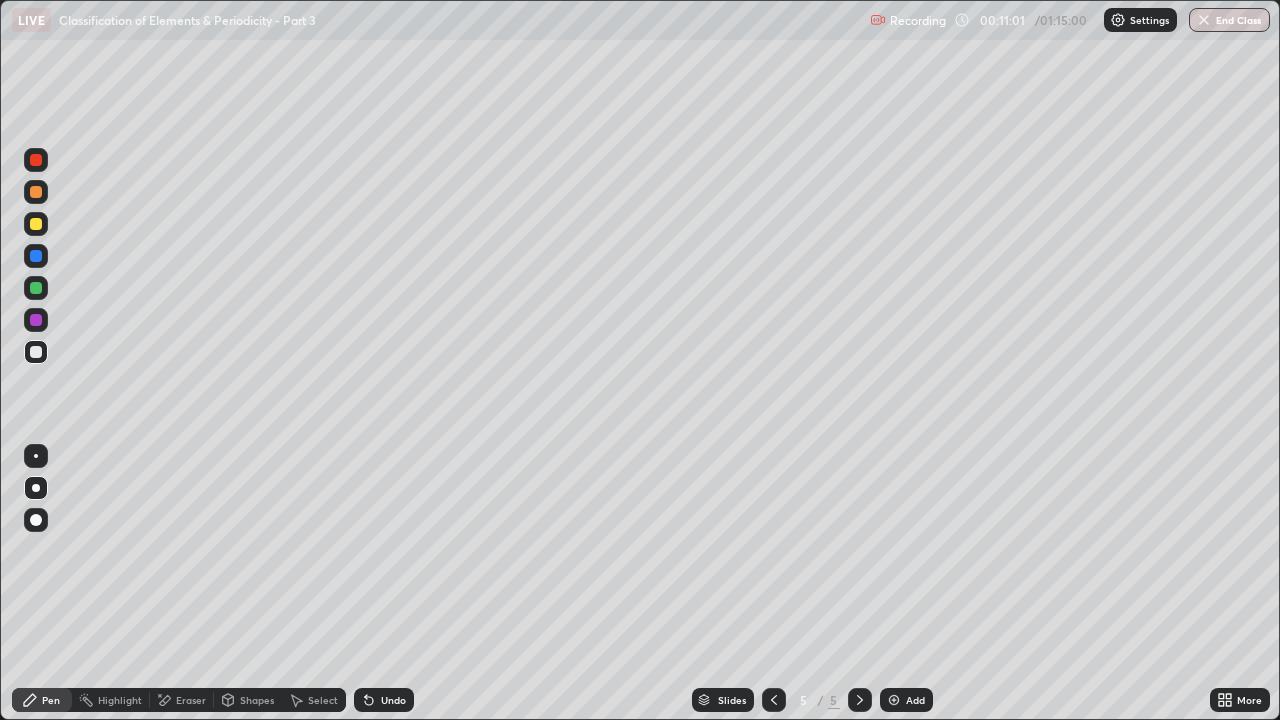 click on "Undo" at bounding box center (384, 700) 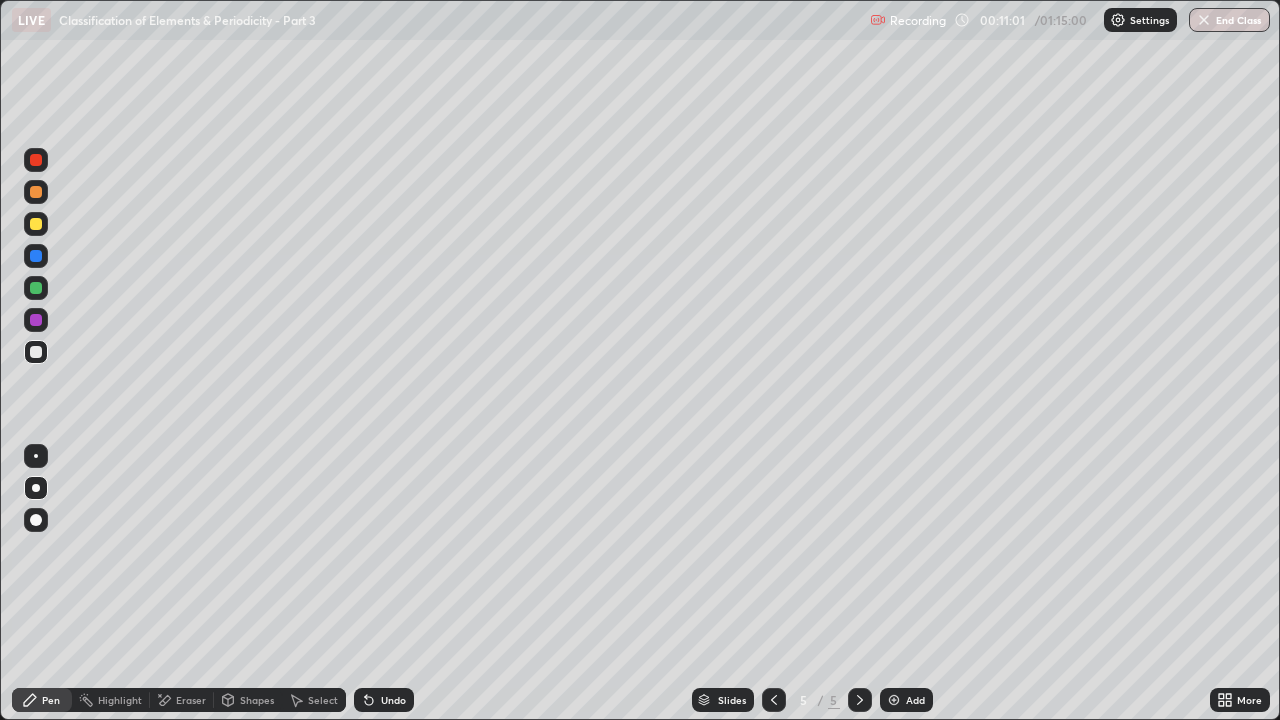 click on "Undo" at bounding box center (393, 700) 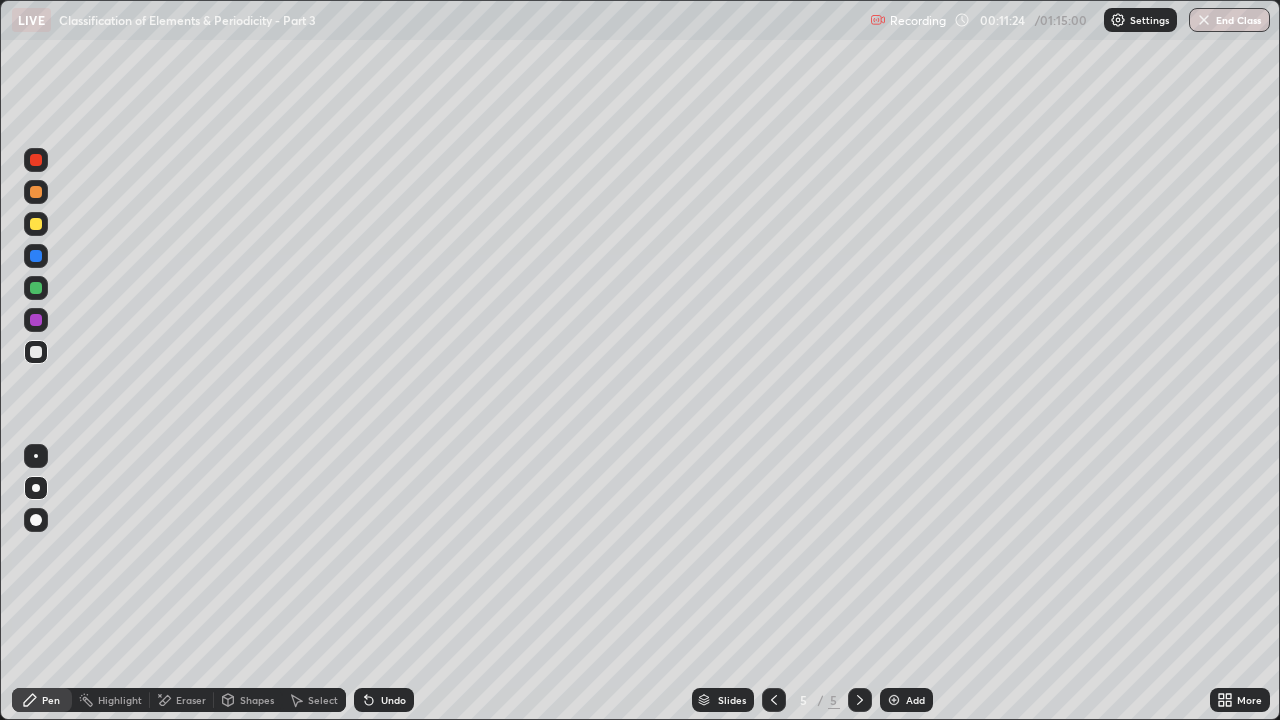 click on "Undo" at bounding box center (393, 700) 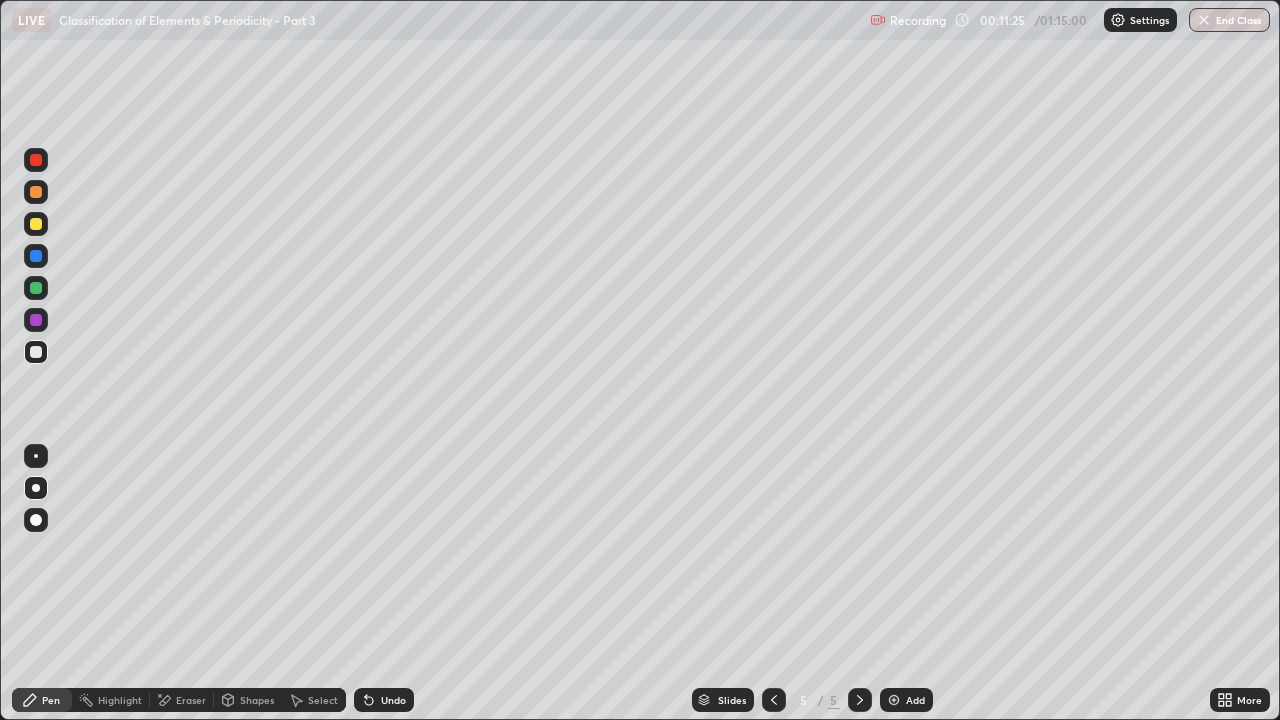 click on "Undo" at bounding box center [393, 700] 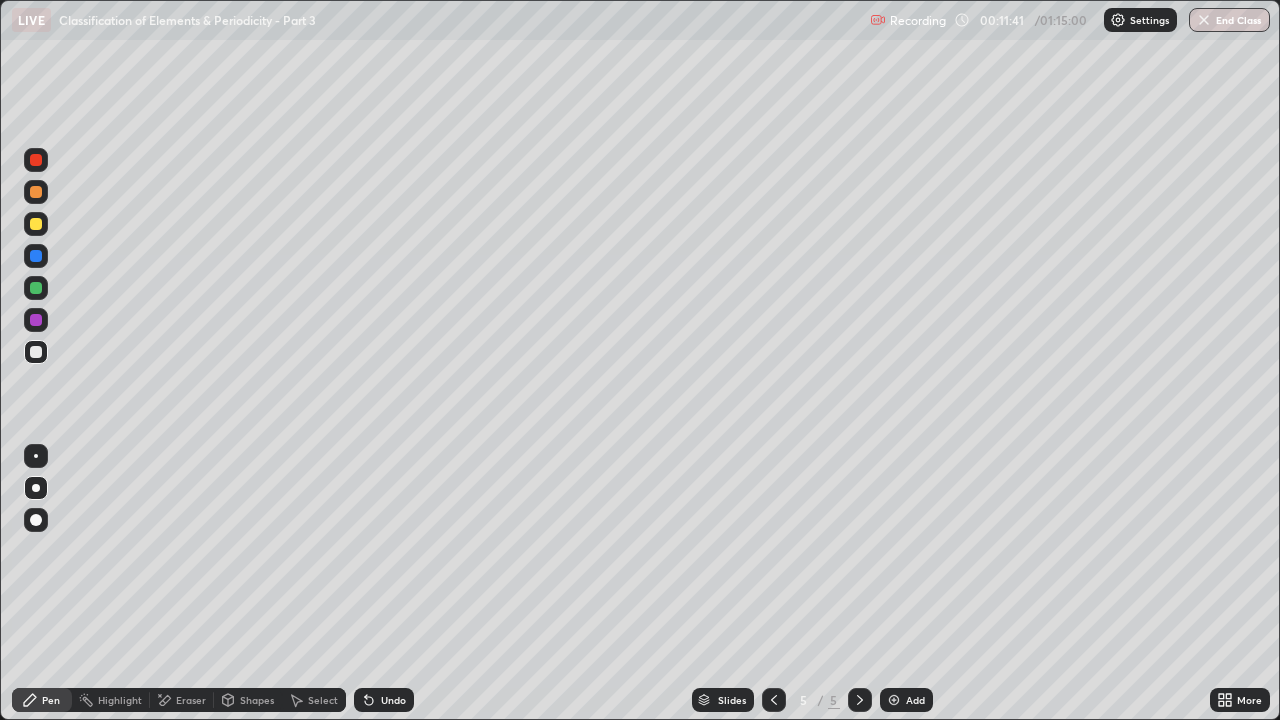 click on "Undo" at bounding box center [393, 700] 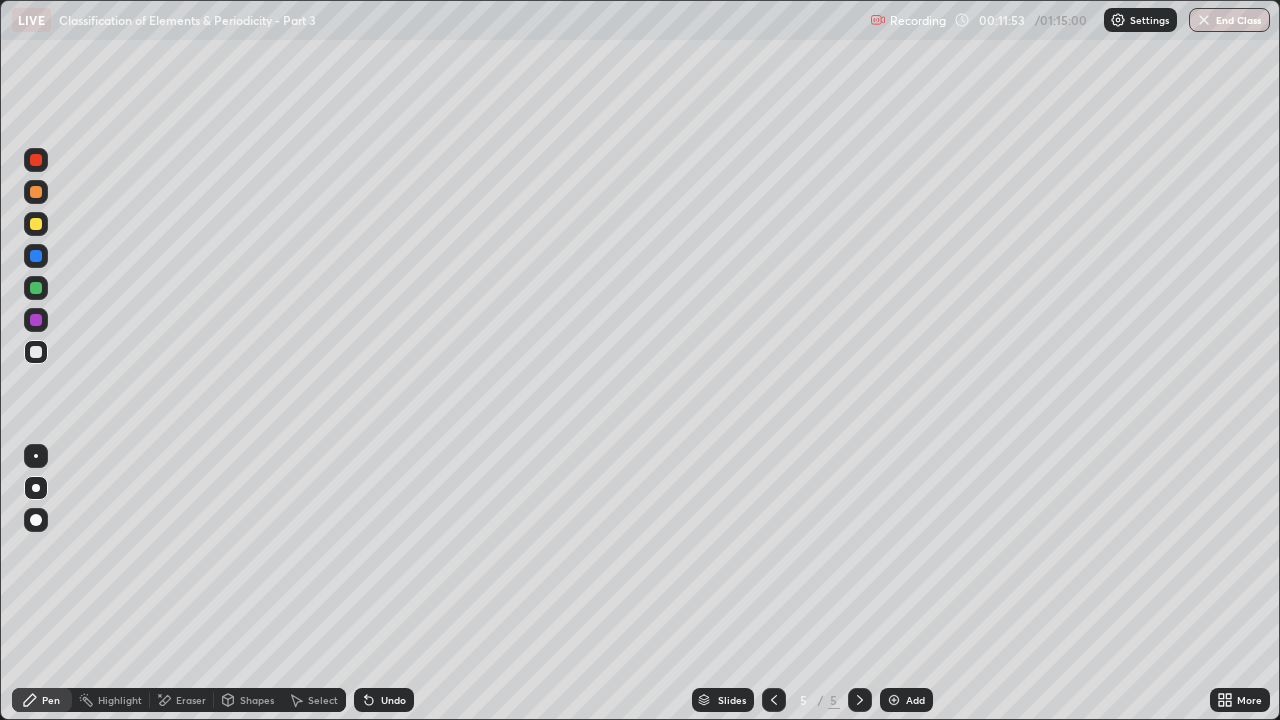 click 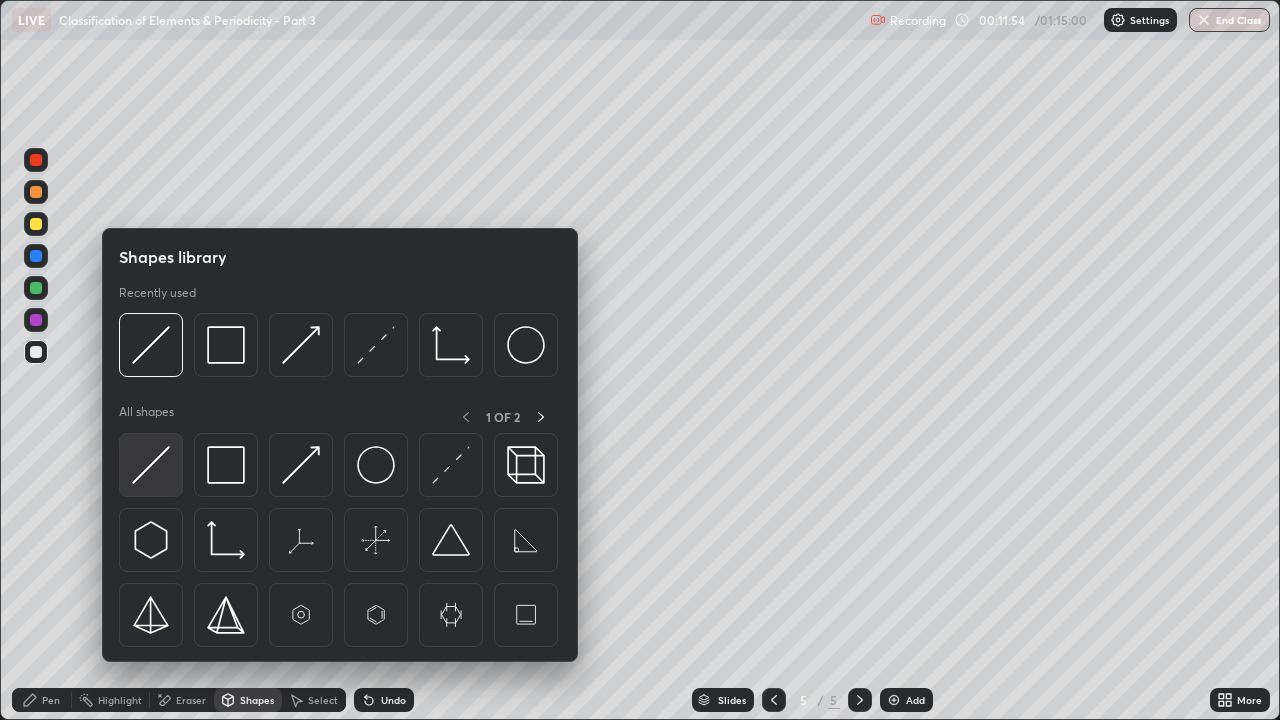 click at bounding box center [151, 465] 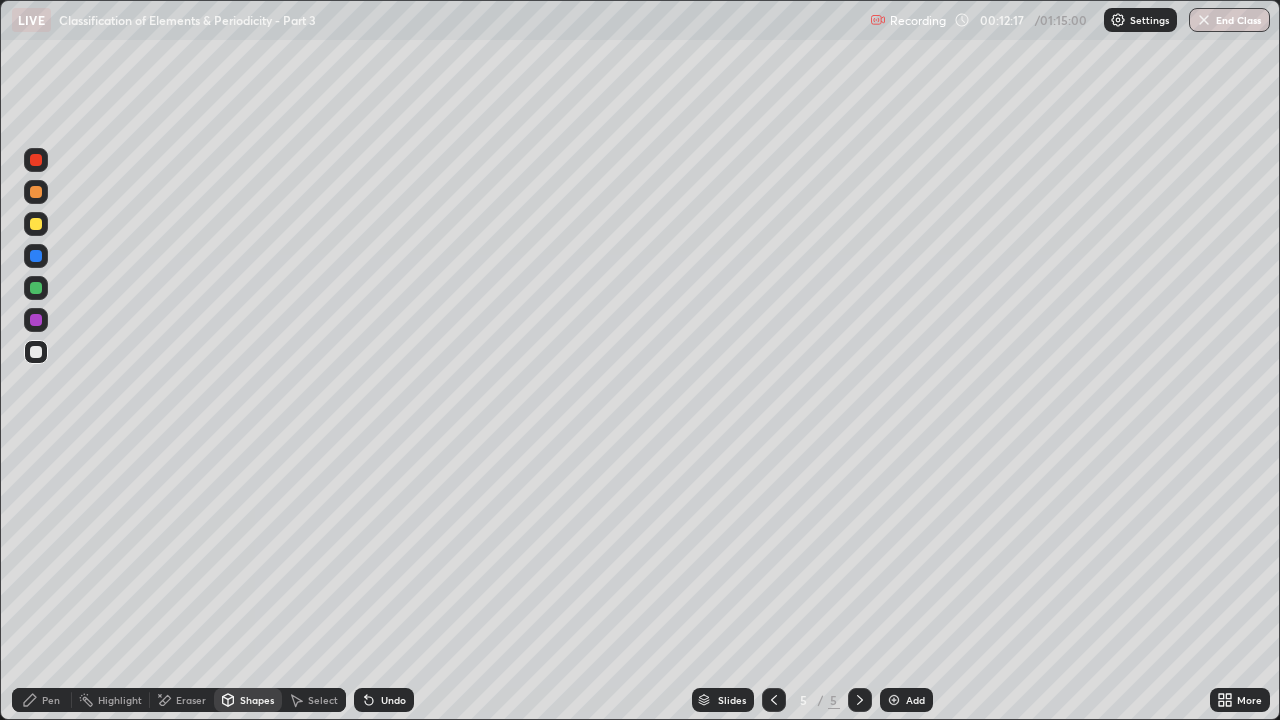 click on "Pen" at bounding box center [51, 700] 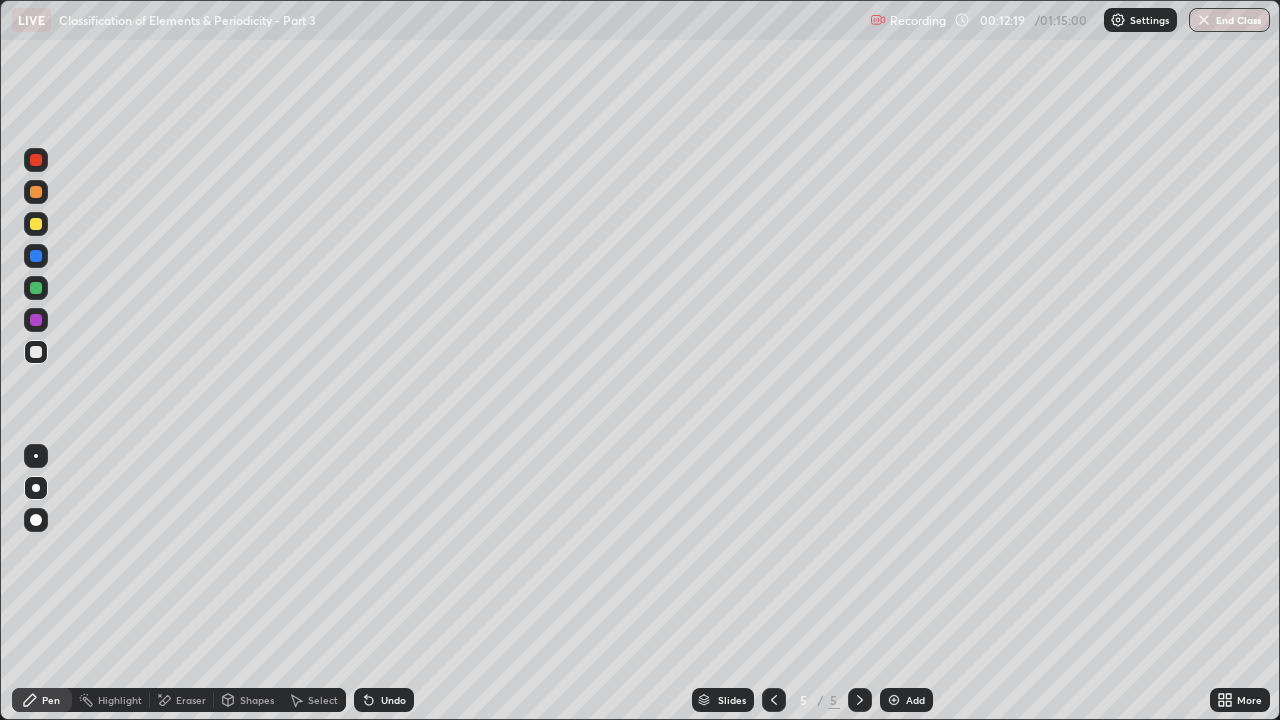 click at bounding box center [36, 288] 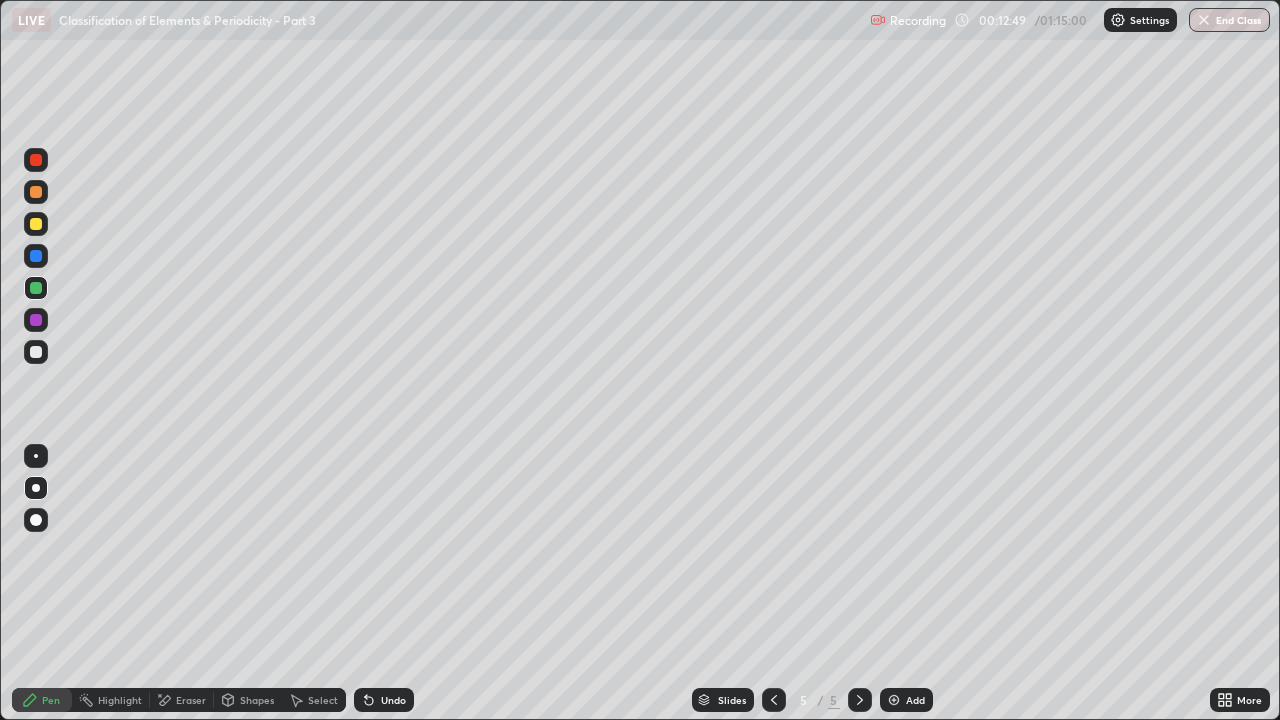 click on "Undo" at bounding box center [393, 700] 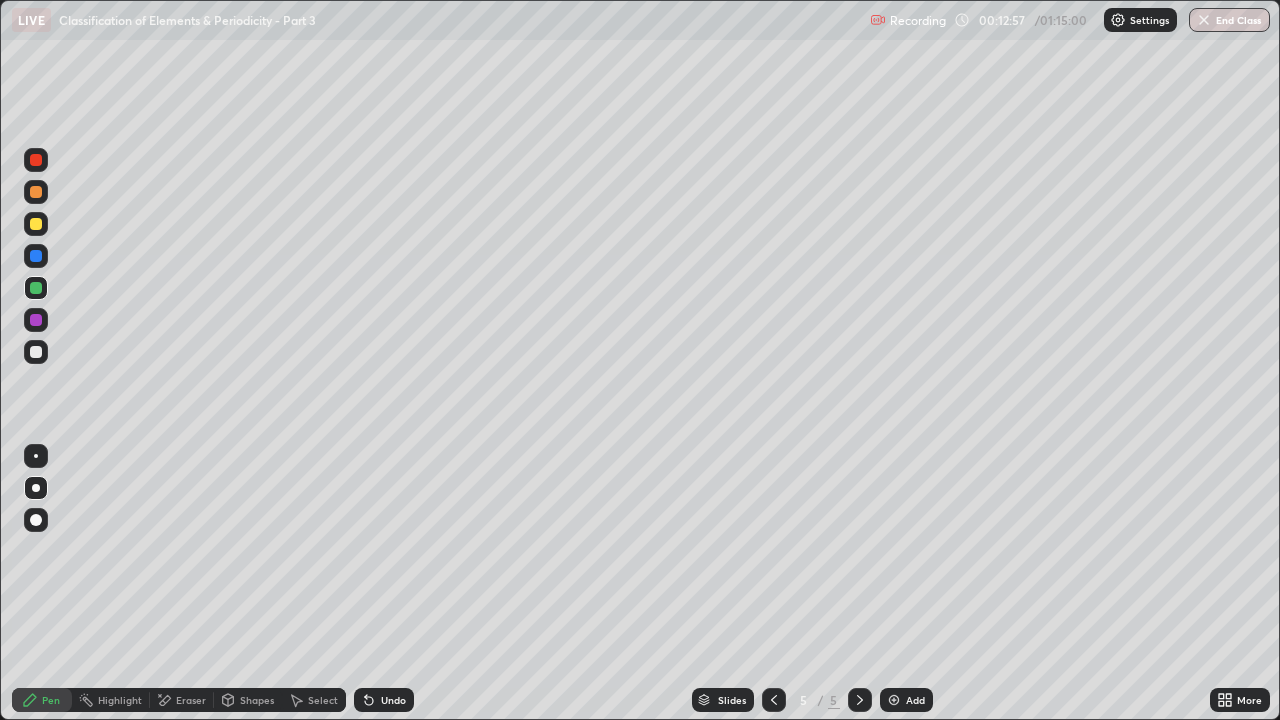 click on "Undo" at bounding box center (384, 700) 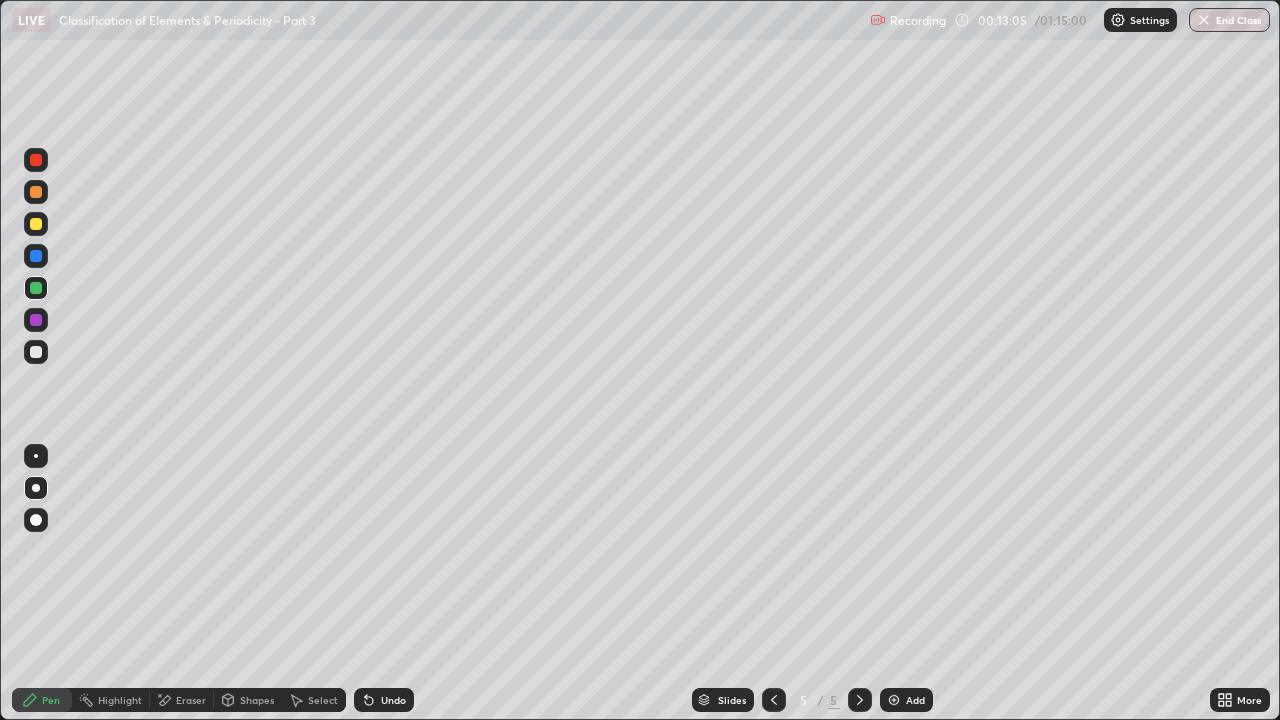click 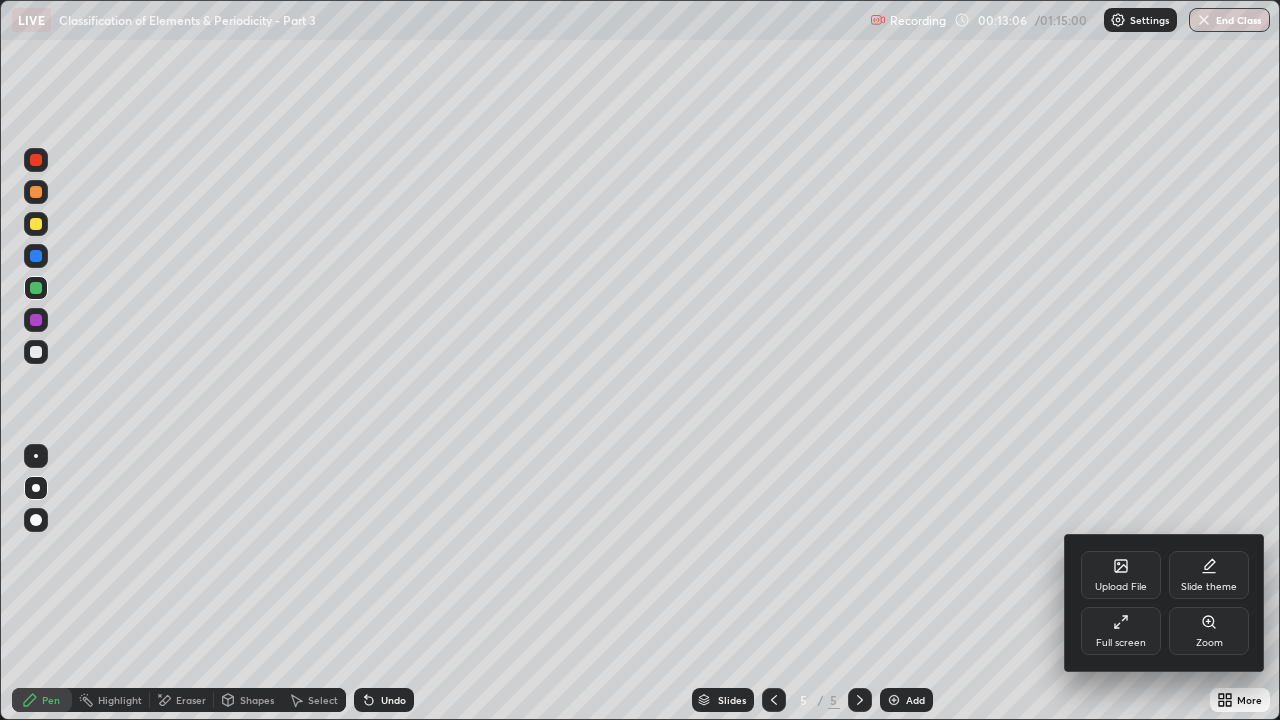 click on "Full screen" at bounding box center (1121, 643) 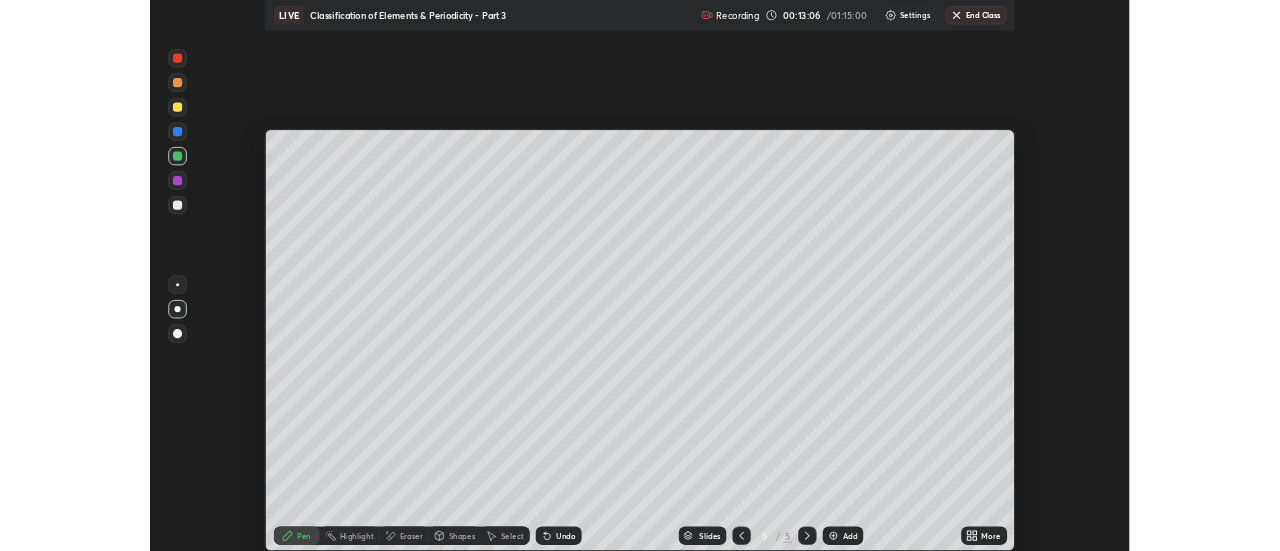 scroll, scrollTop: 551, scrollLeft: 1280, axis: both 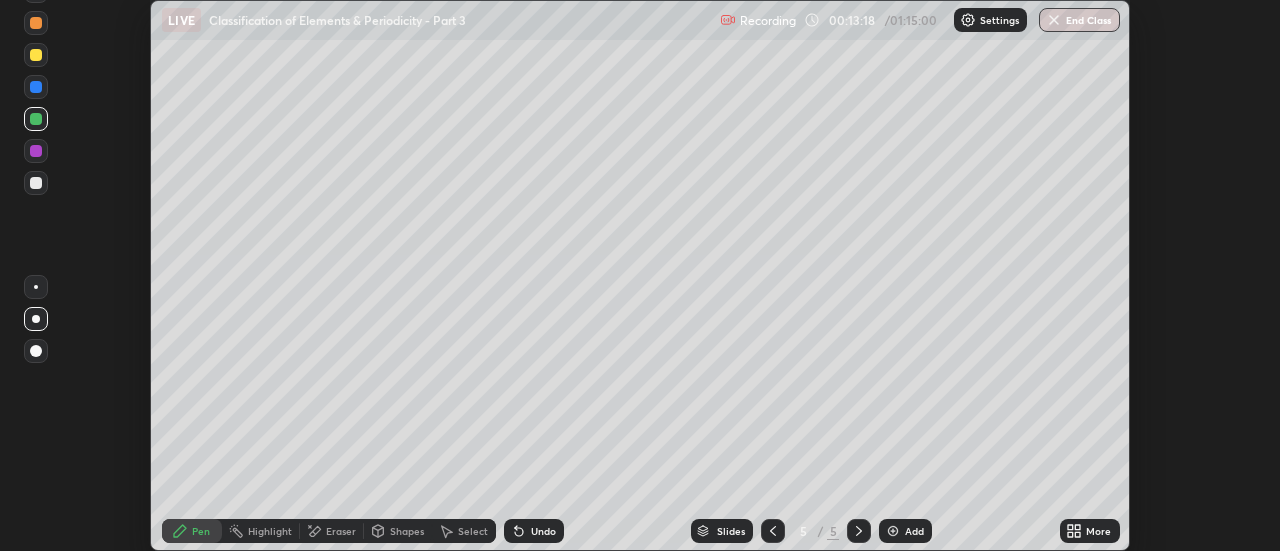 click on "More" at bounding box center (1090, 531) 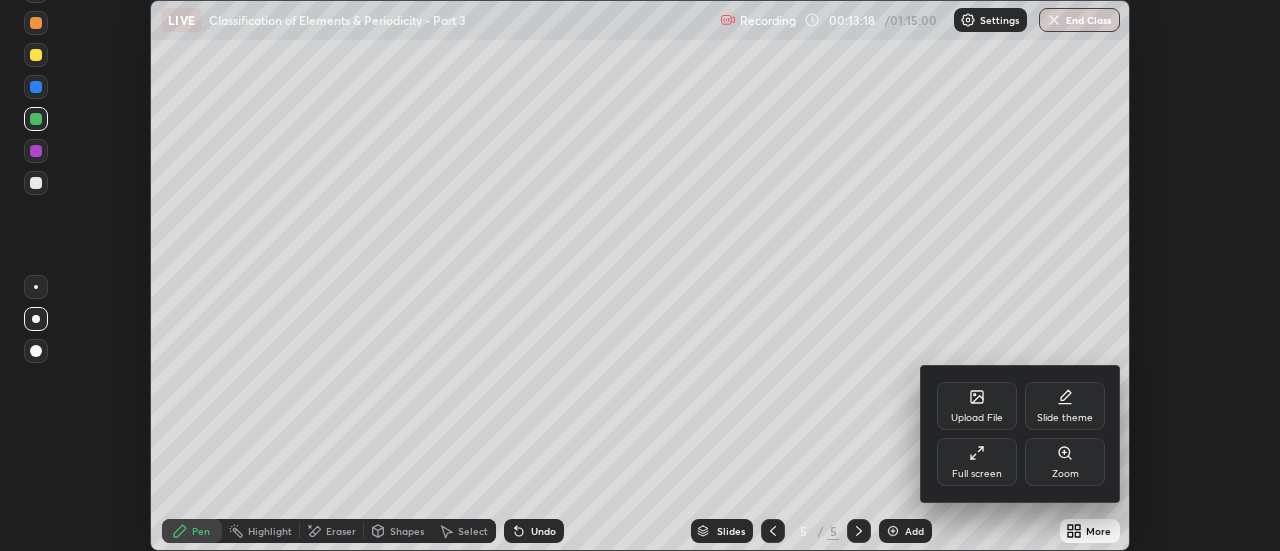 click 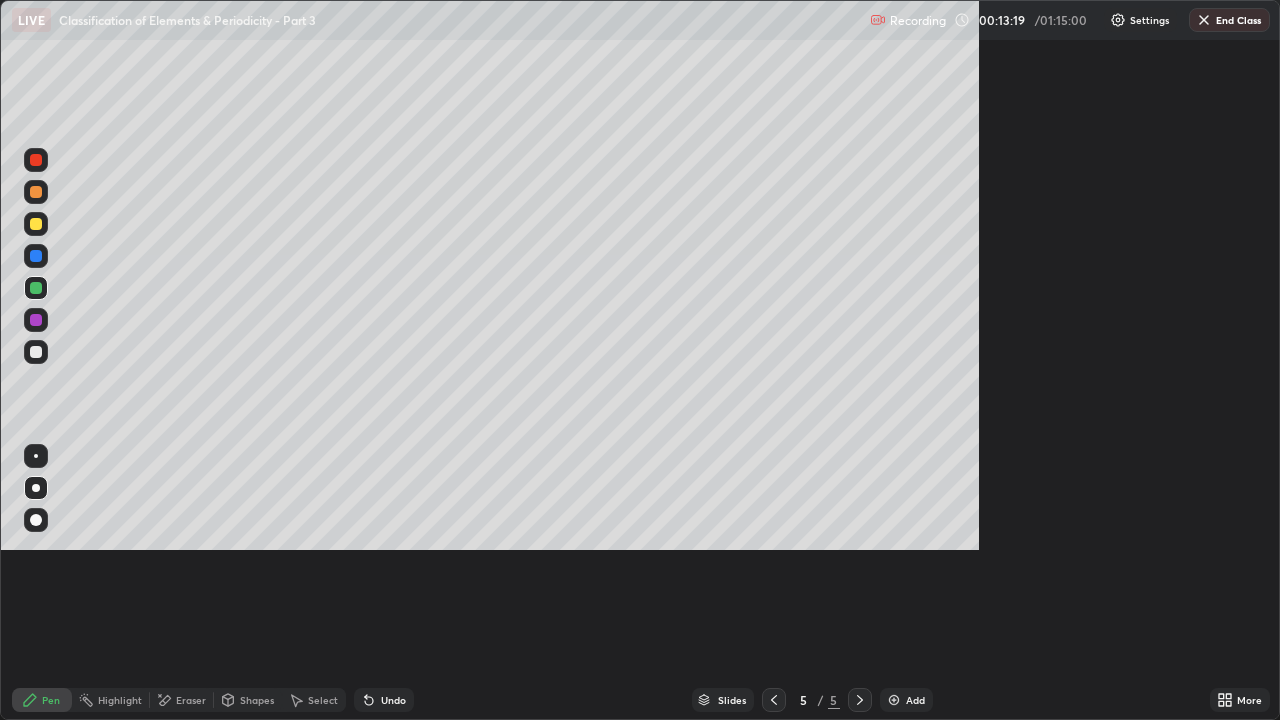scroll, scrollTop: 99280, scrollLeft: 98720, axis: both 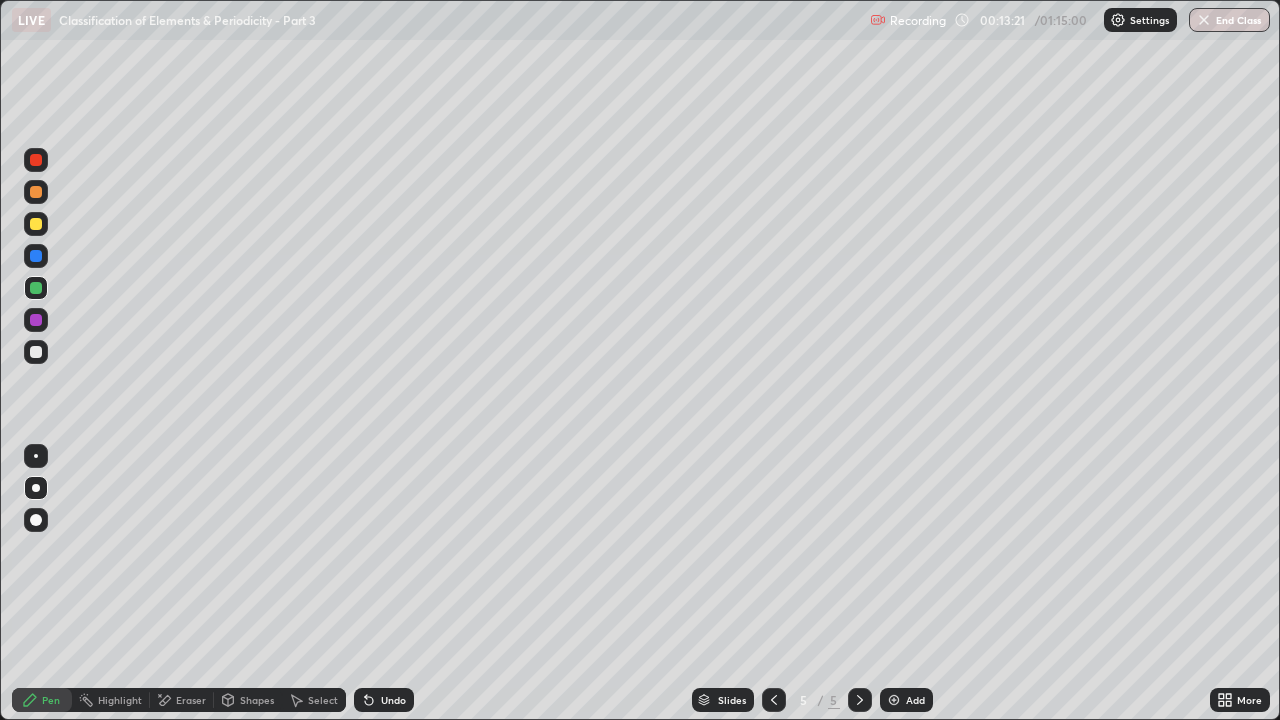click on "Undo" at bounding box center (384, 700) 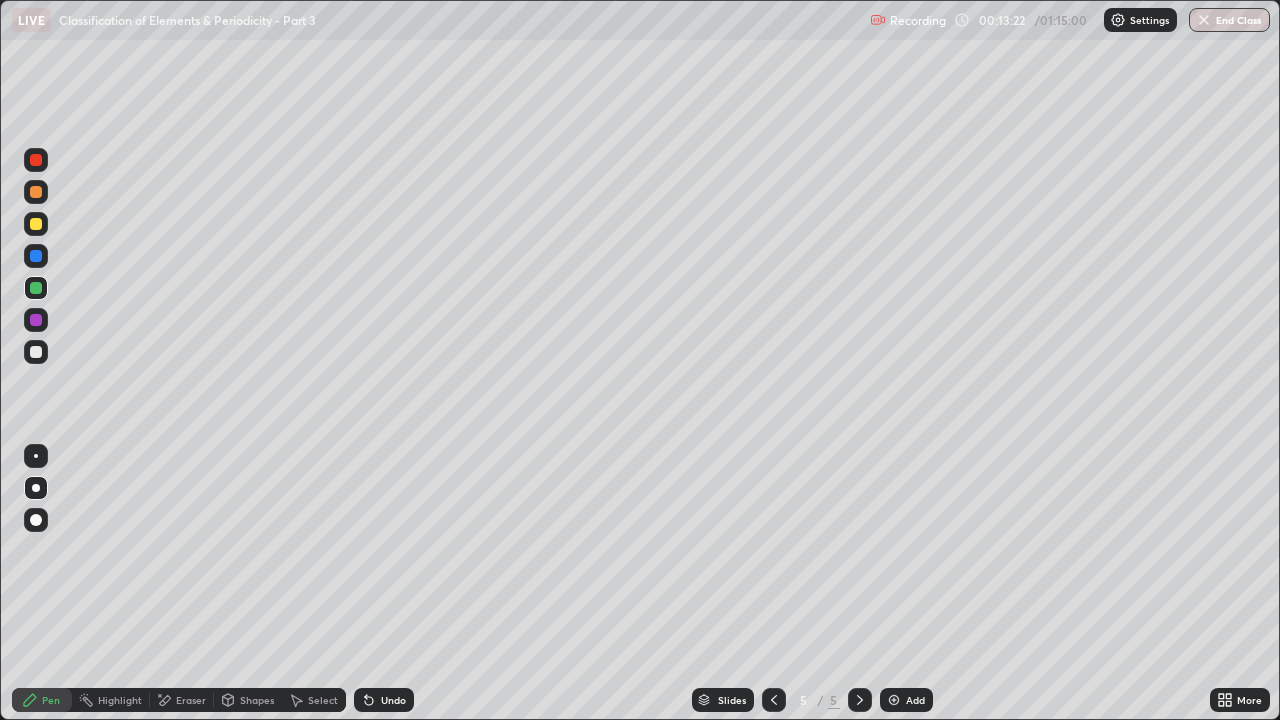 click on "Undo" at bounding box center [384, 700] 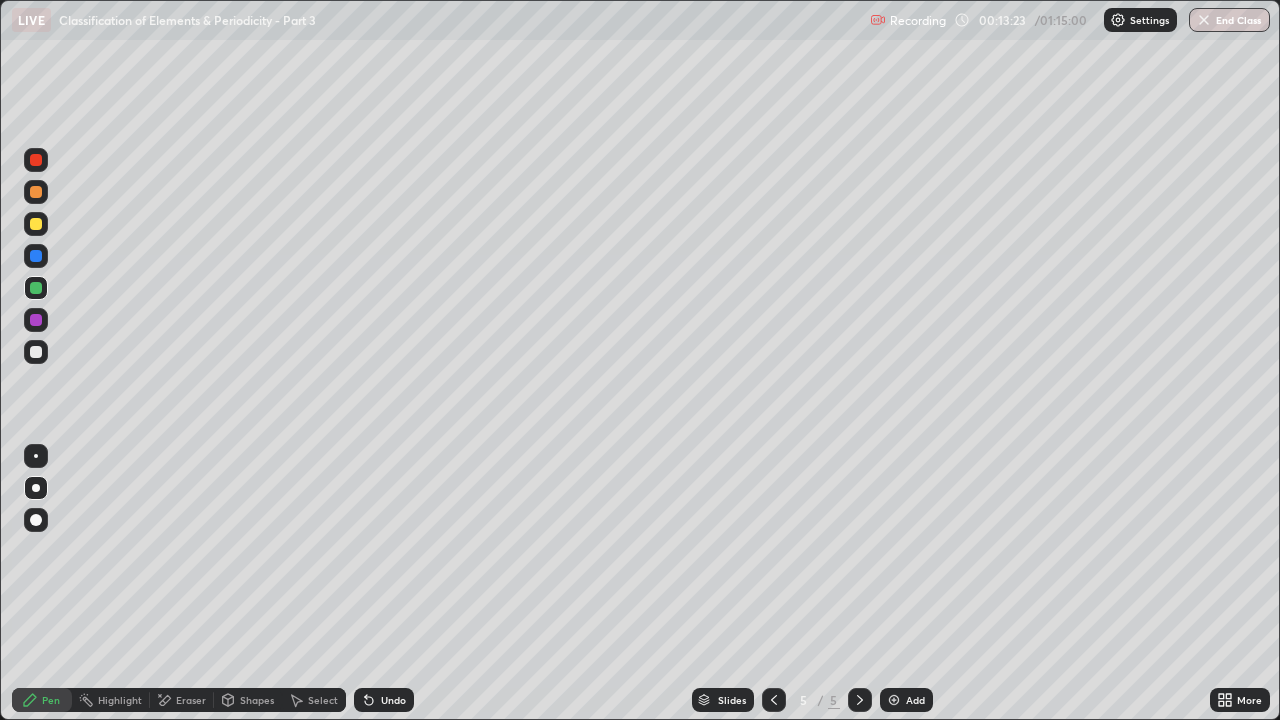 click on "Undo" at bounding box center [393, 700] 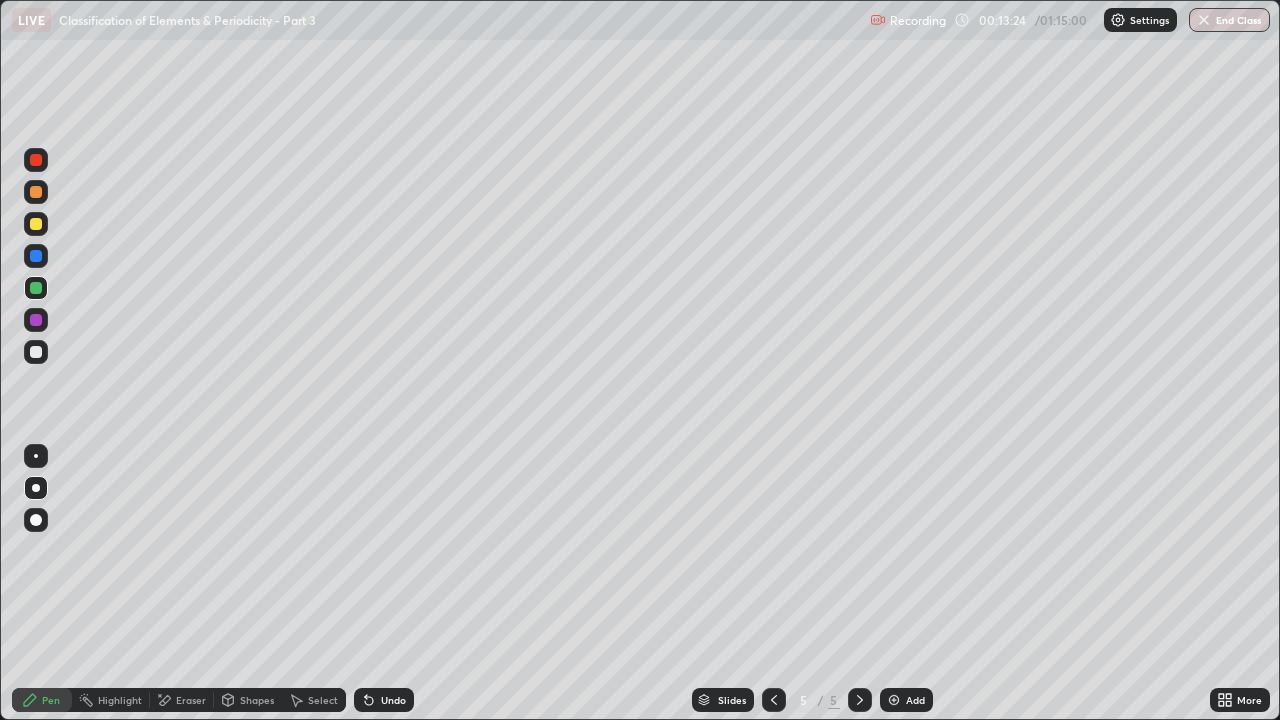 click on "Undo" at bounding box center [393, 700] 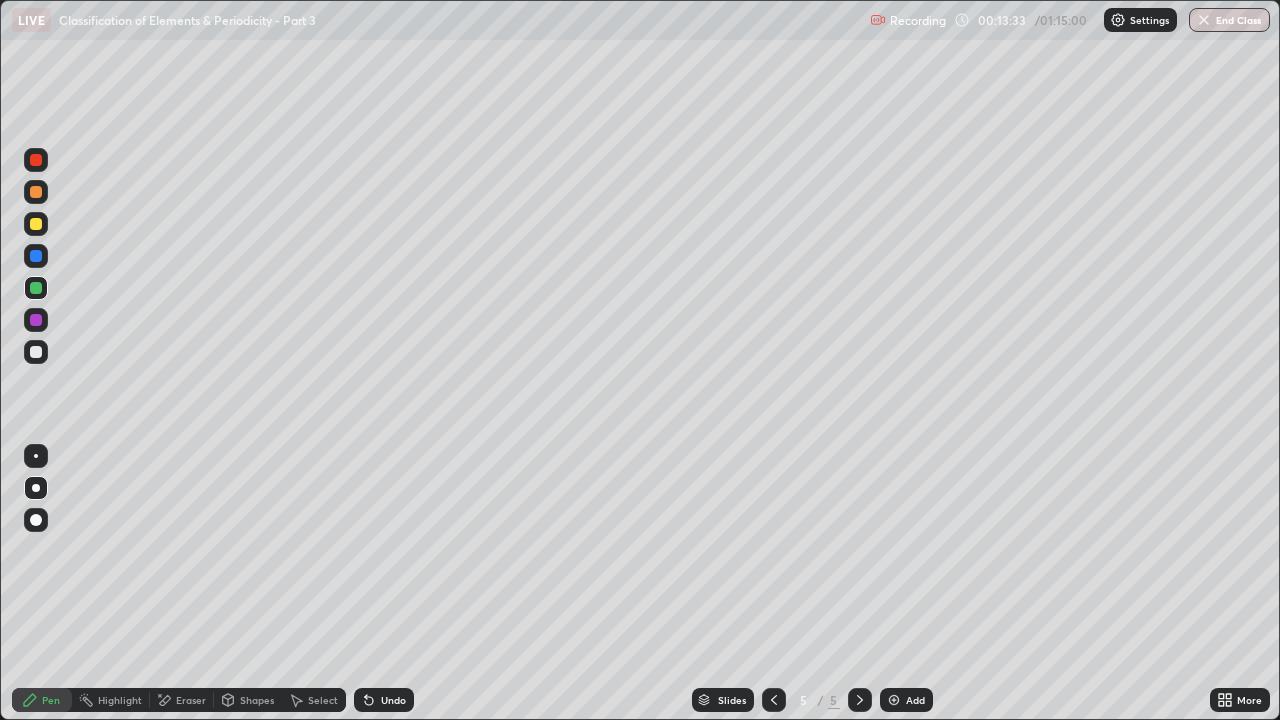 click on "Undo" at bounding box center [384, 700] 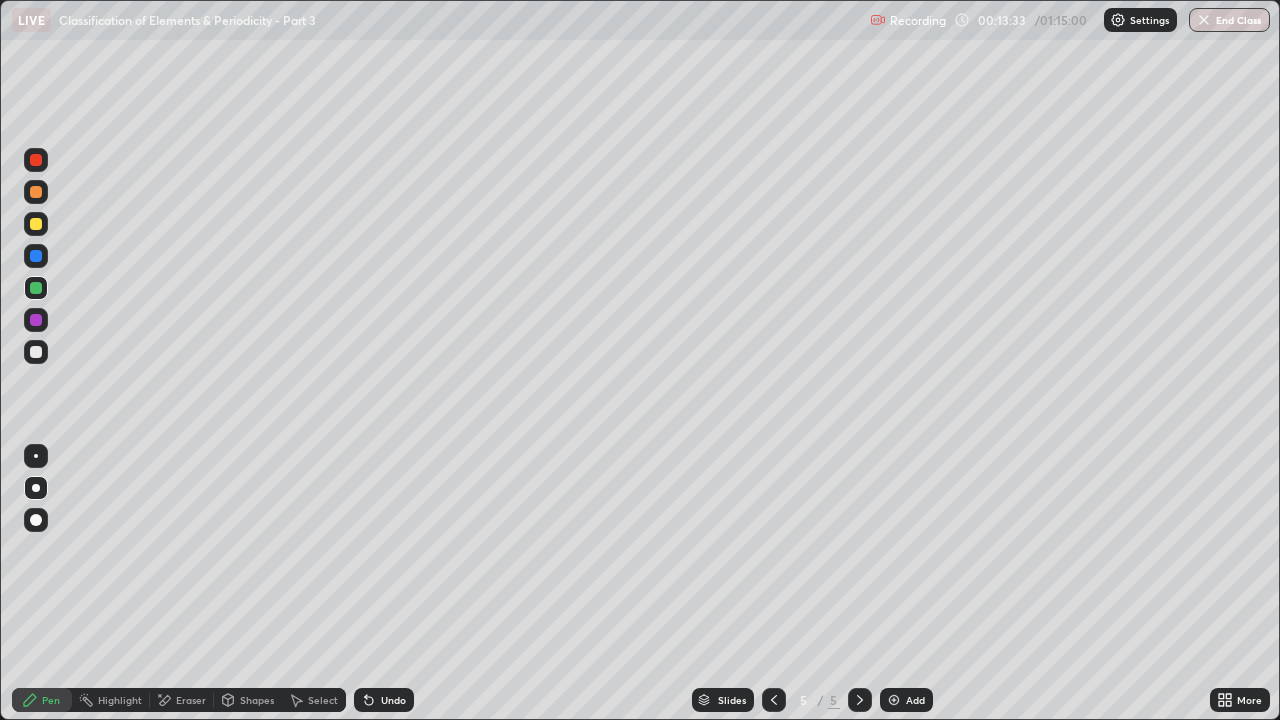 click on "Undo" at bounding box center (393, 700) 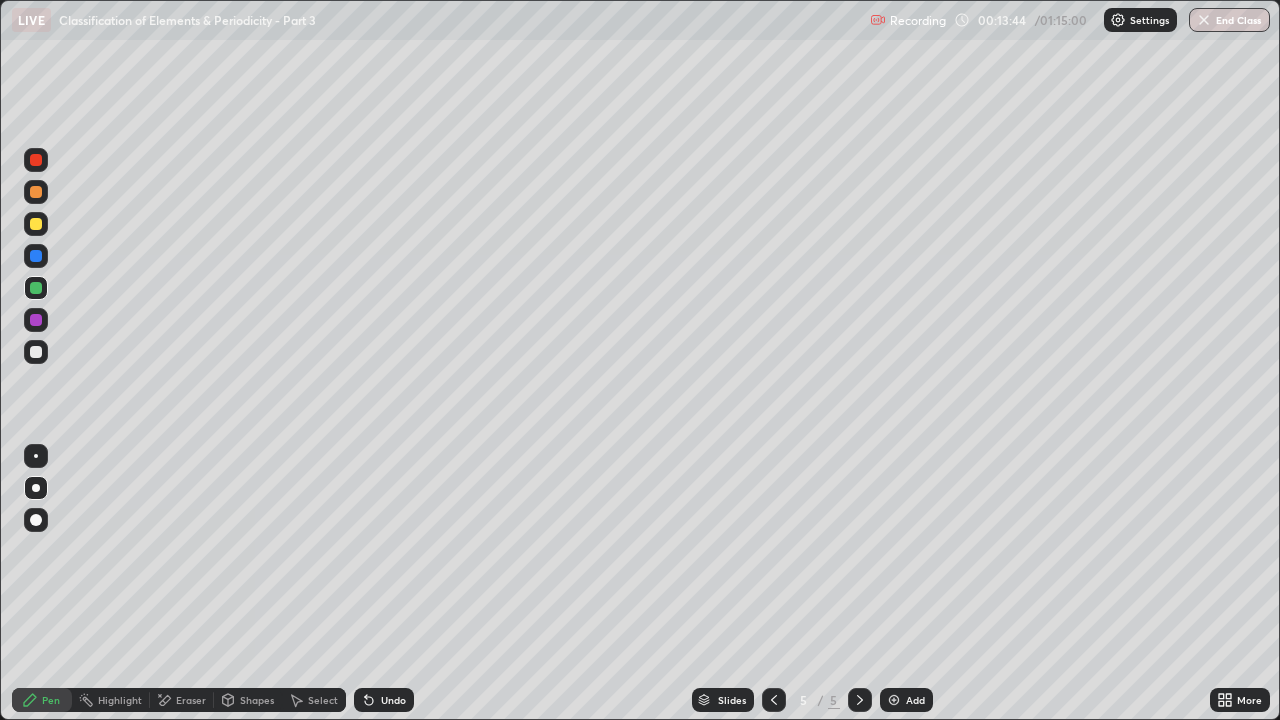 click on "Highlight" at bounding box center [120, 700] 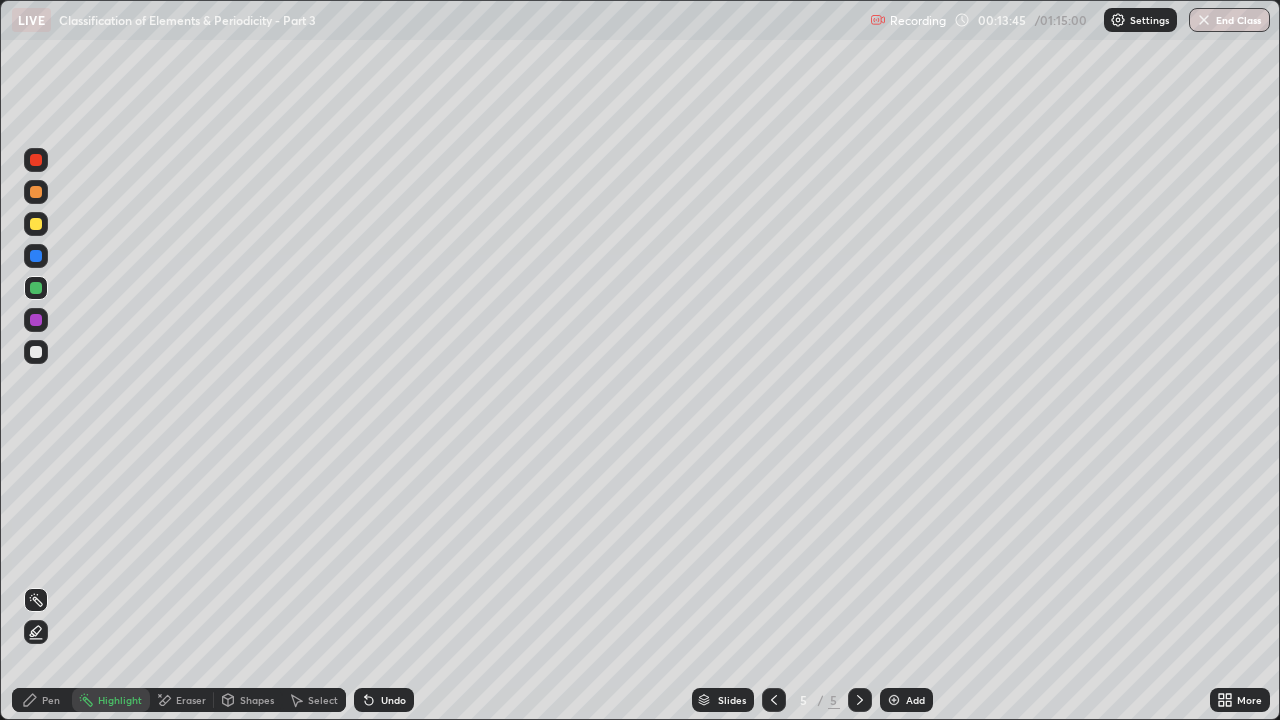 click on "Eraser" at bounding box center [191, 700] 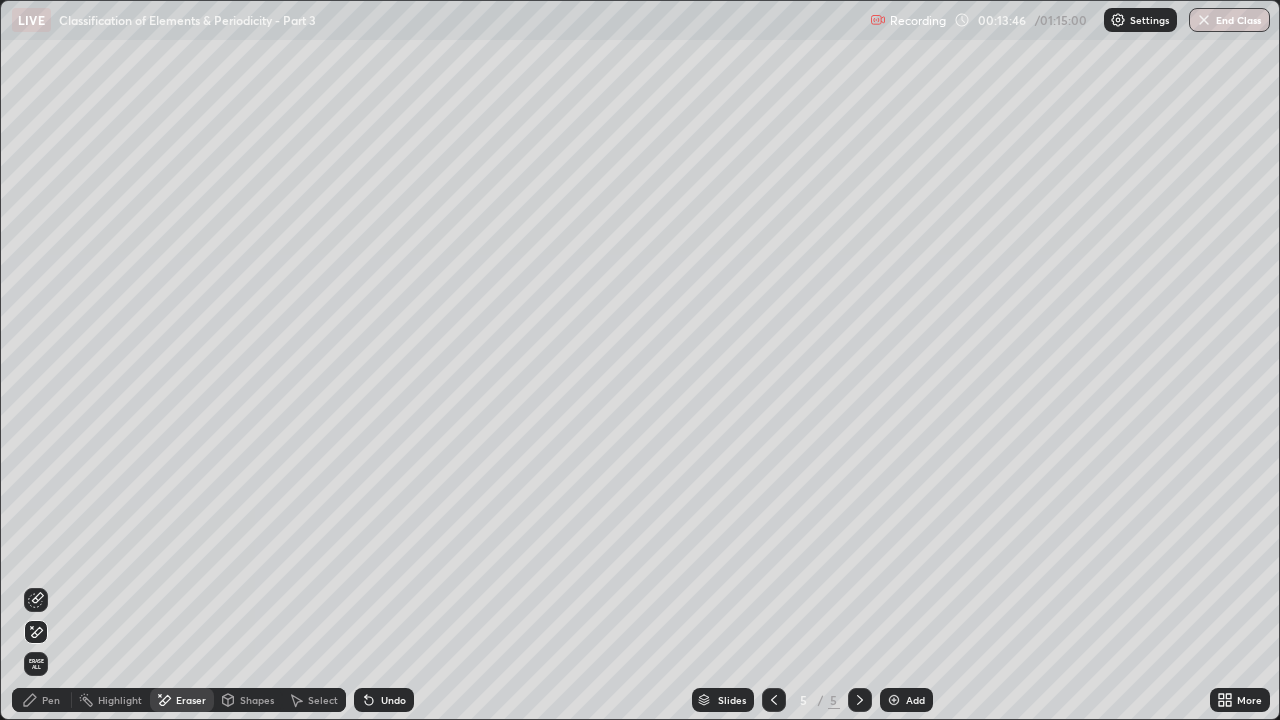 click 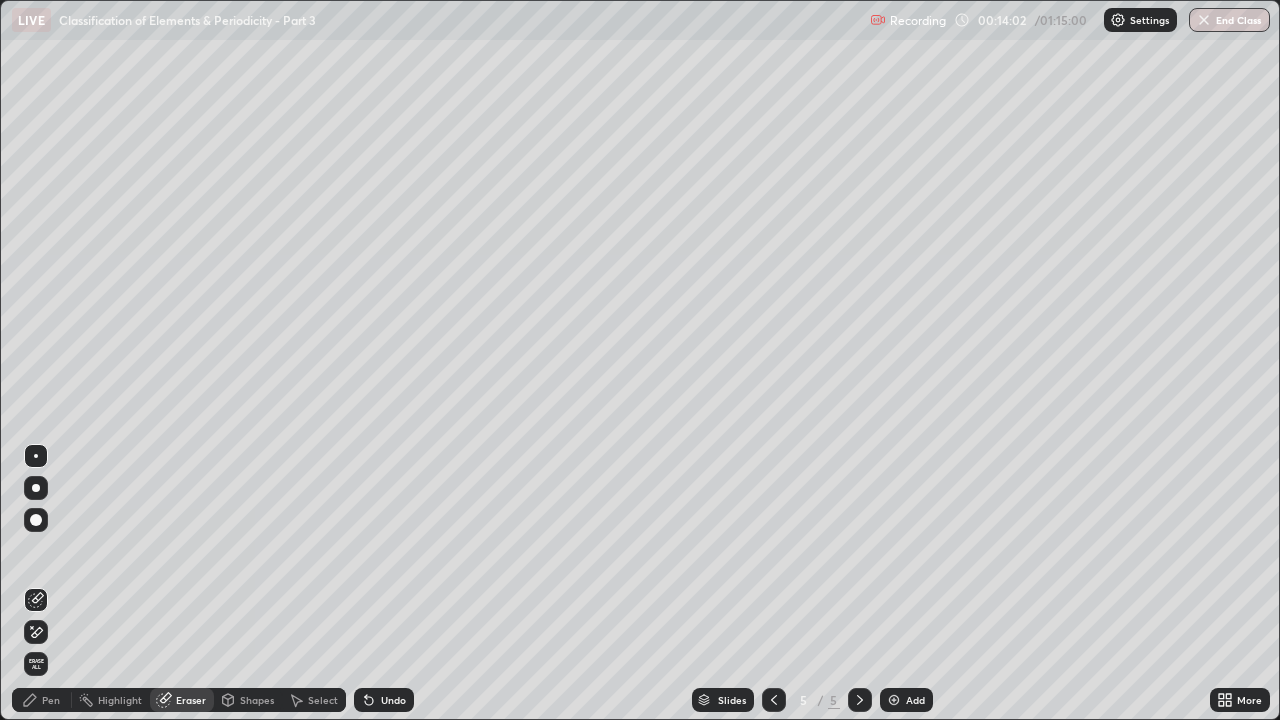 click 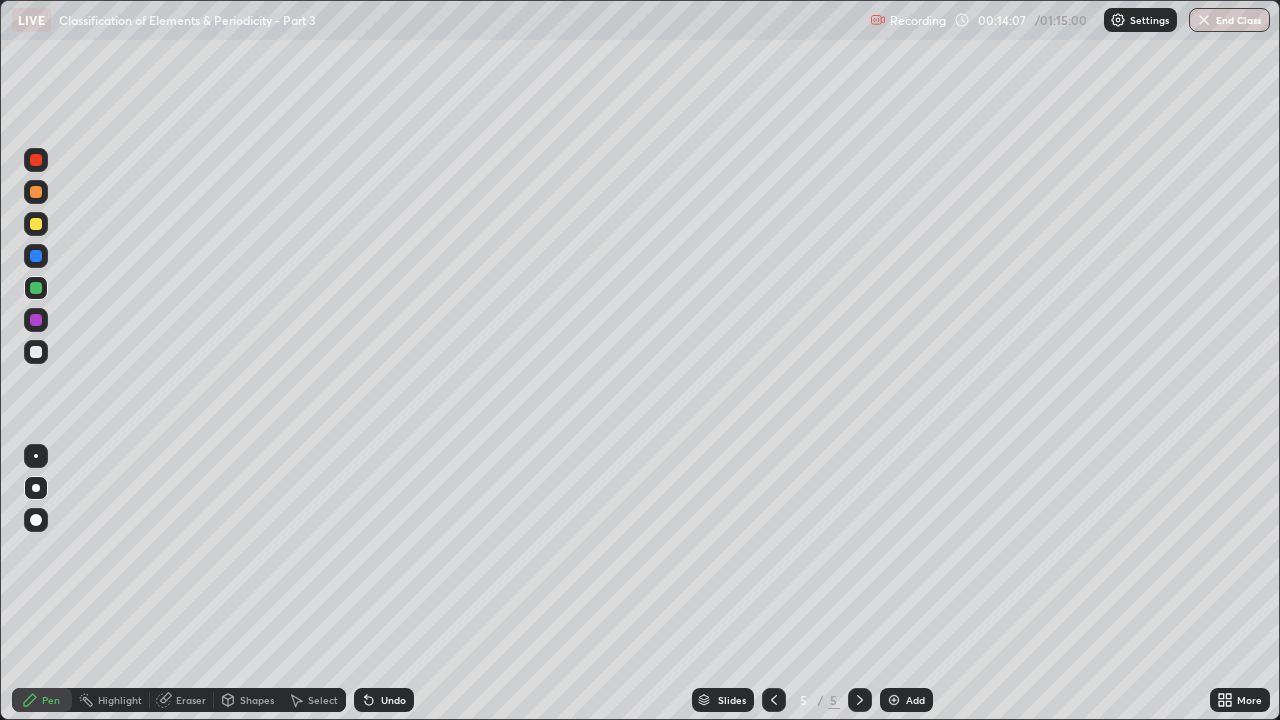 click at bounding box center (36, 160) 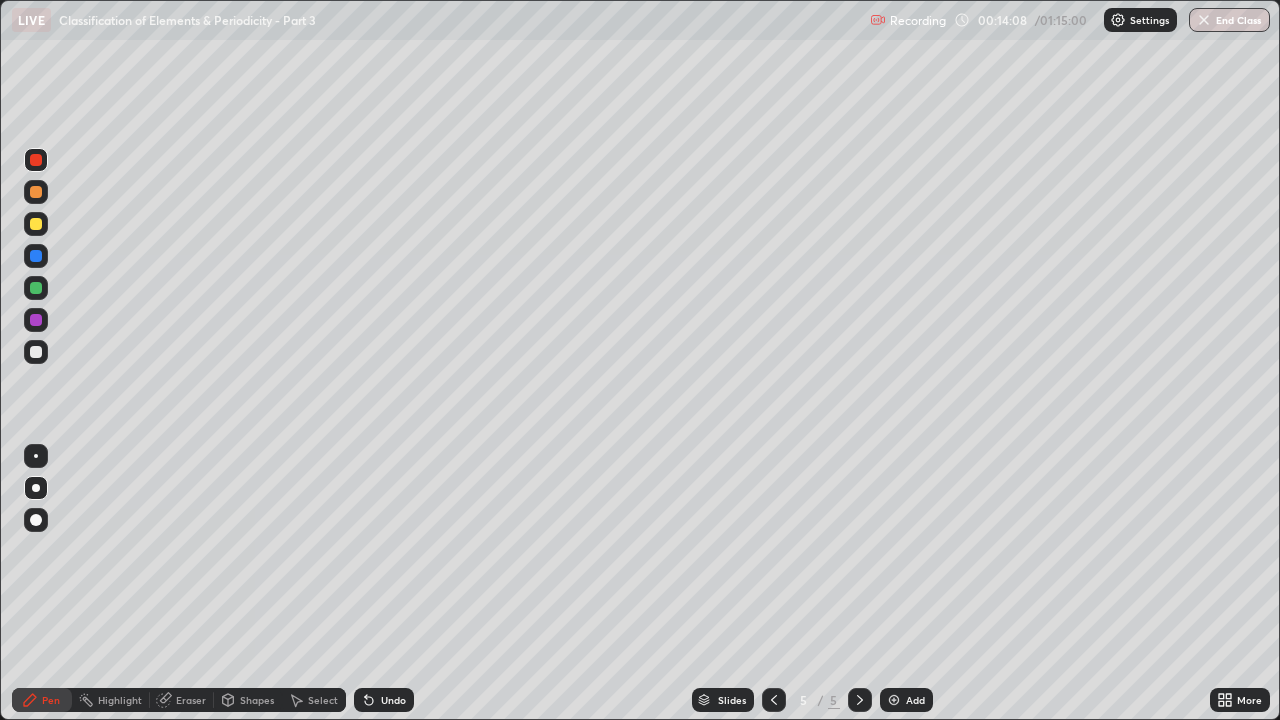 click at bounding box center [36, 320] 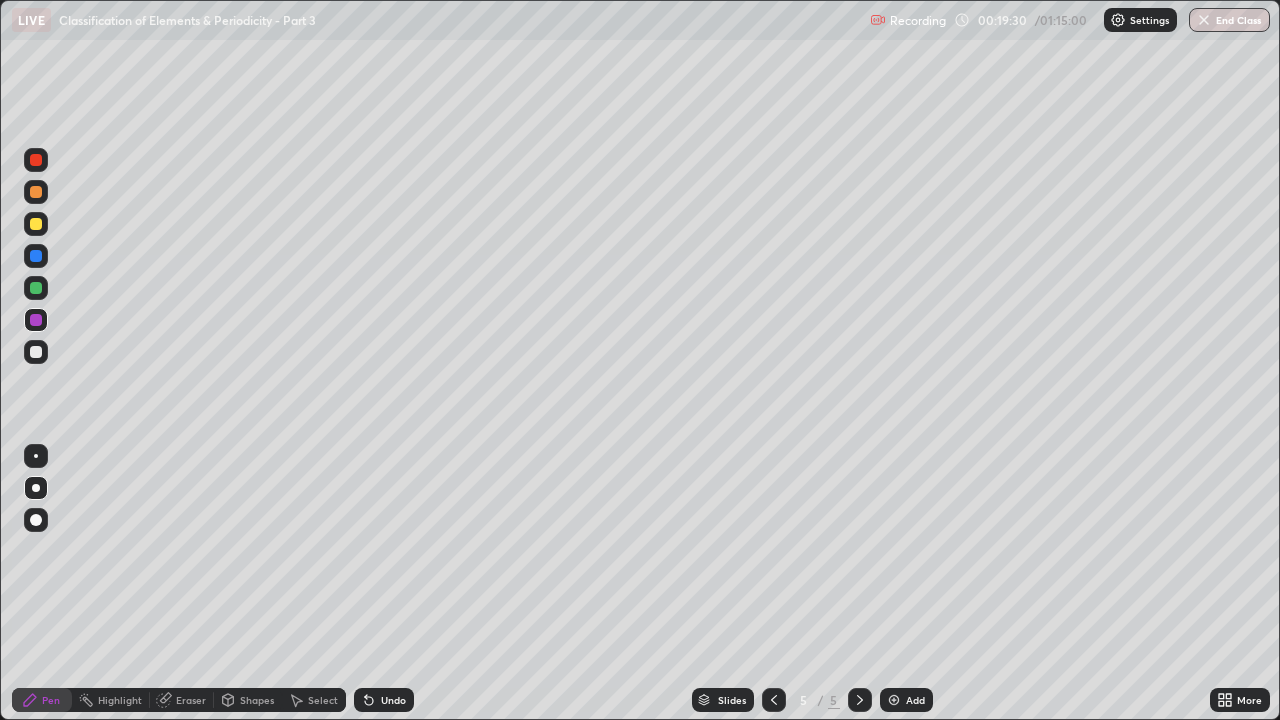 click on "Shapes" at bounding box center (248, 700) 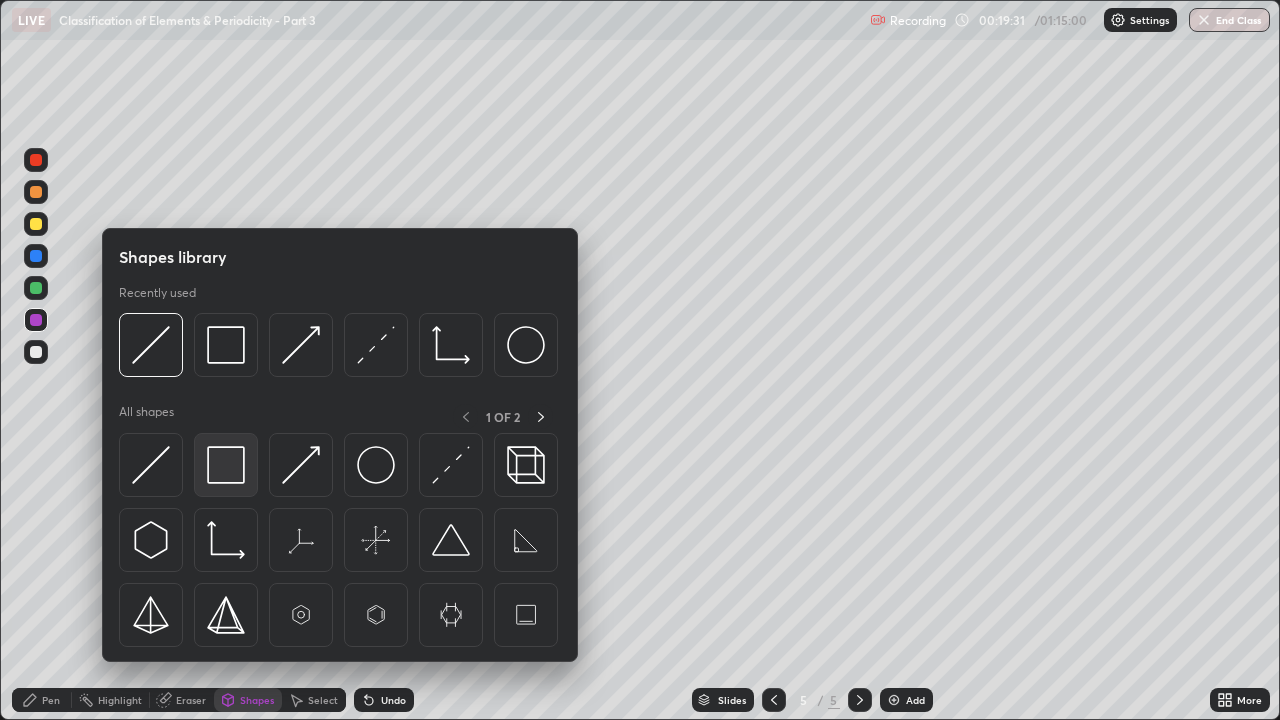 click at bounding box center (226, 465) 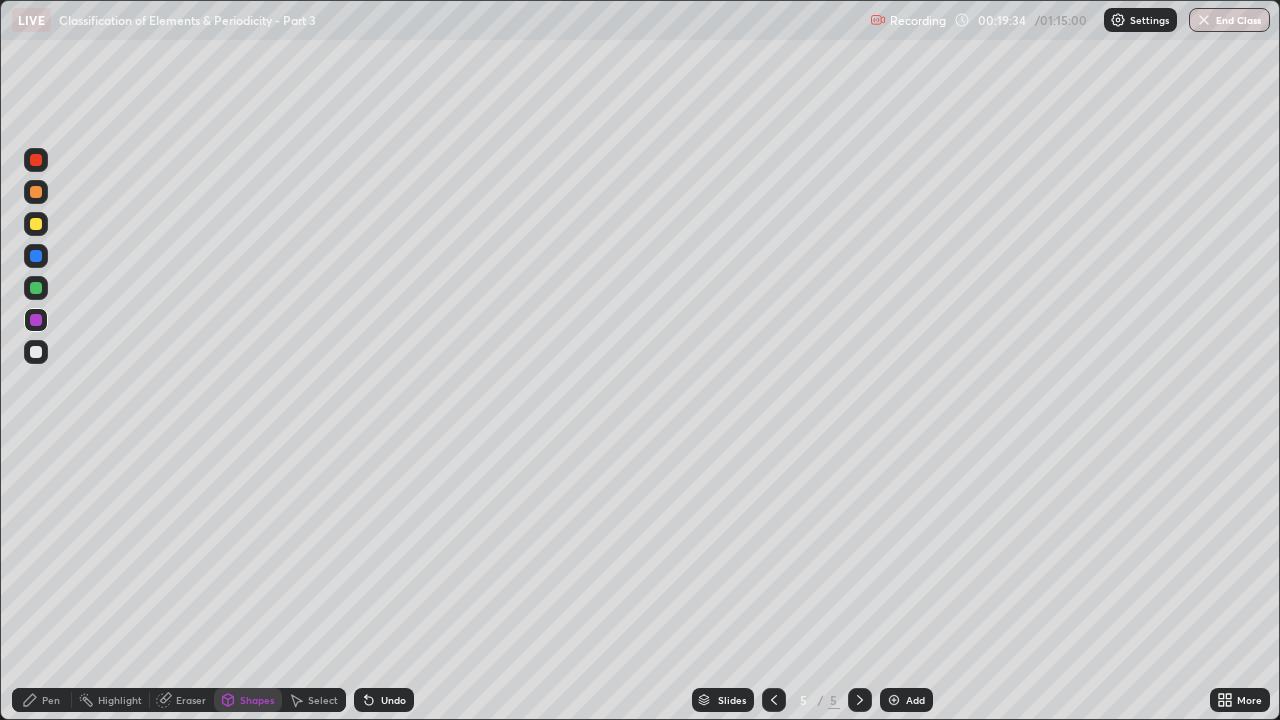 click on "Pen" at bounding box center [42, 700] 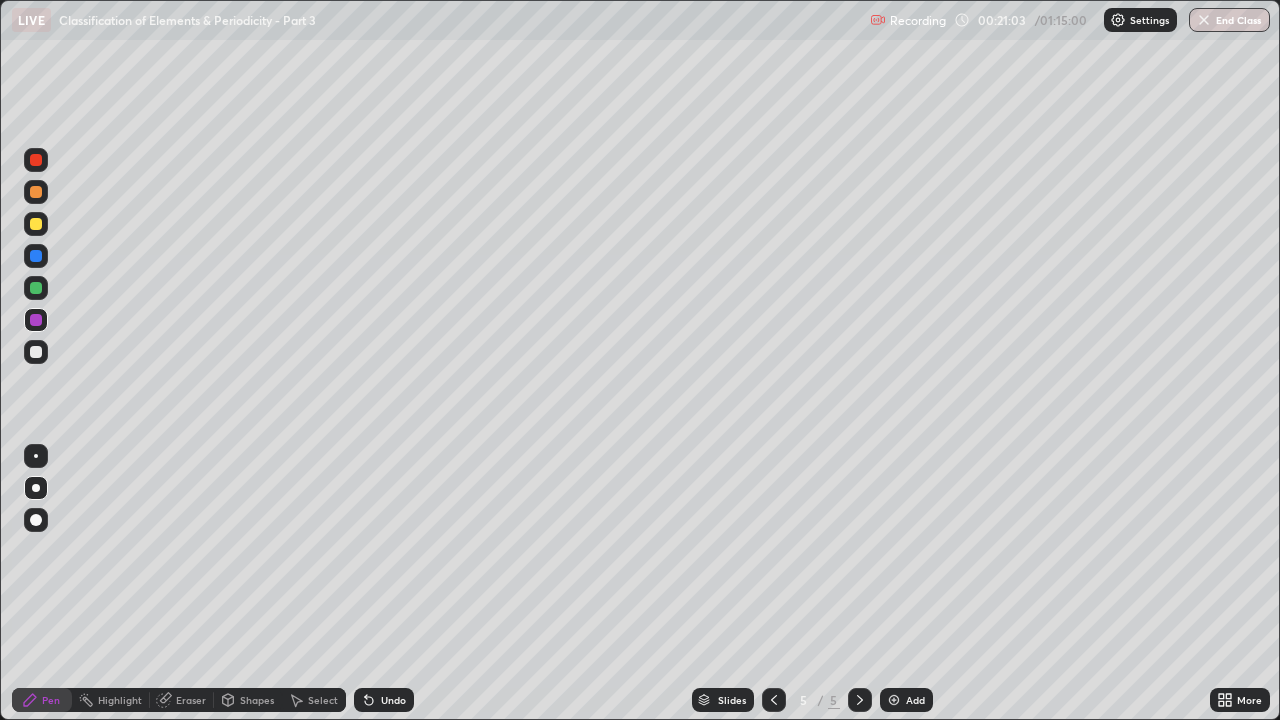 click on "Undo" at bounding box center [384, 700] 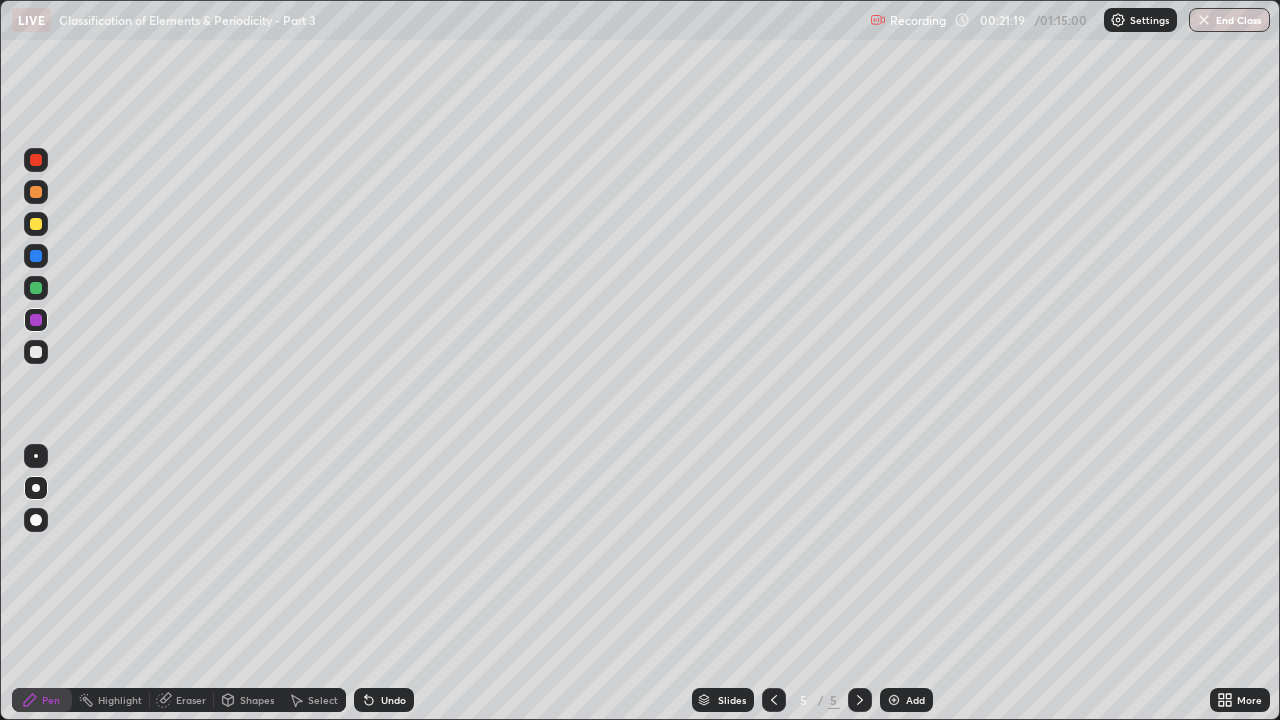click on "Slides 5 / 5 Add" at bounding box center (812, 700) 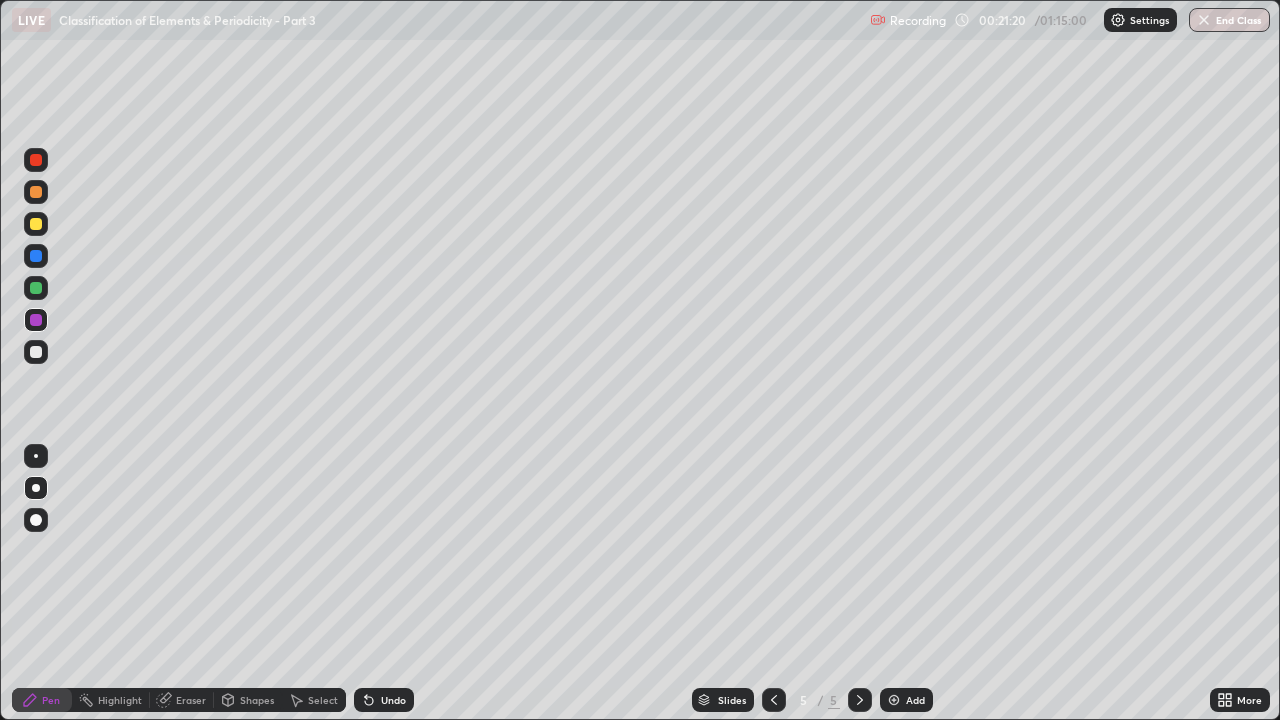 click on "Undo" at bounding box center [384, 700] 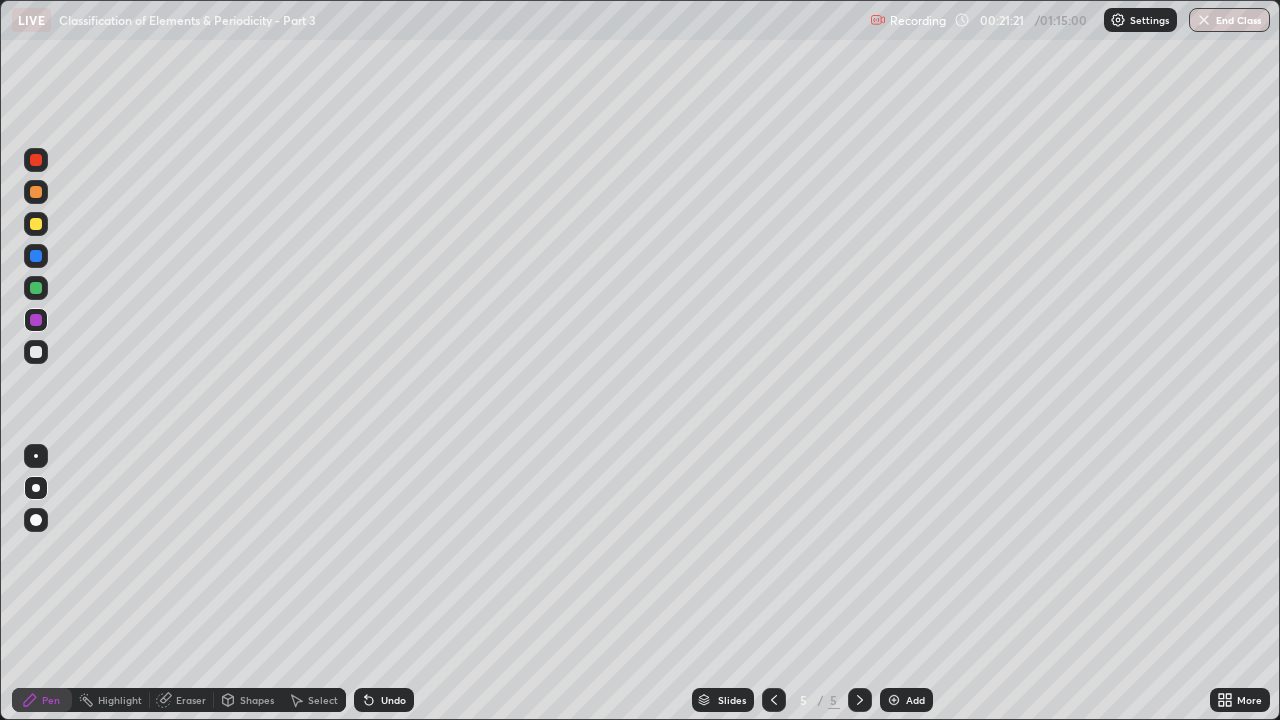 click on "Undo" at bounding box center (384, 700) 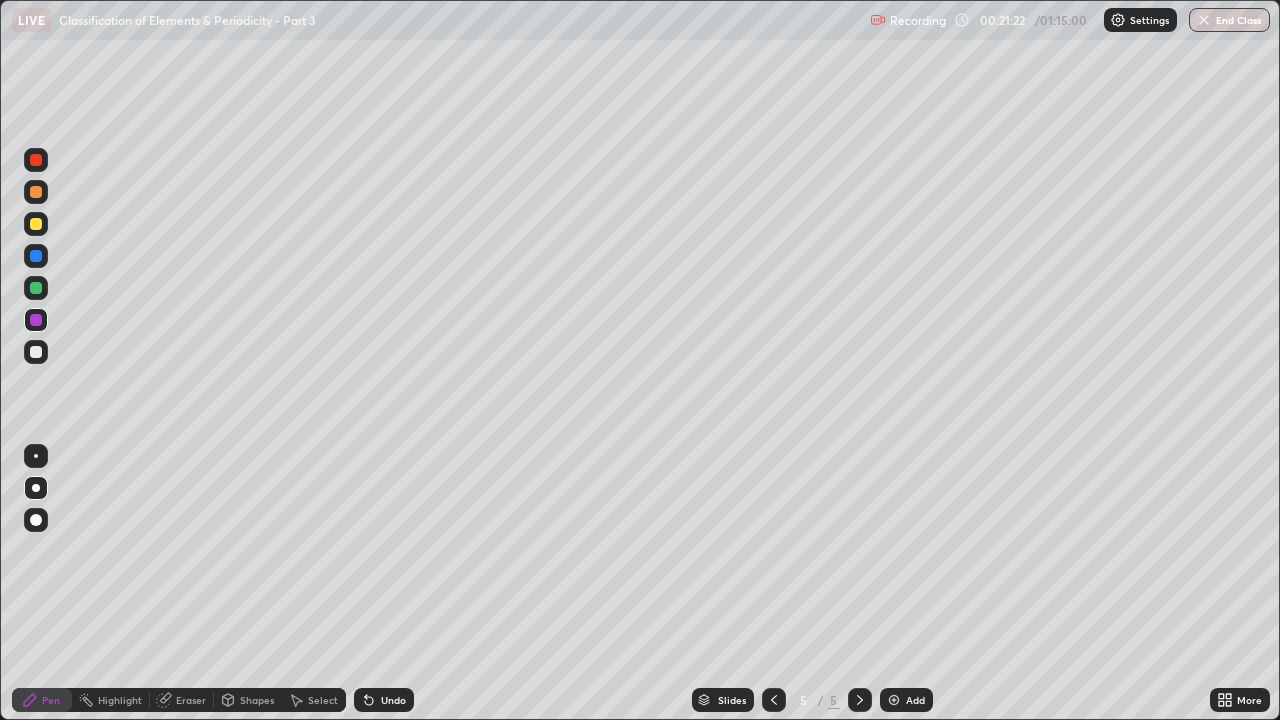 click on "Undo" at bounding box center (393, 700) 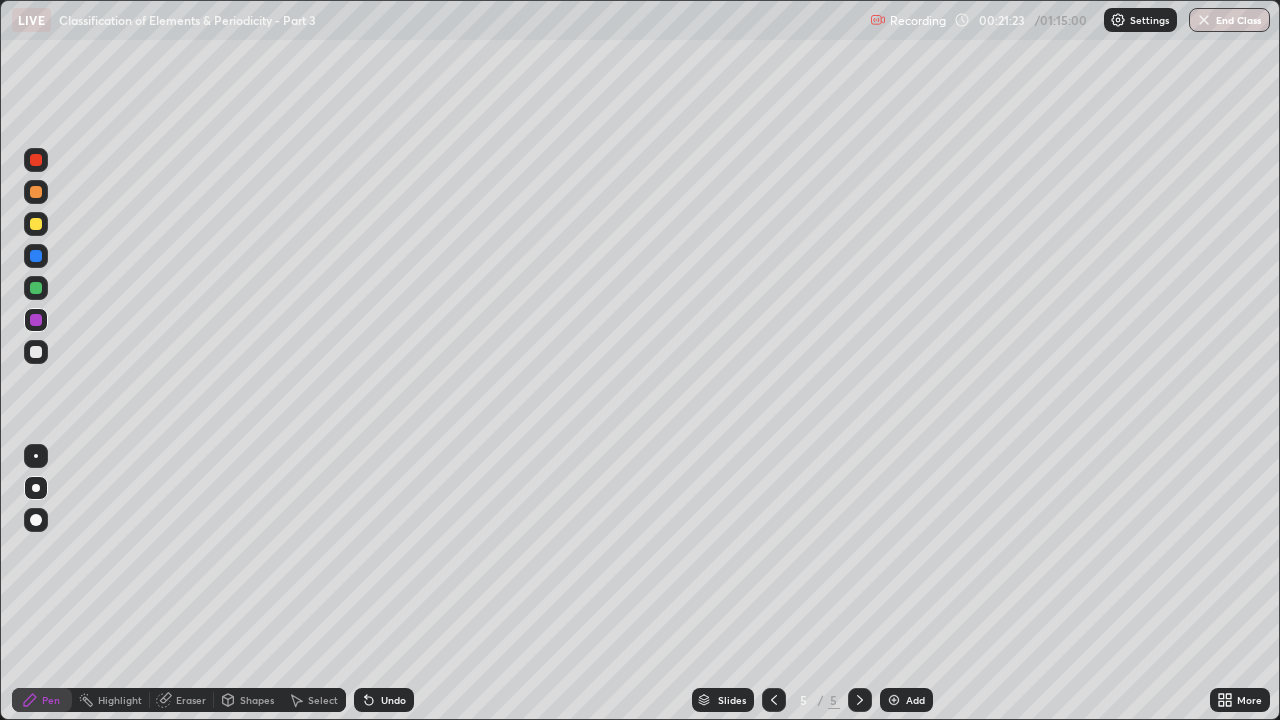 click on "Undo" at bounding box center [384, 700] 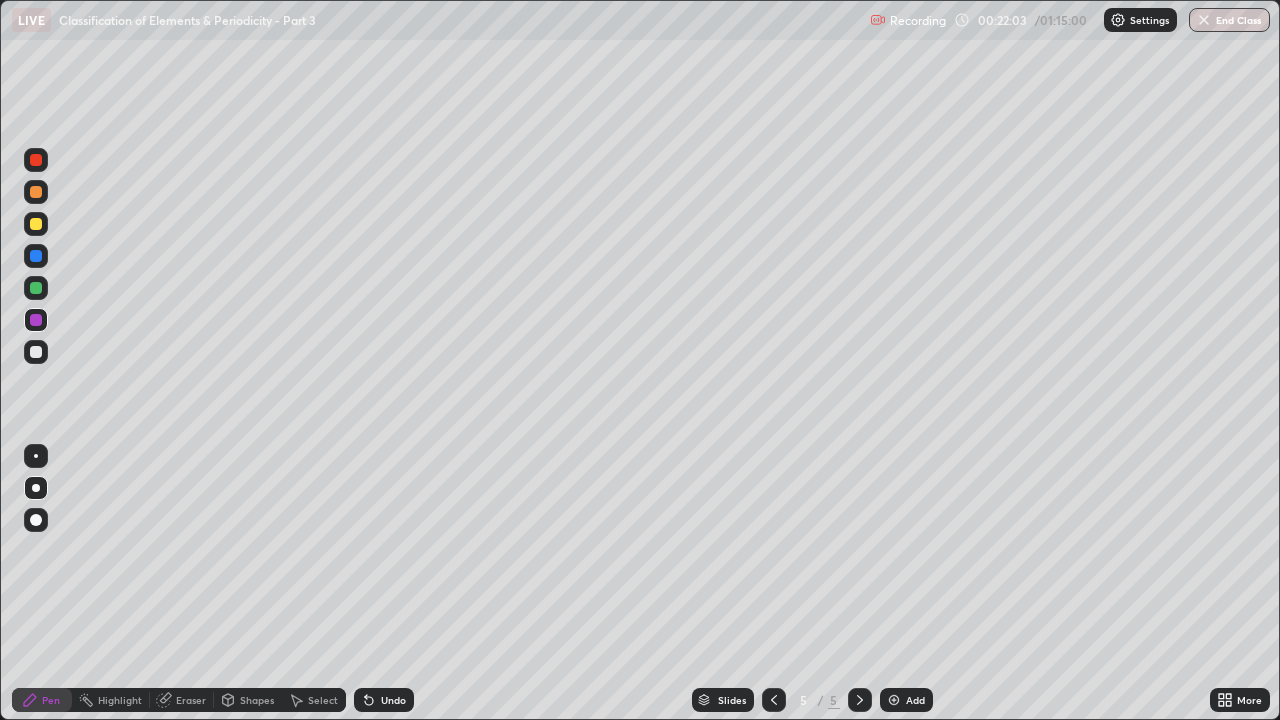 click on "Undo" at bounding box center [393, 700] 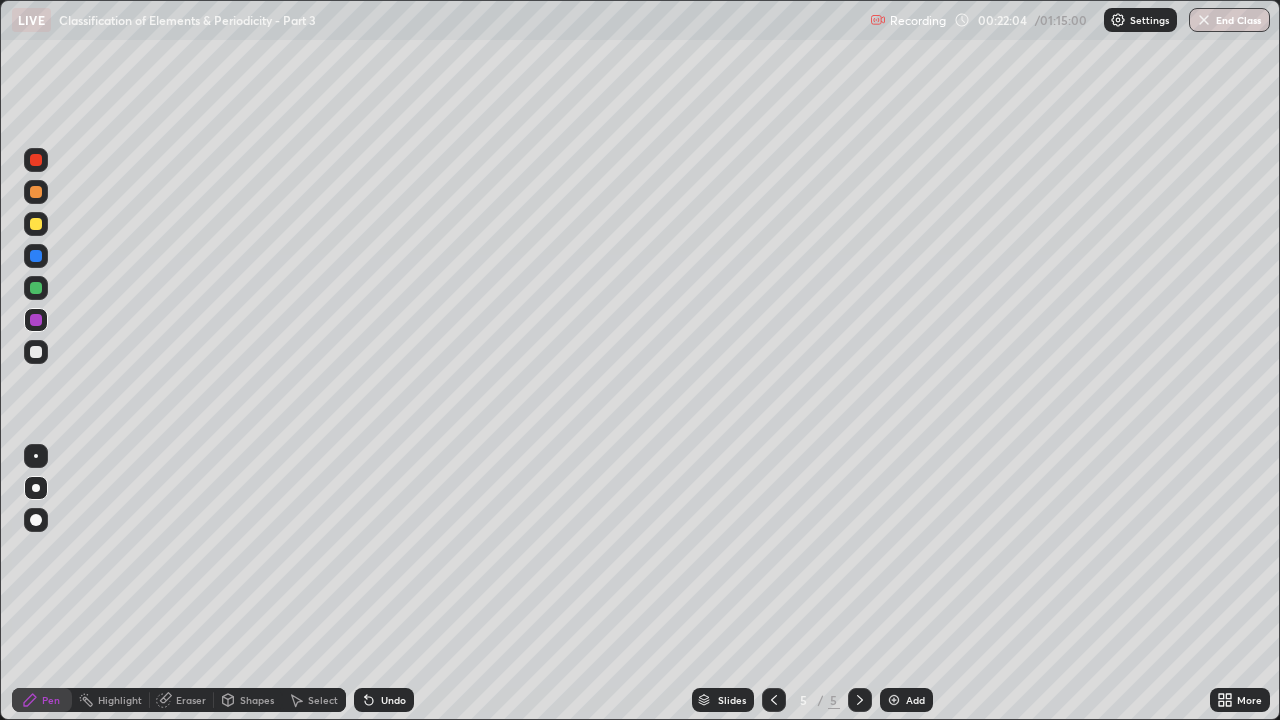 click on "Undo" at bounding box center [384, 700] 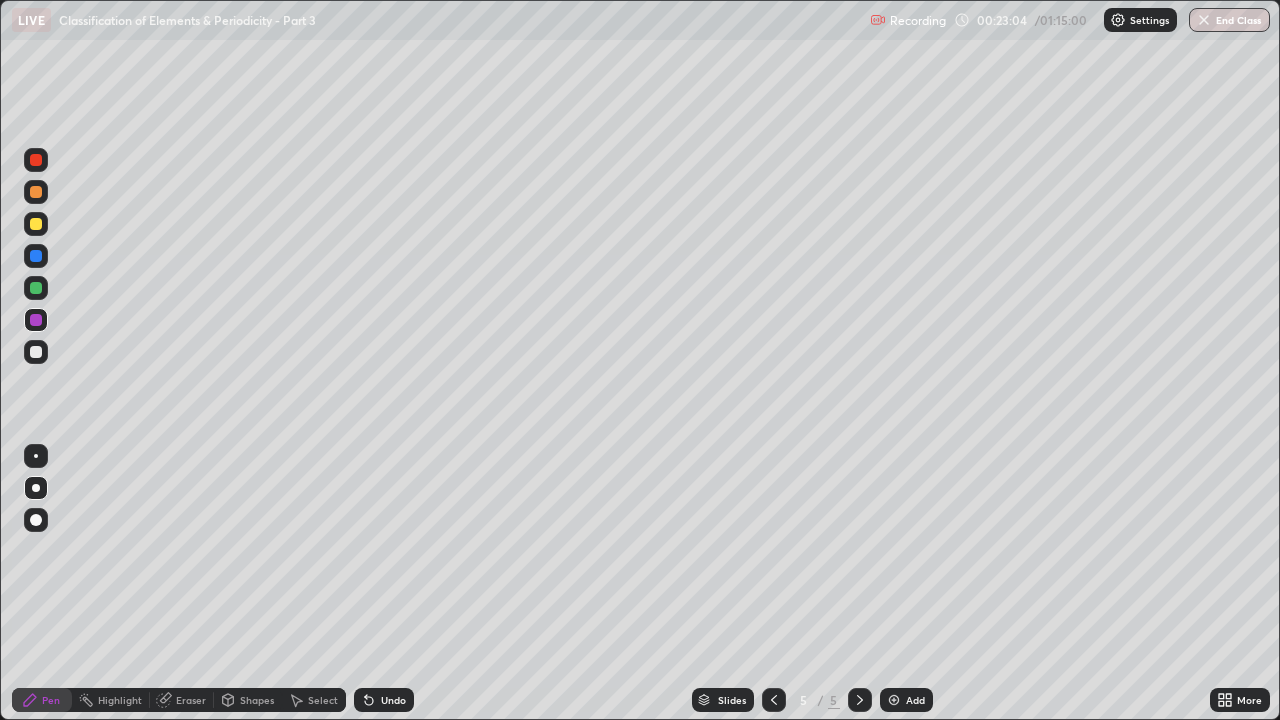 click on "Undo" at bounding box center [384, 700] 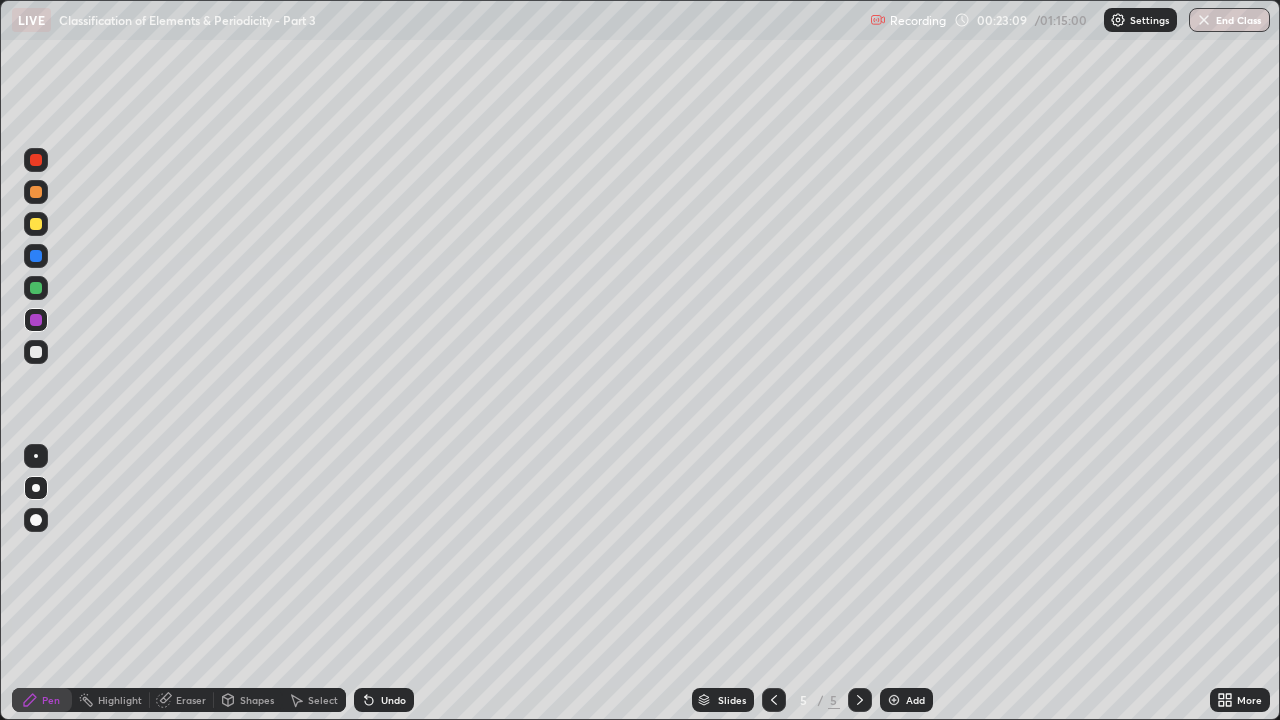click at bounding box center [36, 352] 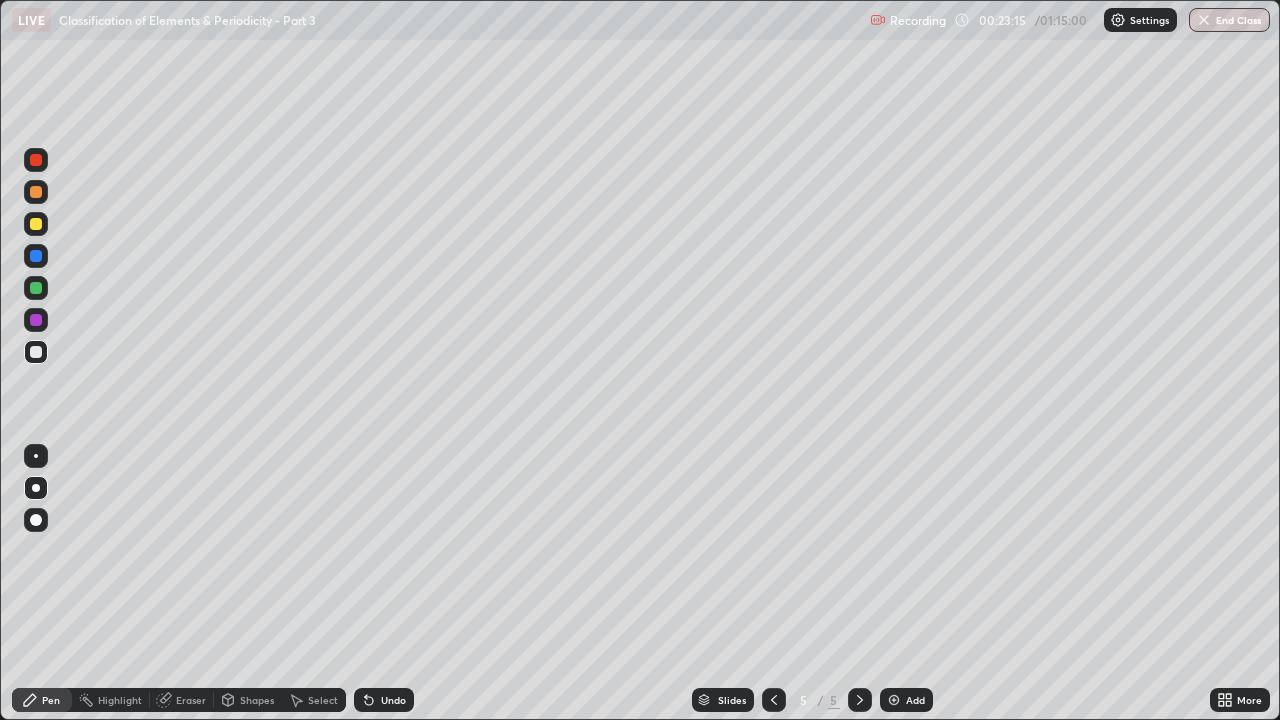 click on "Undo" at bounding box center [384, 700] 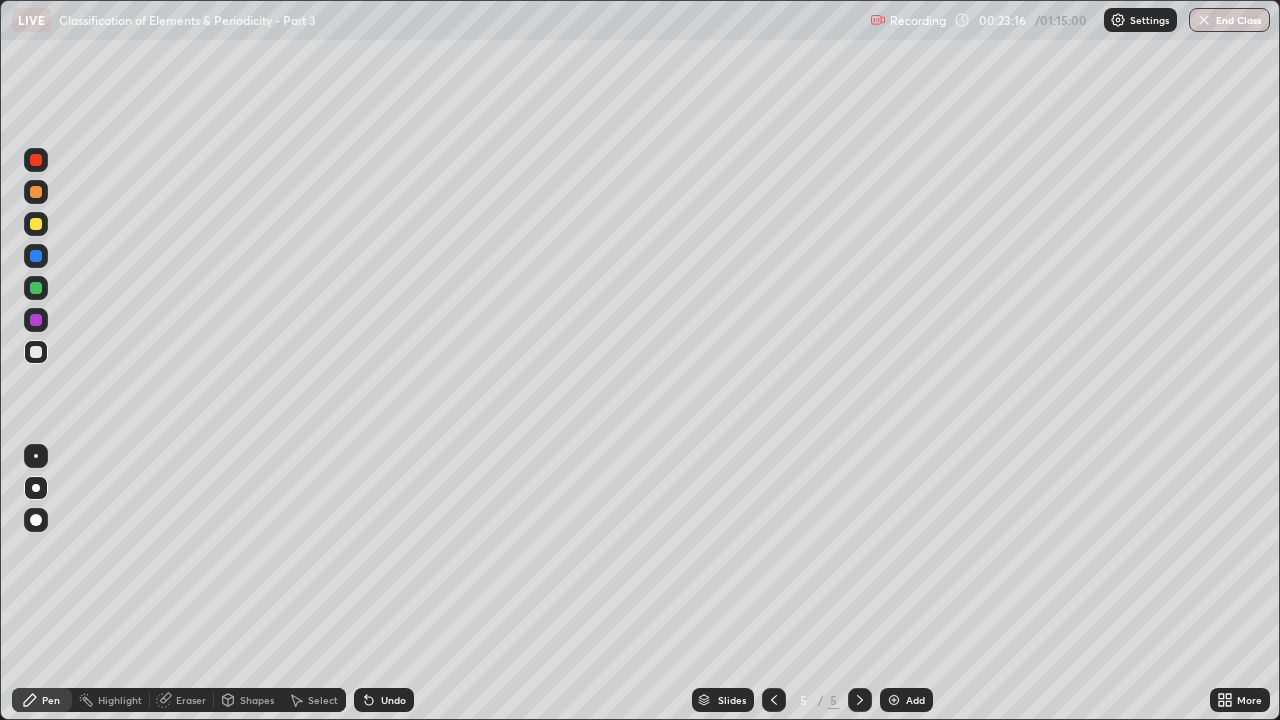 click at bounding box center [36, 160] 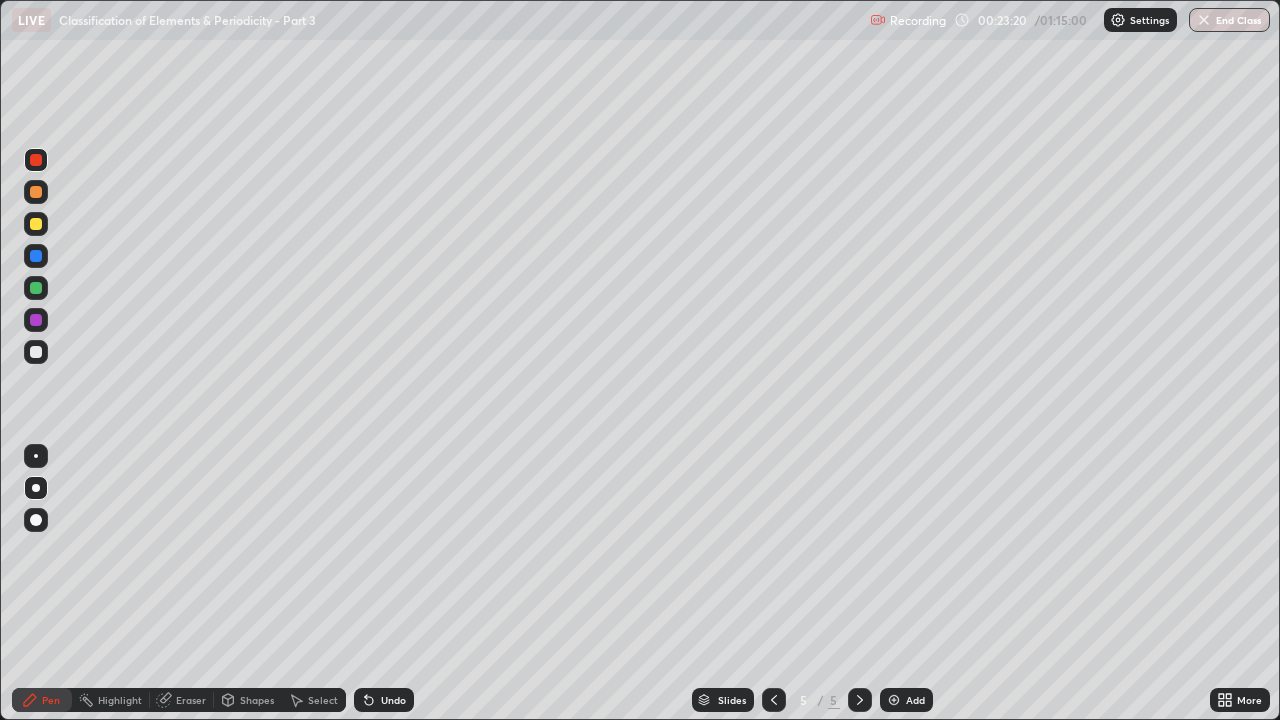click on "Undo" at bounding box center (393, 700) 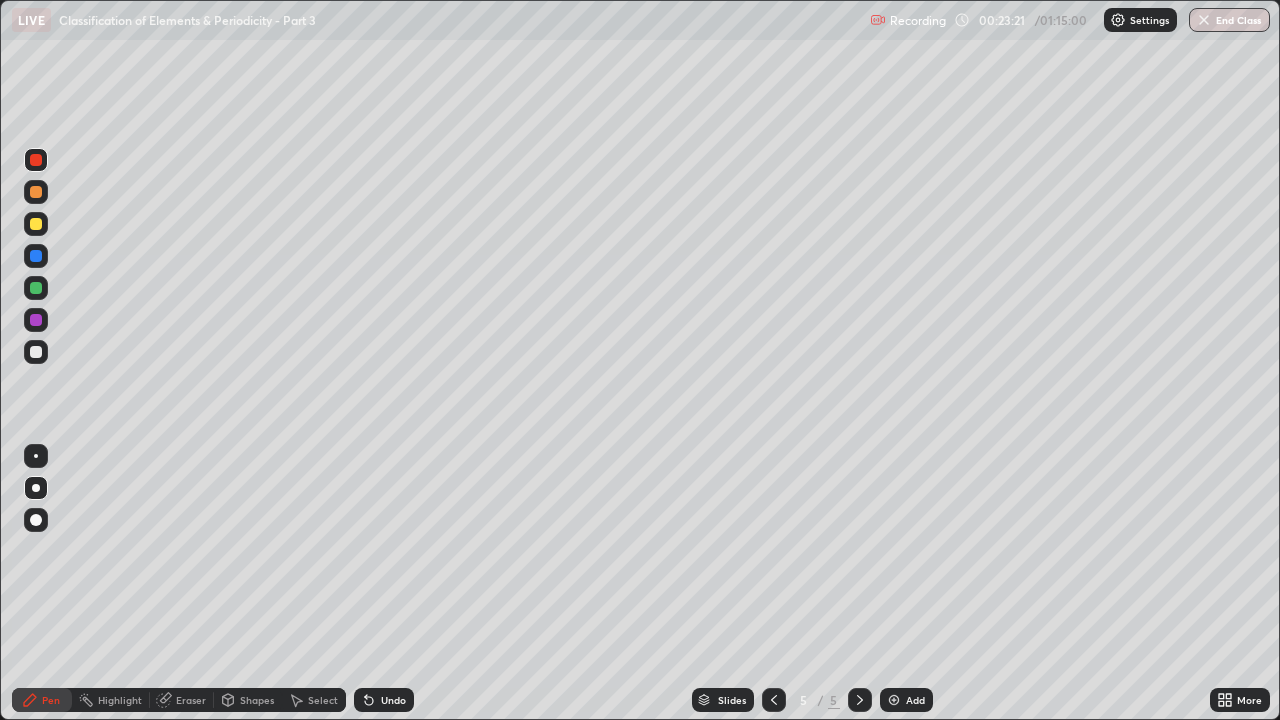 click on "Undo" at bounding box center [393, 700] 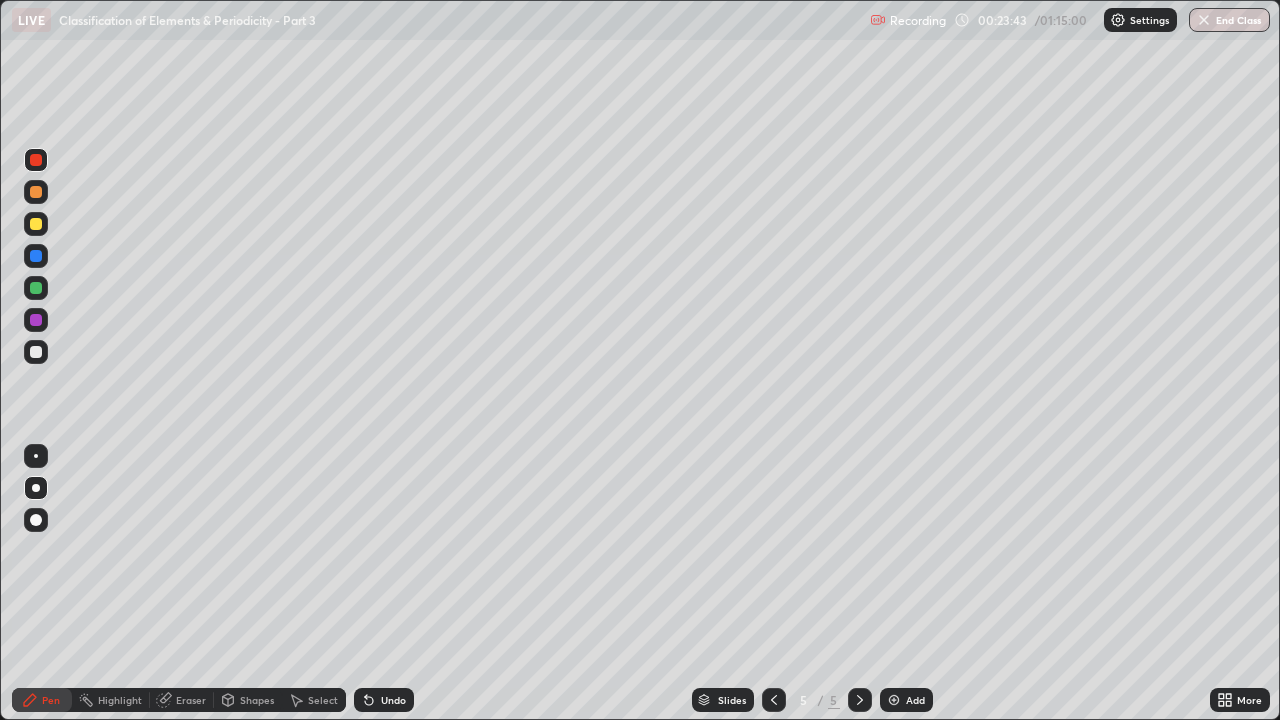 click on "Eraser" at bounding box center [191, 700] 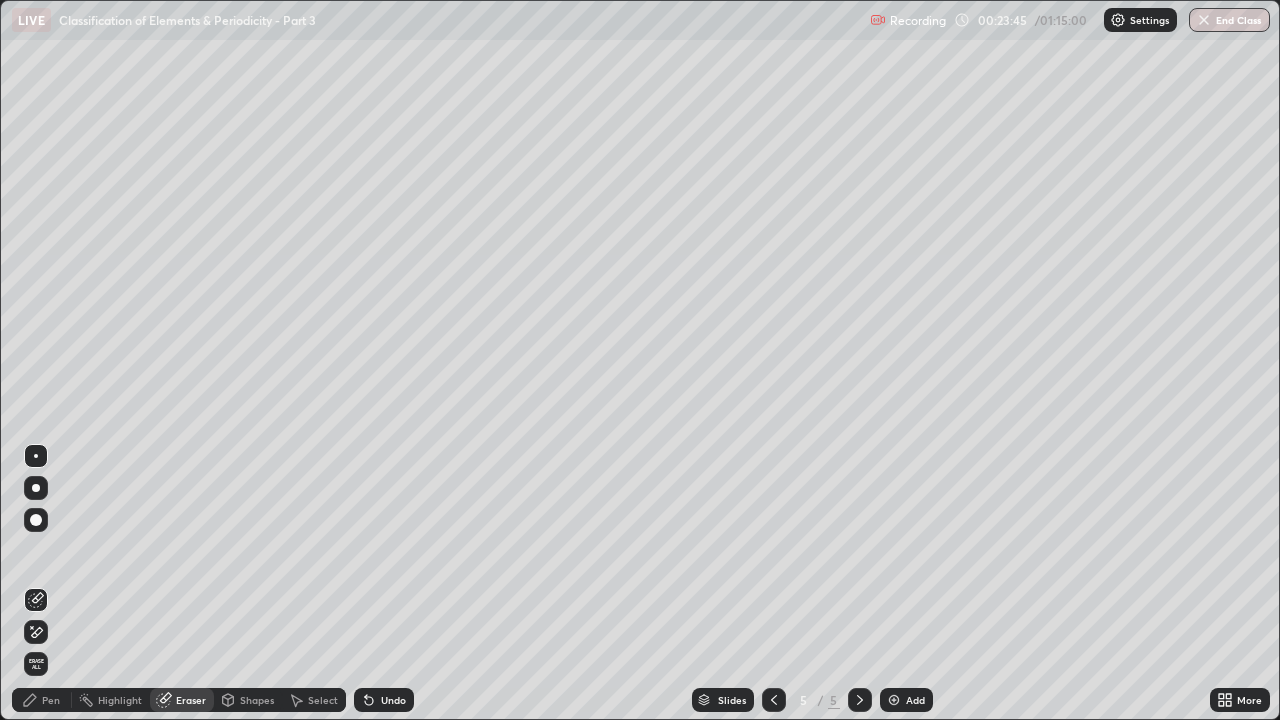 click 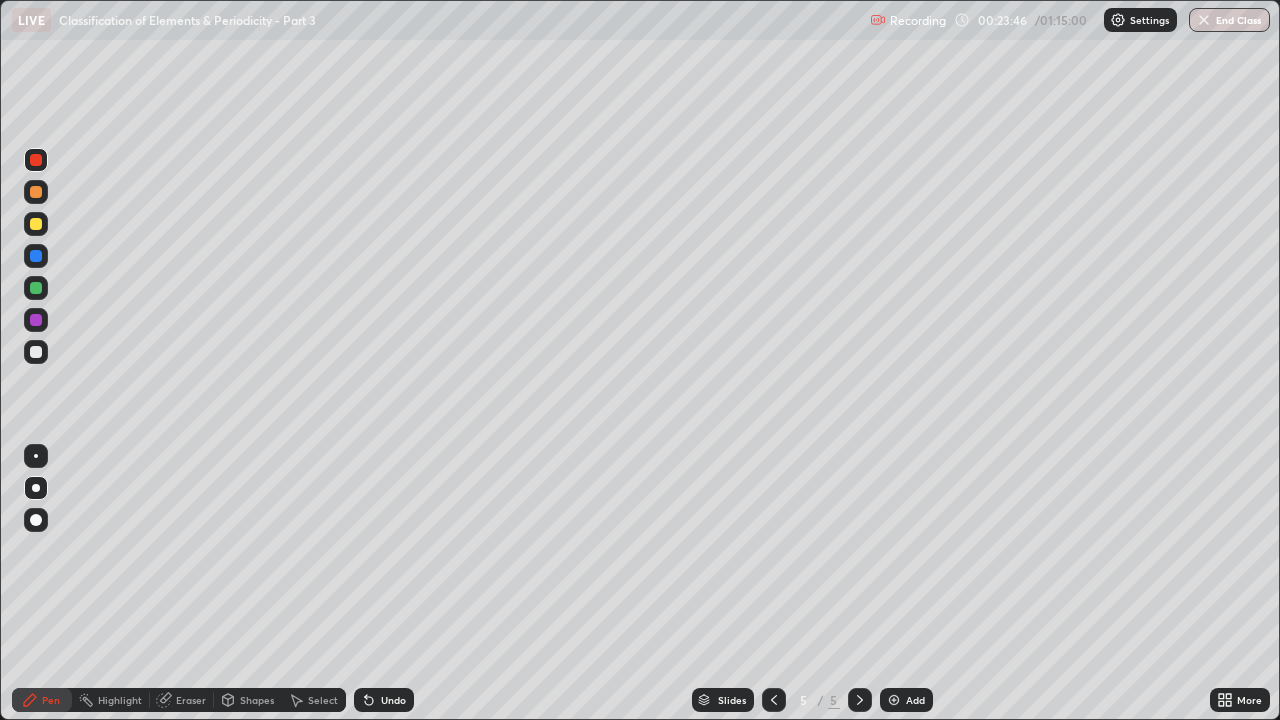 click at bounding box center [36, 192] 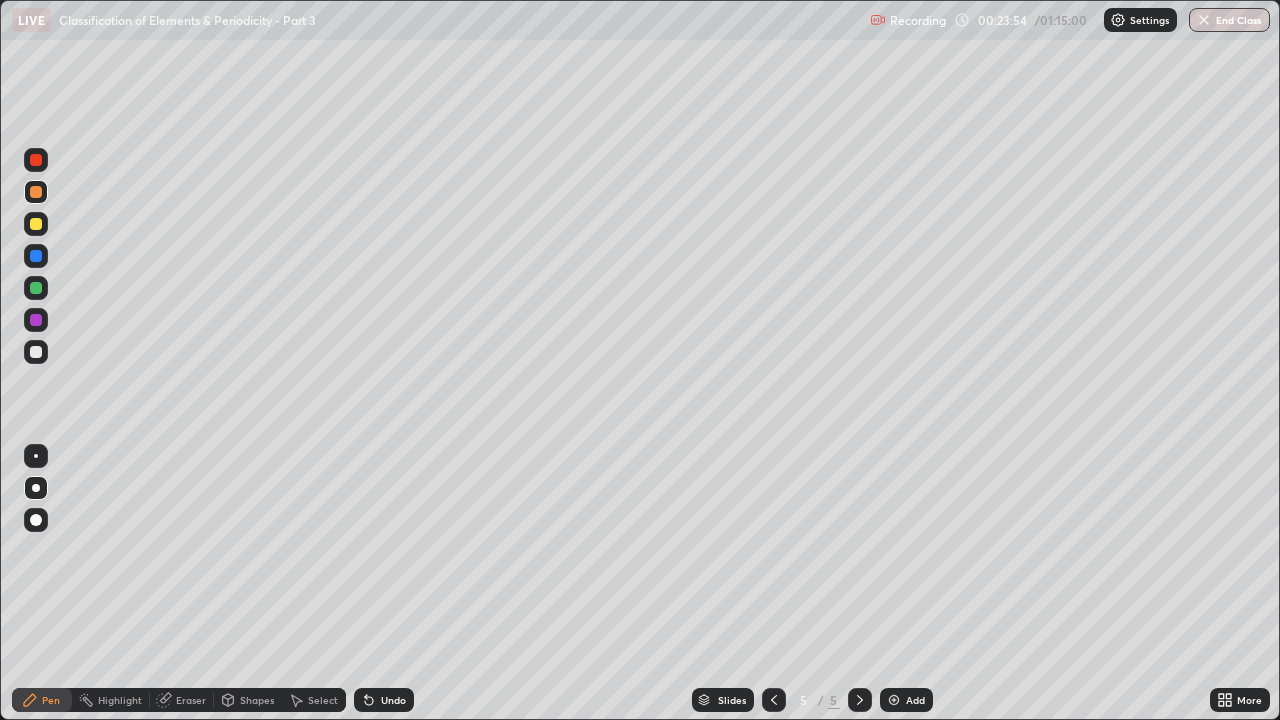 click at bounding box center (36, 288) 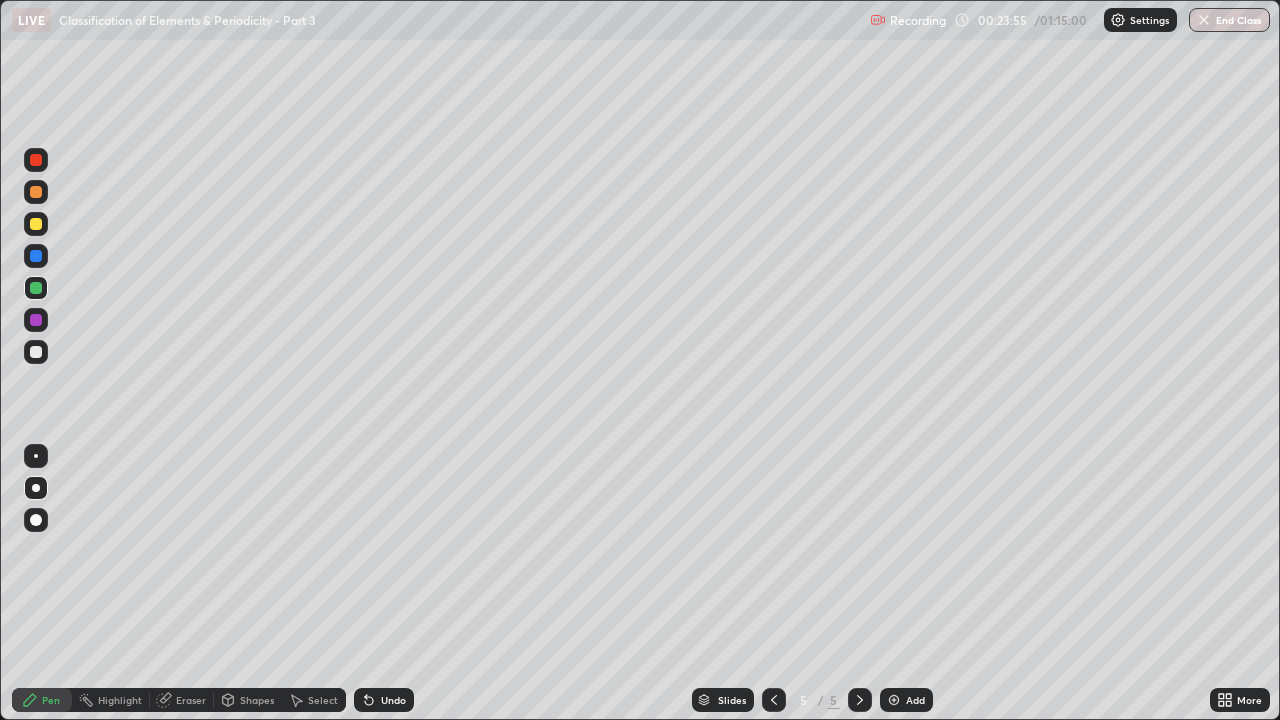 click at bounding box center (36, 256) 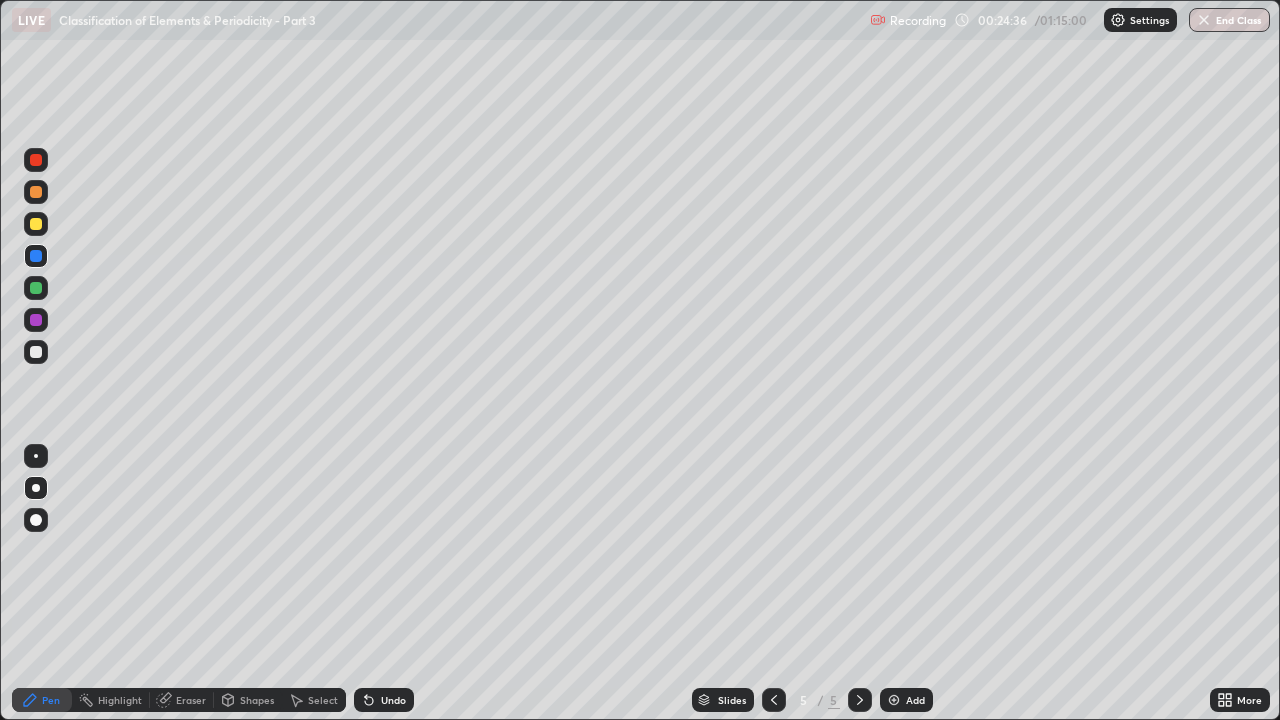 click on "Undo" at bounding box center [393, 700] 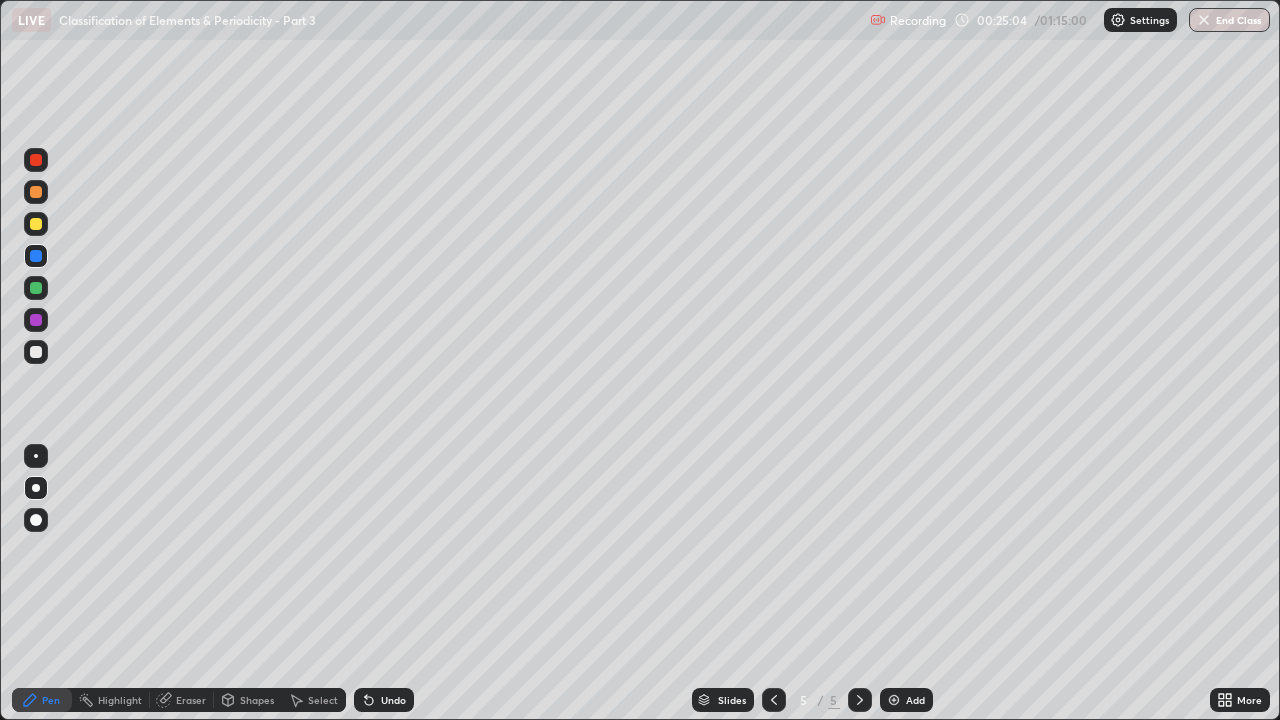 click on "Undo" at bounding box center (384, 700) 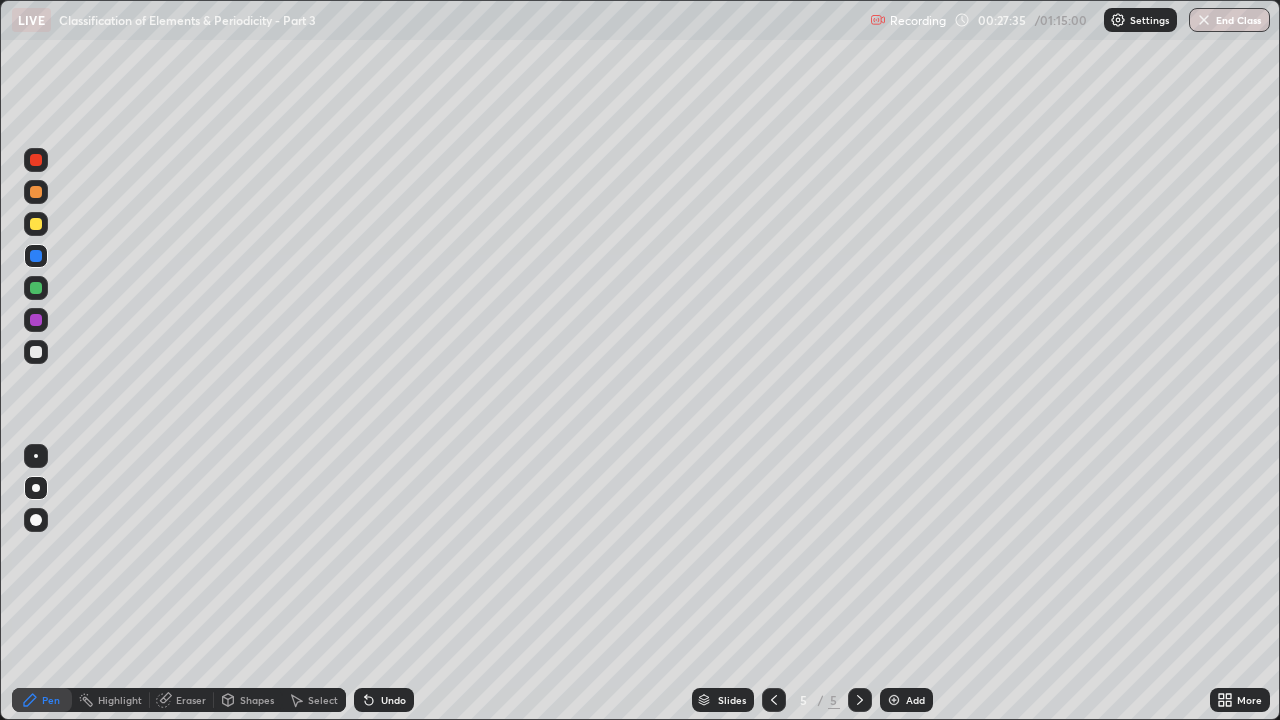 click at bounding box center [36, 160] 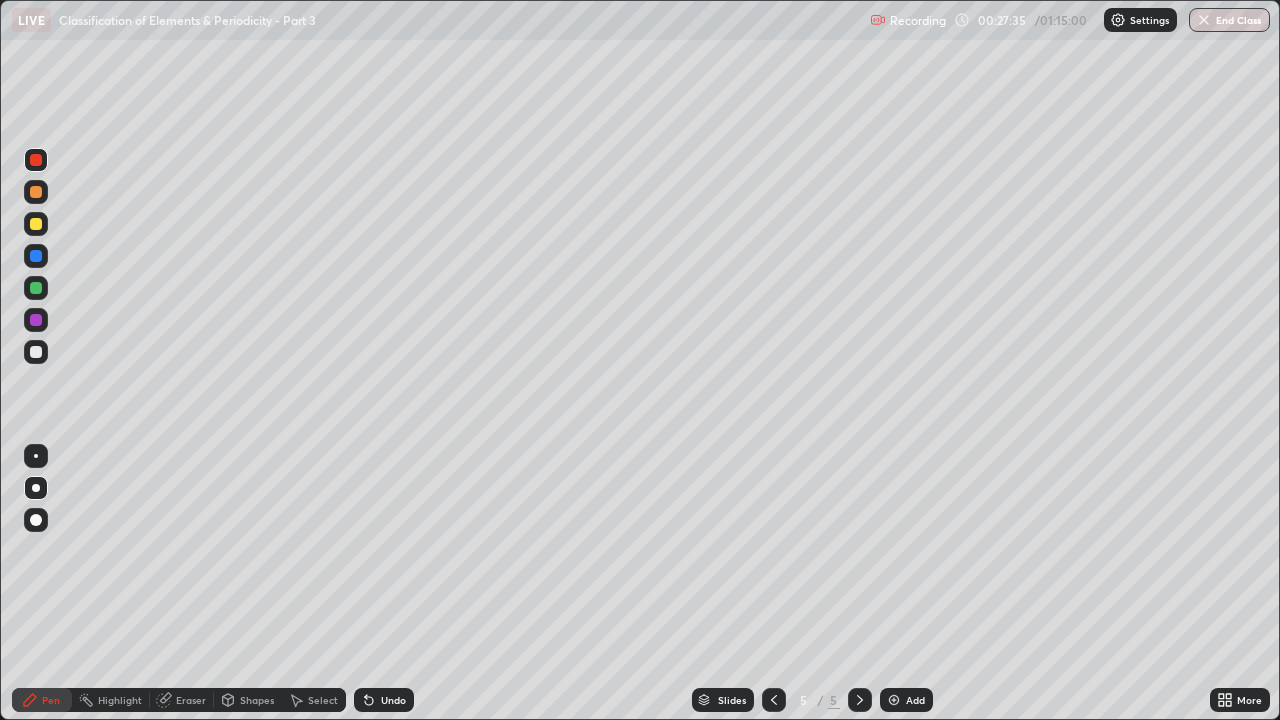 click at bounding box center [36, 224] 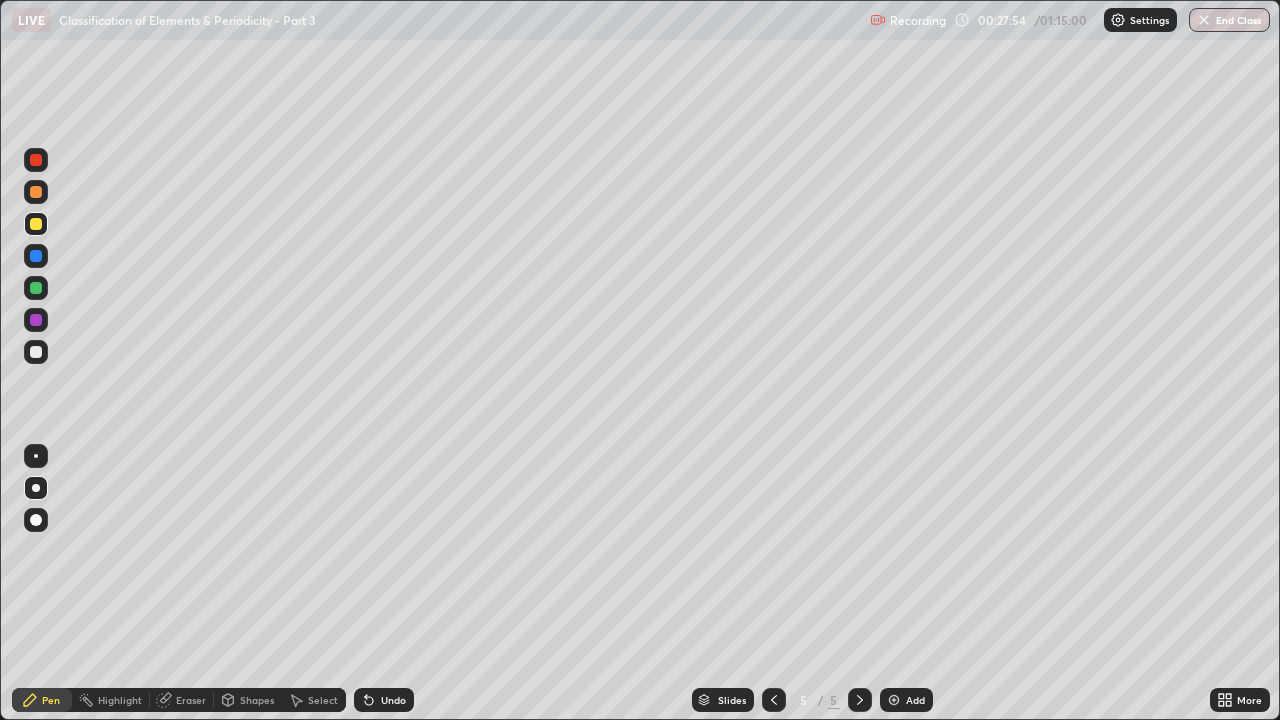 click on "Undo" at bounding box center [384, 700] 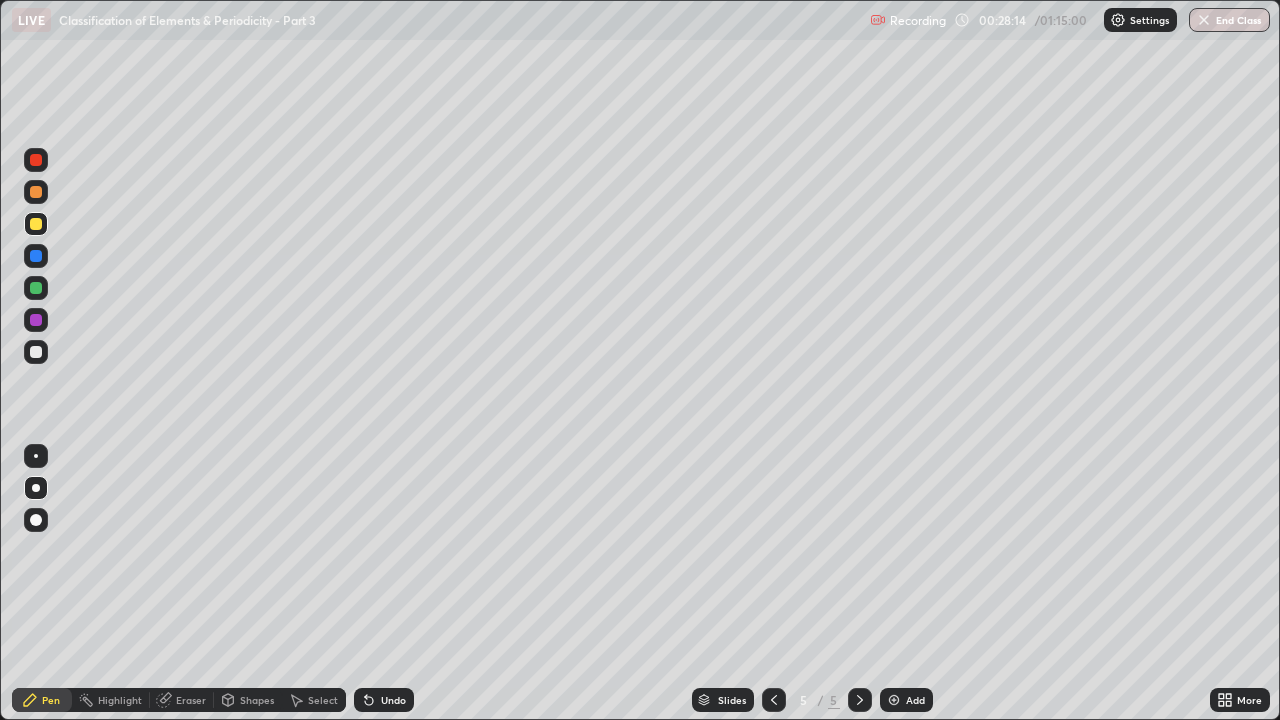 click on "Eraser" at bounding box center [191, 700] 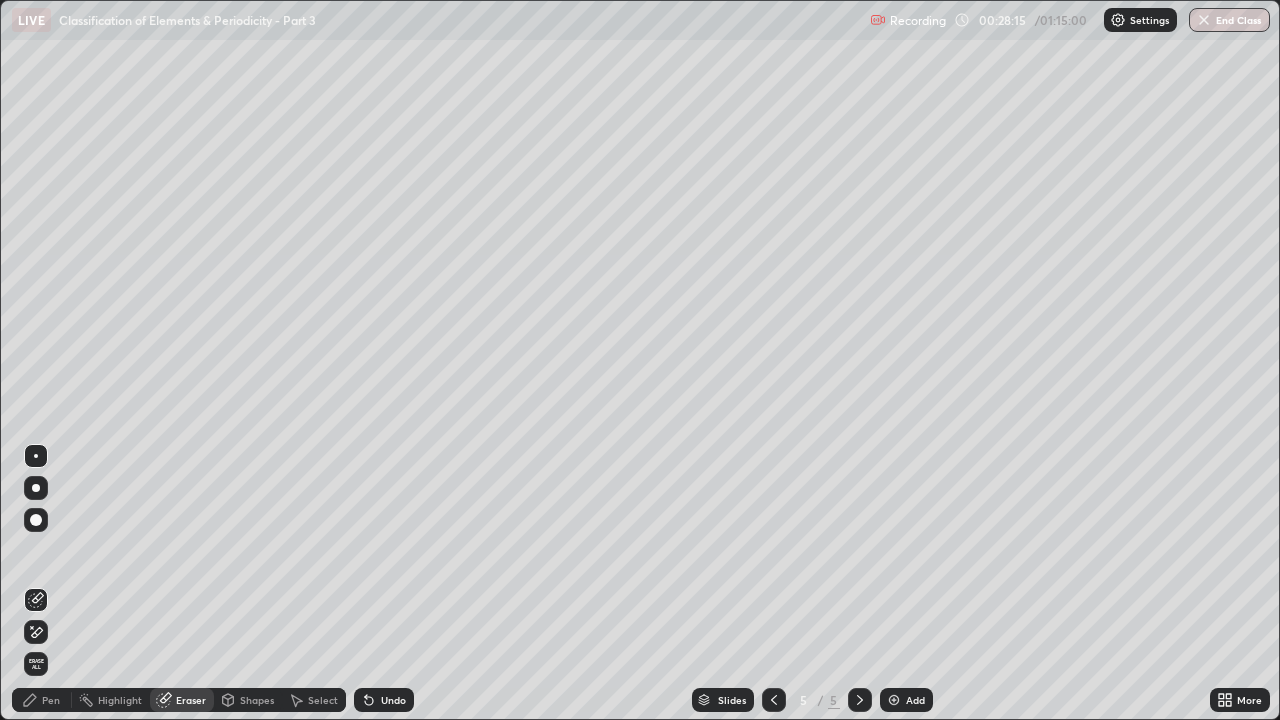 click 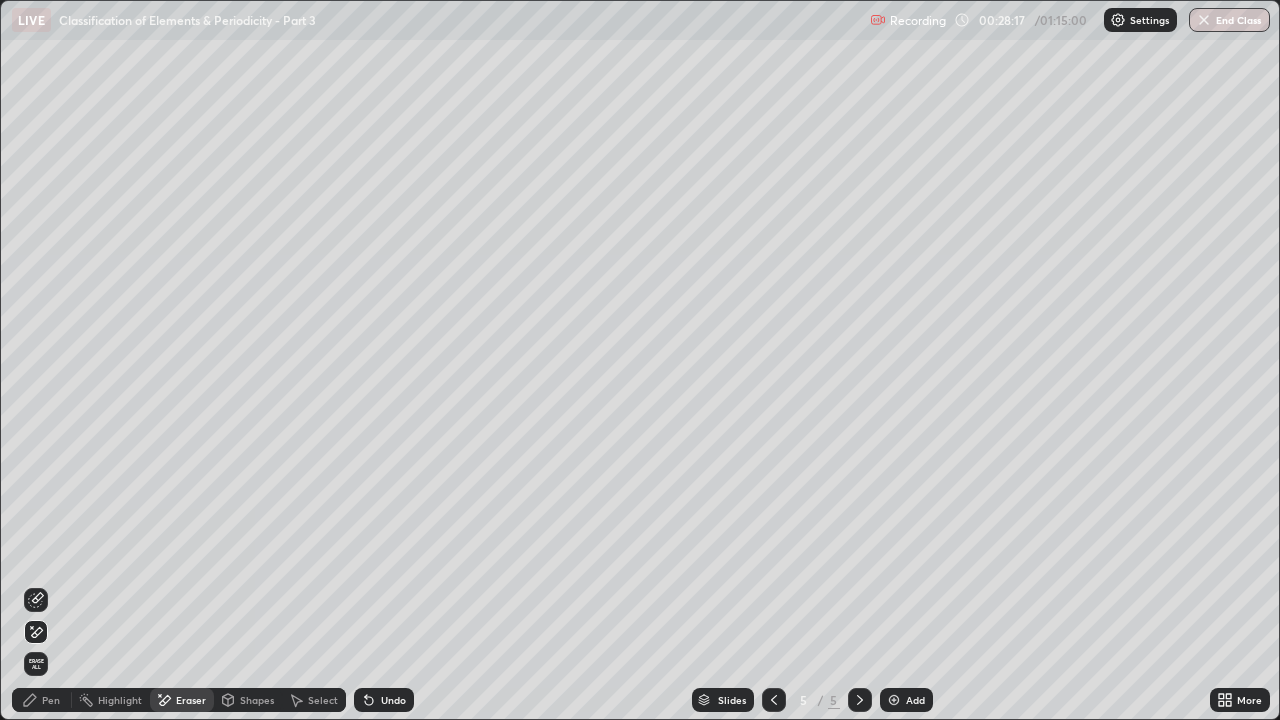 click on "Undo" at bounding box center [384, 700] 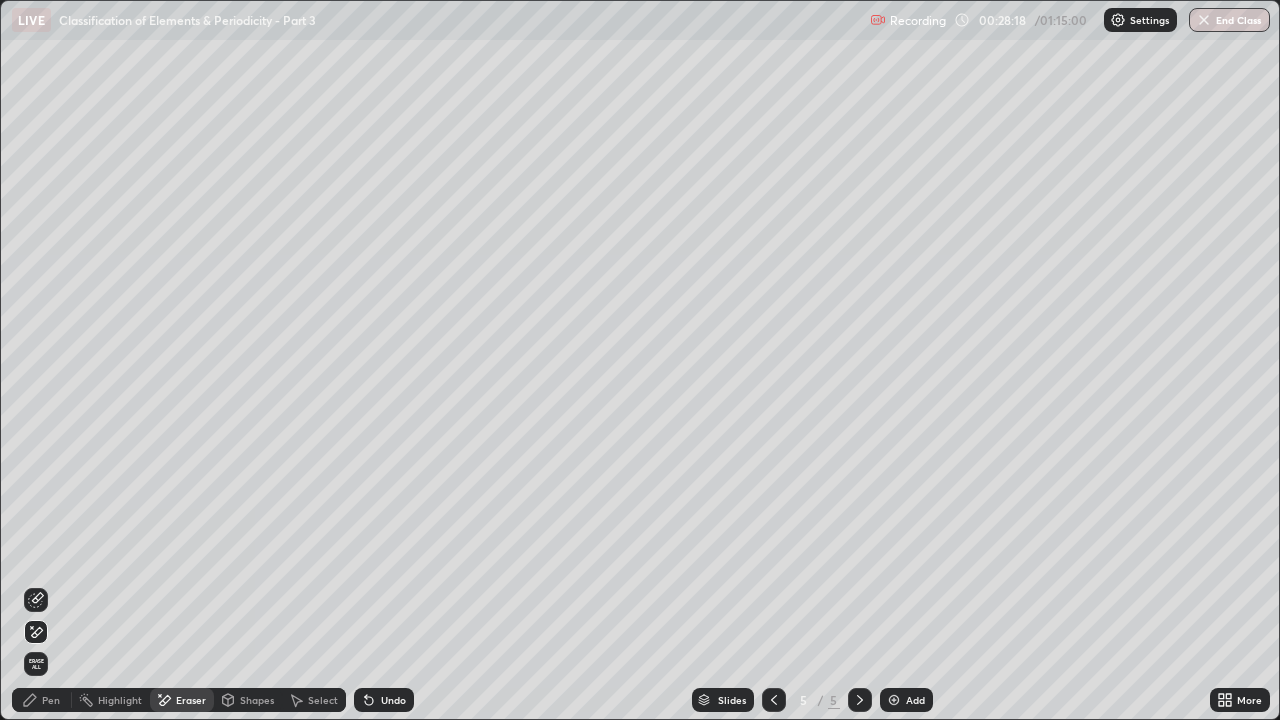 click on "Undo" at bounding box center [393, 700] 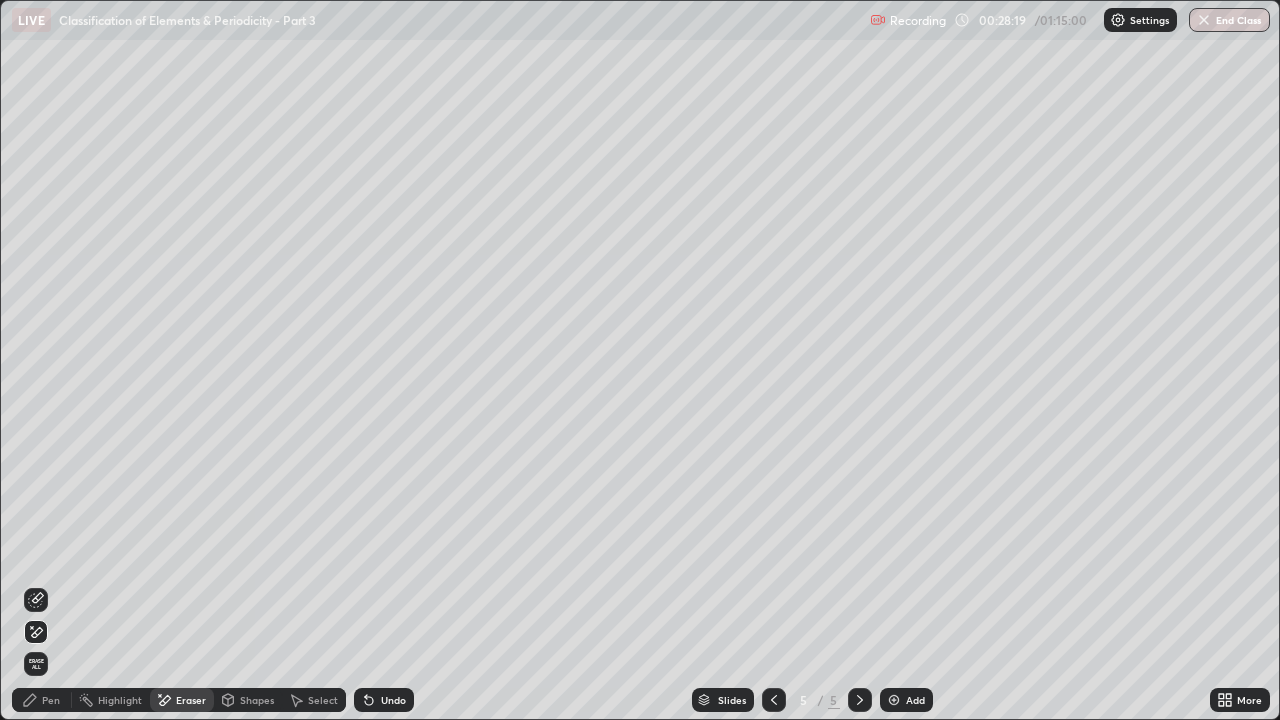 click on "Undo" at bounding box center (393, 700) 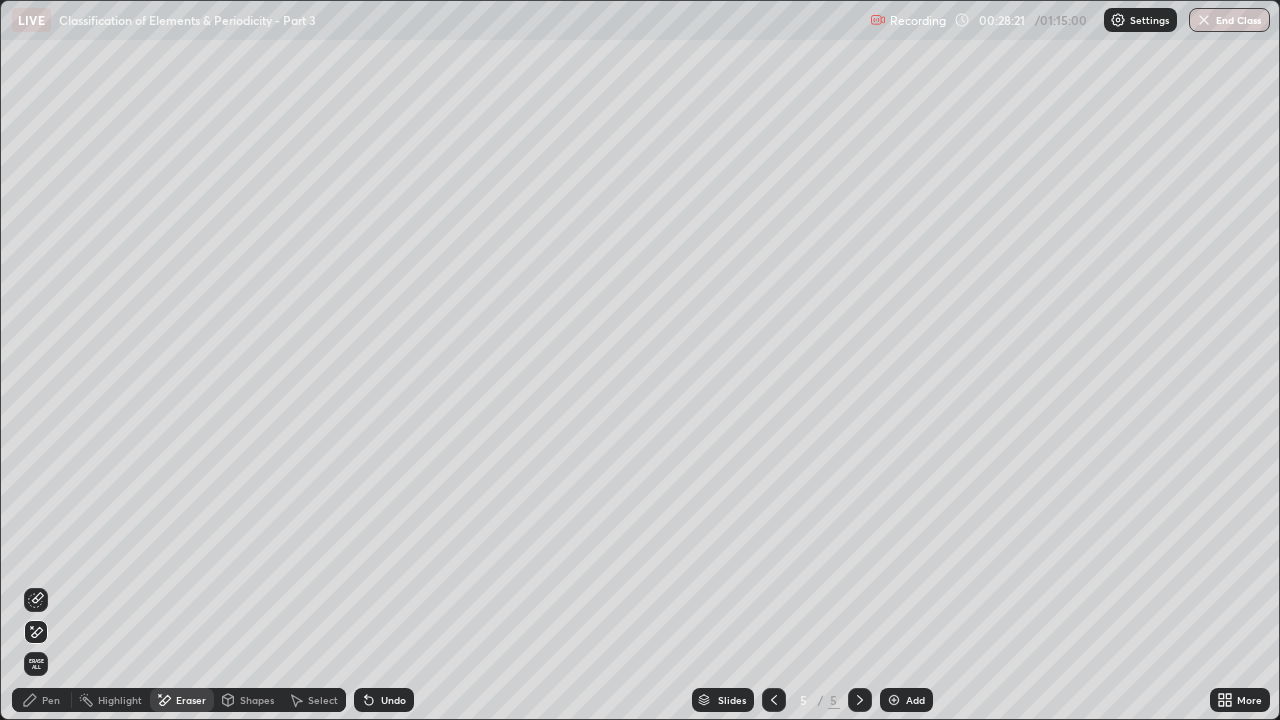 click on "Undo" at bounding box center [393, 700] 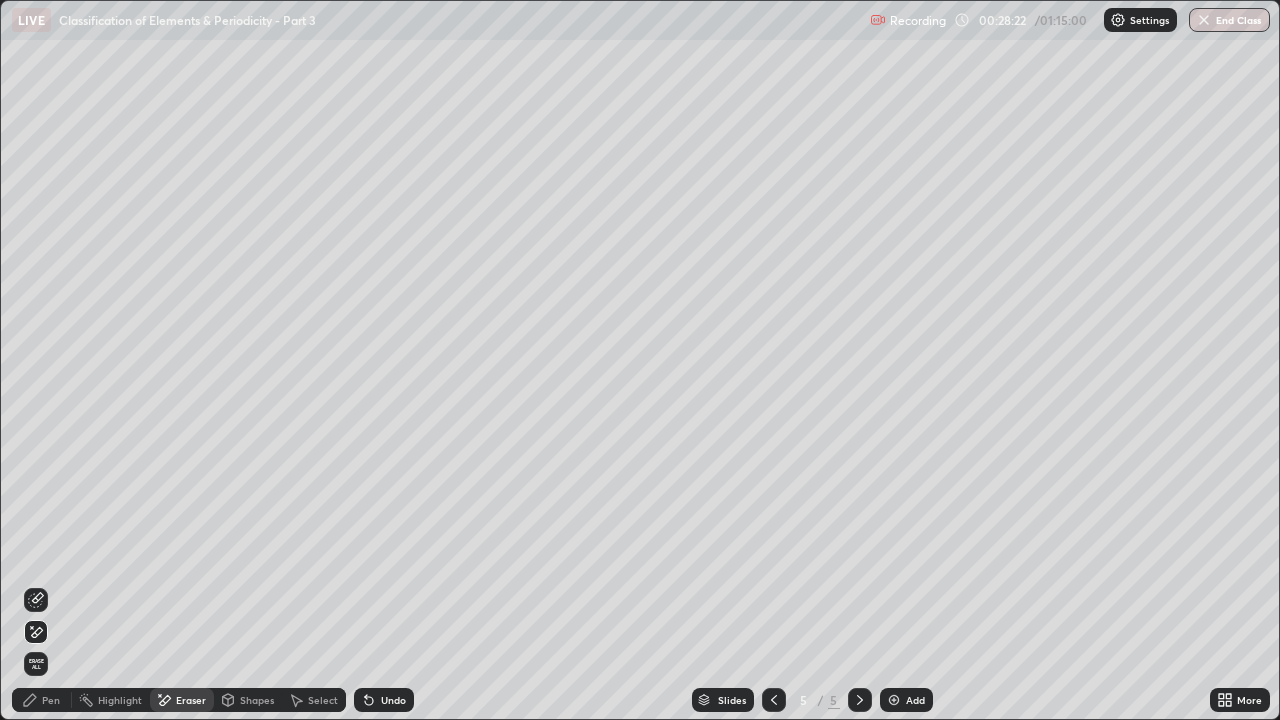 click on "Undo" at bounding box center [393, 700] 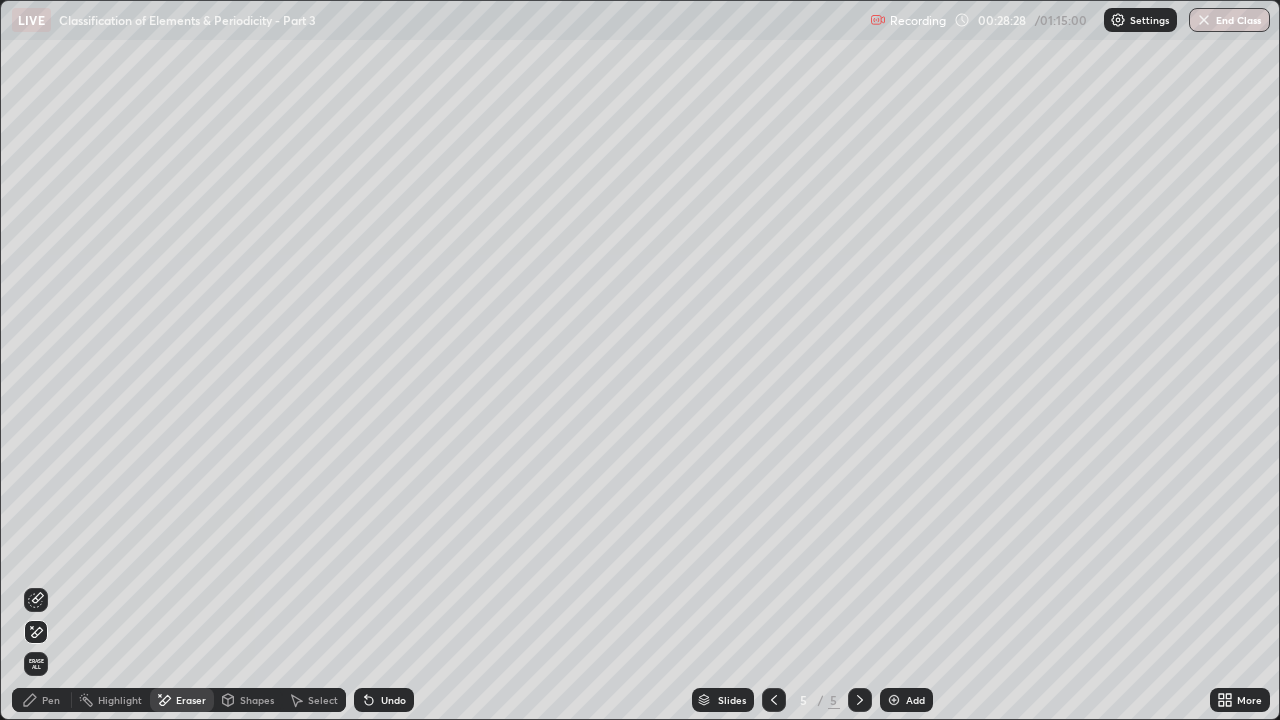 click on "Undo" at bounding box center [393, 700] 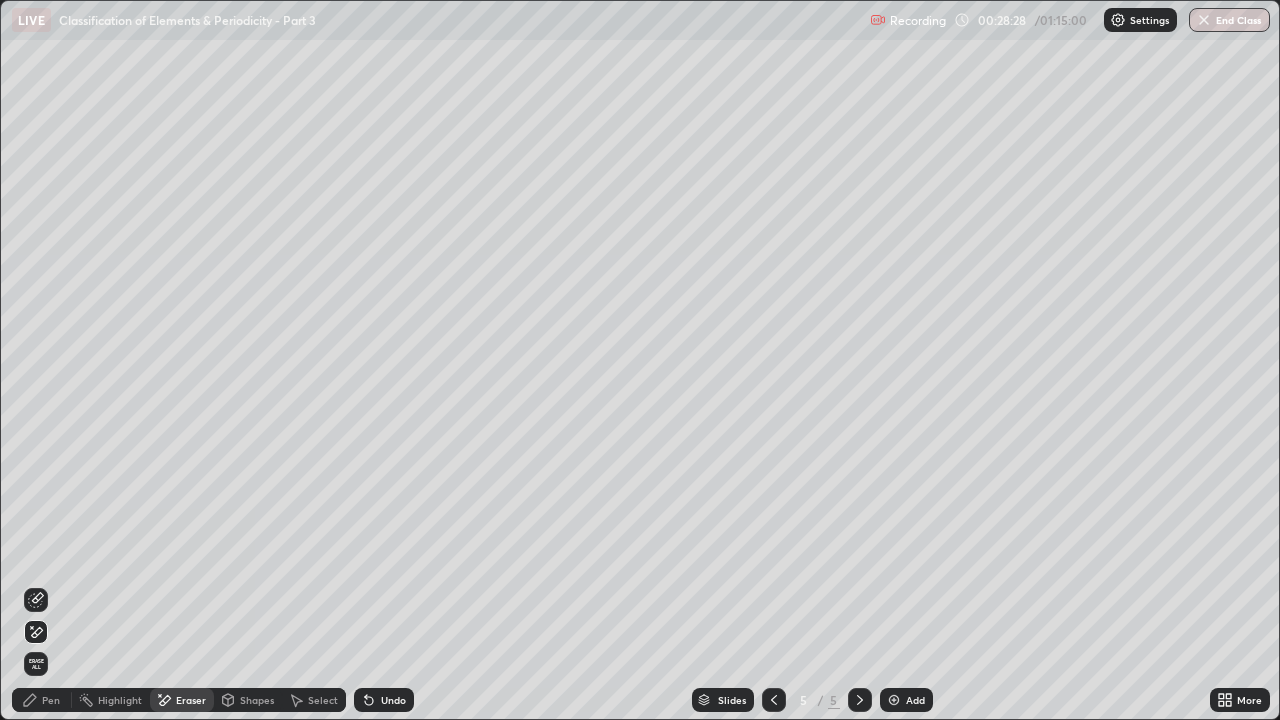 click on "Undo" at bounding box center [393, 700] 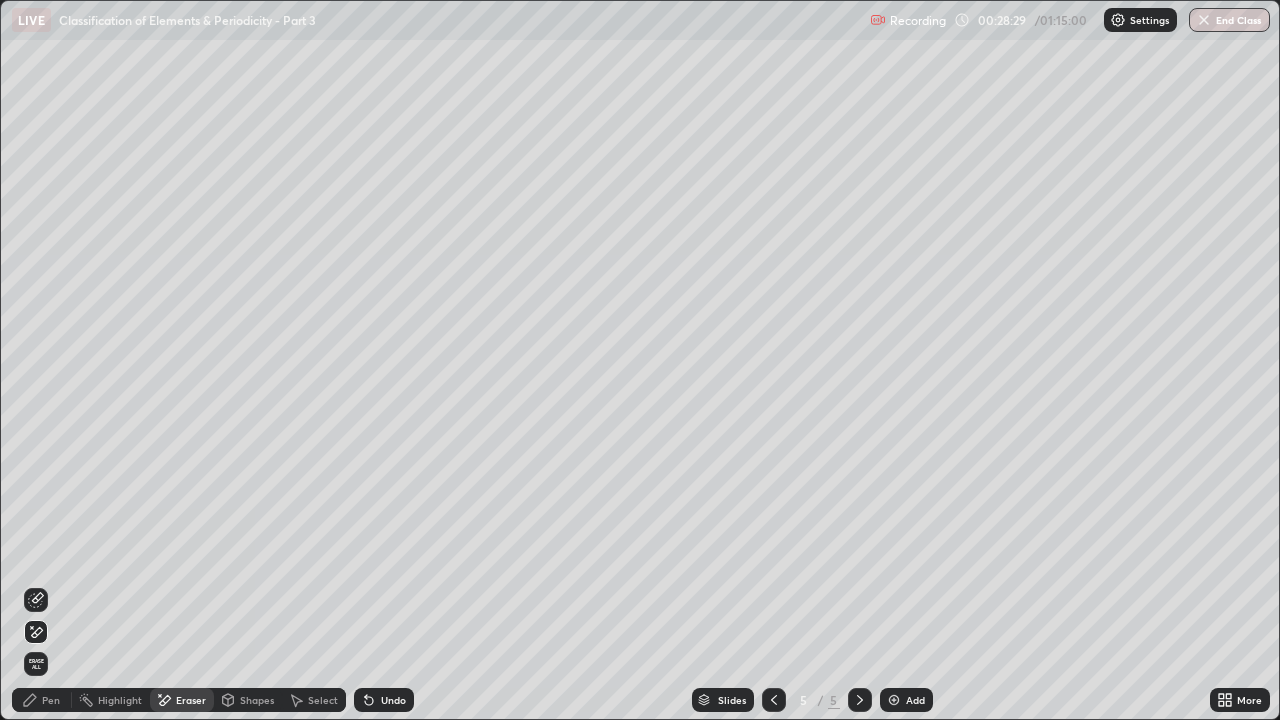 click on "Undo" at bounding box center [393, 700] 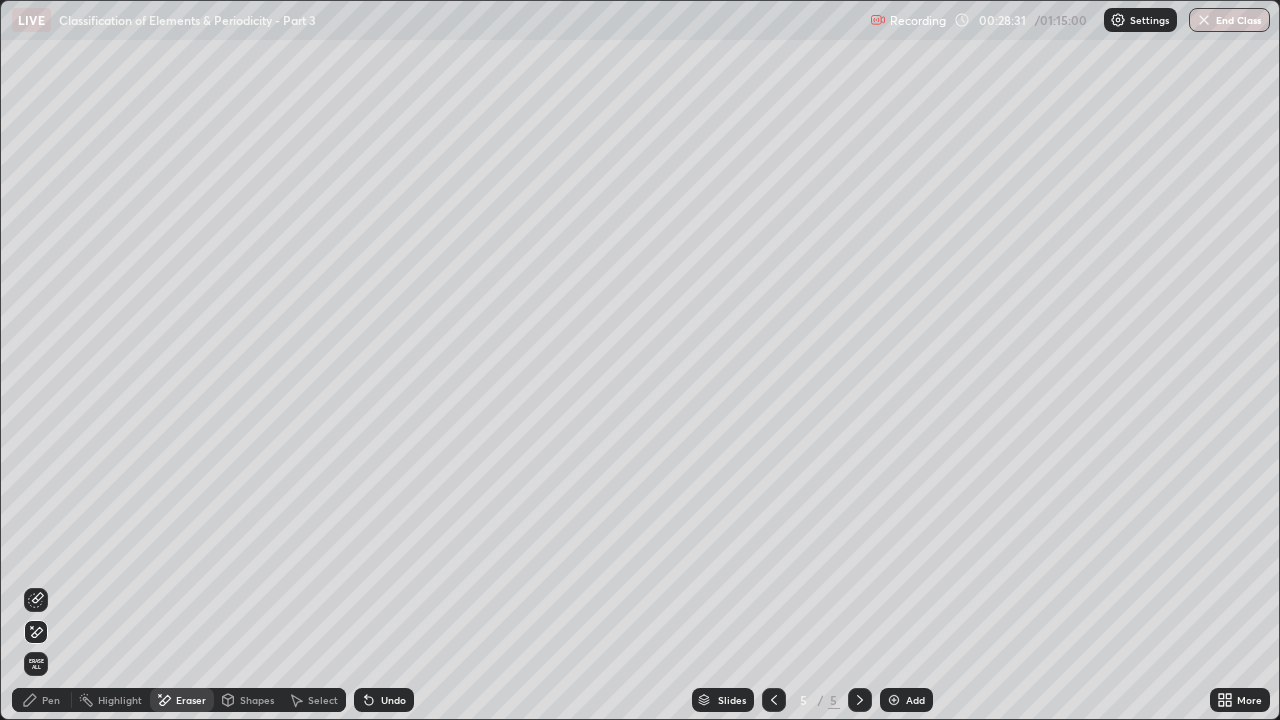 click on "Undo" at bounding box center [393, 700] 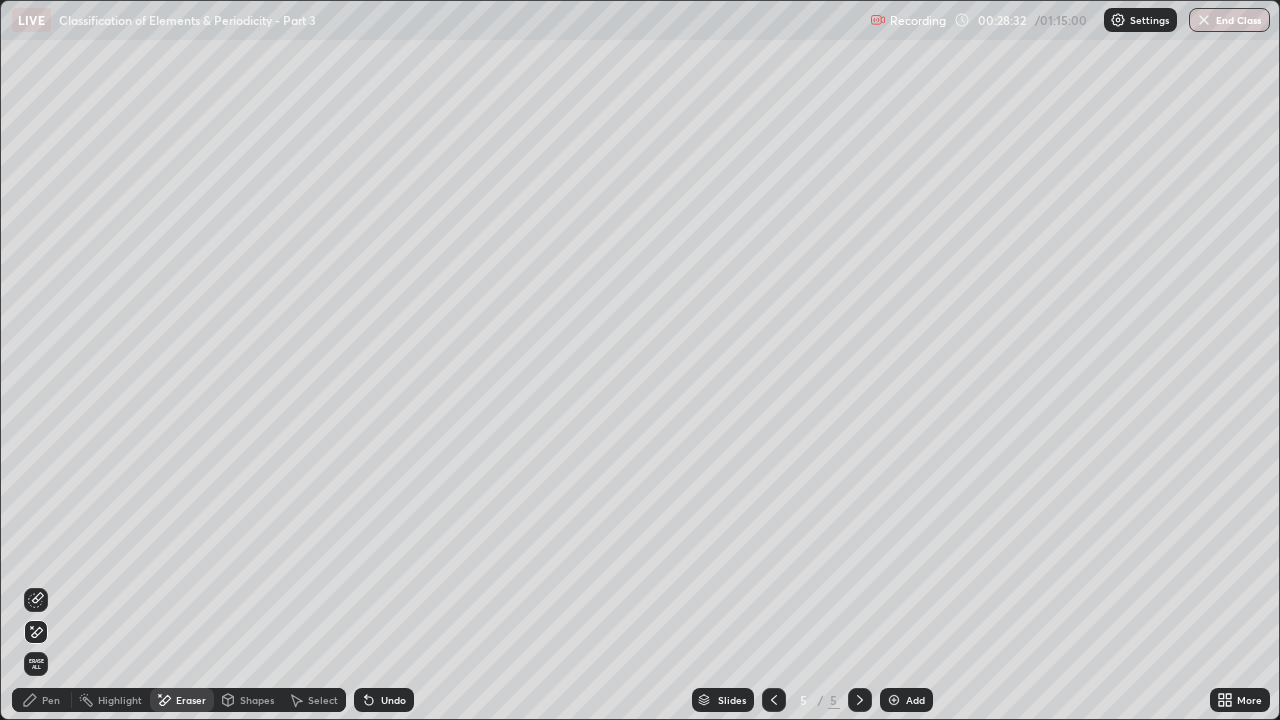 click on "Undo" at bounding box center (393, 700) 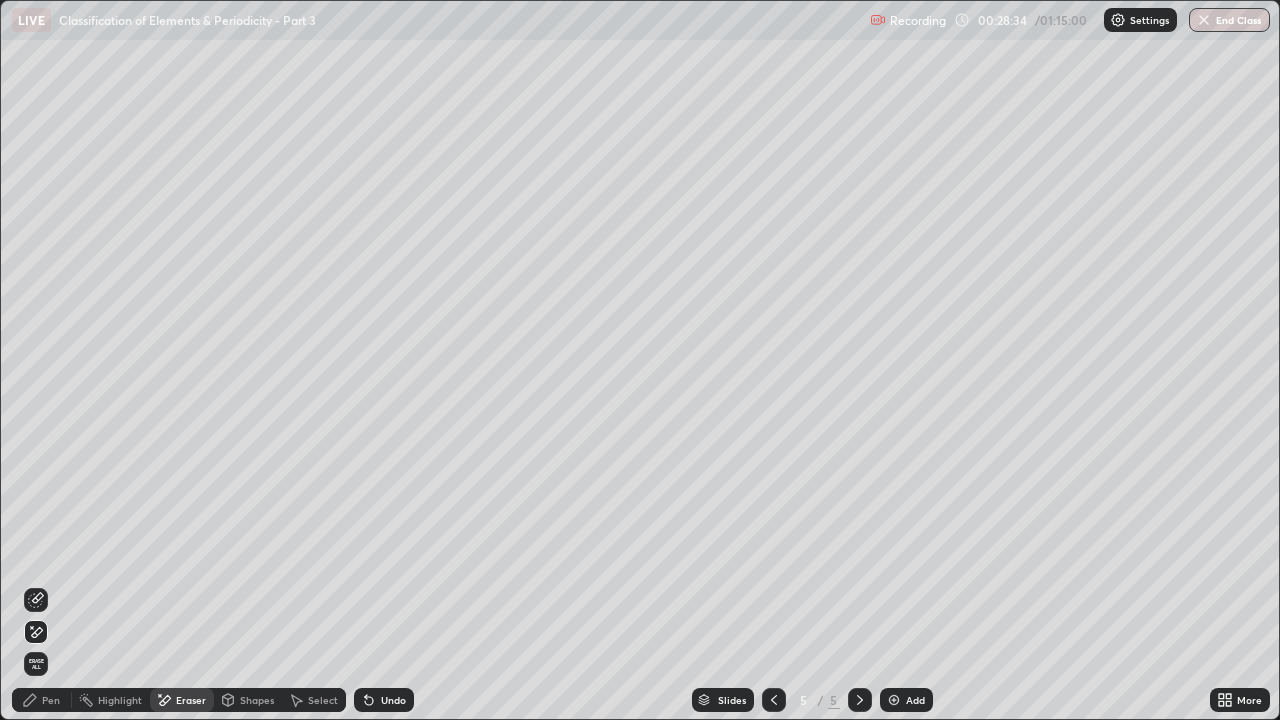 click 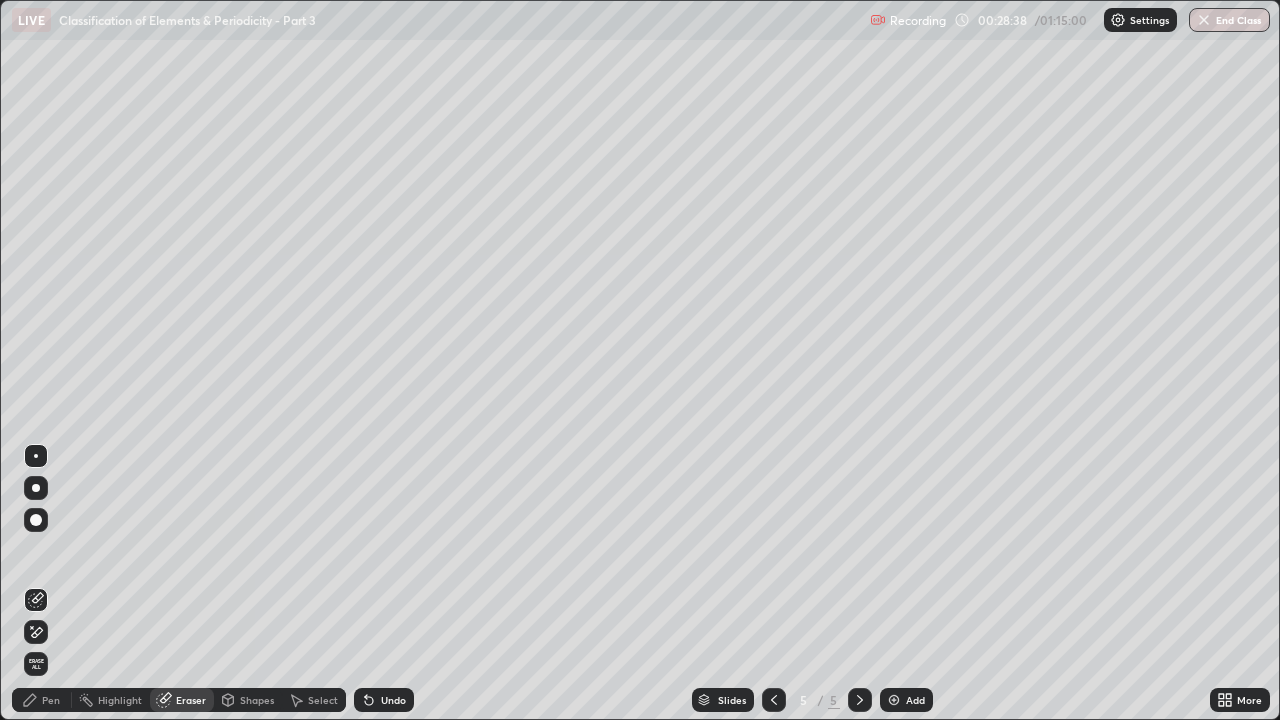 click 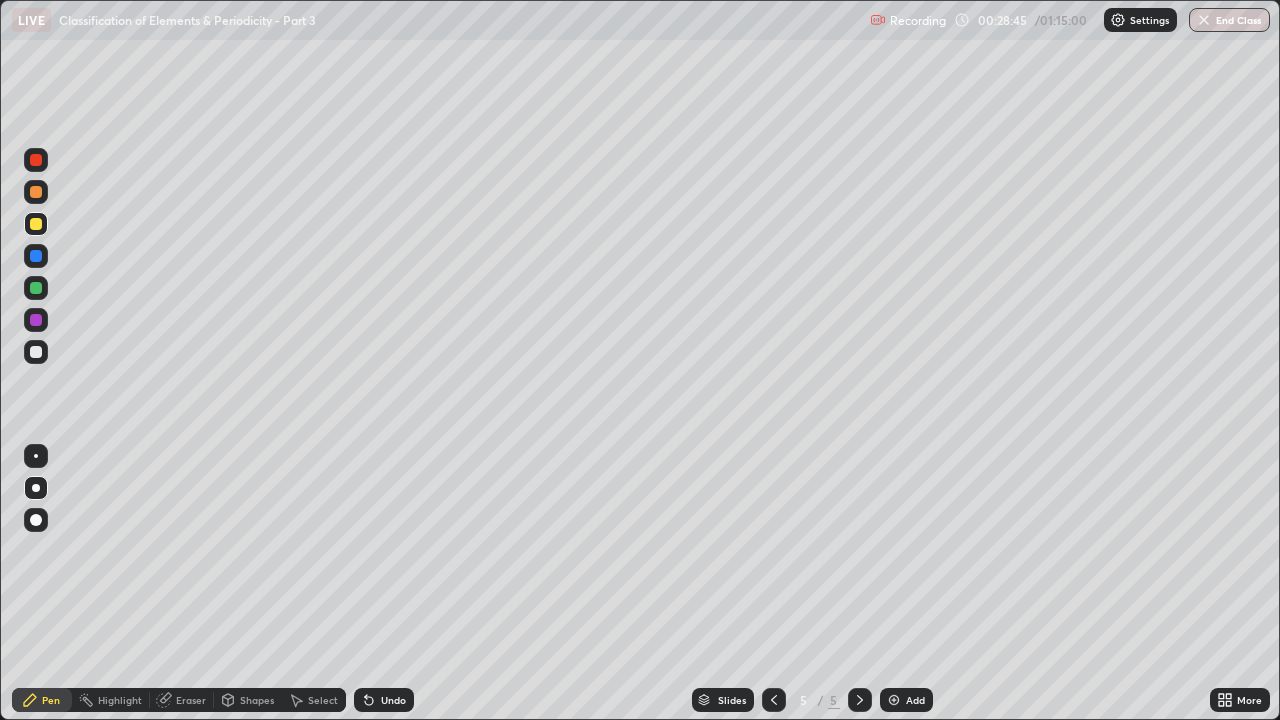 click at bounding box center [36, 456] 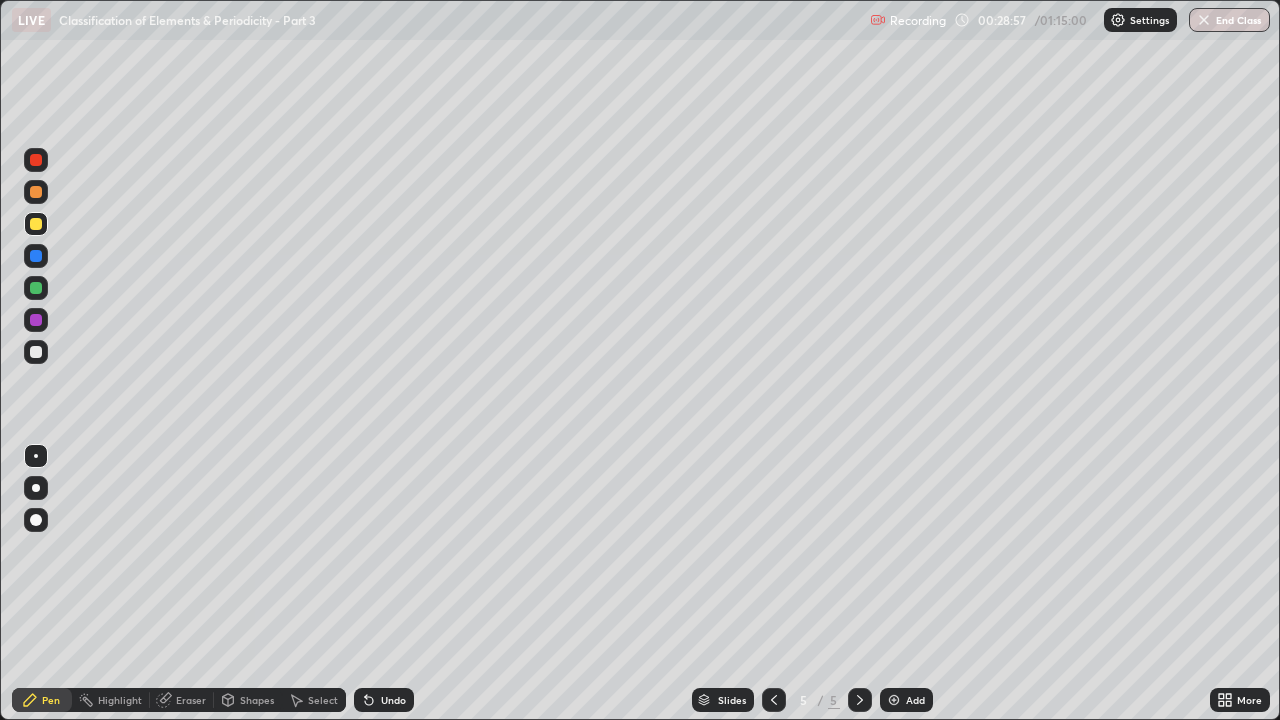 click on "Undo" at bounding box center [393, 700] 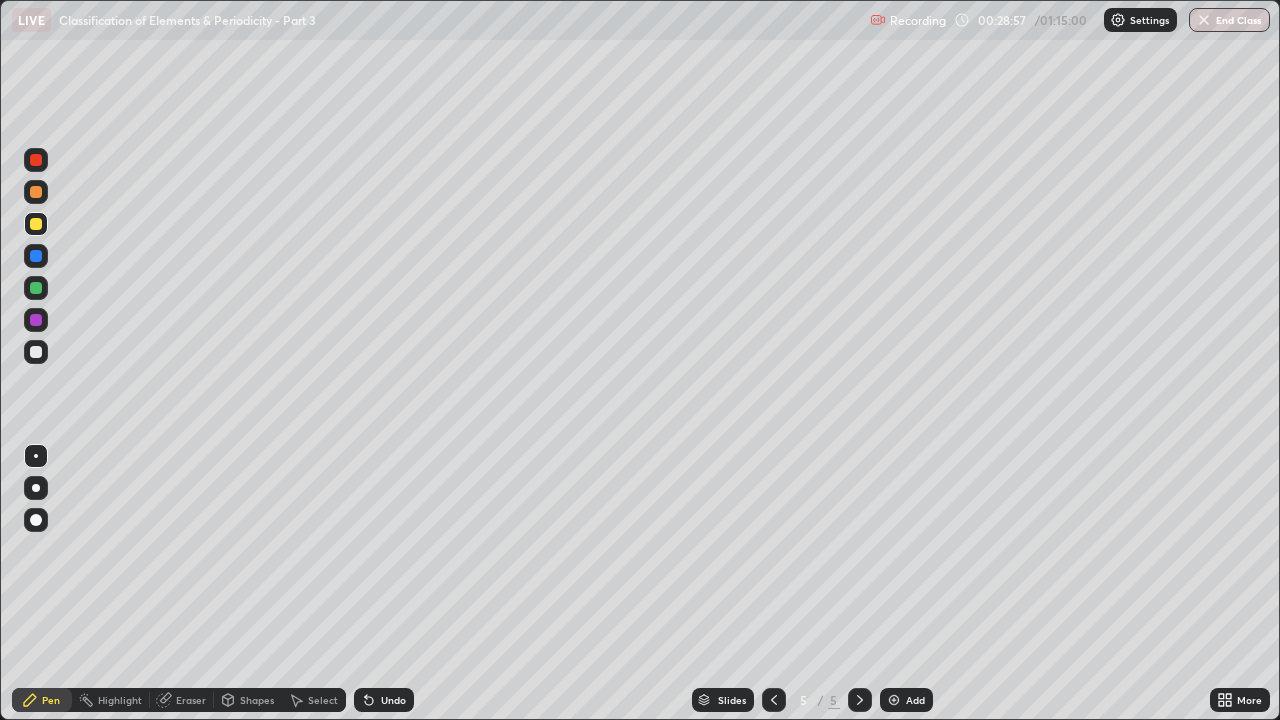 click on "Undo" at bounding box center [384, 700] 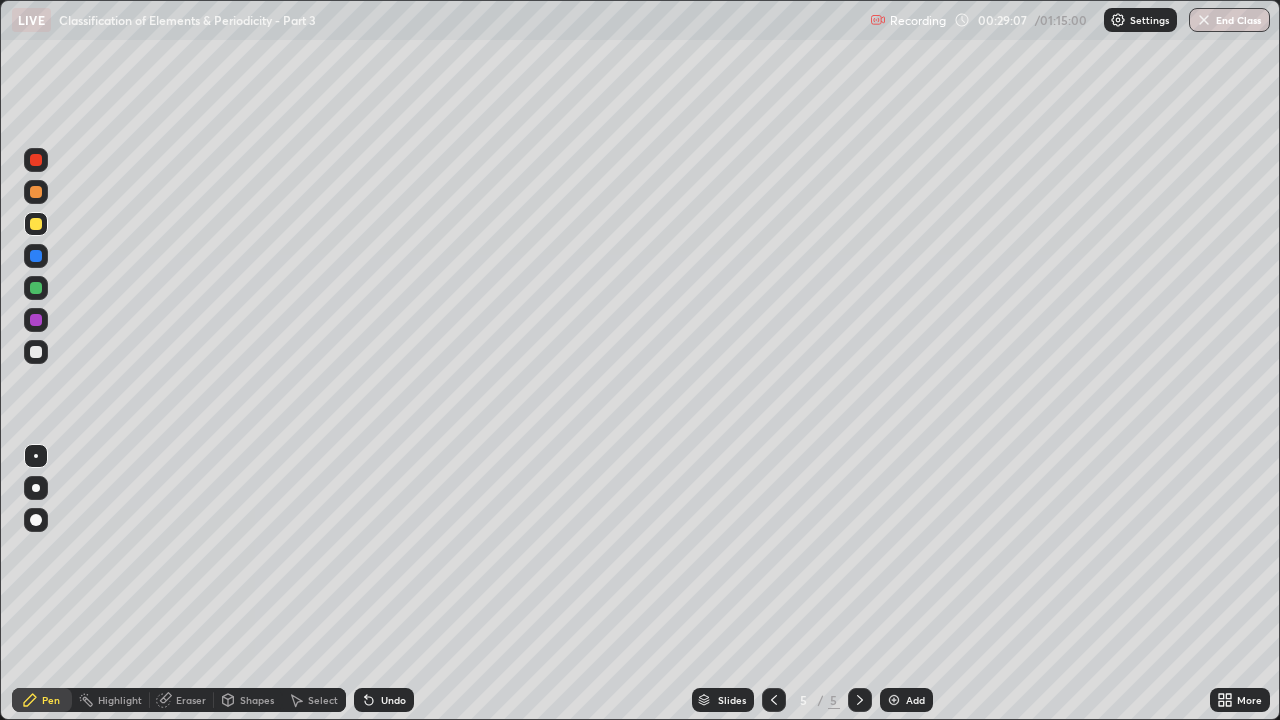 click on "Undo" at bounding box center (384, 700) 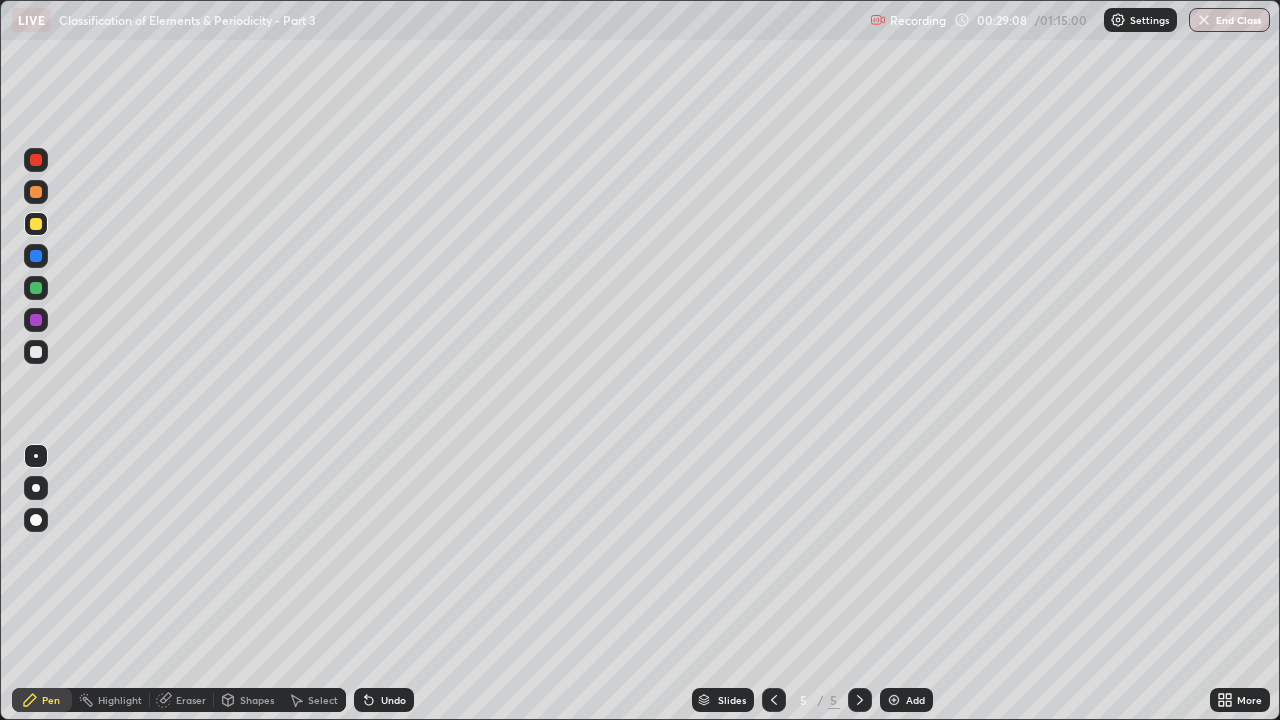 click on "Undo" at bounding box center (393, 700) 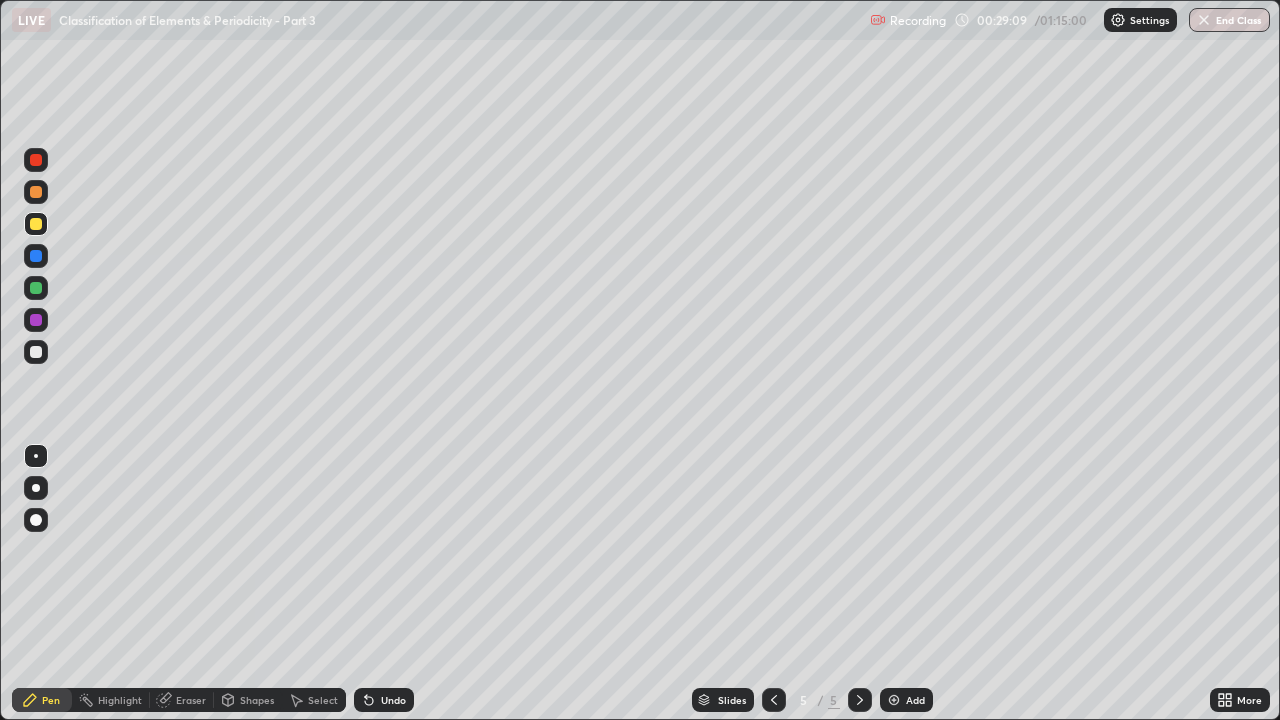 click on "Undo" at bounding box center (384, 700) 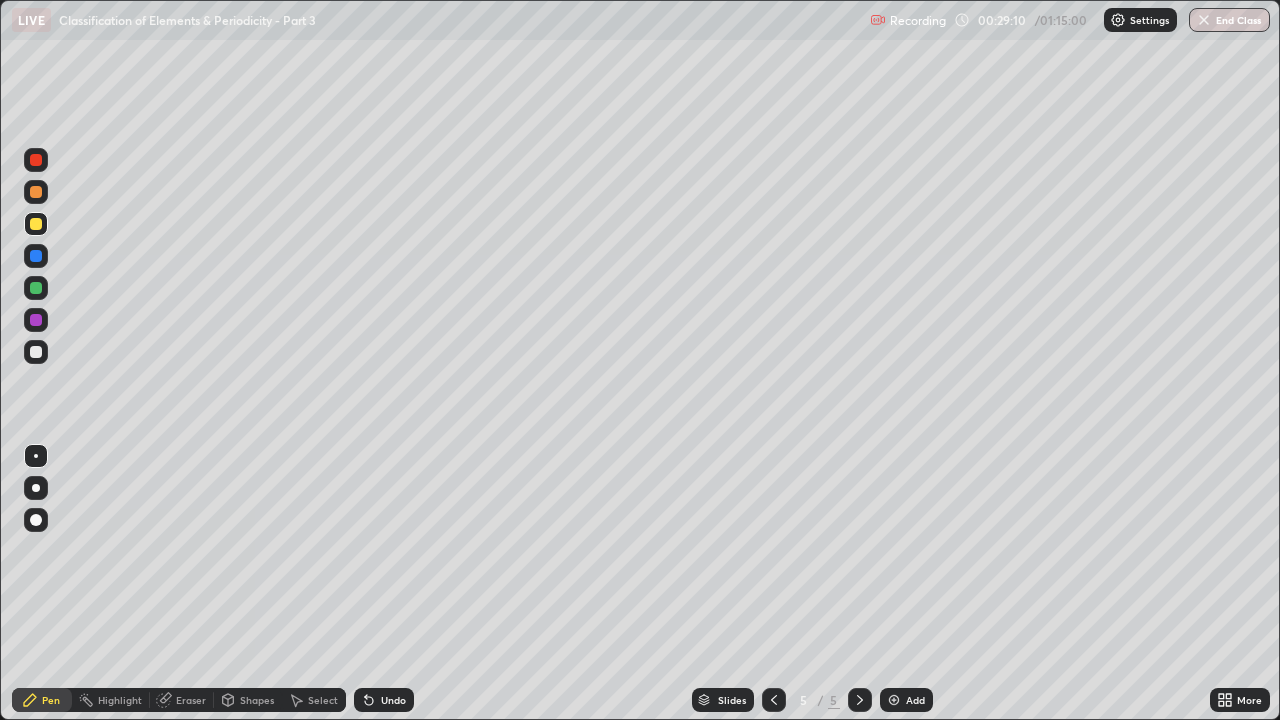 click on "Undo" at bounding box center (393, 700) 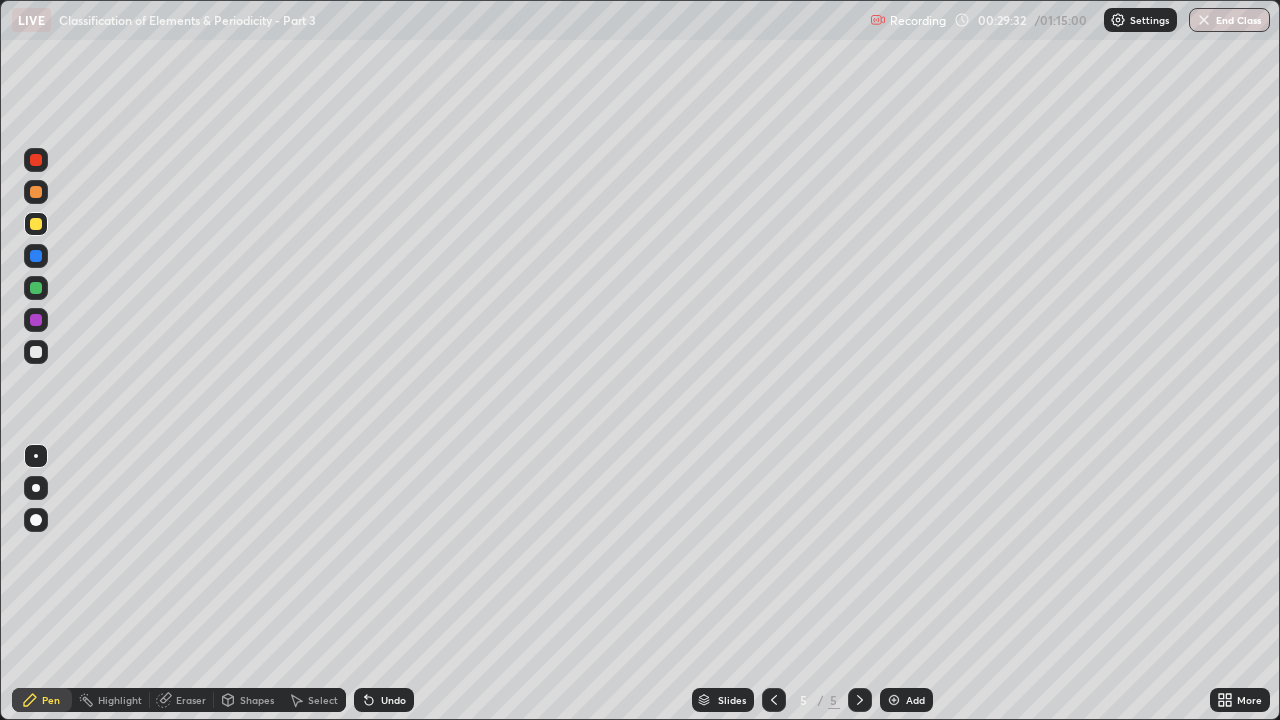click at bounding box center (36, 352) 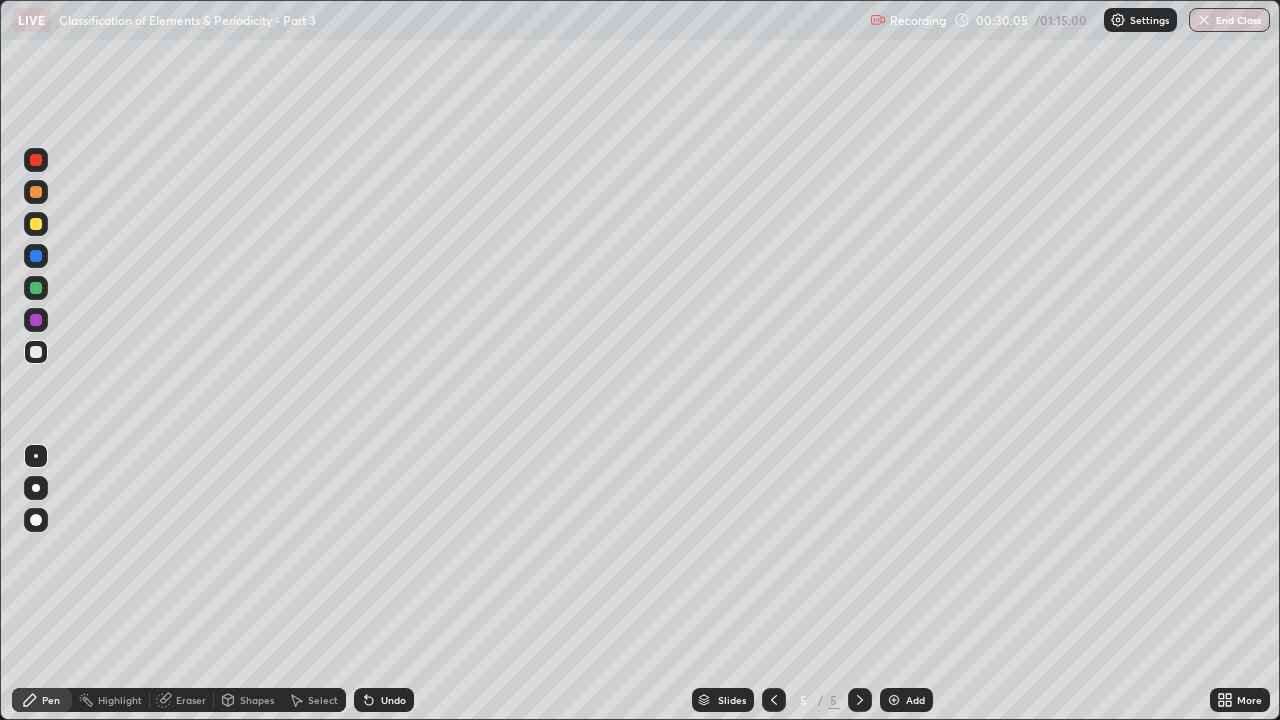 click on "Add" at bounding box center [915, 700] 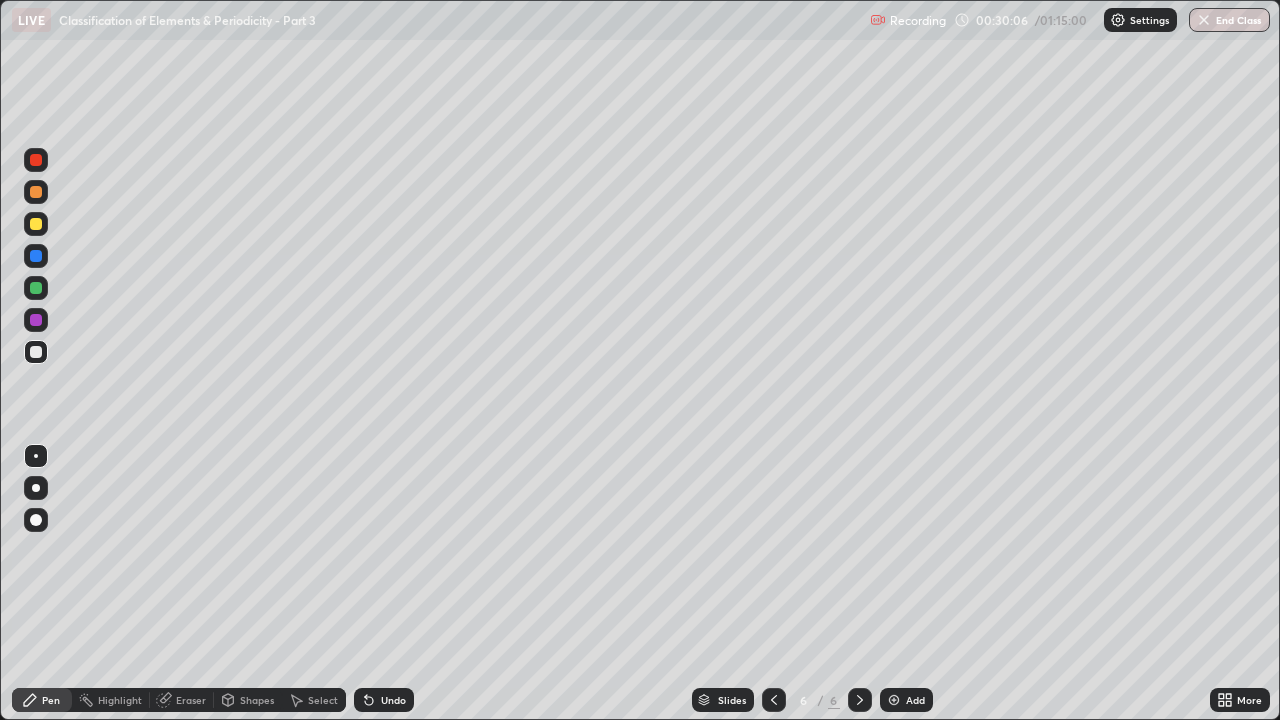 click at bounding box center (36, 488) 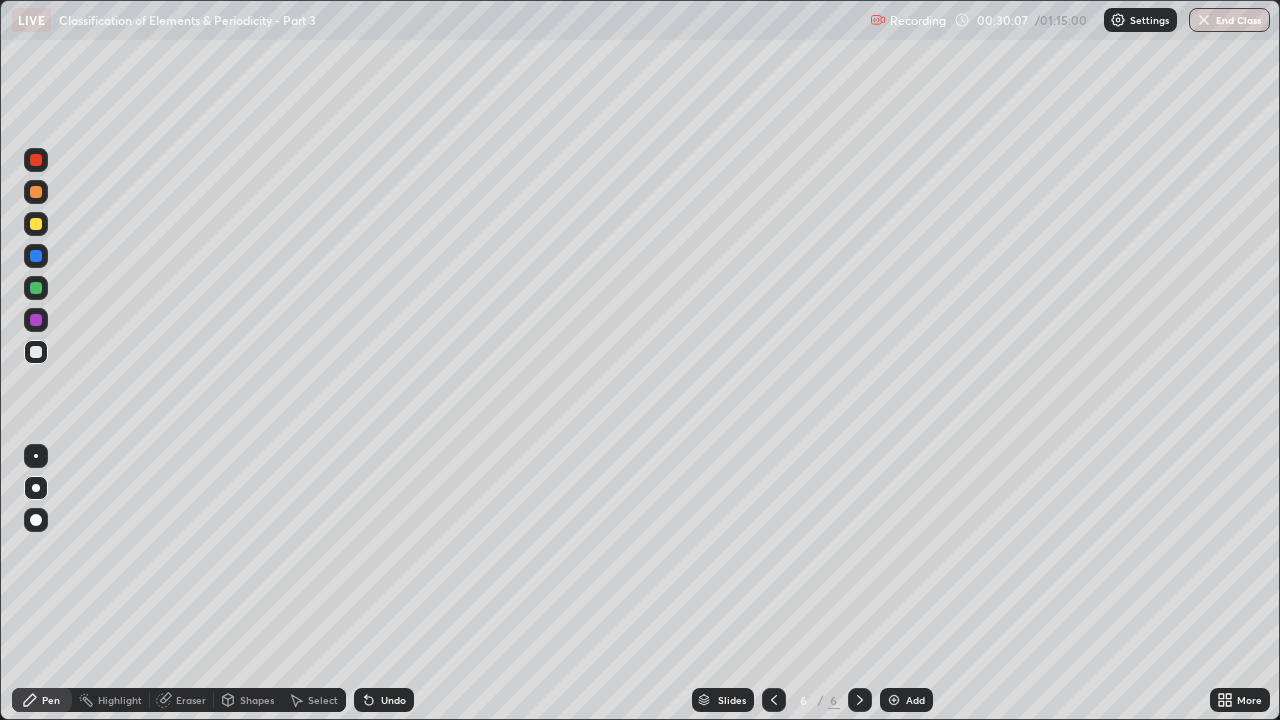 click at bounding box center (36, 224) 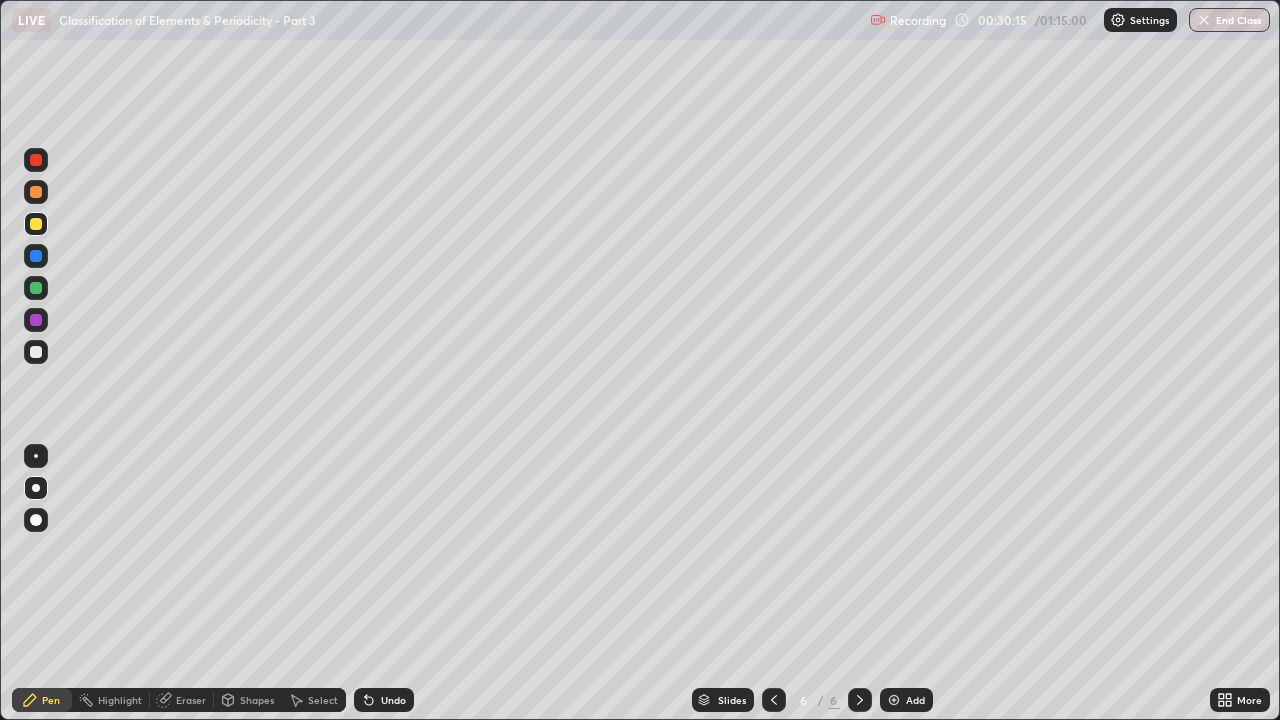 click on "Undo" at bounding box center [384, 700] 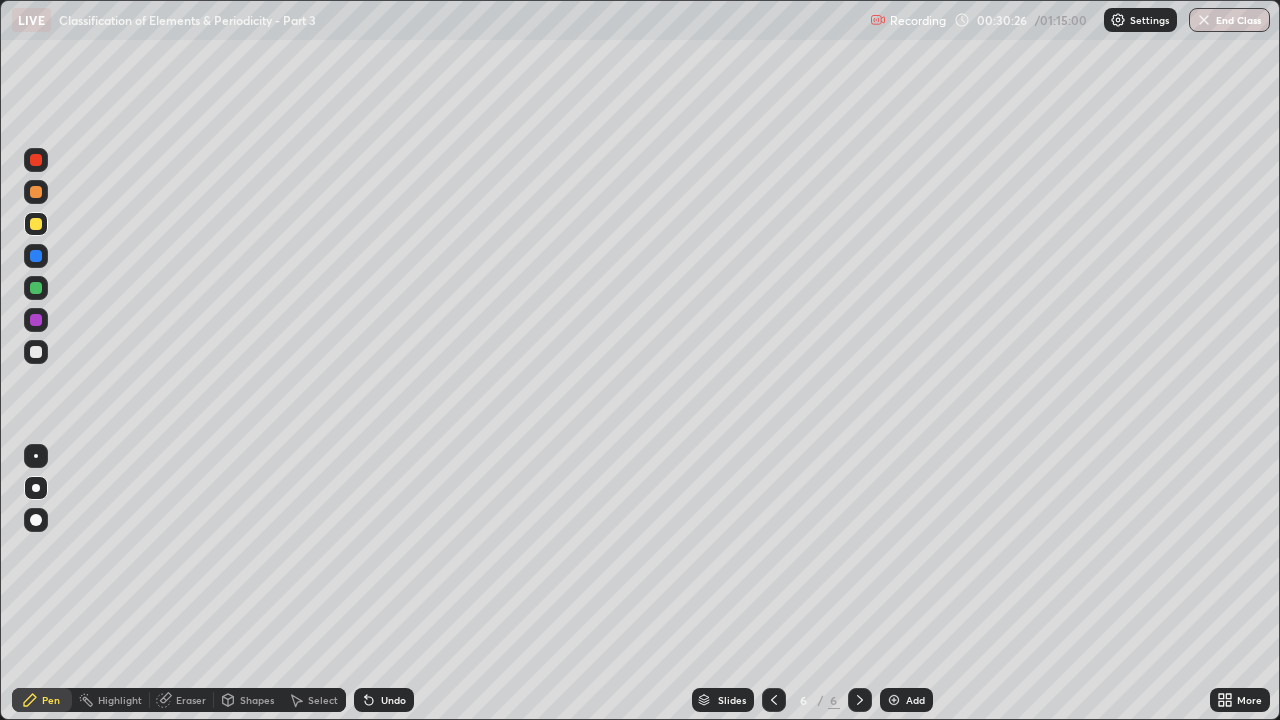 click on "Shapes" at bounding box center (257, 700) 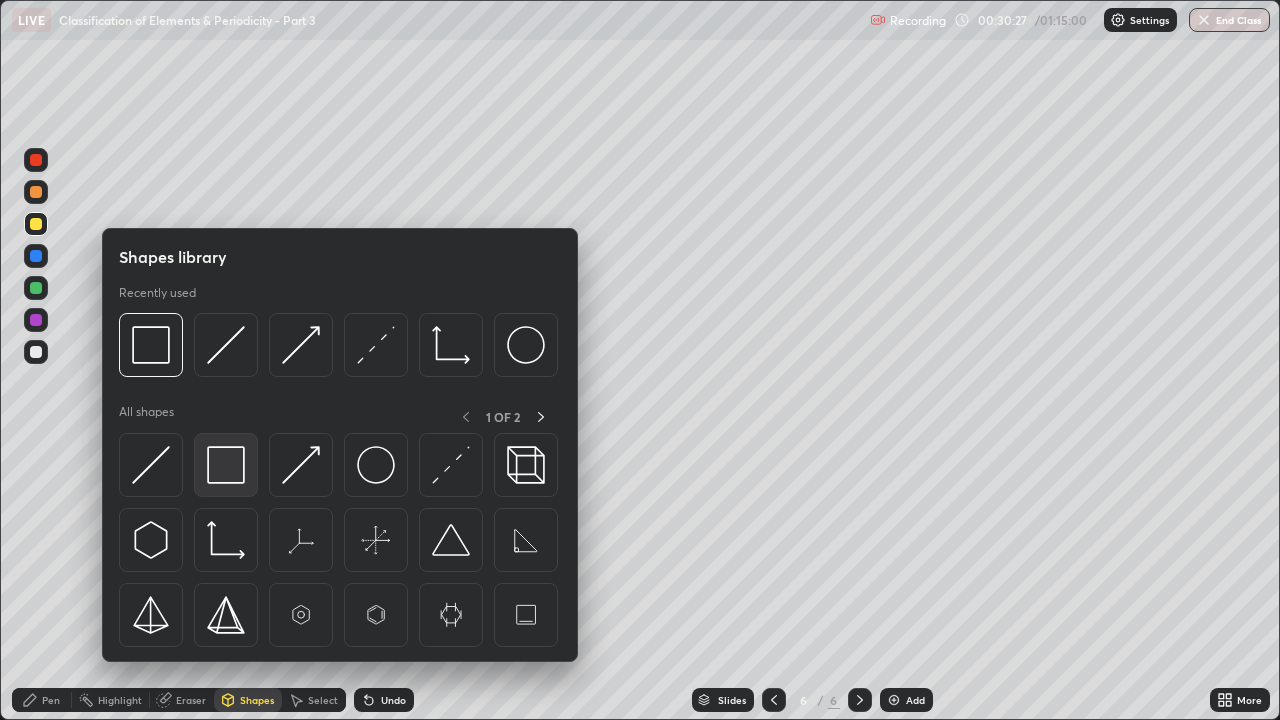 click at bounding box center (226, 465) 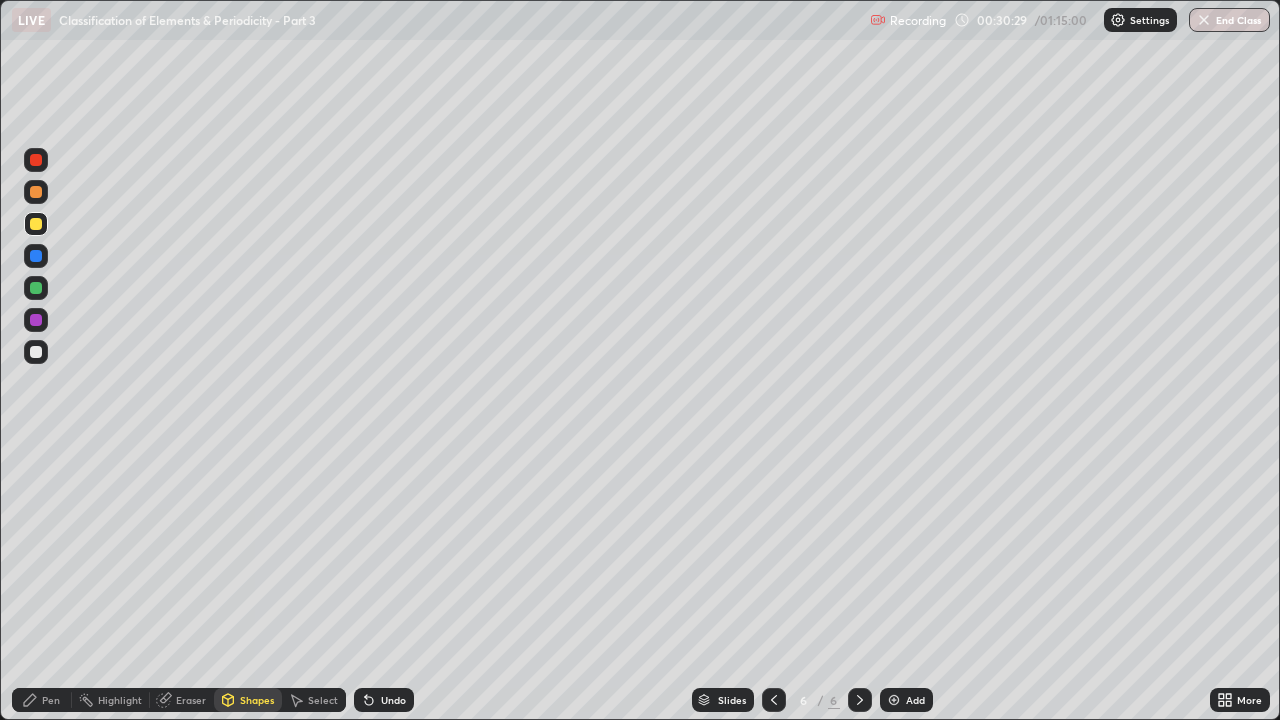 click on "Pen" at bounding box center [51, 700] 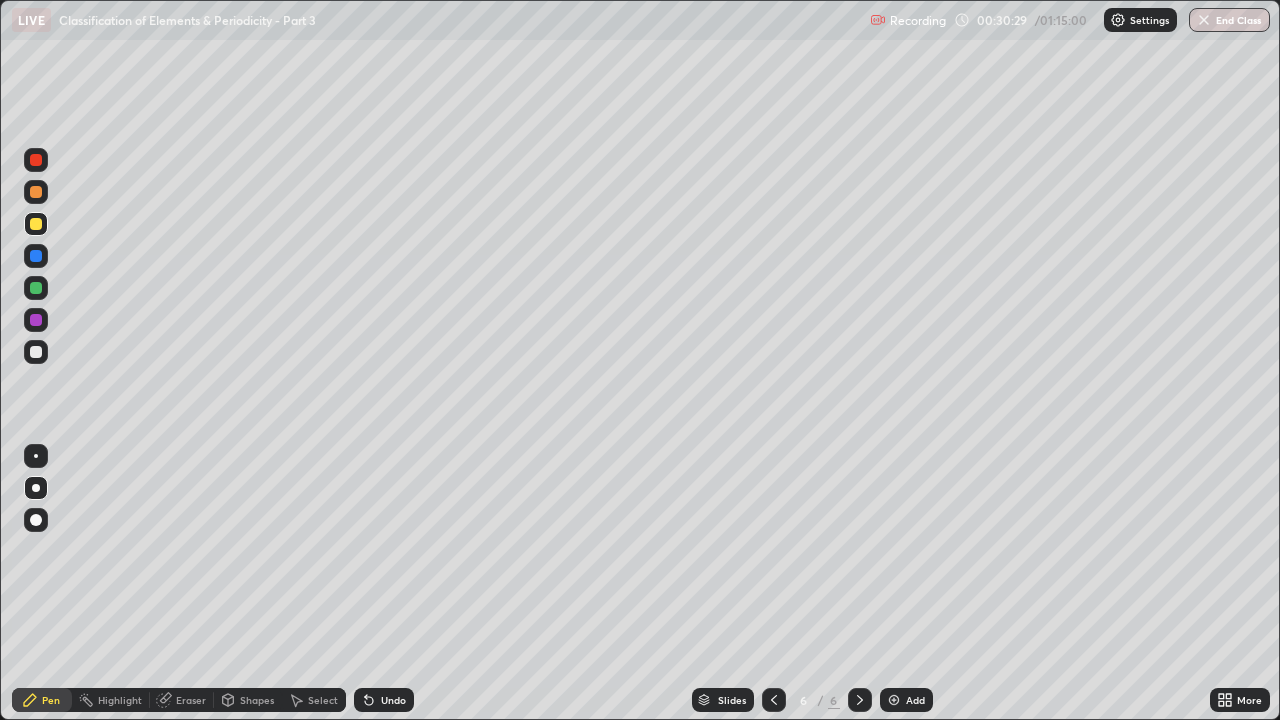 click at bounding box center [36, 352] 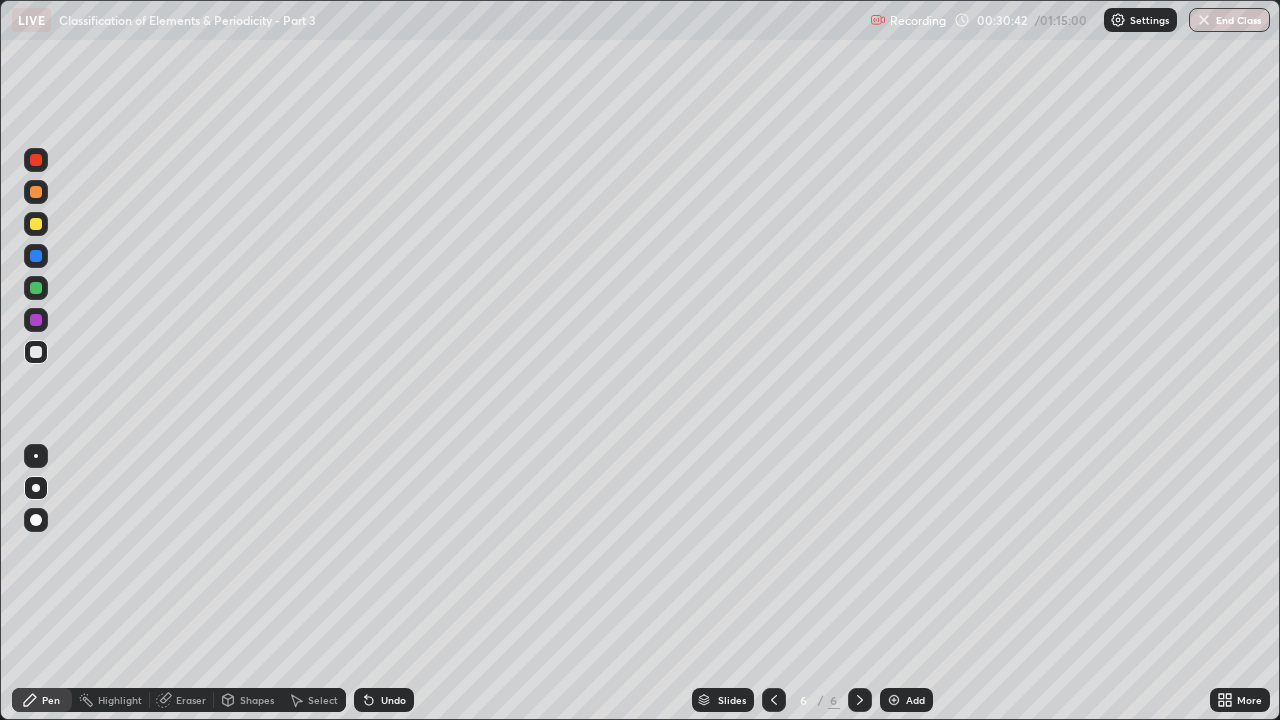 click at bounding box center [36, 224] 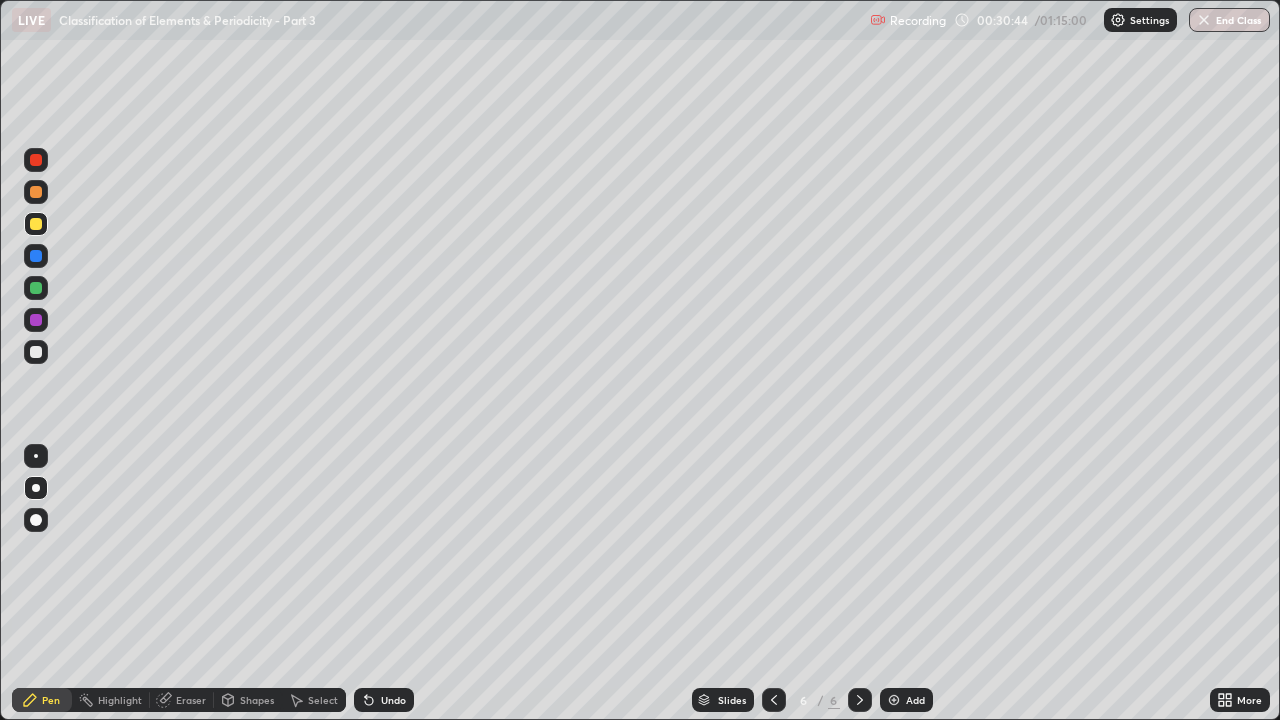 click at bounding box center [36, 288] 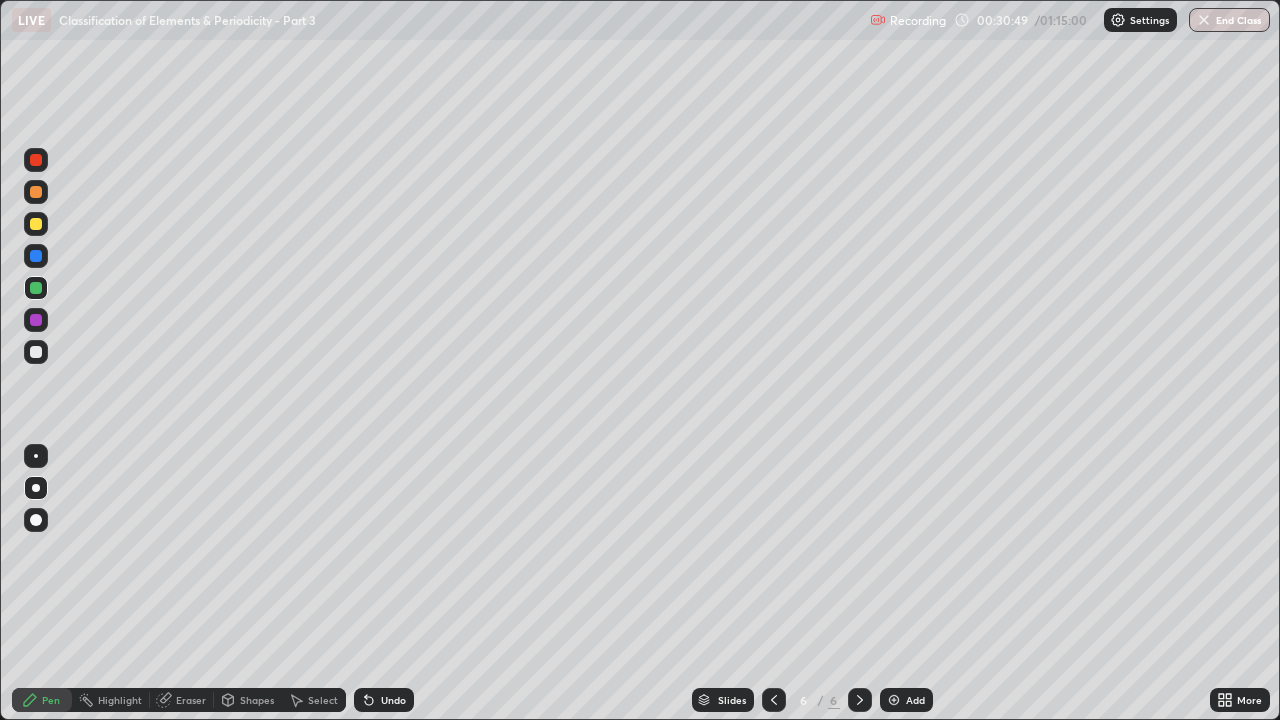 click on "Shapes" at bounding box center [248, 700] 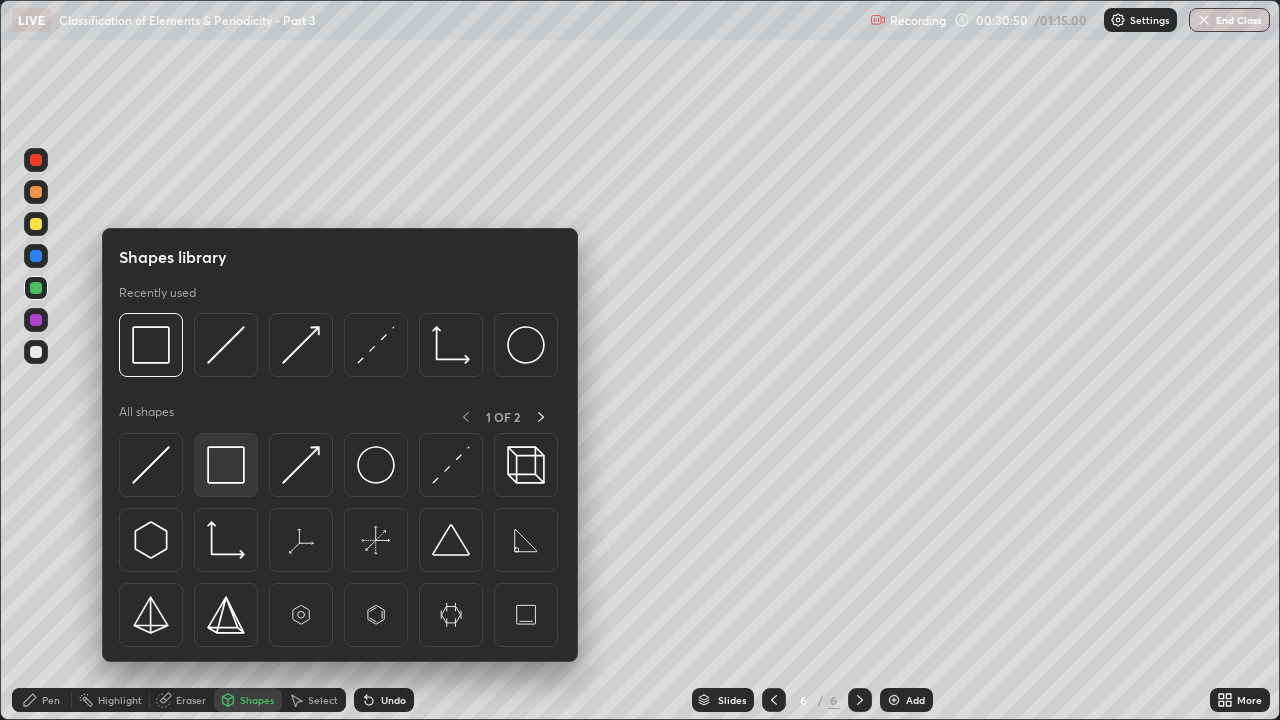 click at bounding box center (226, 465) 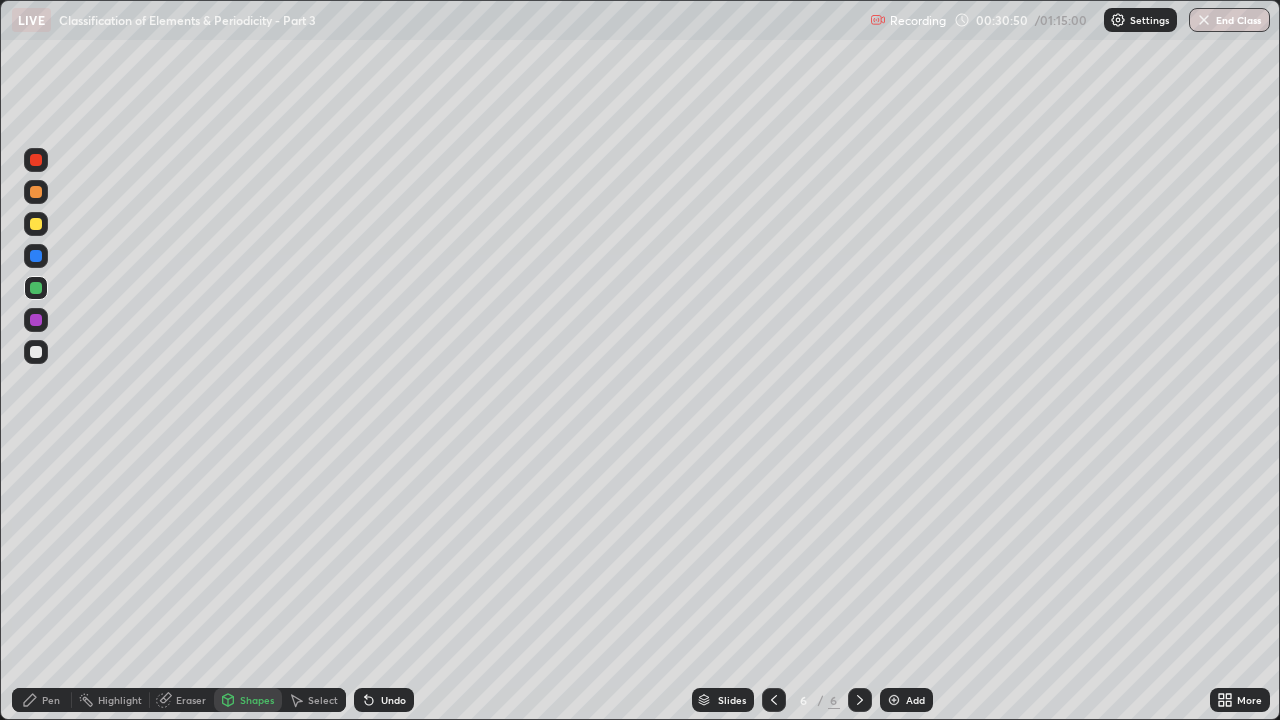 click at bounding box center [36, 320] 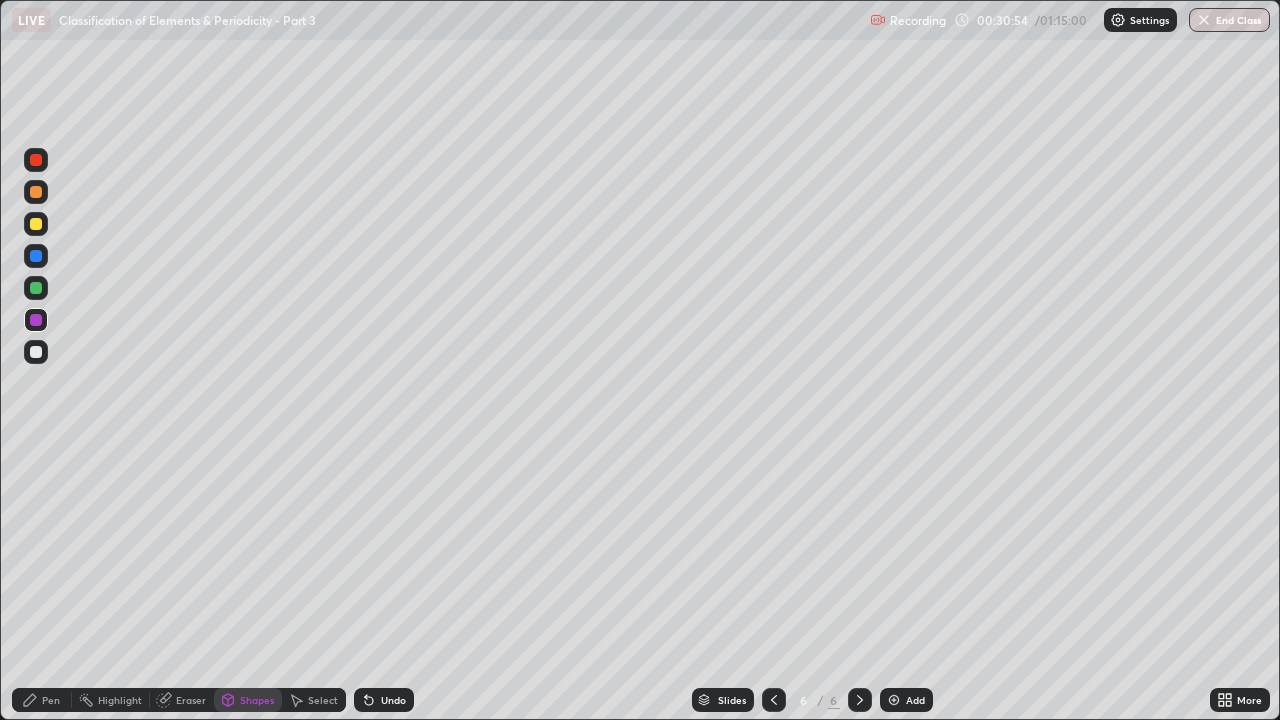 click on "Pen" at bounding box center (51, 700) 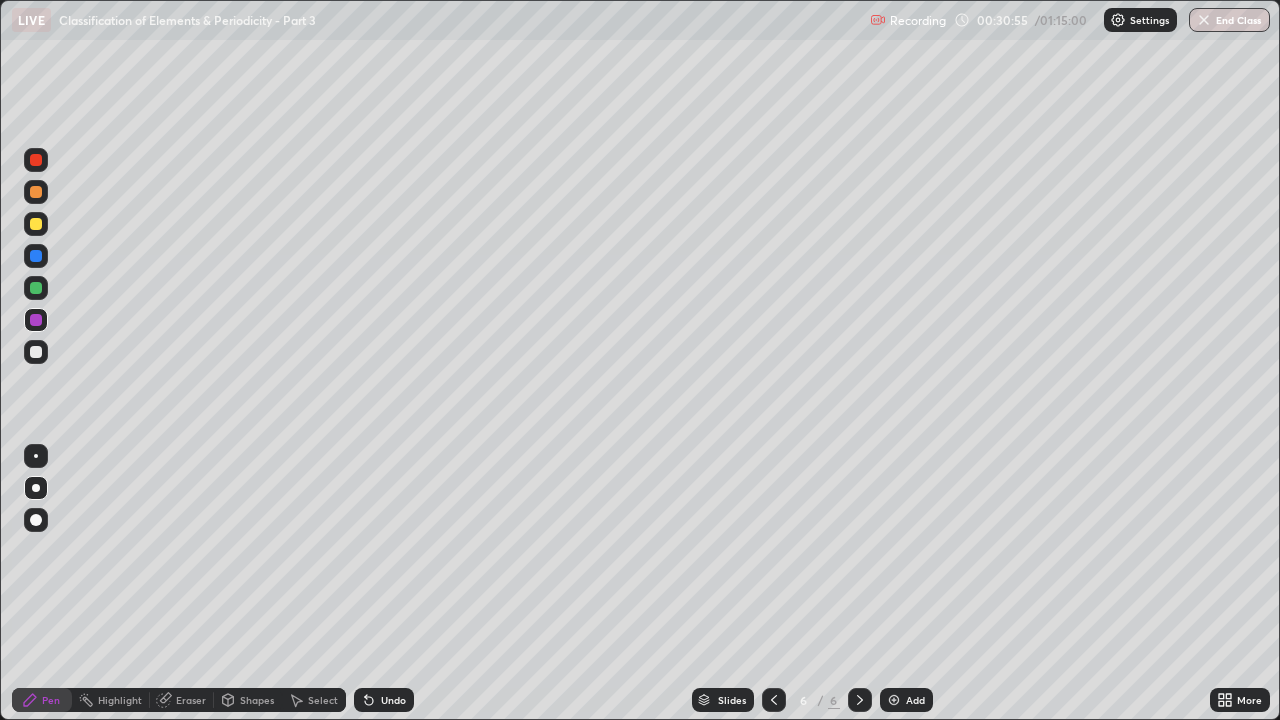 click at bounding box center (36, 224) 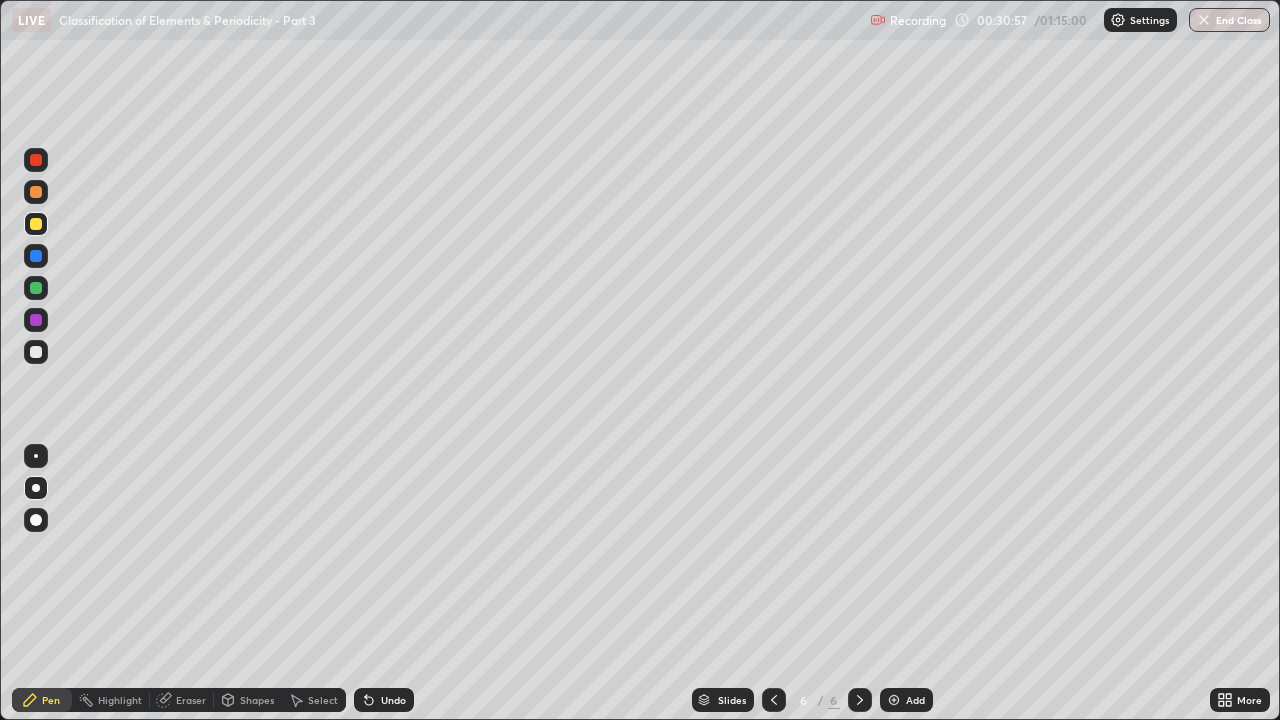 click at bounding box center [36, 192] 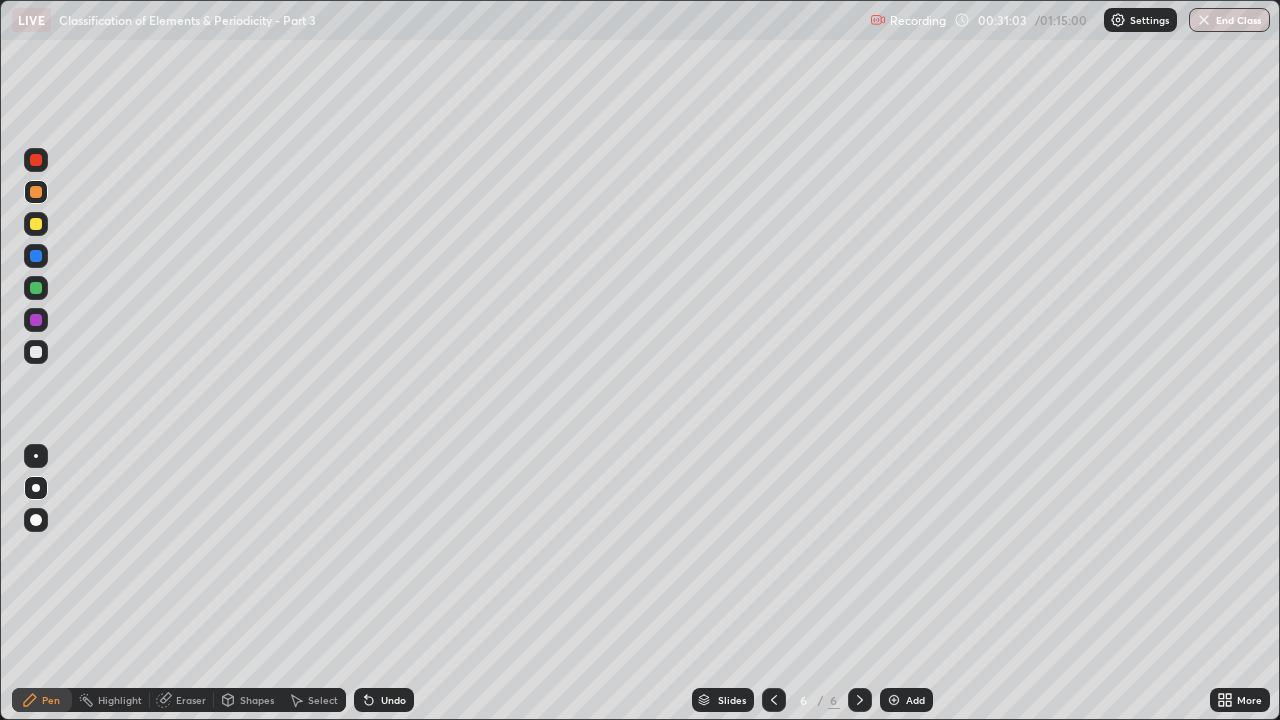 click on "Undo" at bounding box center [393, 700] 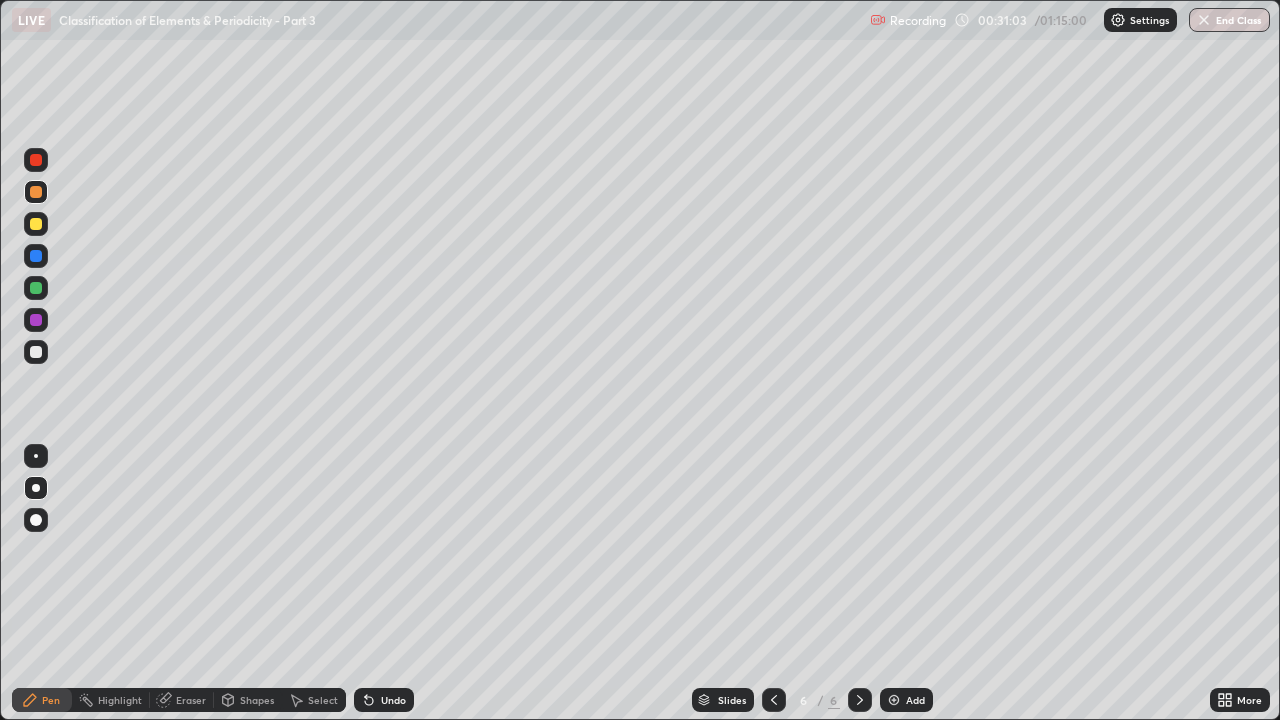 click on "Undo" at bounding box center (393, 700) 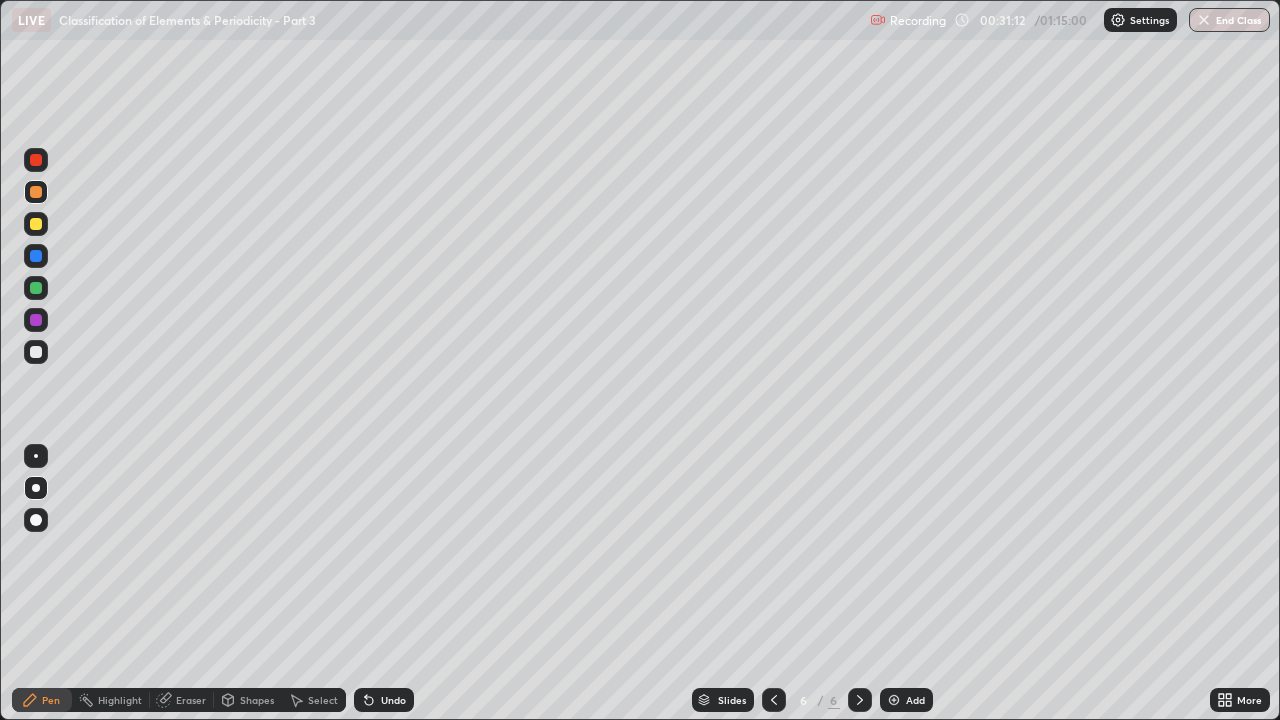 click on "Shapes" at bounding box center (257, 700) 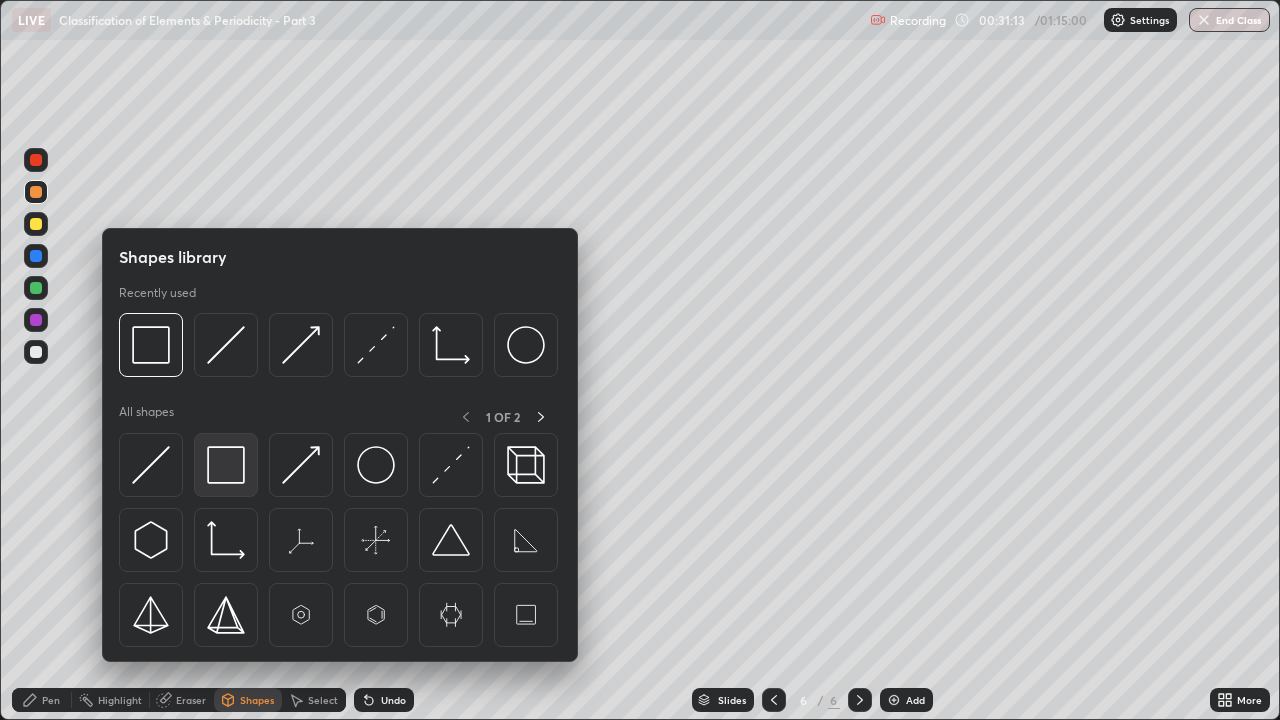 click at bounding box center (226, 465) 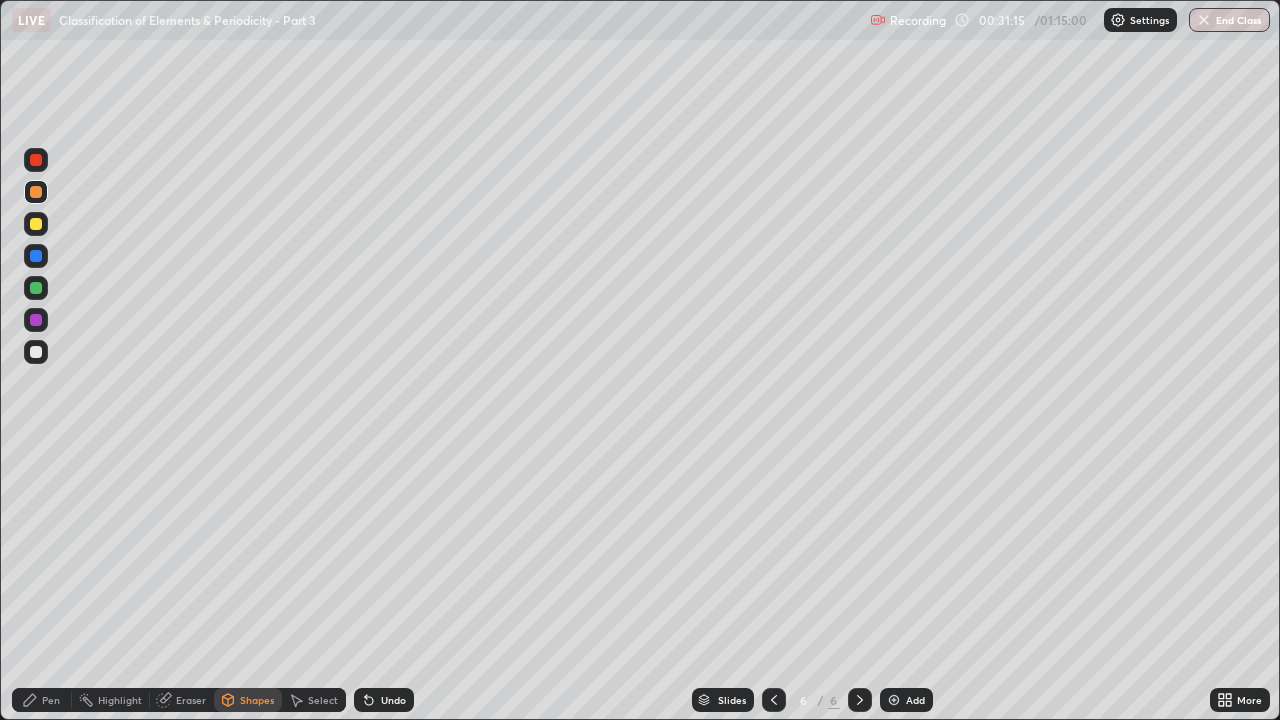 click on "Pen" at bounding box center (42, 700) 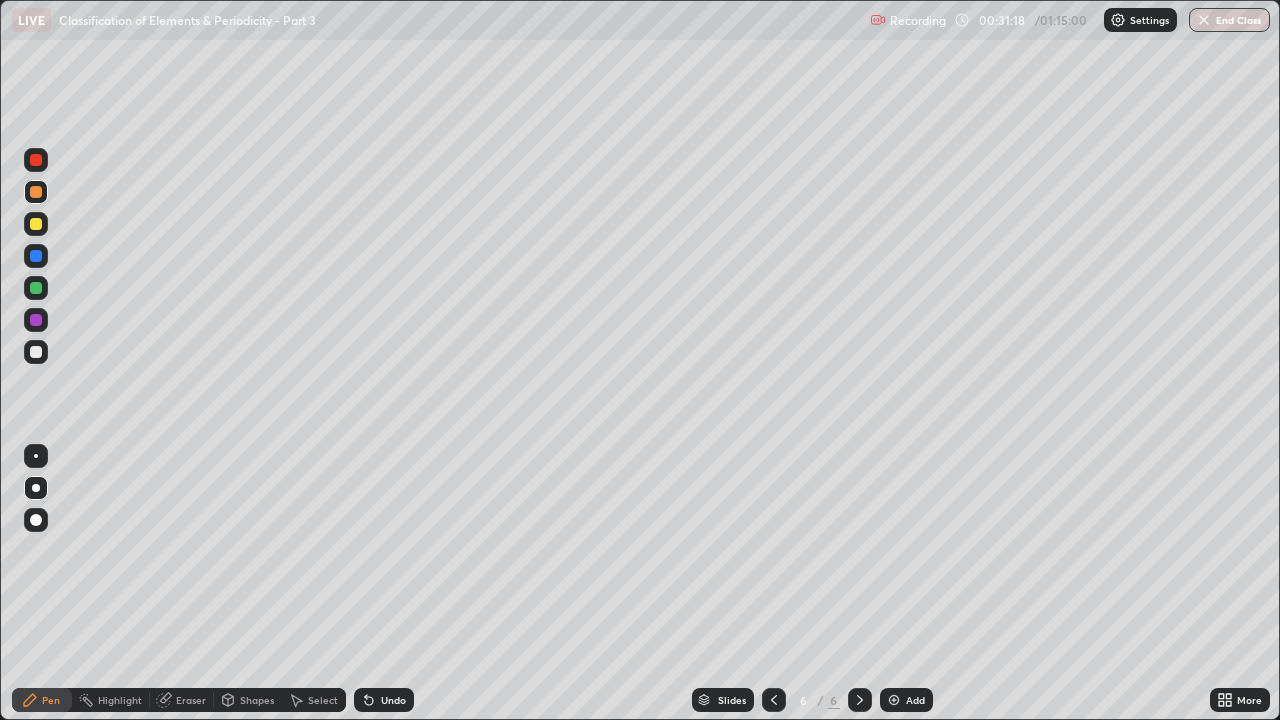 click on "Undo" at bounding box center (384, 700) 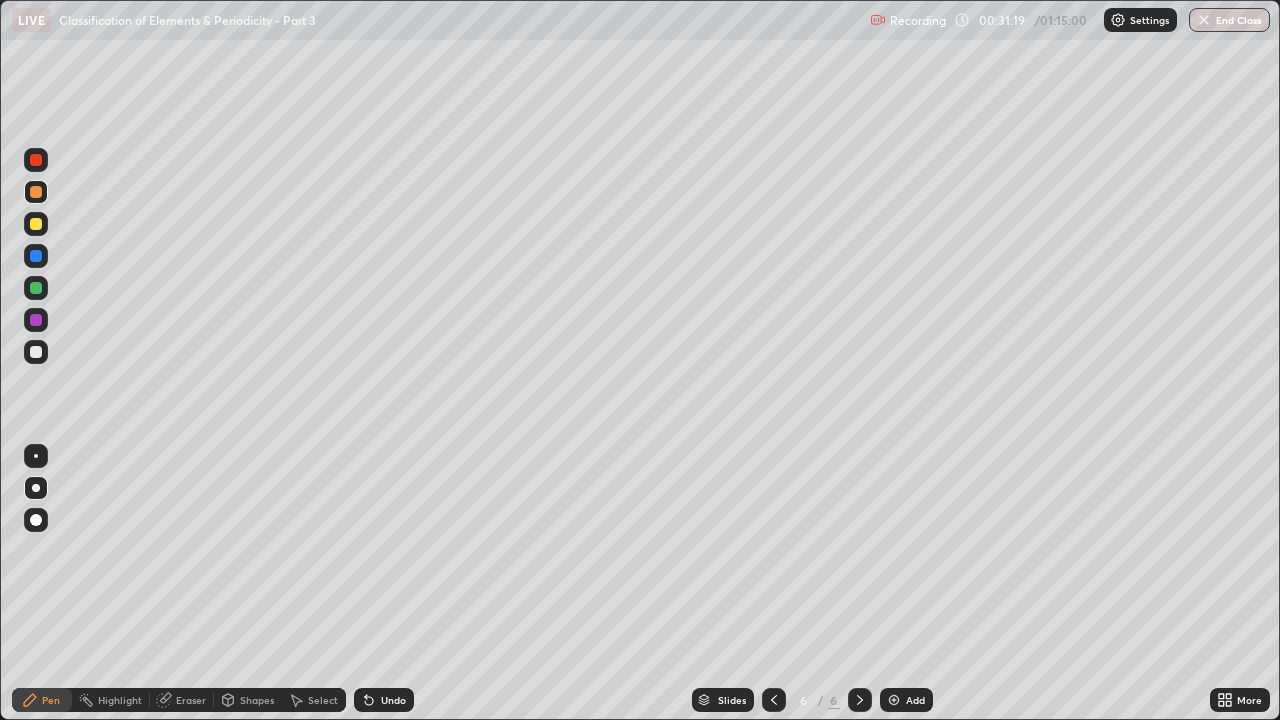 click on "Undo" at bounding box center [384, 700] 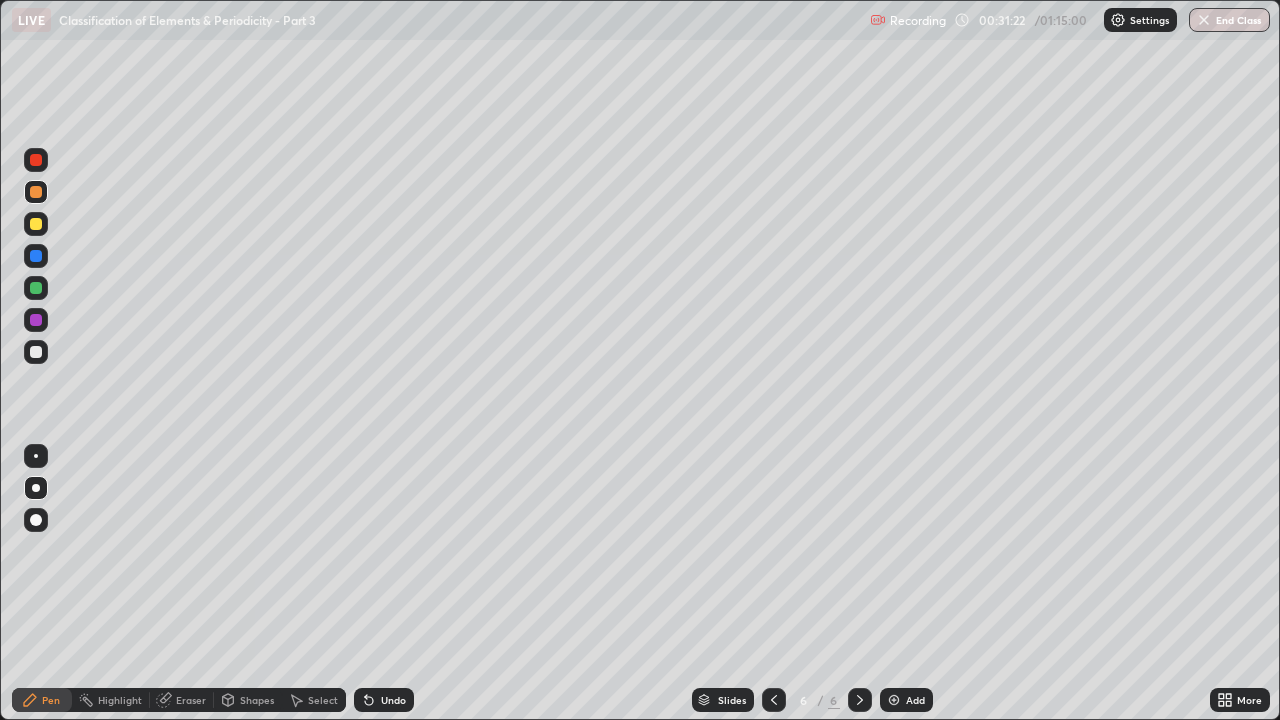 click on "Undo" at bounding box center (393, 700) 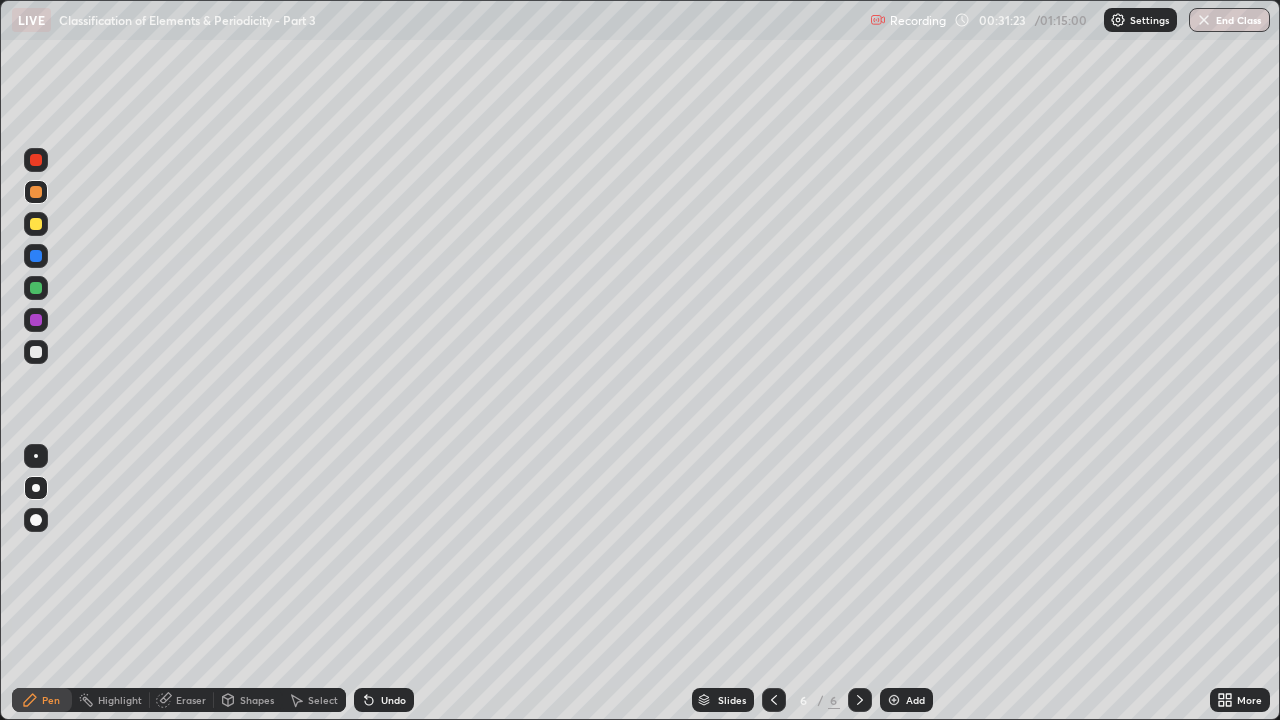 click on "Undo" at bounding box center [393, 700] 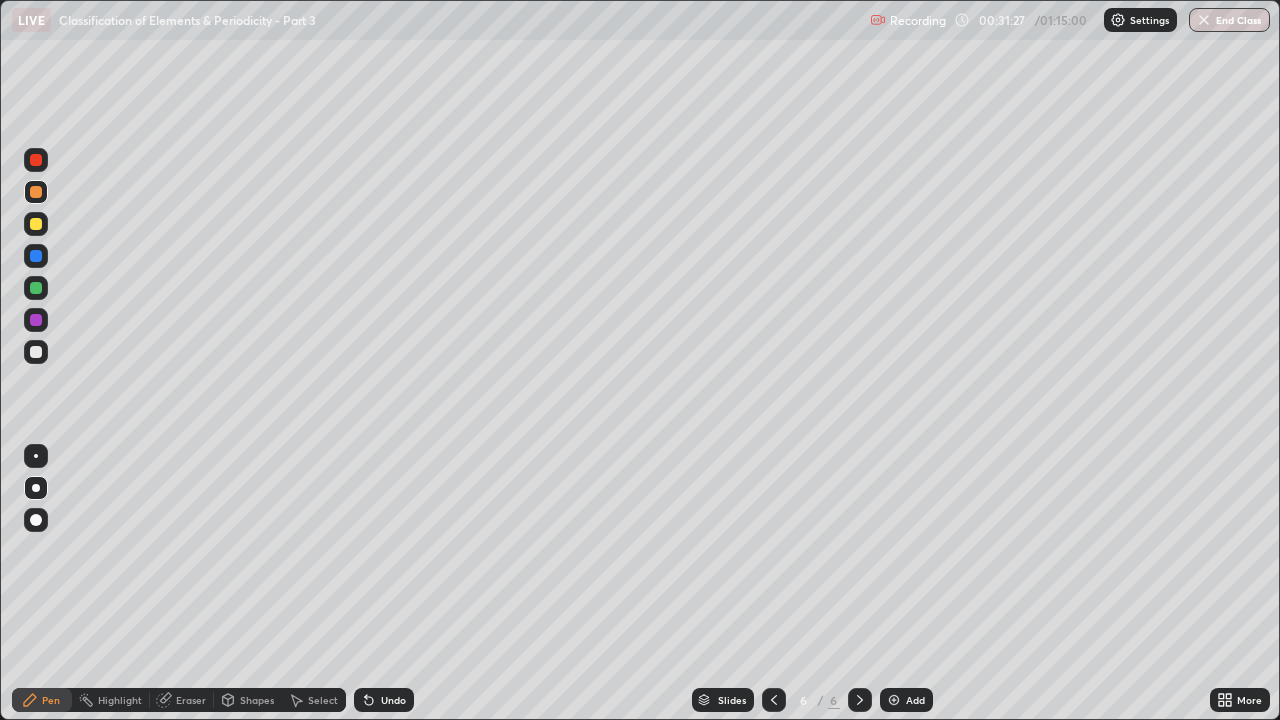 click on "Shapes" at bounding box center [257, 700] 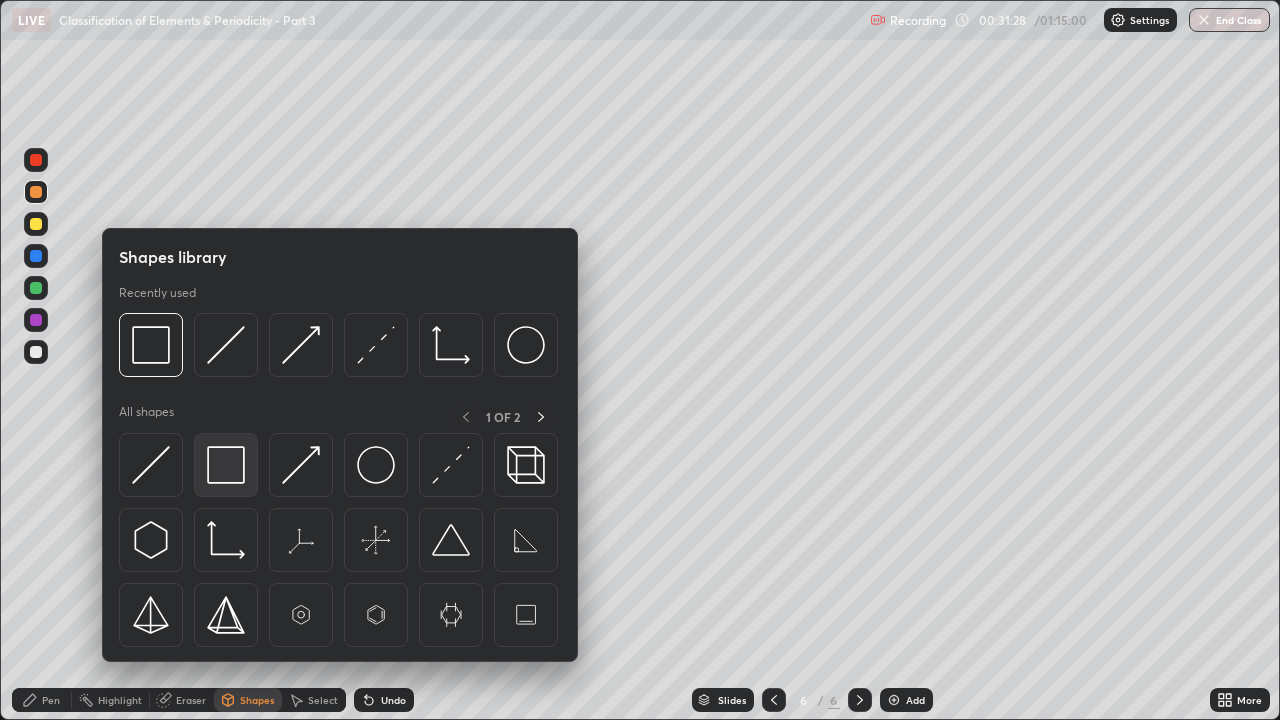 click at bounding box center [226, 465] 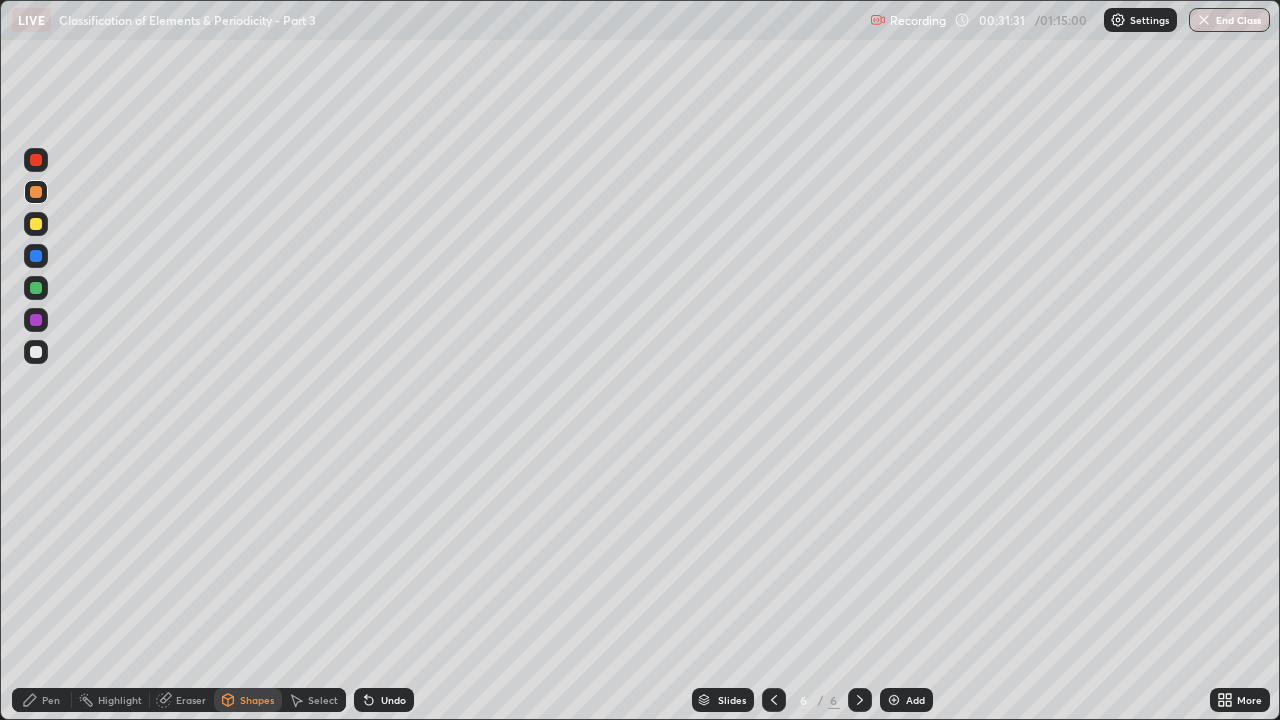 click on "Pen" at bounding box center (51, 700) 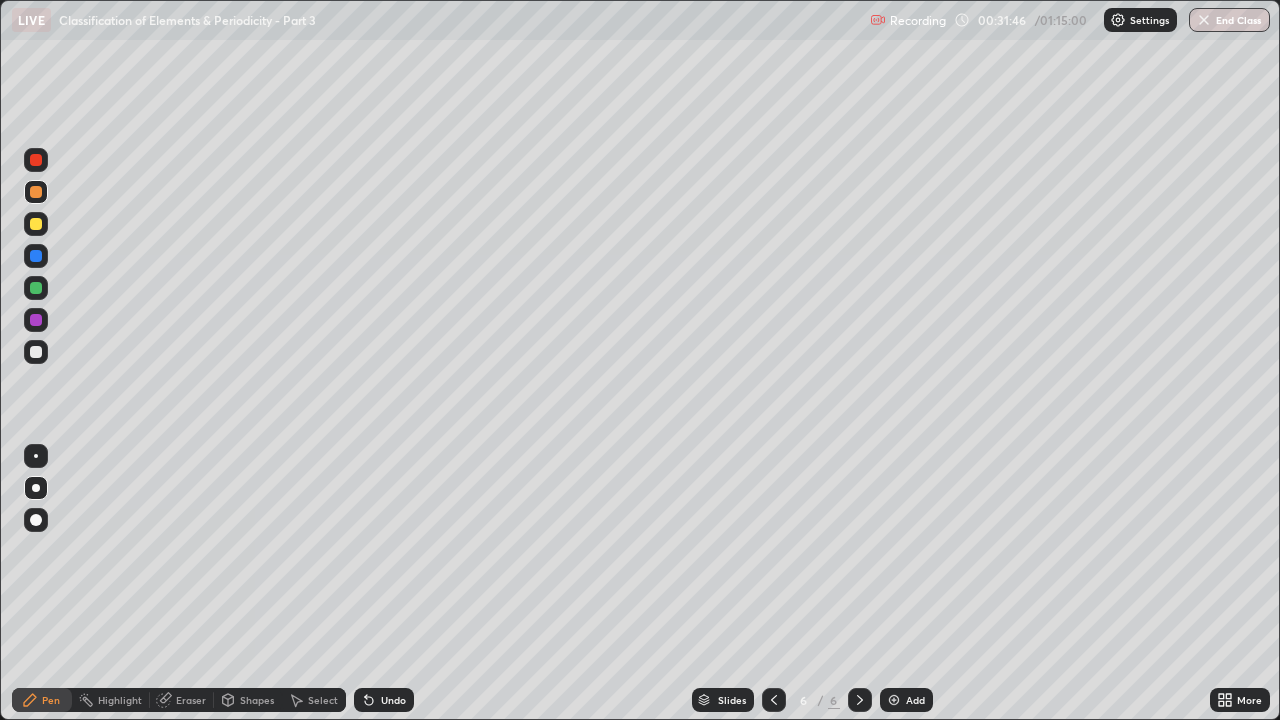 click at bounding box center [36, 352] 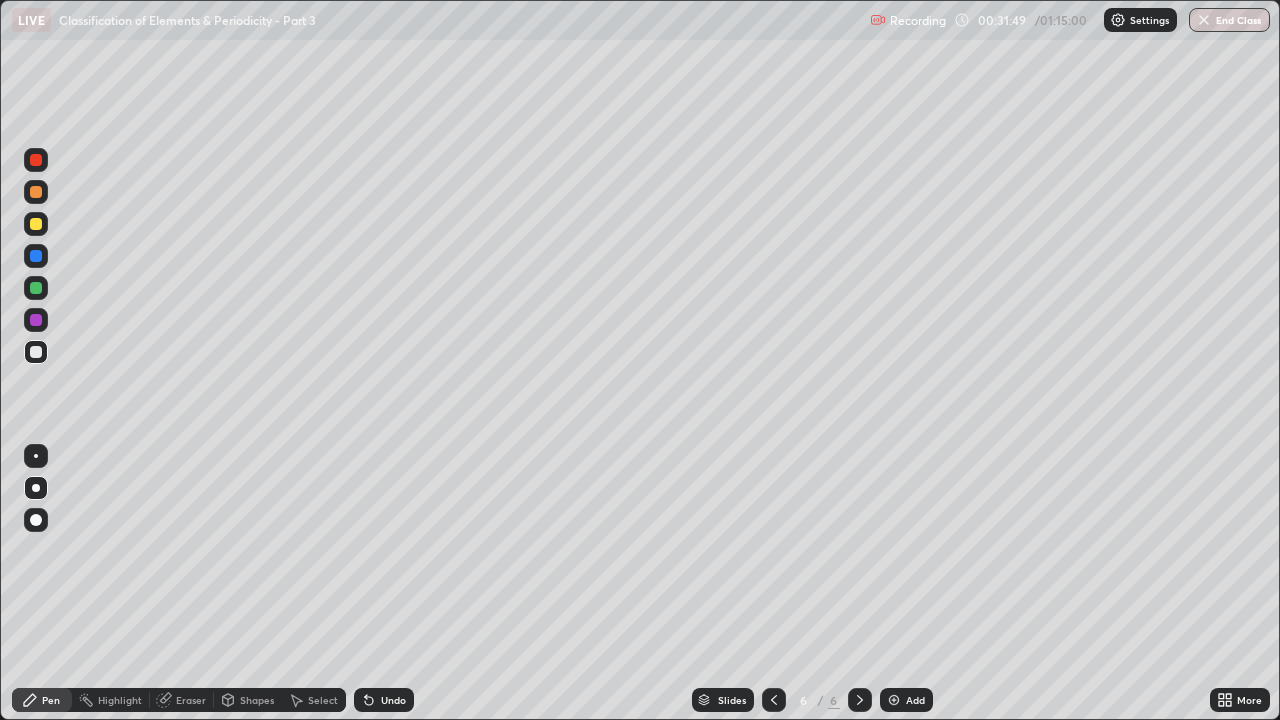 click on "Undo" at bounding box center [384, 700] 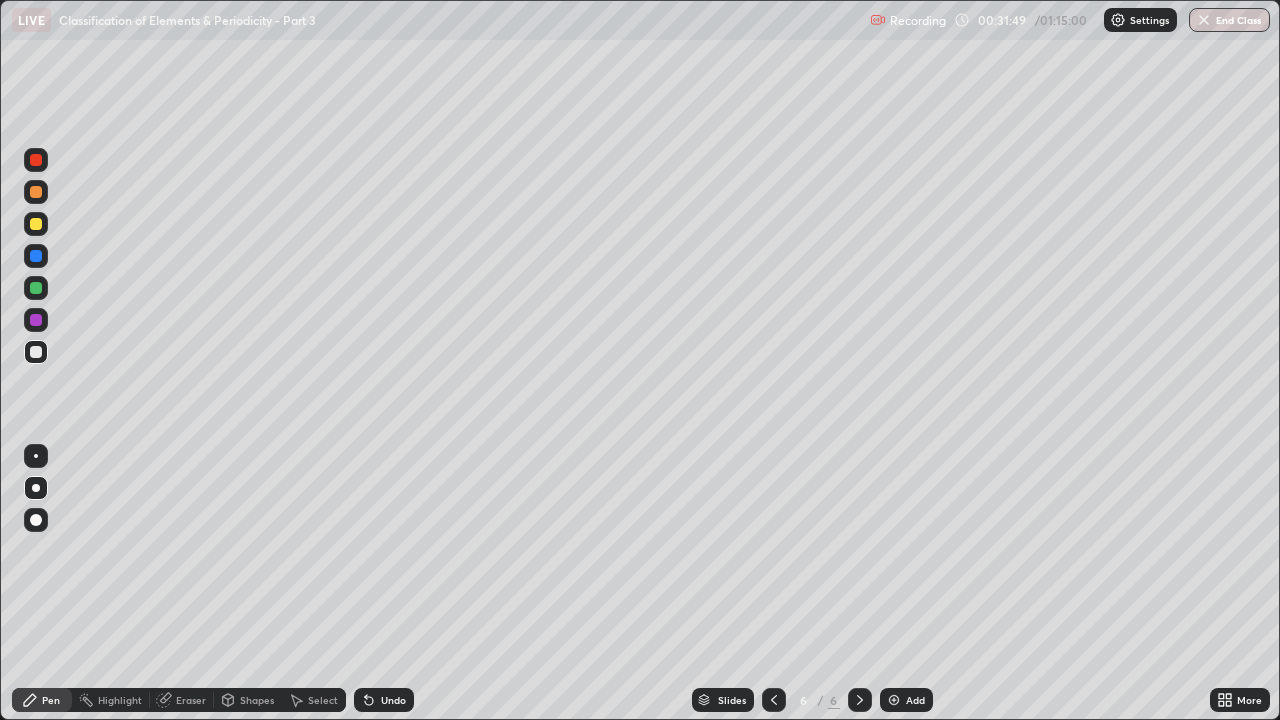 click on "Undo" at bounding box center (384, 700) 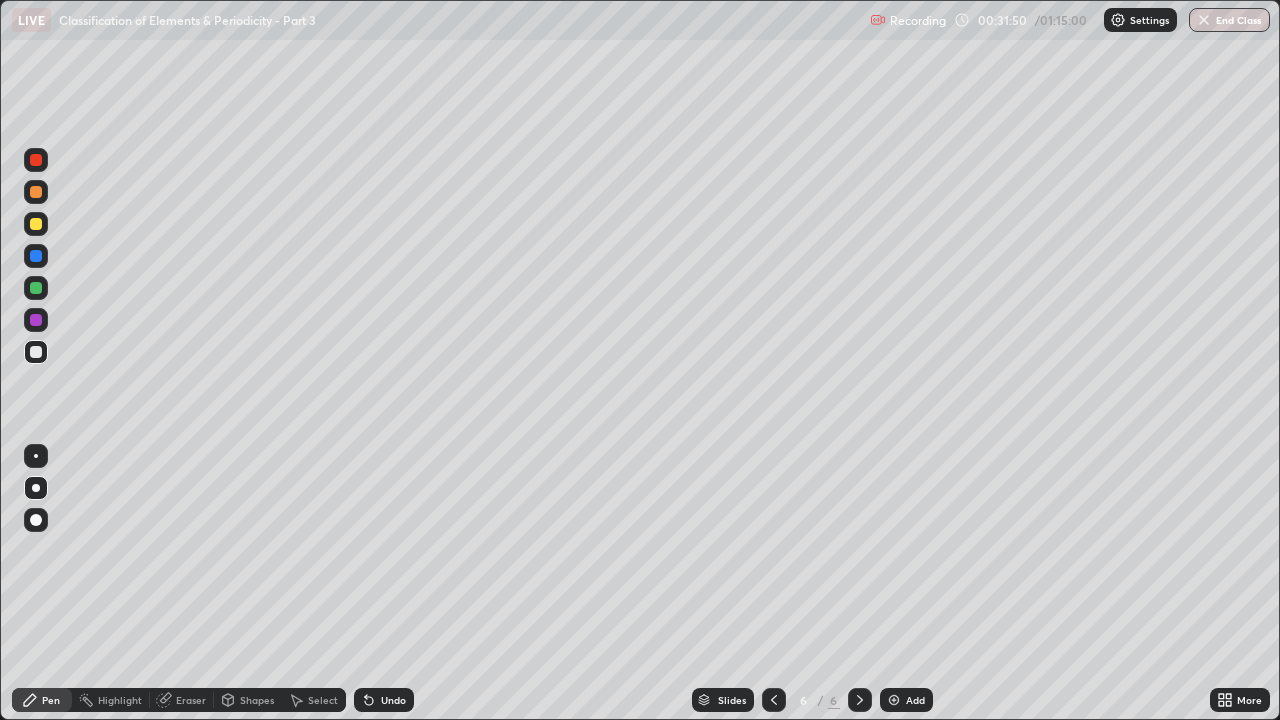 click on "Undo" at bounding box center [384, 700] 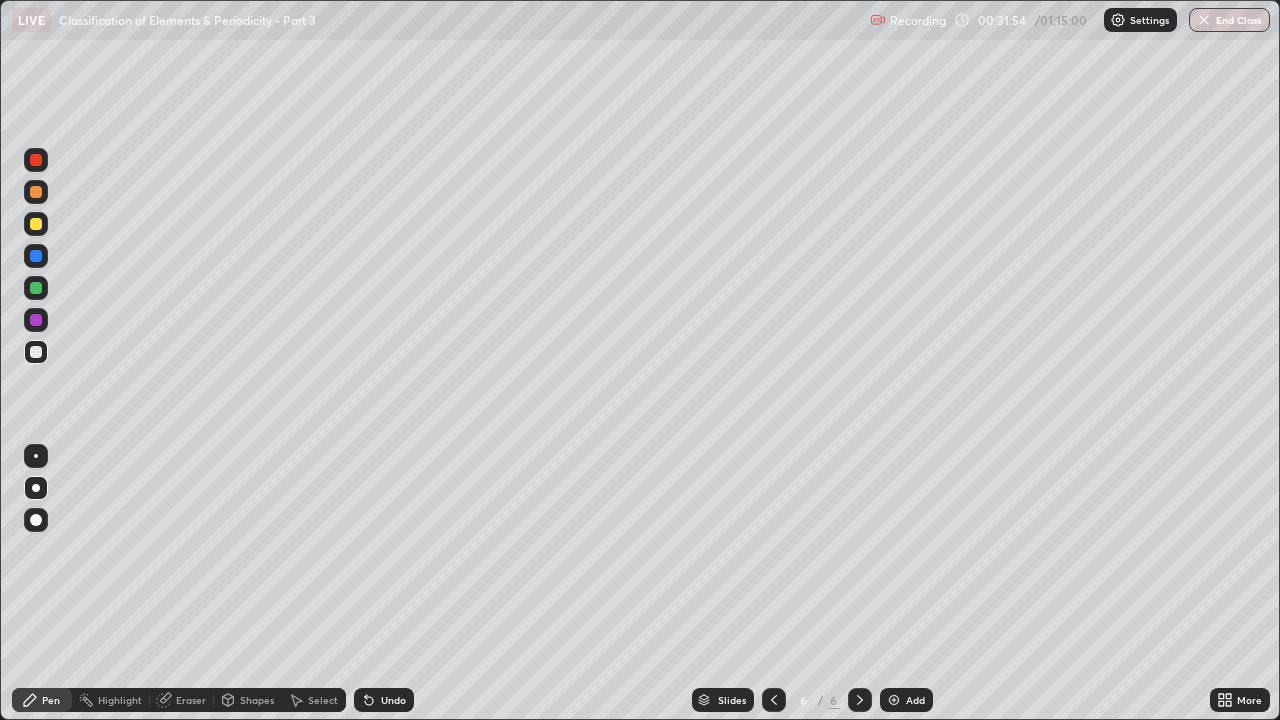 click on "Shapes" at bounding box center [248, 700] 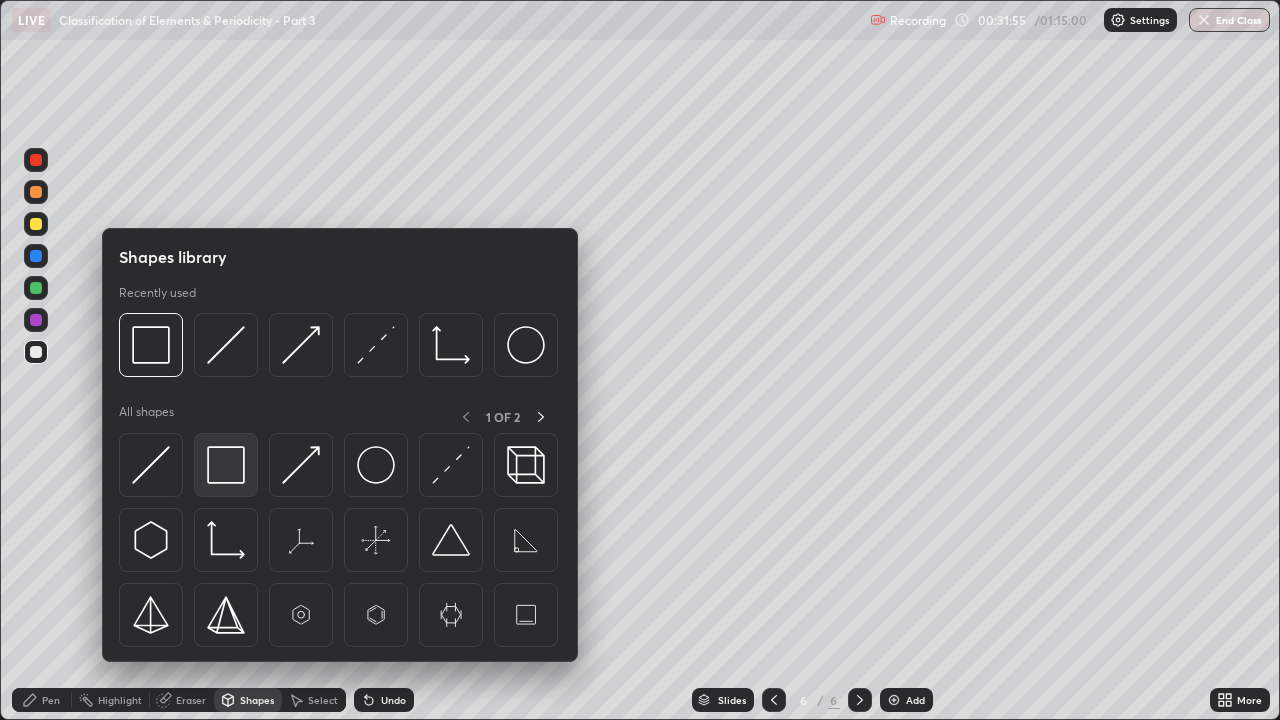 click at bounding box center [226, 465] 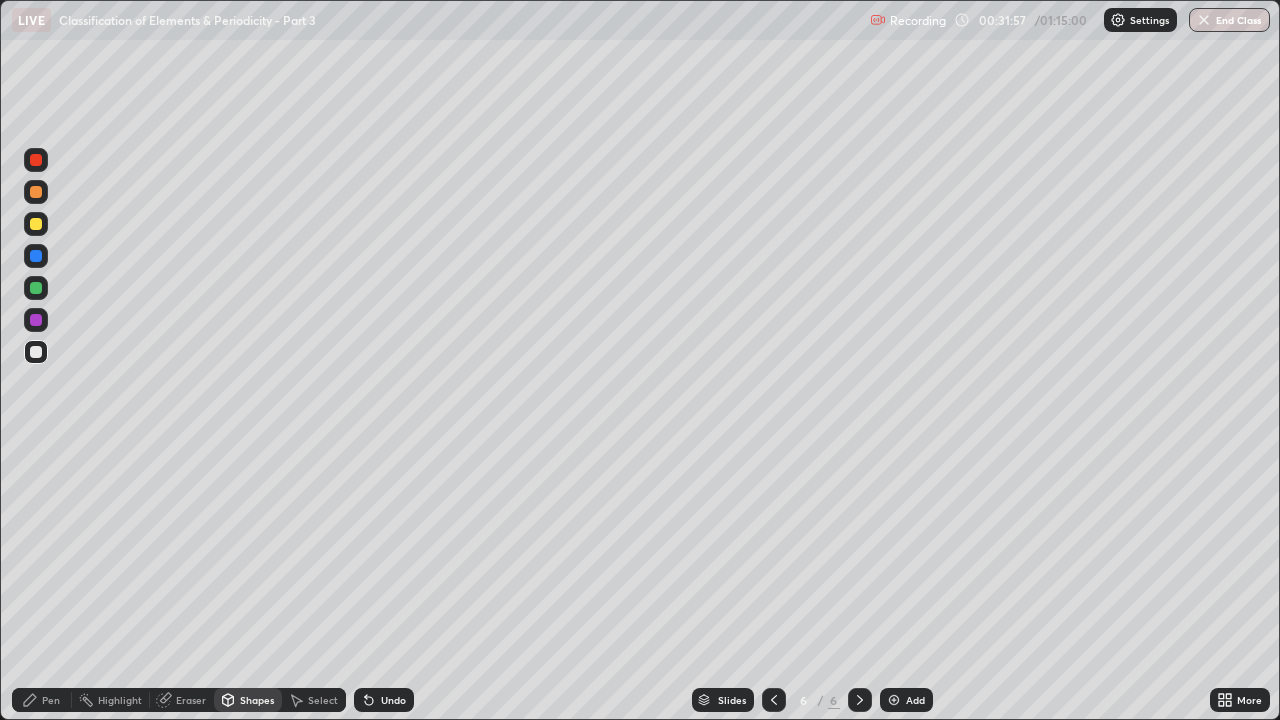 click on "Pen" at bounding box center [51, 700] 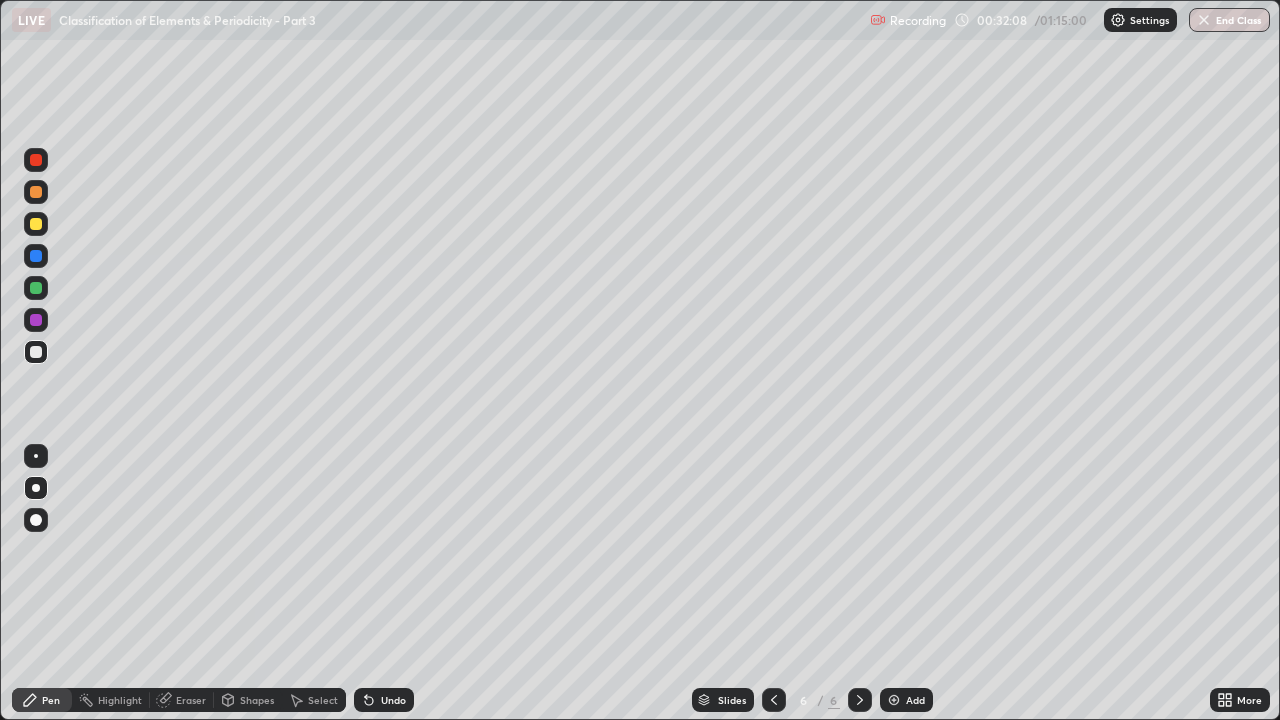click on "Undo" at bounding box center (384, 700) 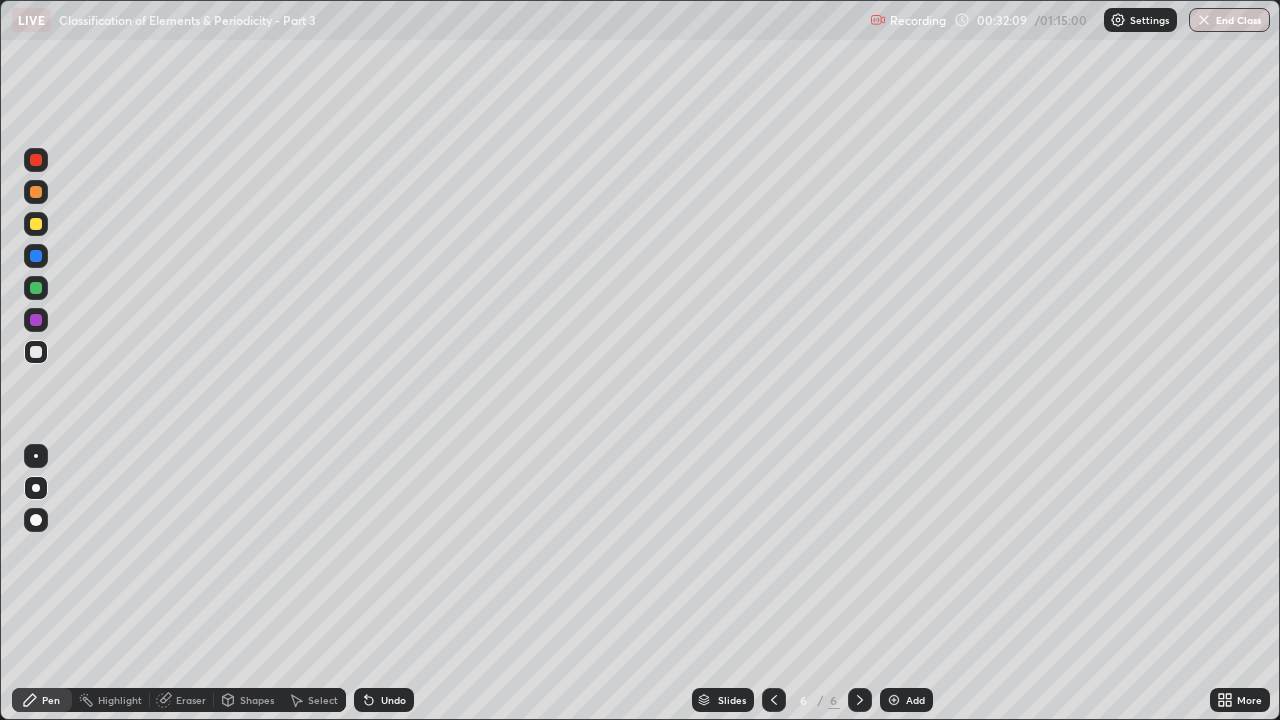 click on "Undo" at bounding box center [393, 700] 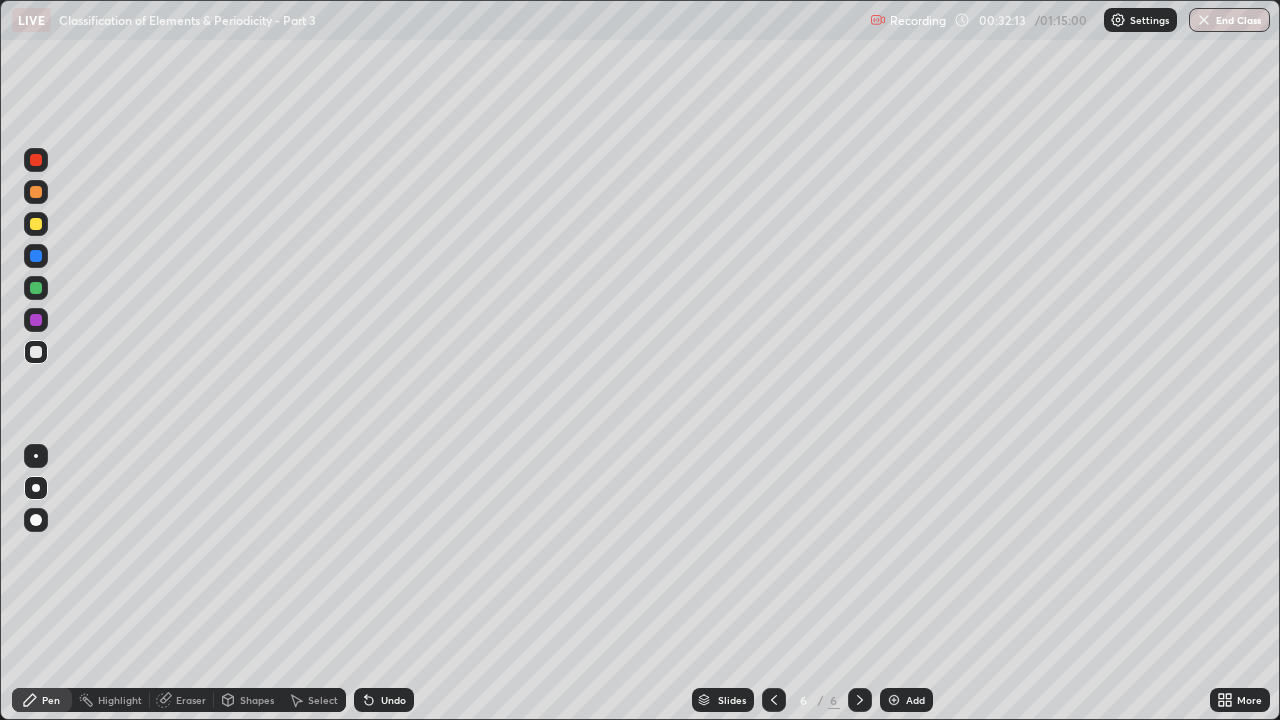 click on "Shapes" at bounding box center [257, 700] 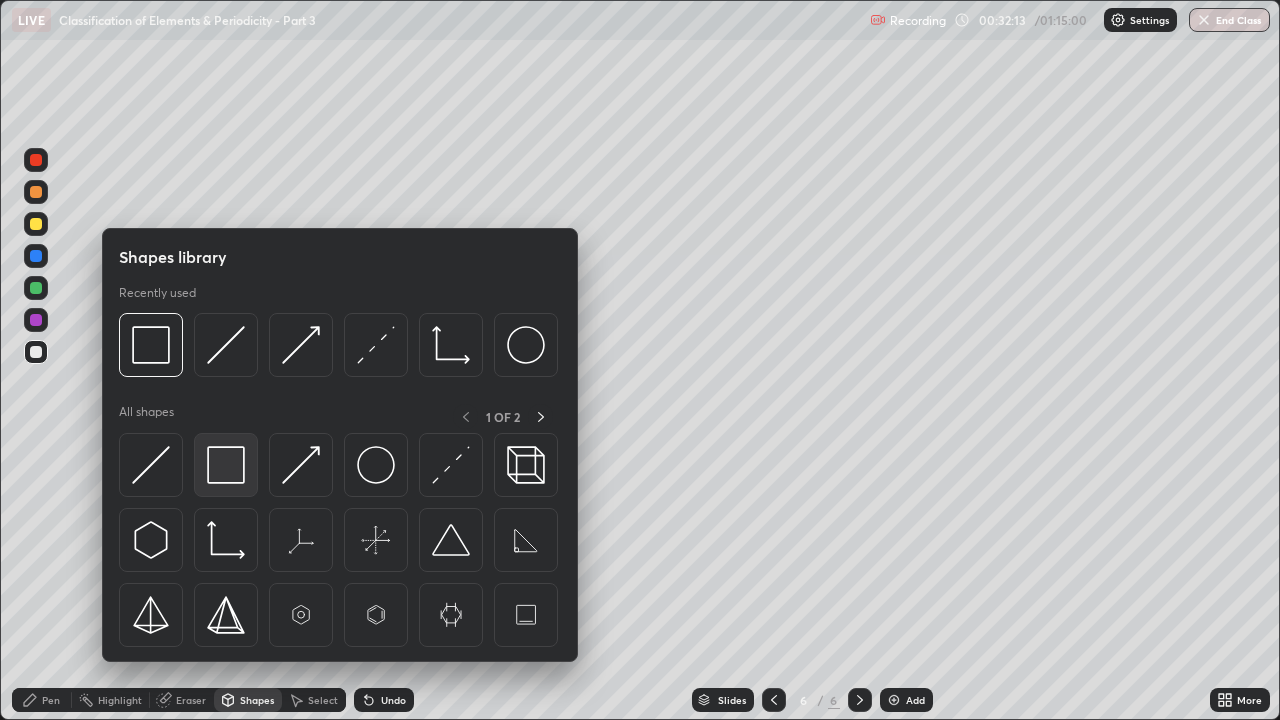 click at bounding box center [226, 465] 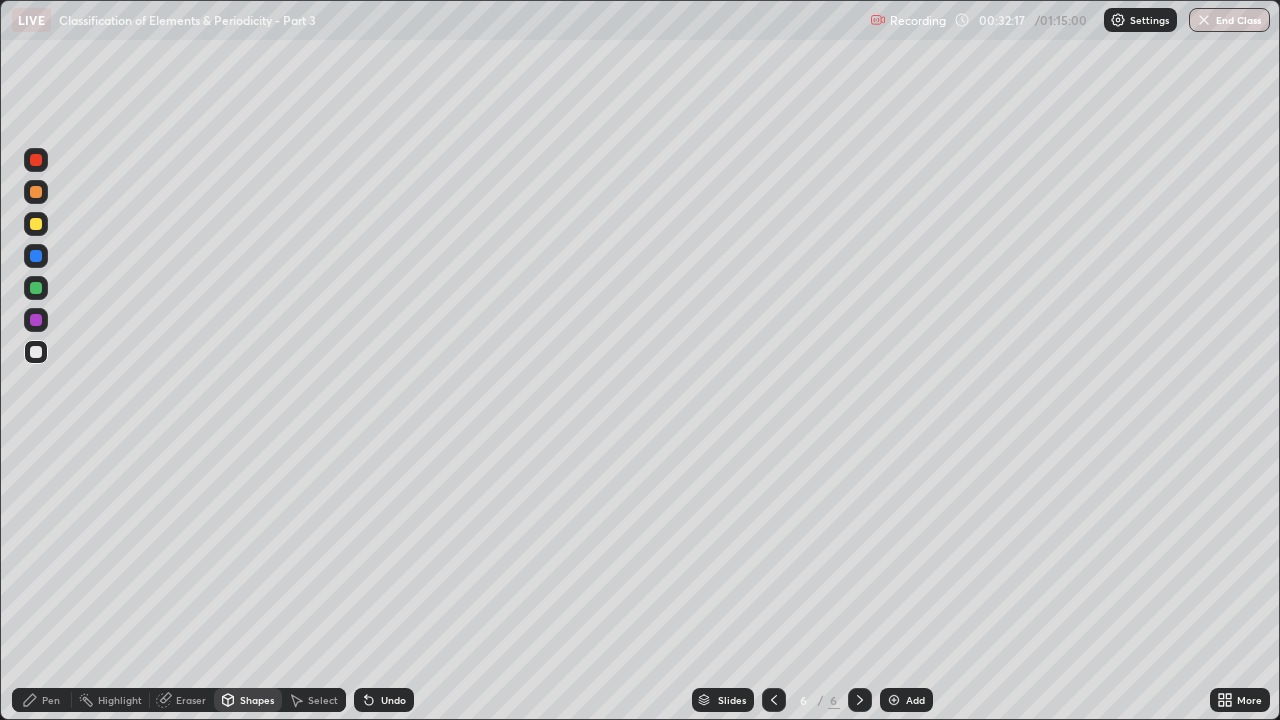 click on "Pen" at bounding box center [42, 700] 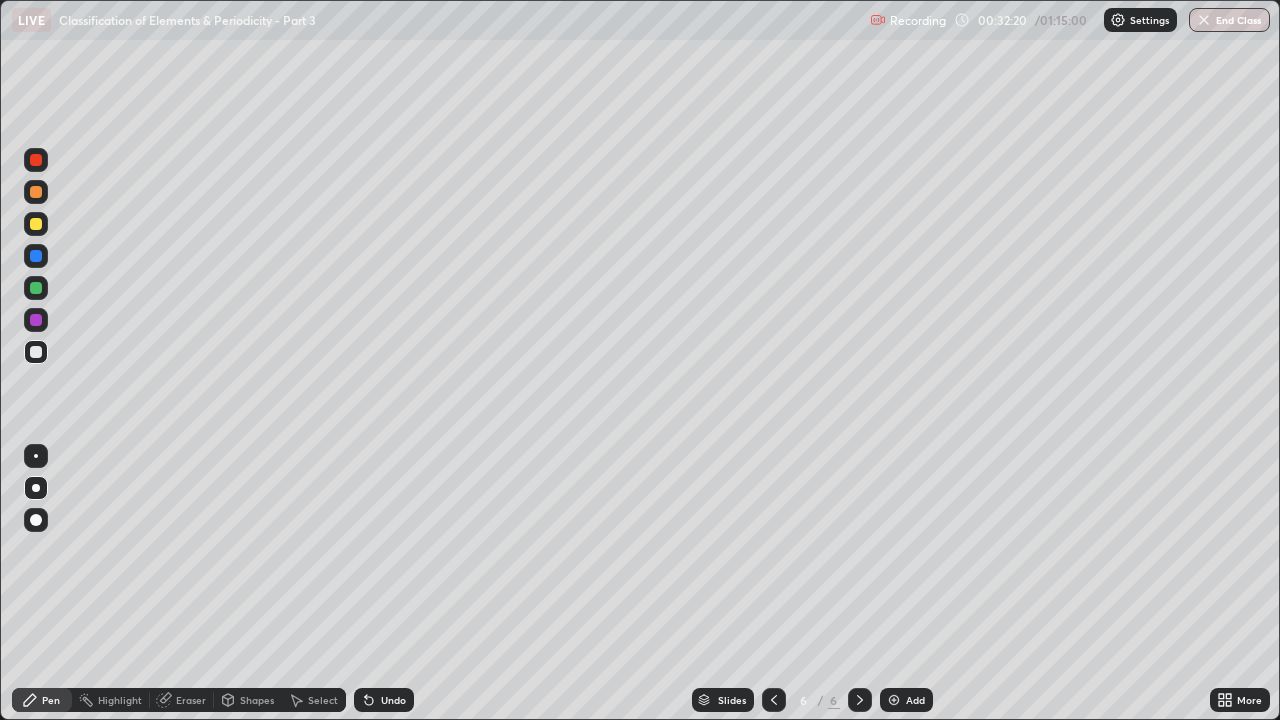 click at bounding box center [36, 288] 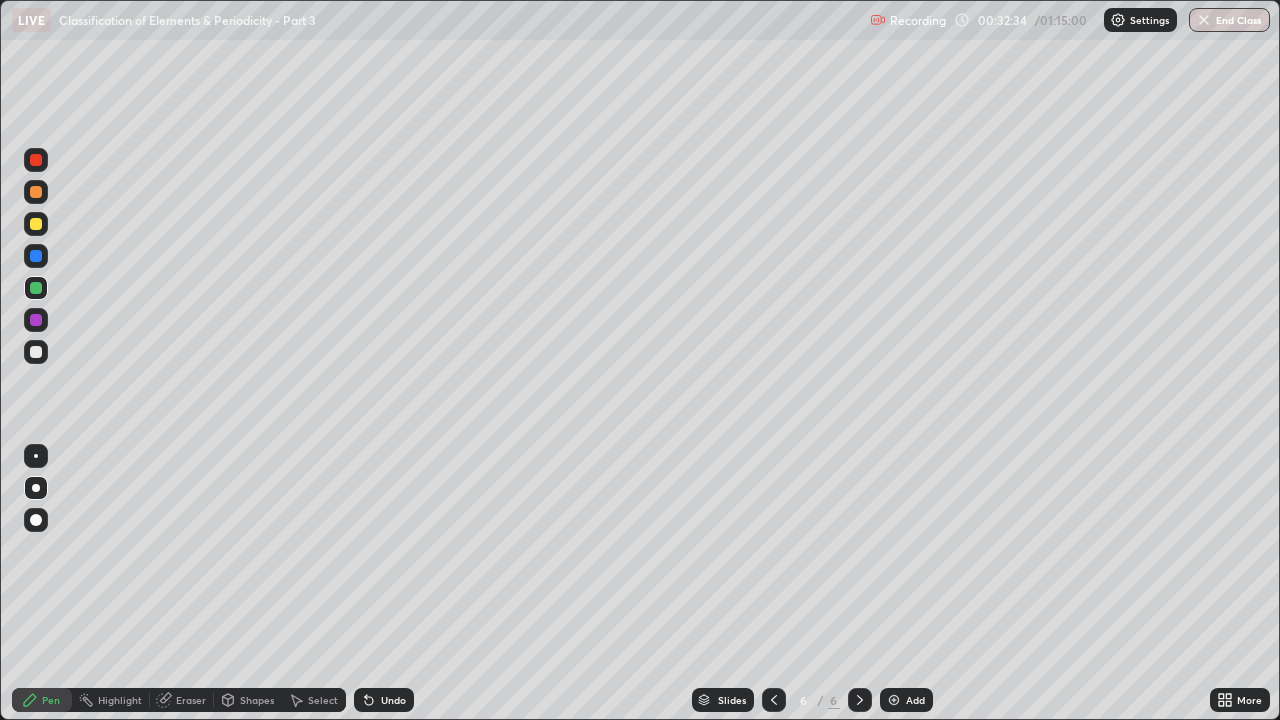 click 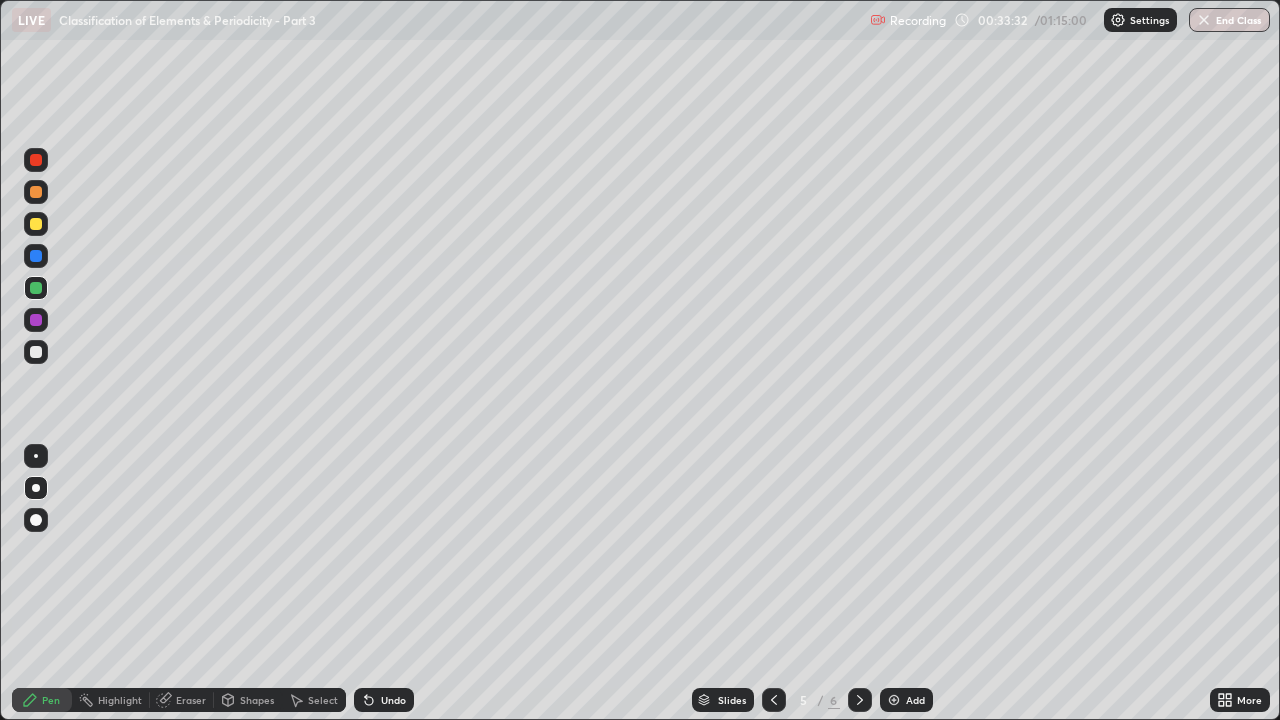 click 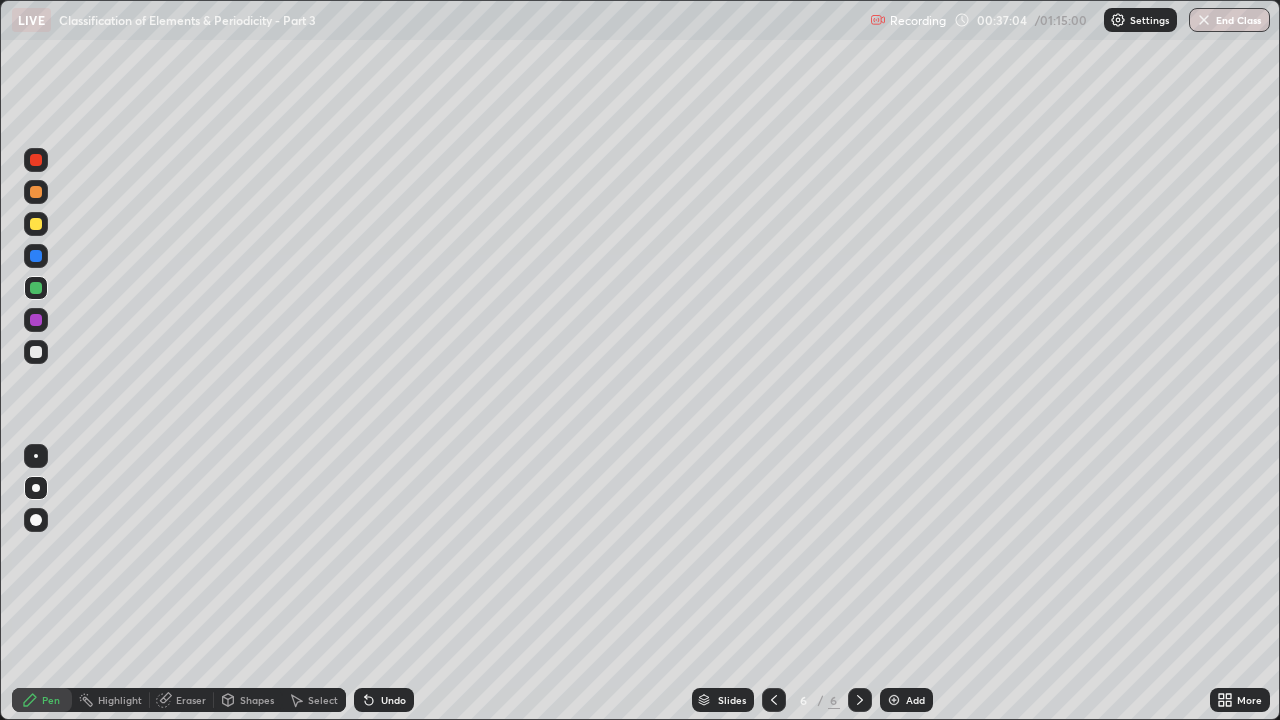 click at bounding box center (894, 700) 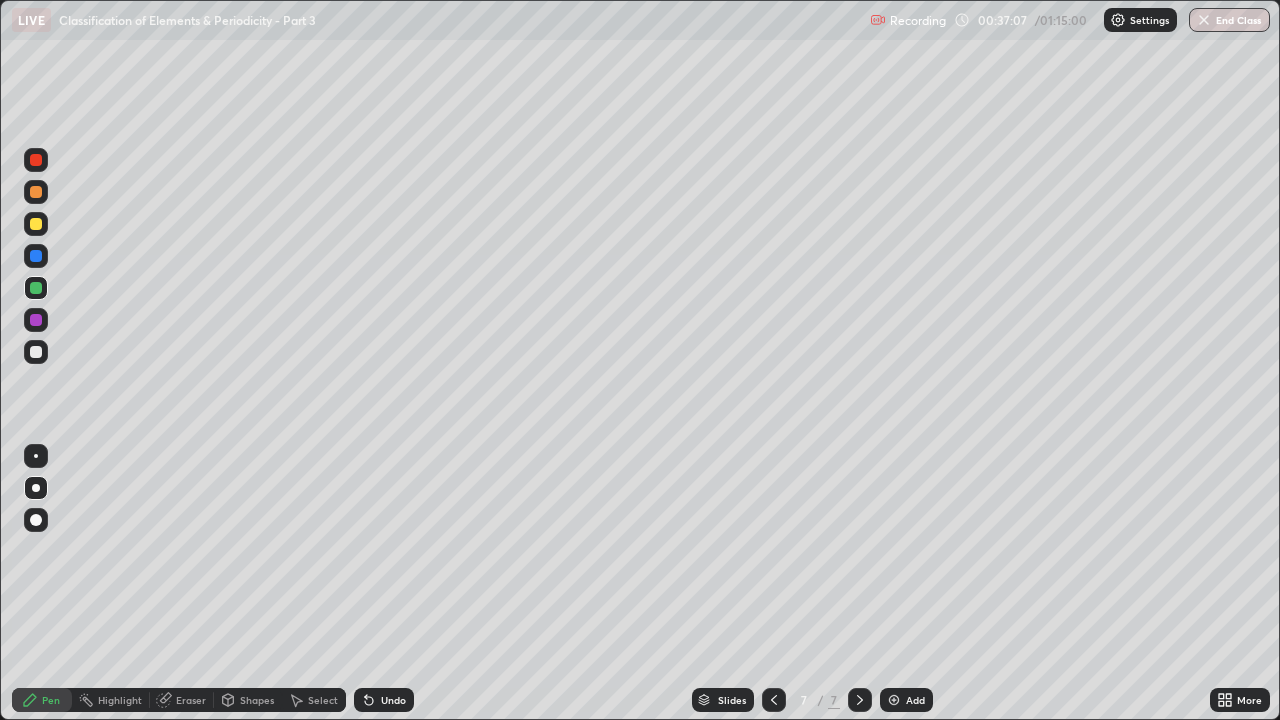 click at bounding box center (36, 192) 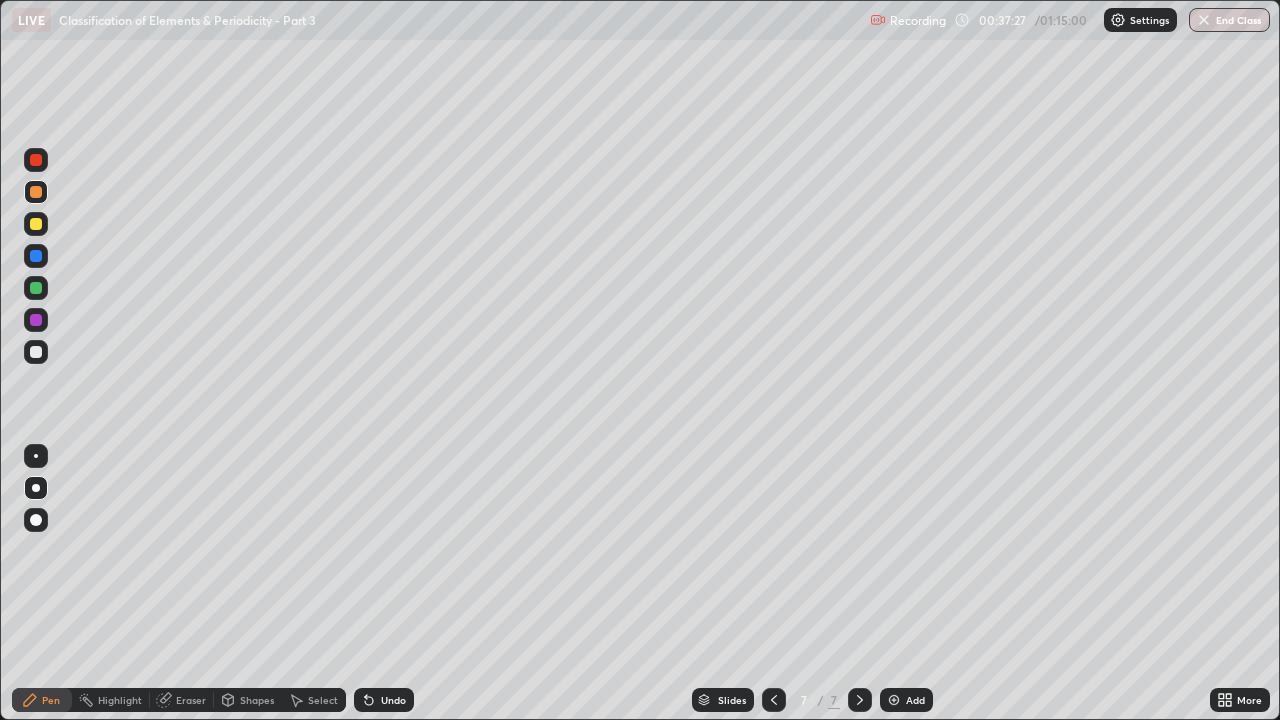 click on "Shapes" at bounding box center [257, 700] 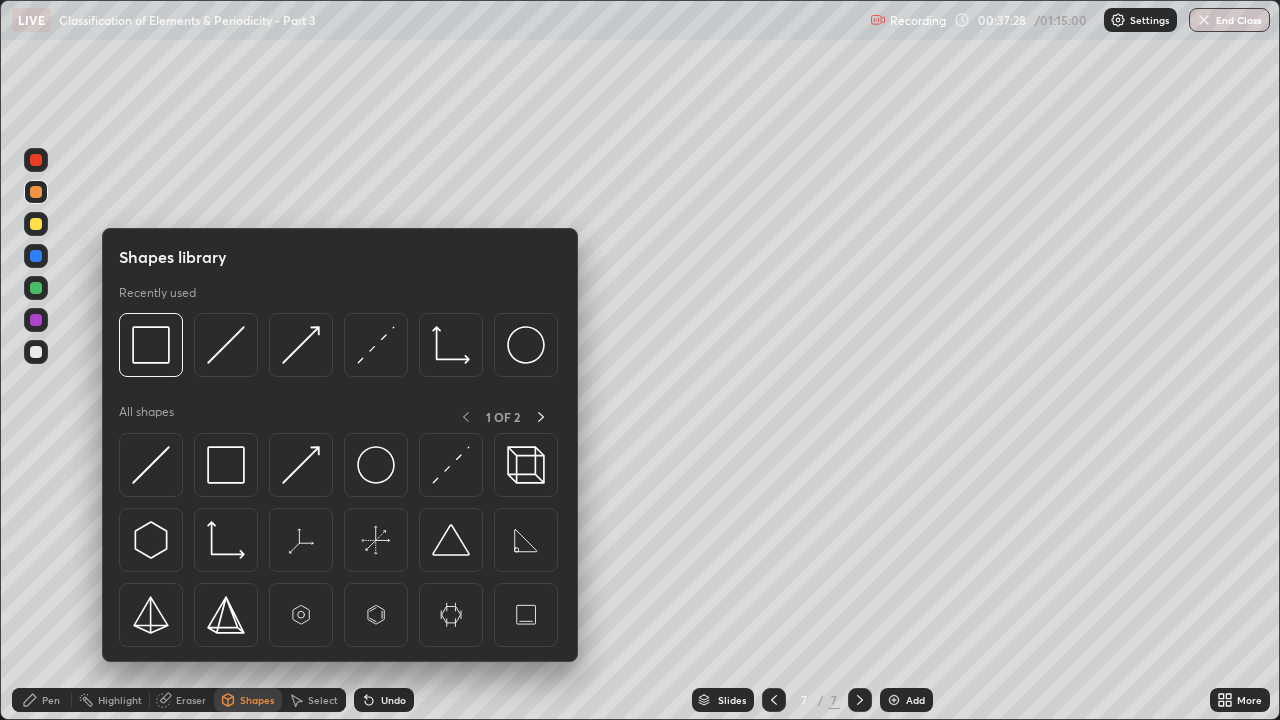 click on "Pen" at bounding box center (51, 700) 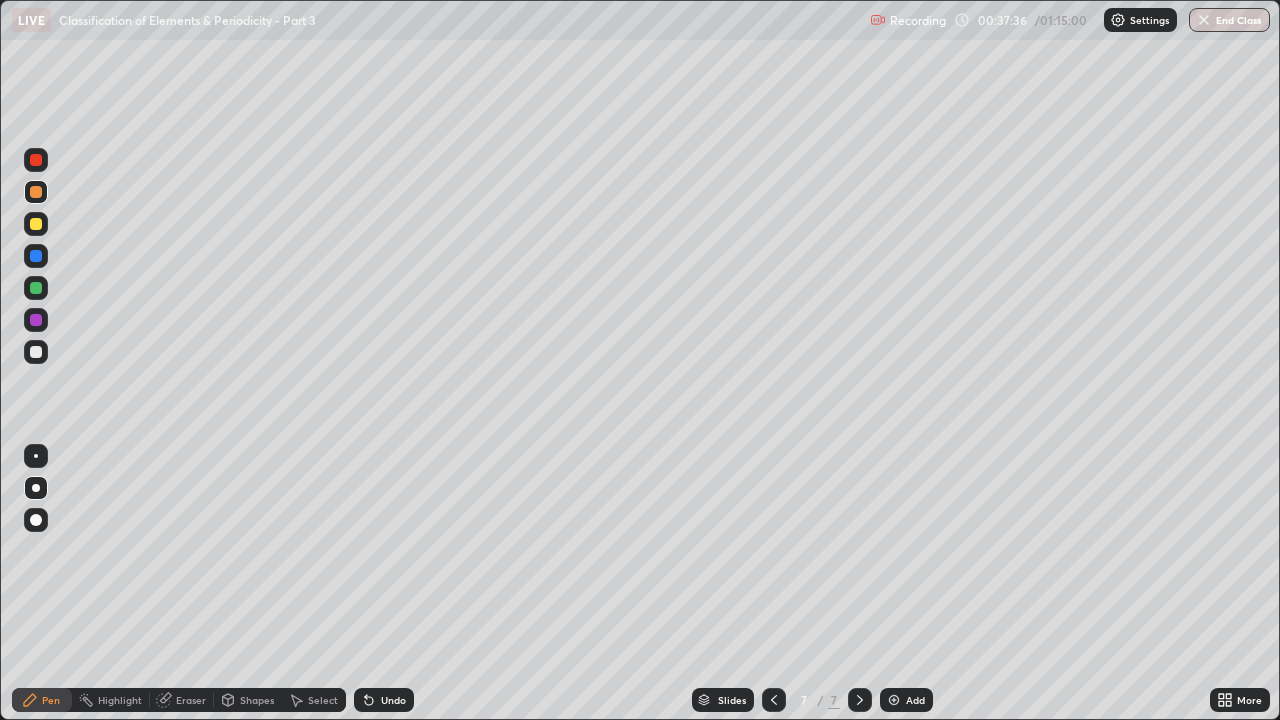 click on "Shapes" at bounding box center (257, 700) 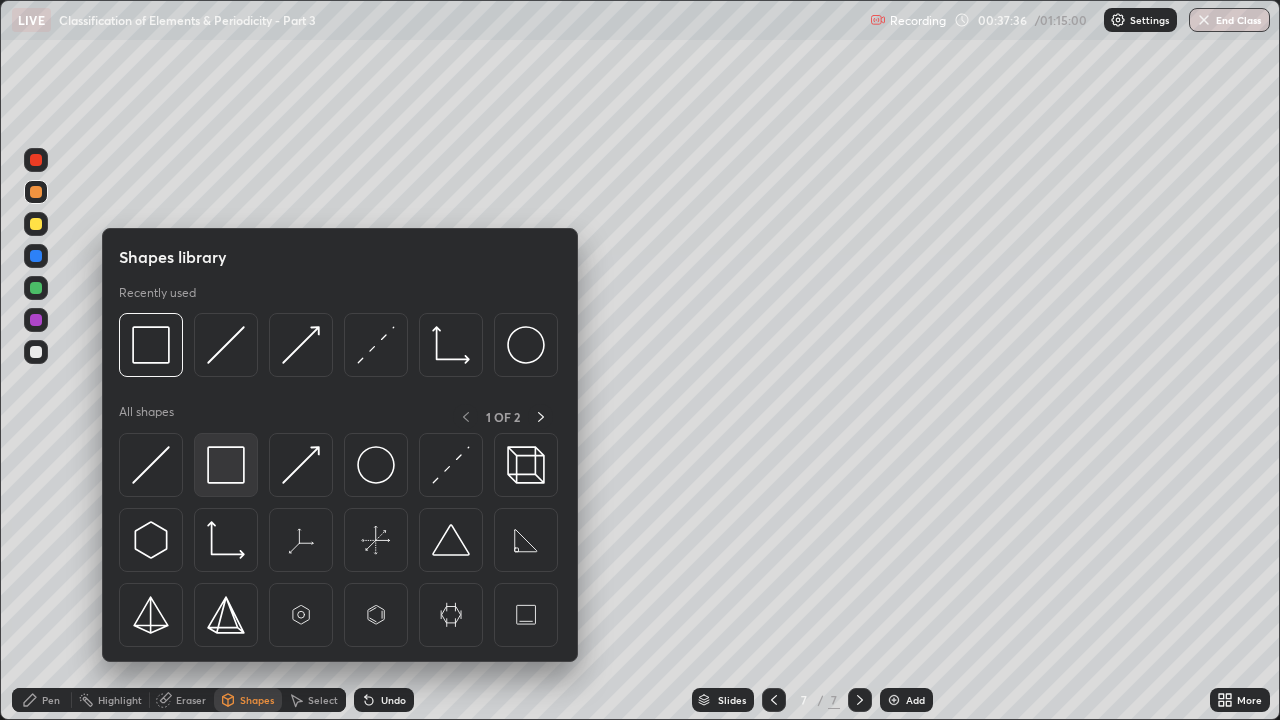 click at bounding box center [226, 465] 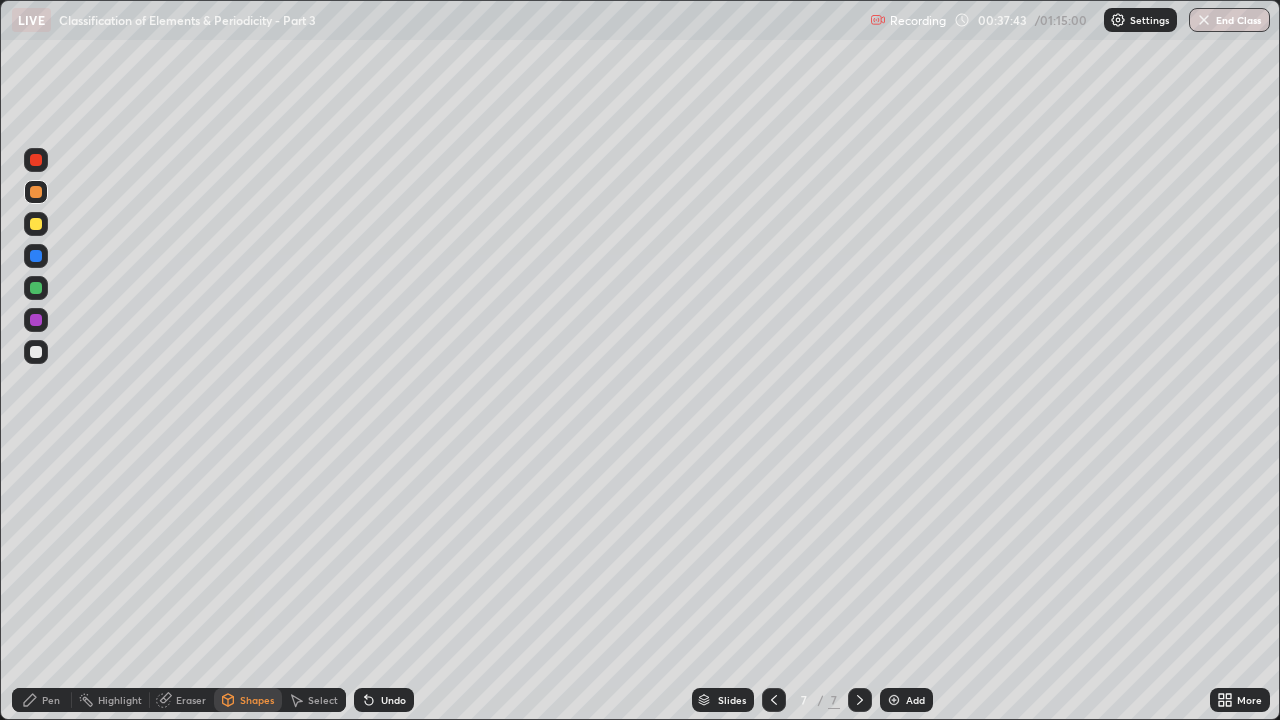 click on "Undo" at bounding box center (393, 700) 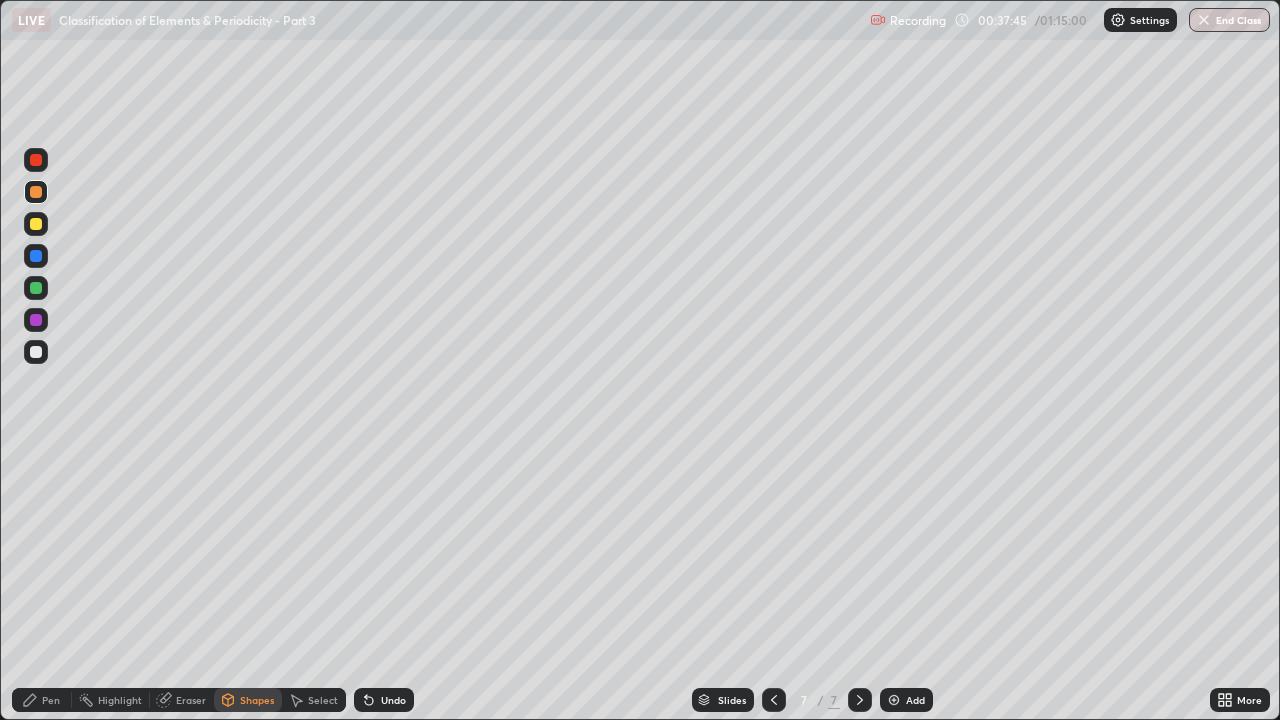 click on "Undo" at bounding box center [393, 700] 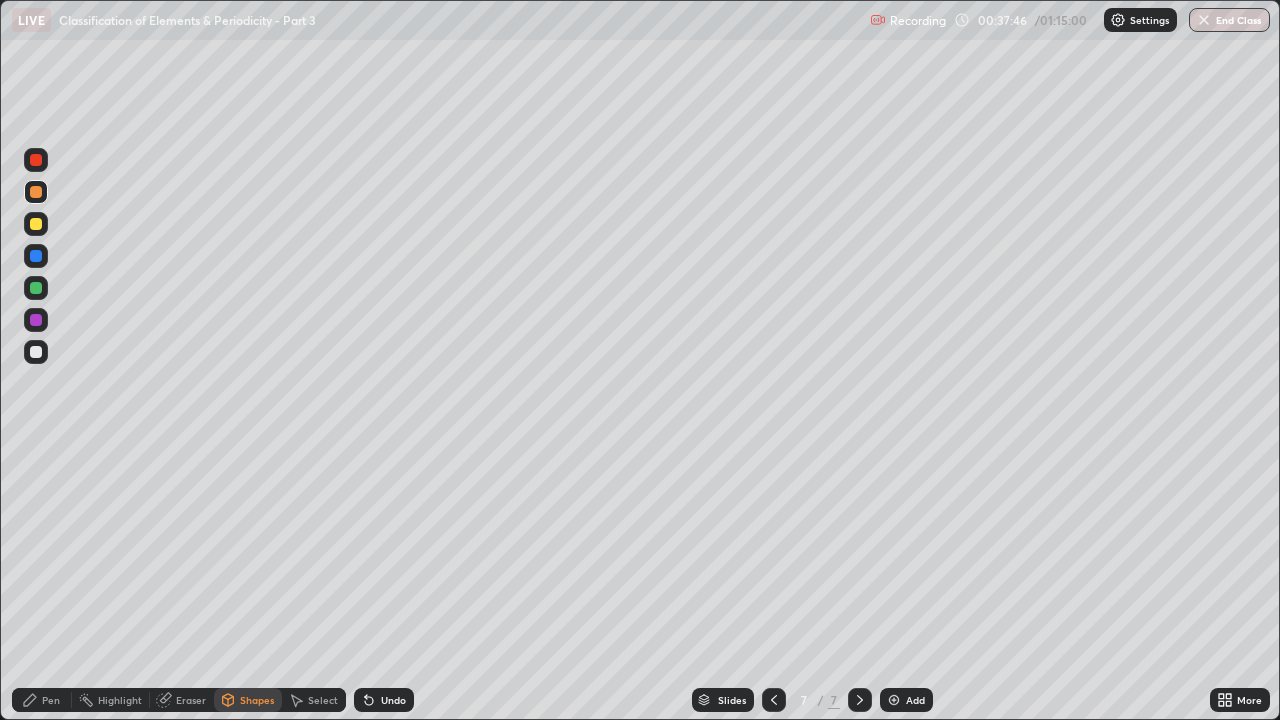 click on "Pen" at bounding box center (42, 700) 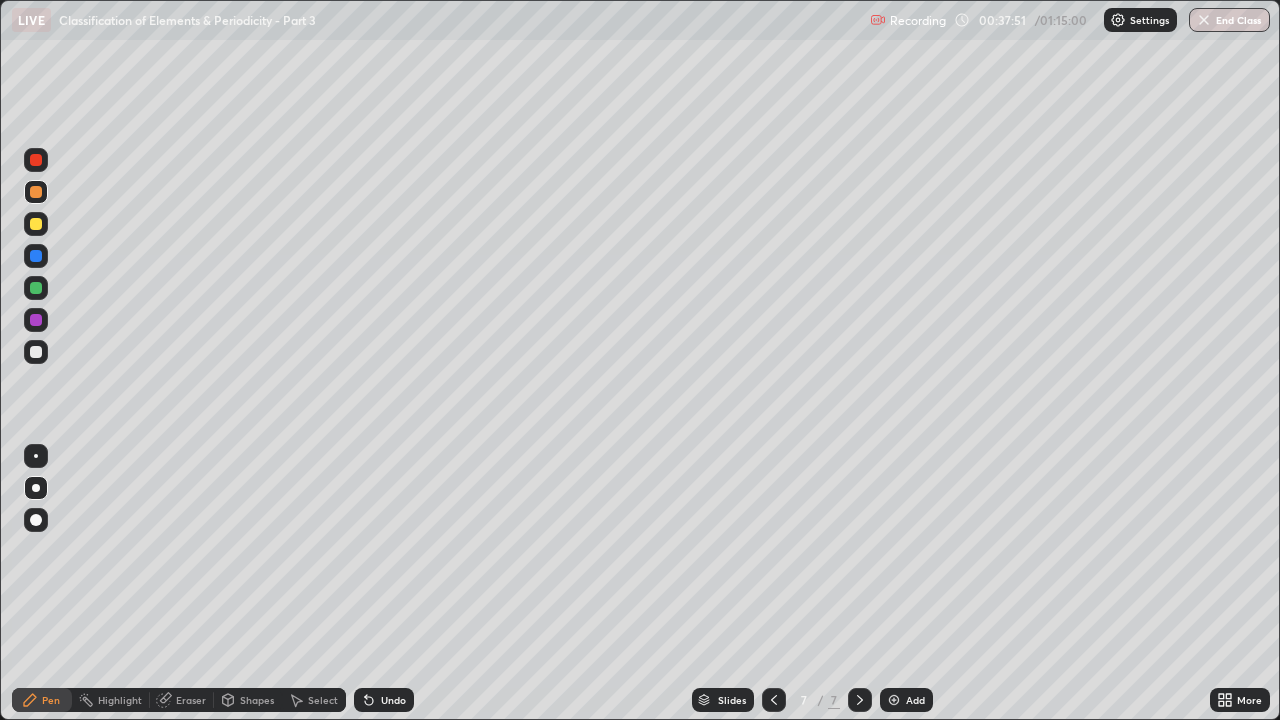 click at bounding box center (36, 192) 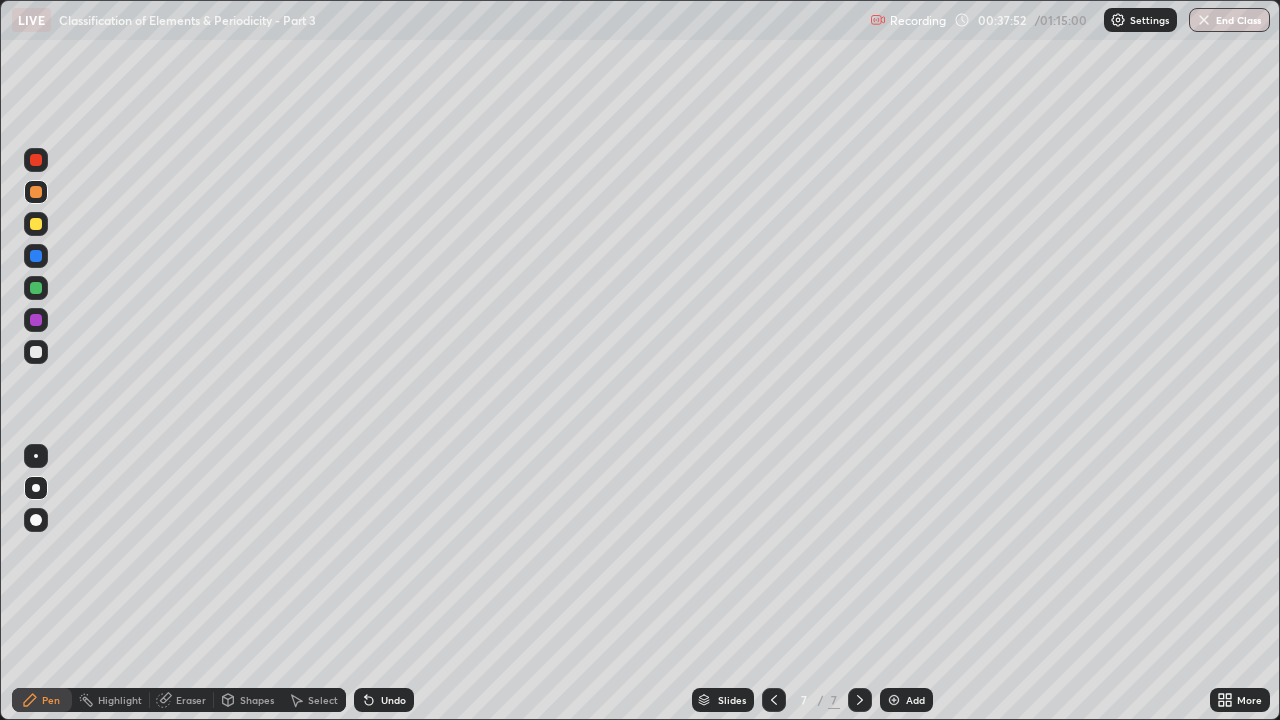 click at bounding box center [36, 160] 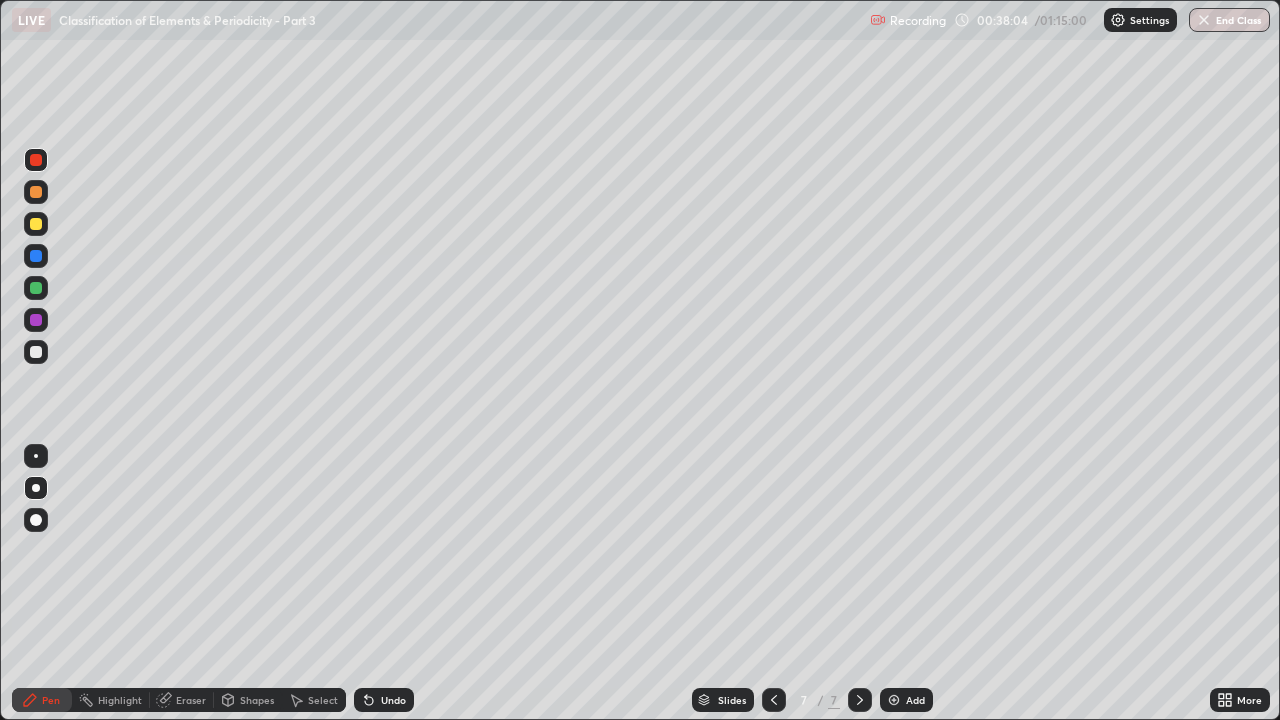 click on "Undo" at bounding box center [384, 700] 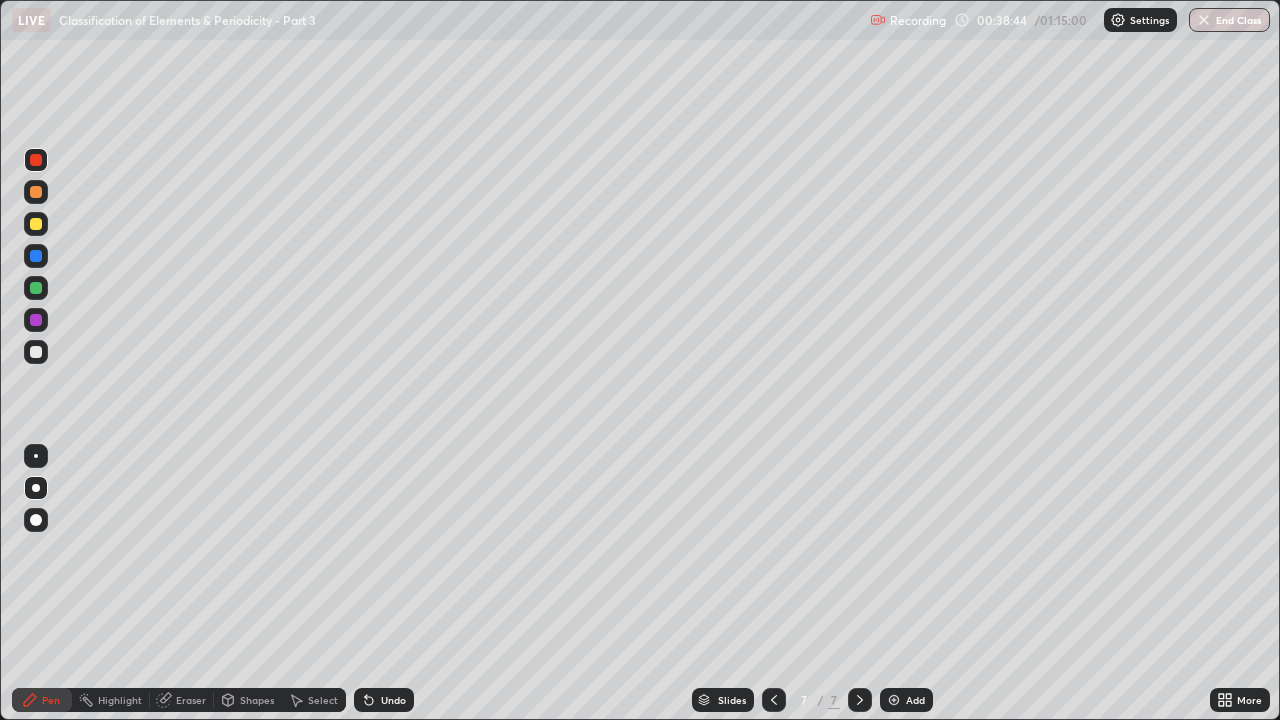 click on "Undo" at bounding box center [393, 700] 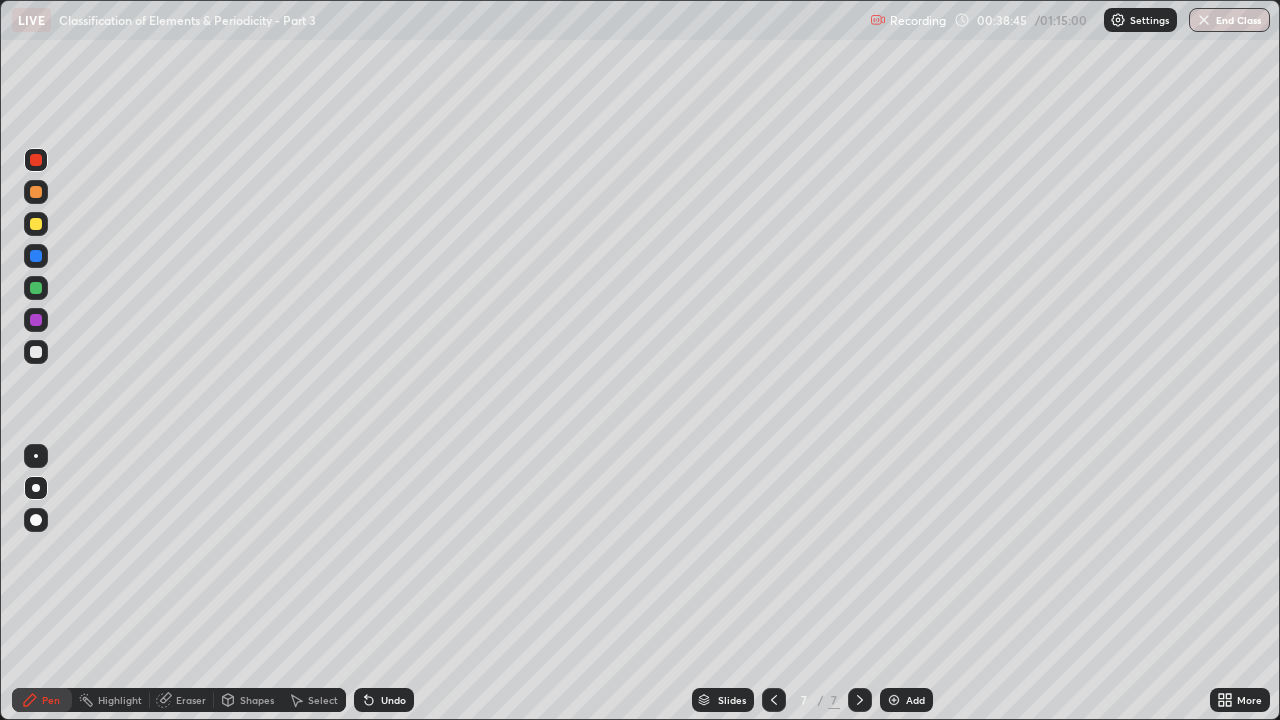 click on "Undo" at bounding box center (393, 700) 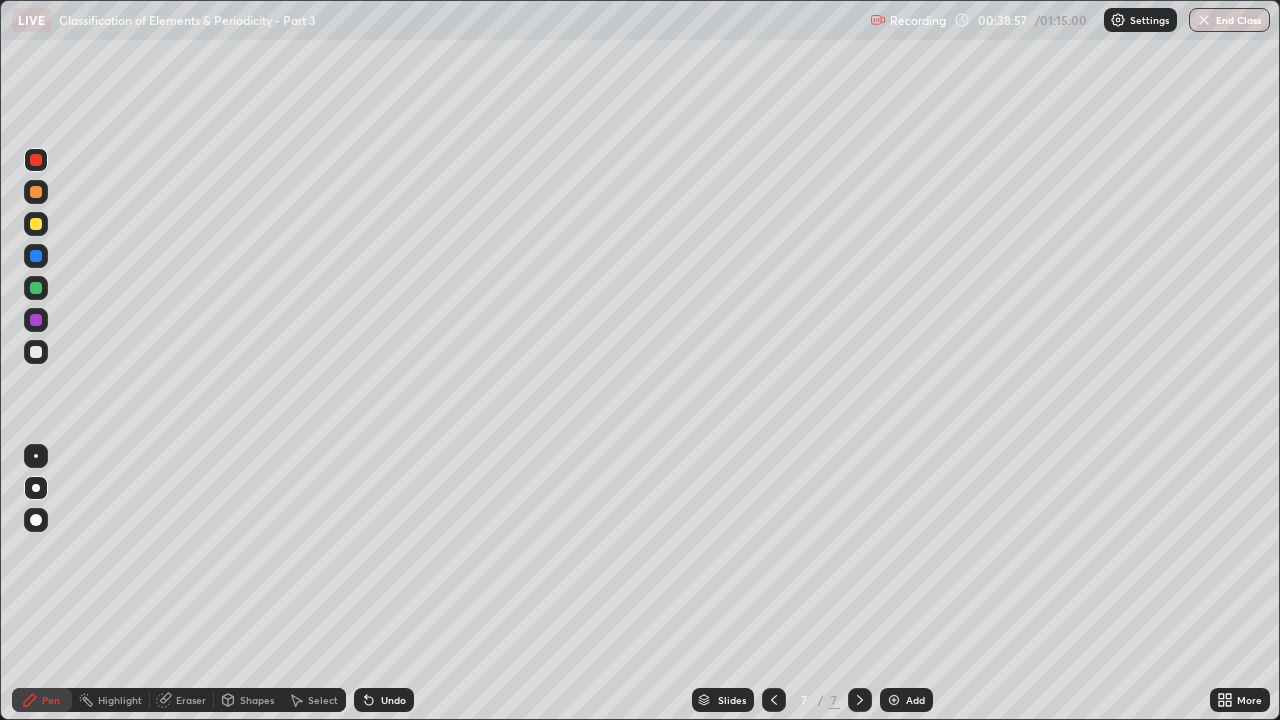 click at bounding box center [36, 352] 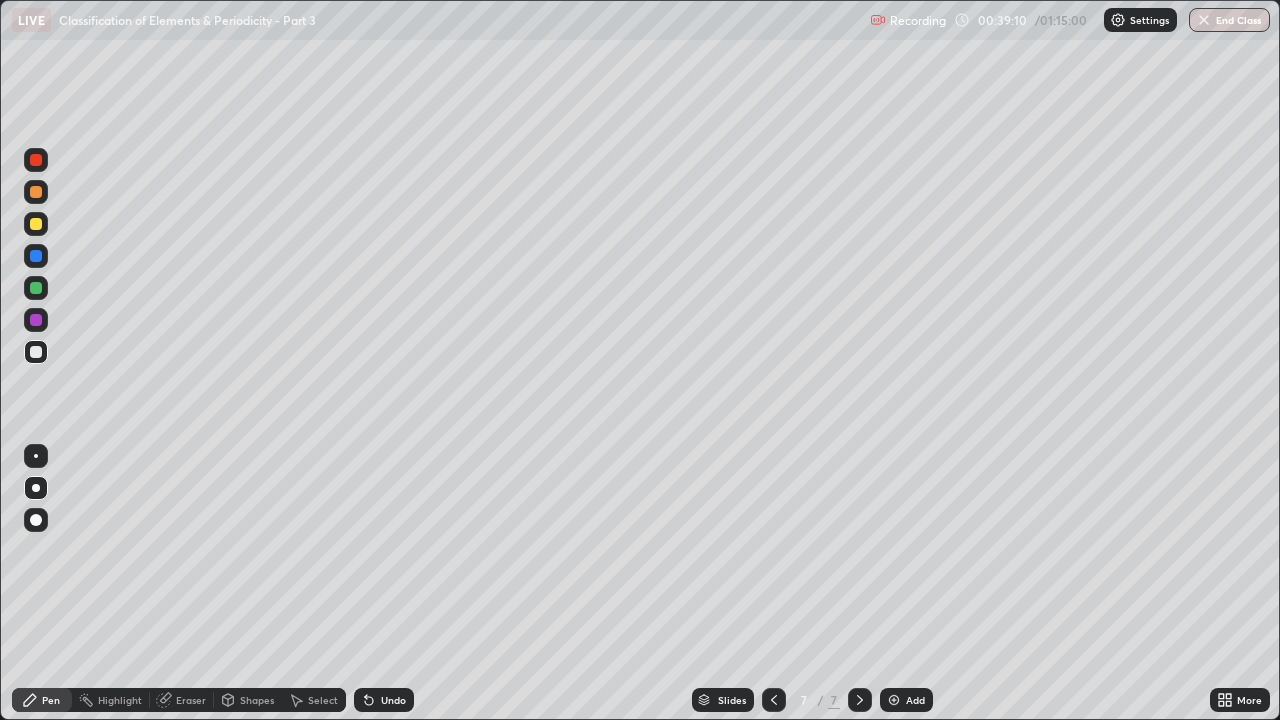 click on "Undo" at bounding box center [393, 700] 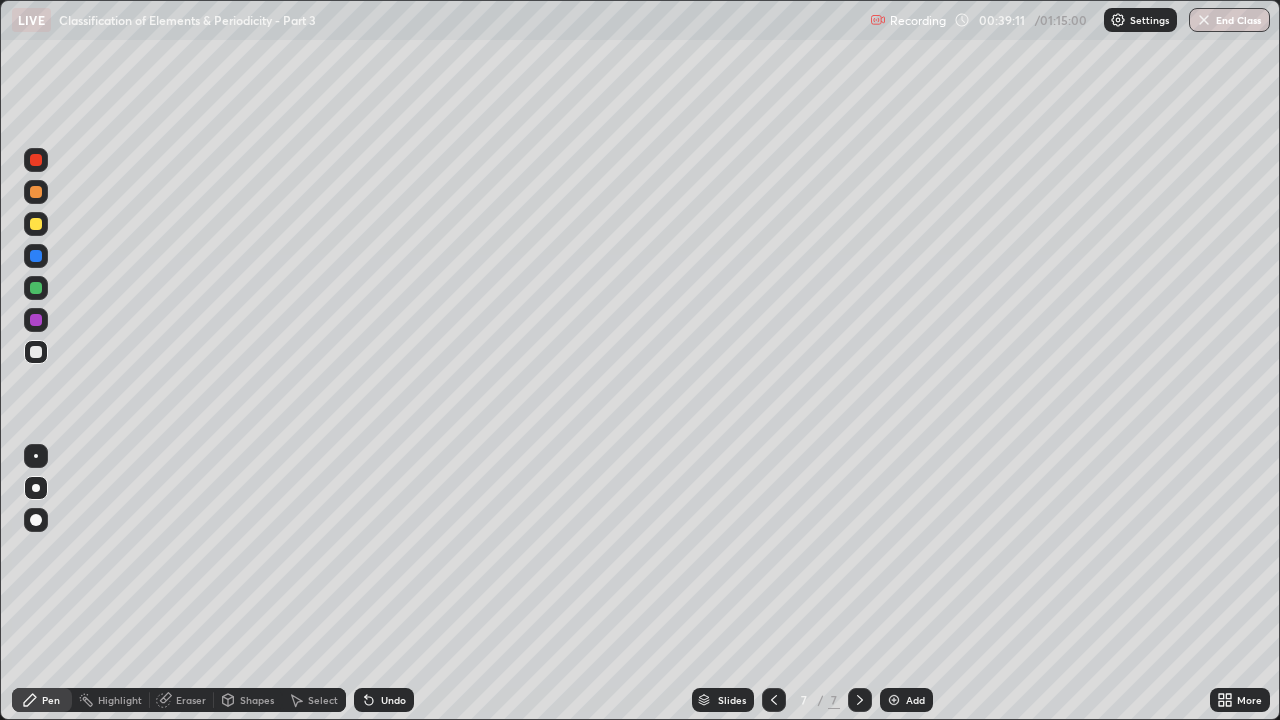 click on "Undo" at bounding box center [393, 700] 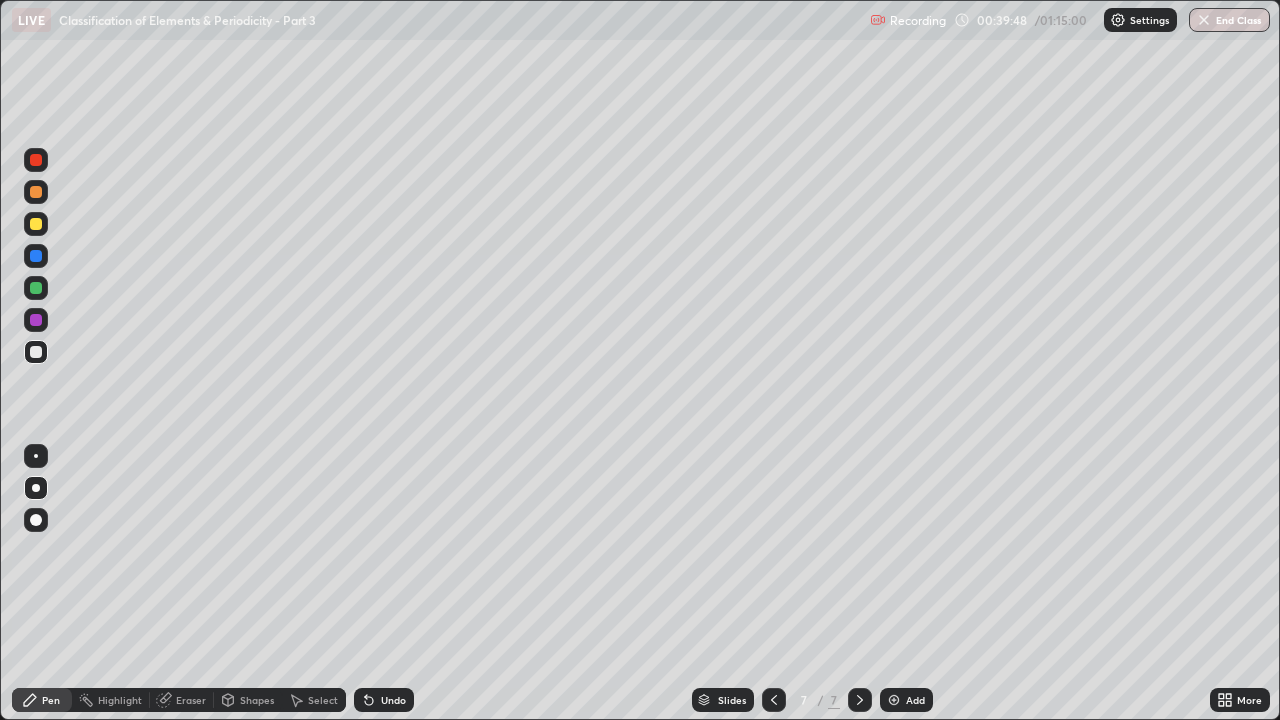 click 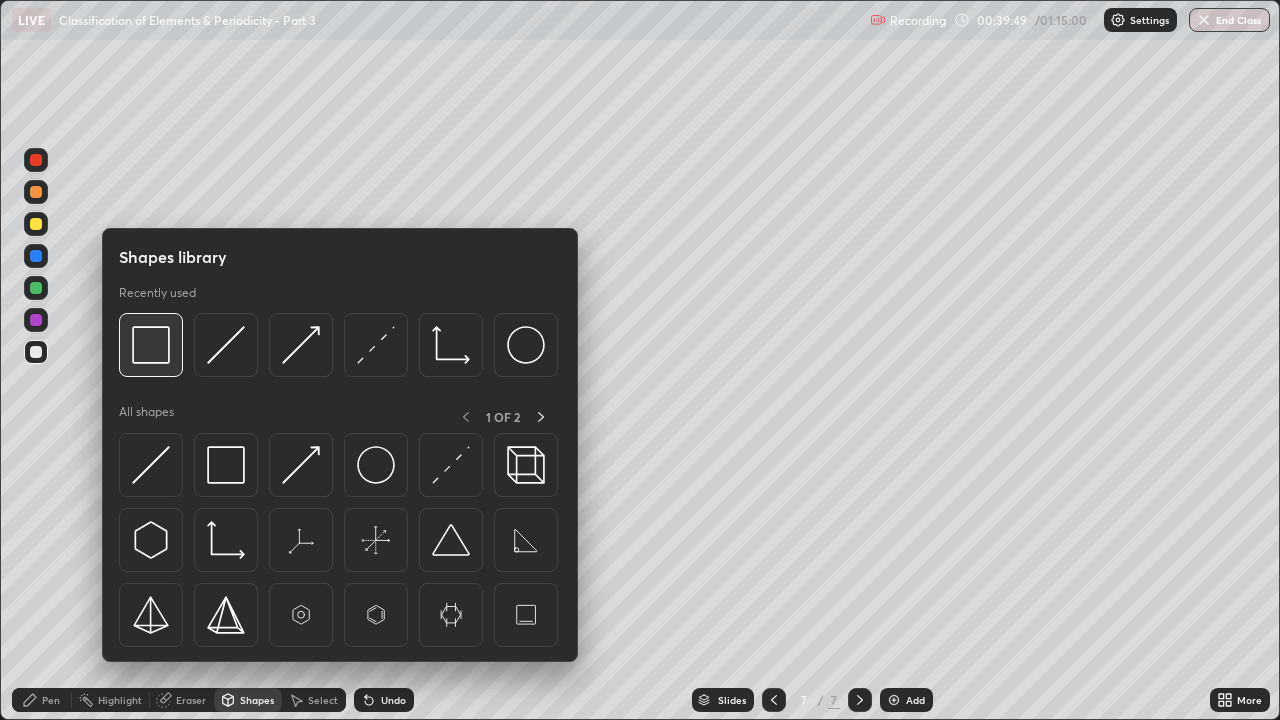 click at bounding box center (151, 345) 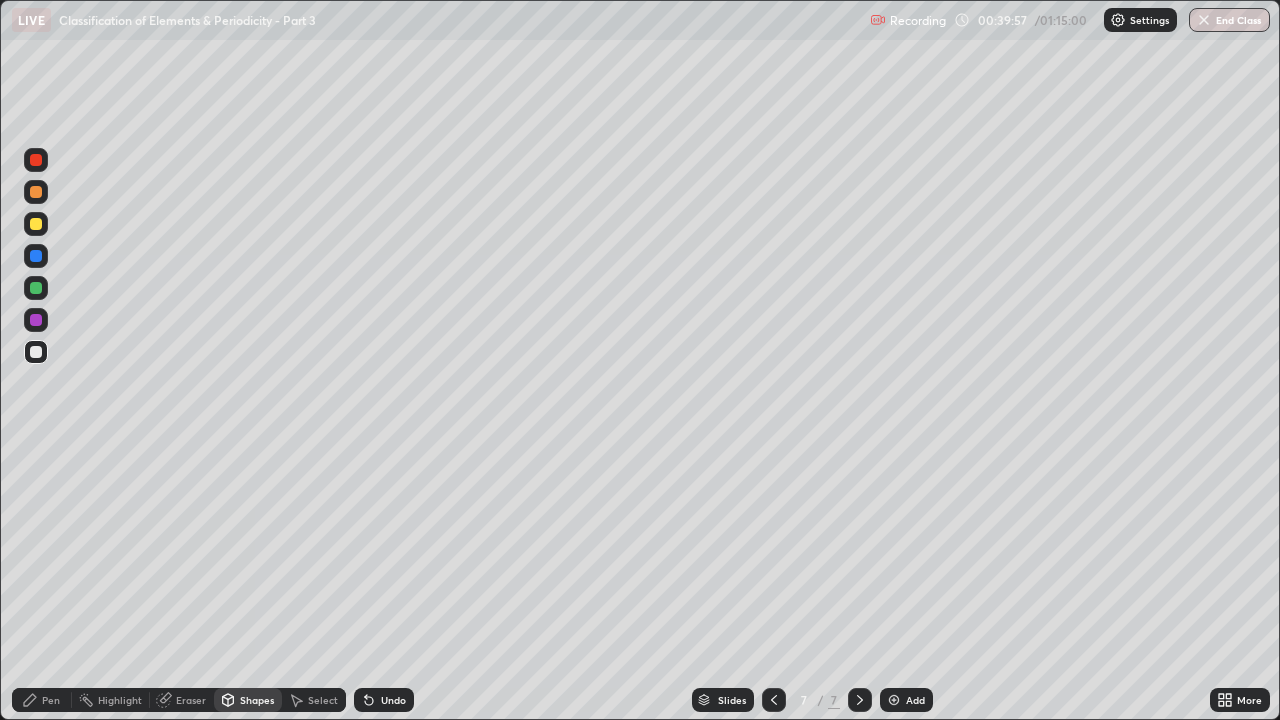 click 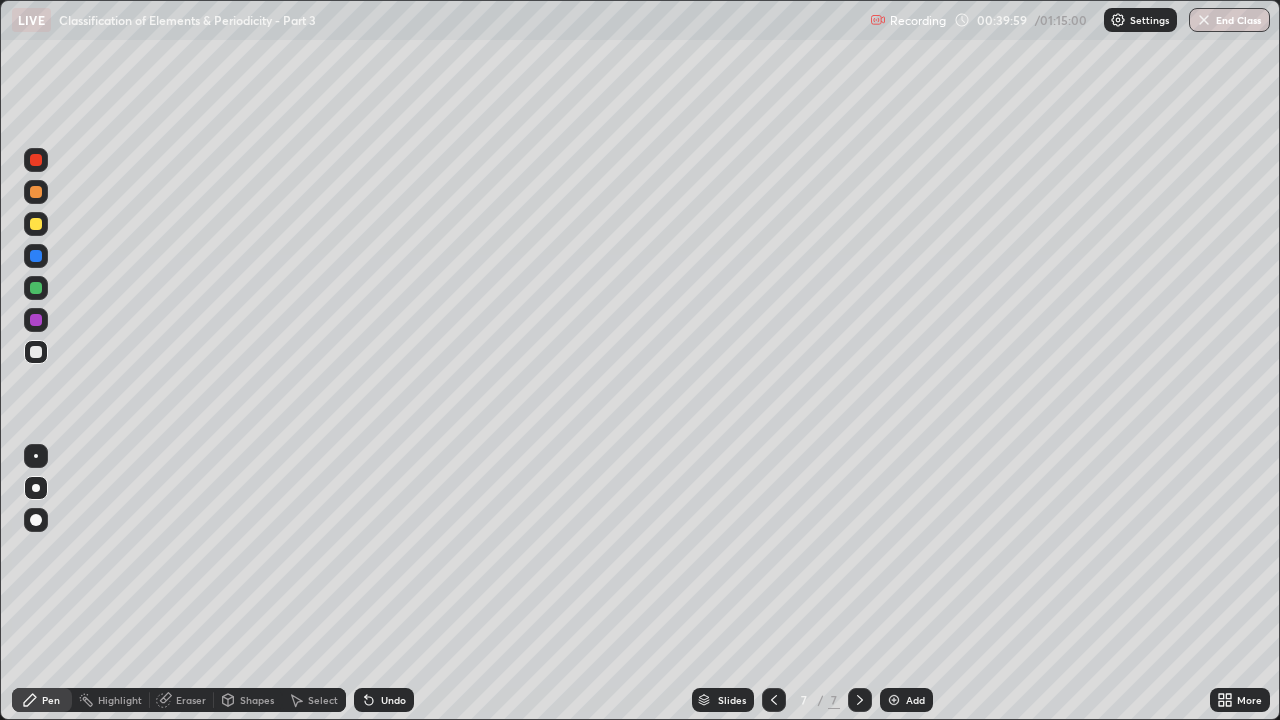 click at bounding box center (36, 288) 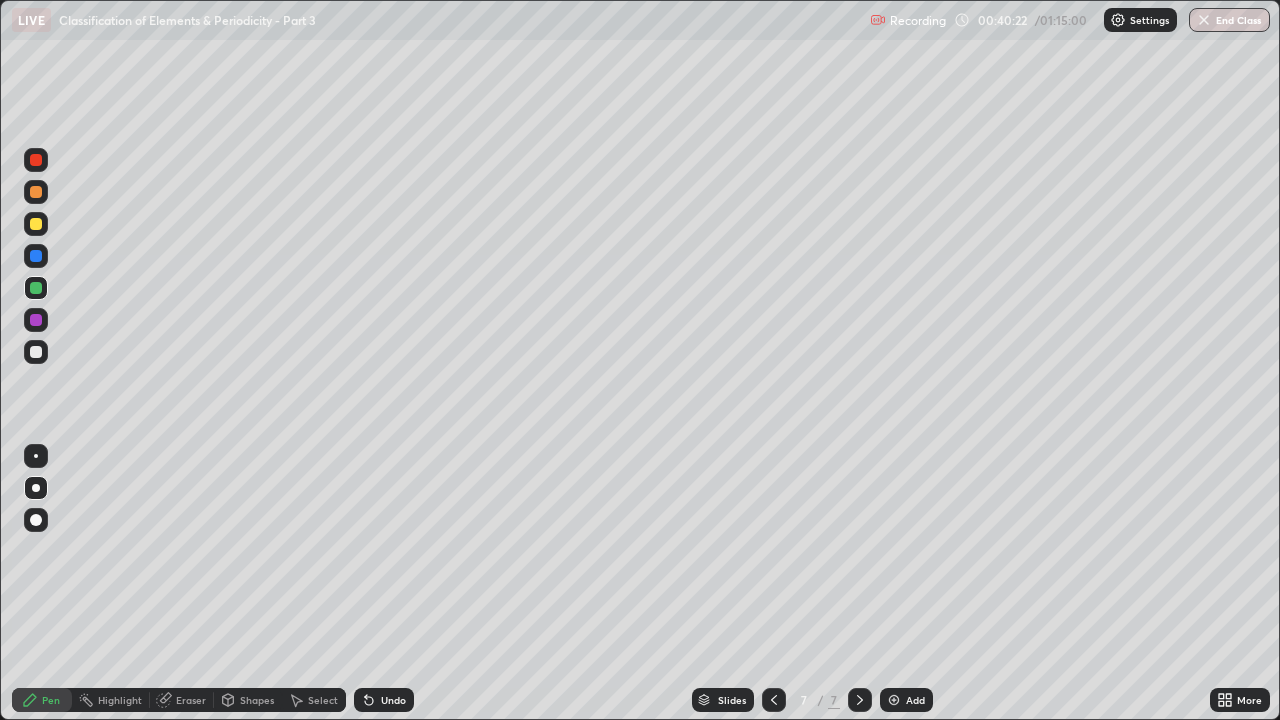 click on "Shapes" at bounding box center (257, 700) 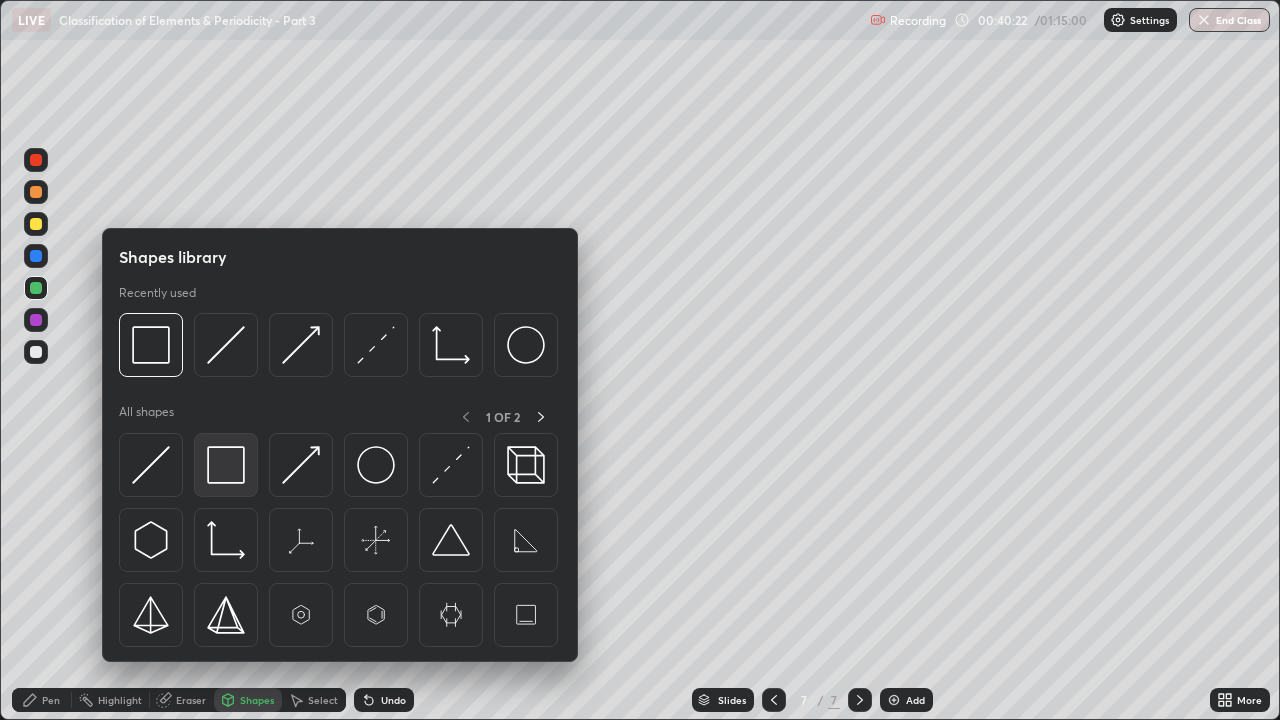 click at bounding box center [226, 465] 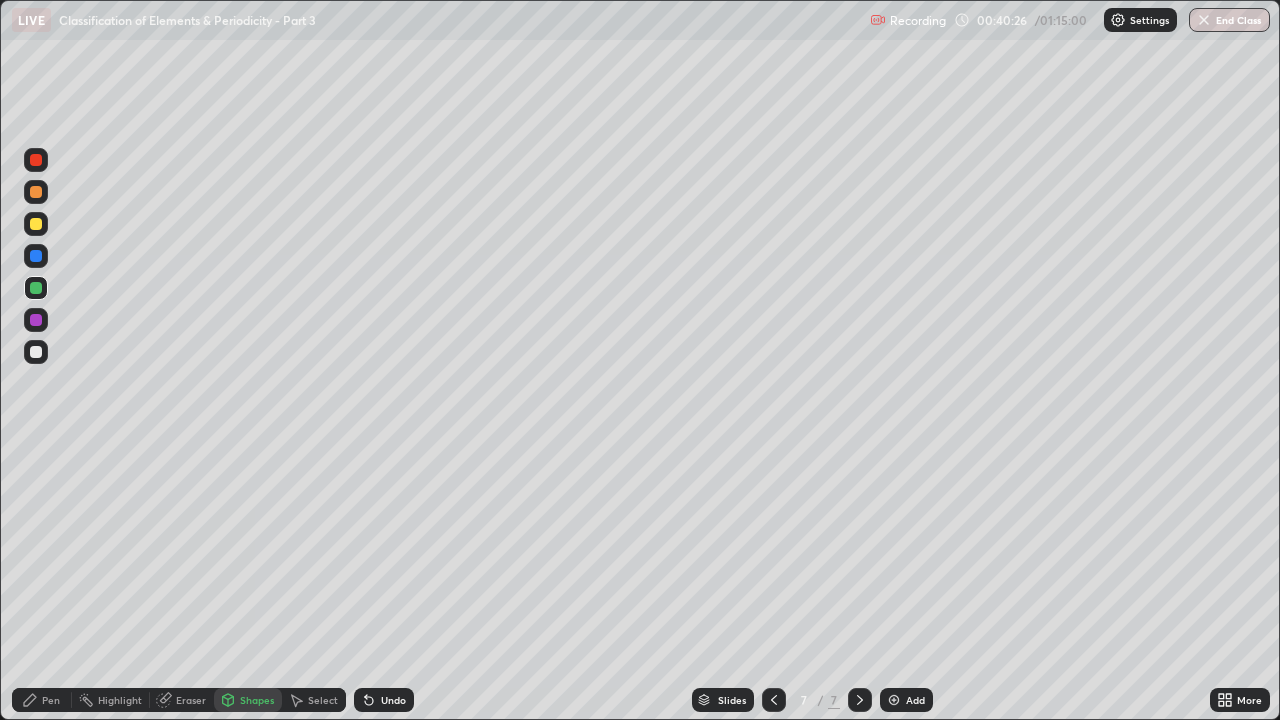 click 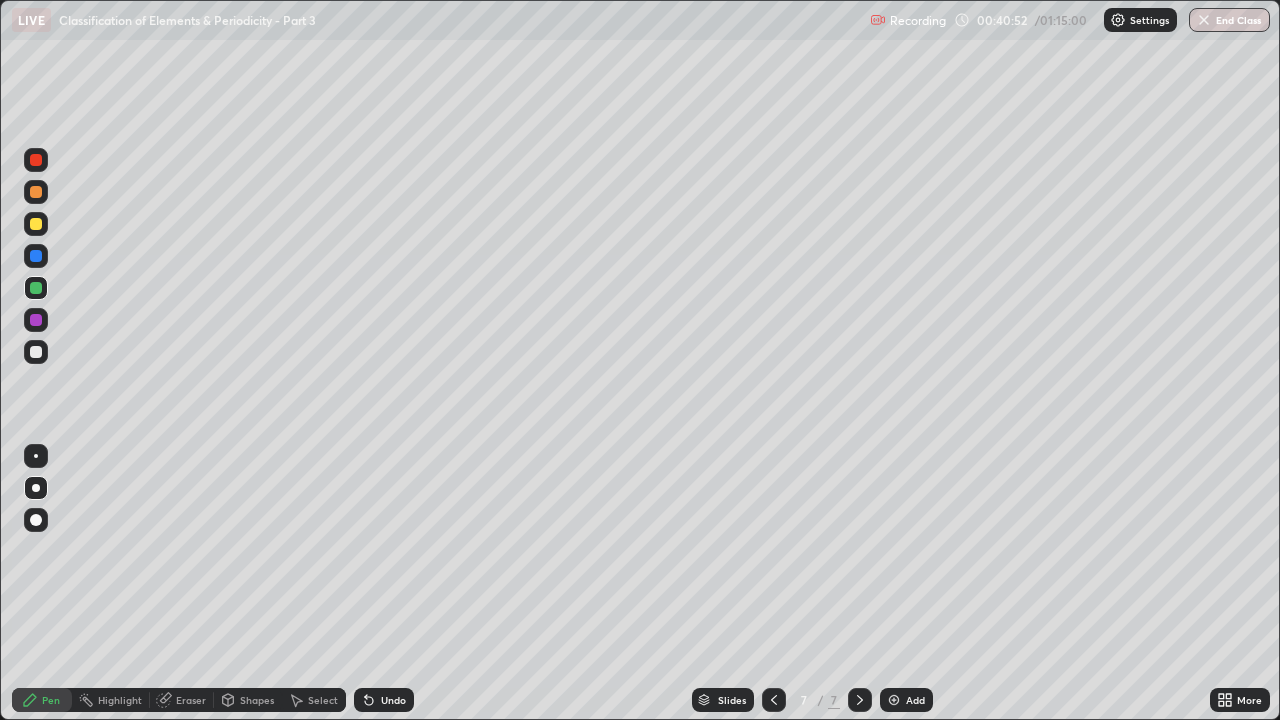 click on "Shapes" at bounding box center (257, 700) 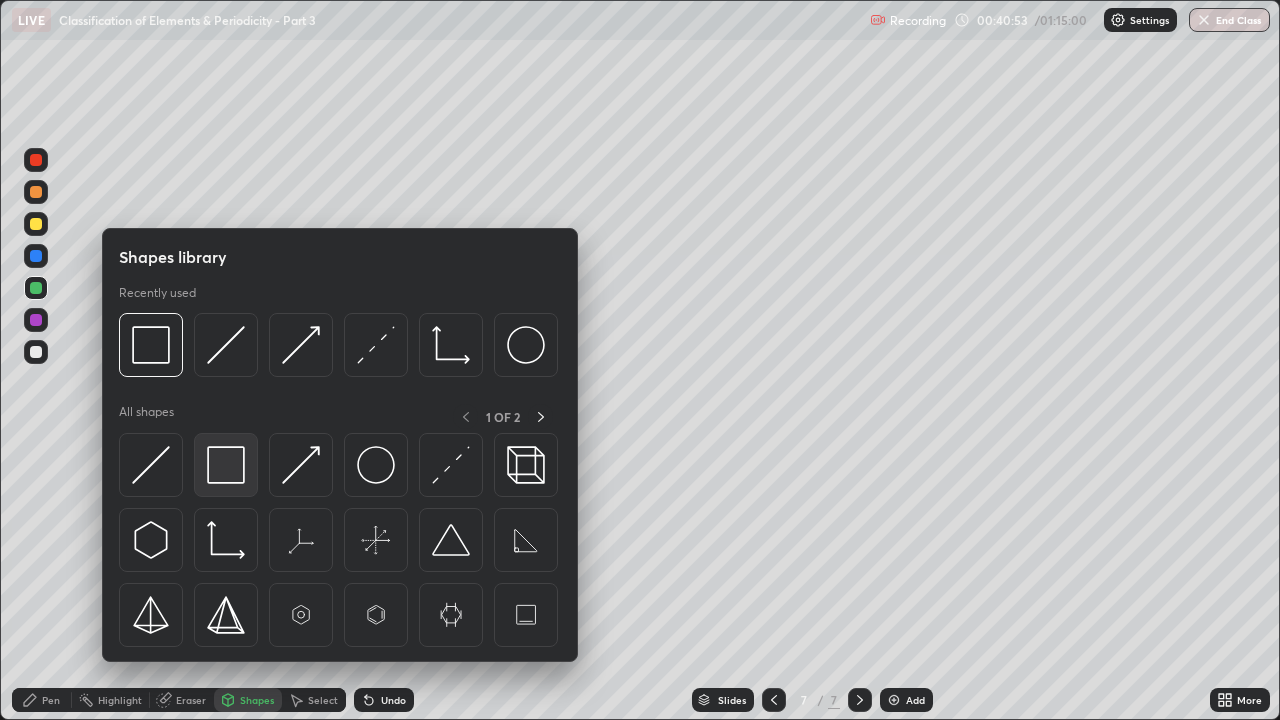 click at bounding box center (226, 465) 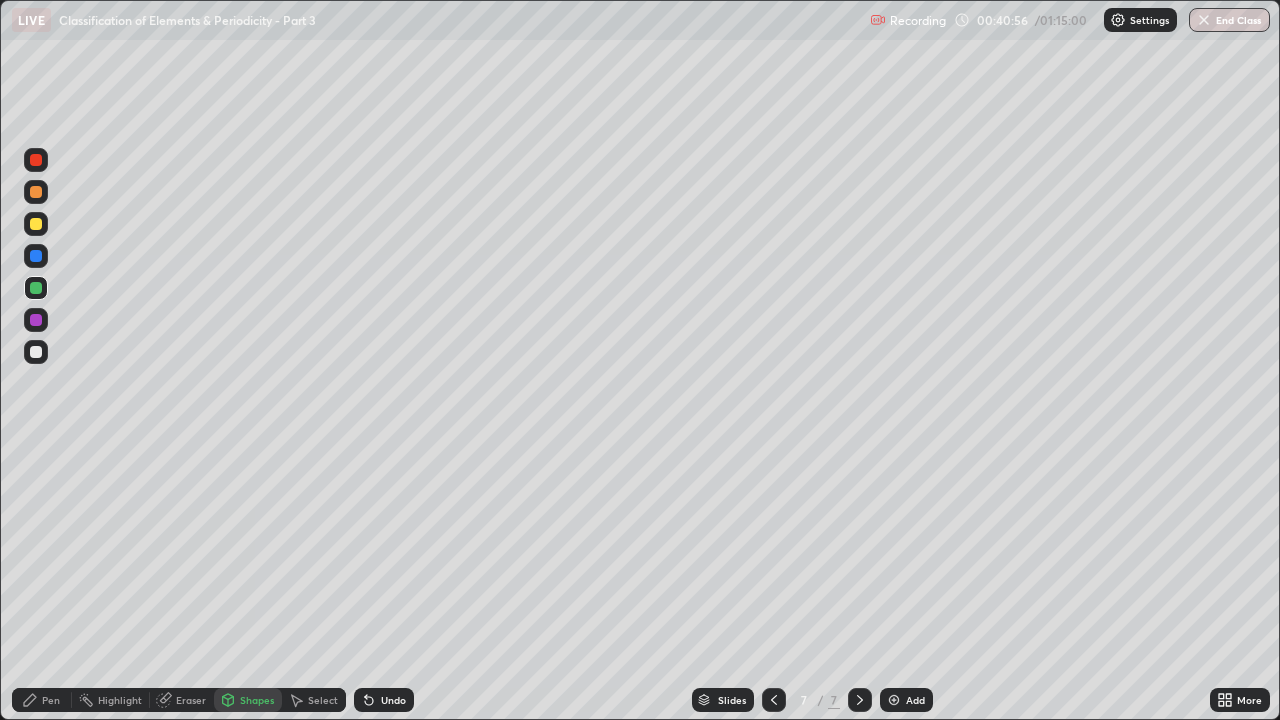 click on "Pen" at bounding box center (42, 700) 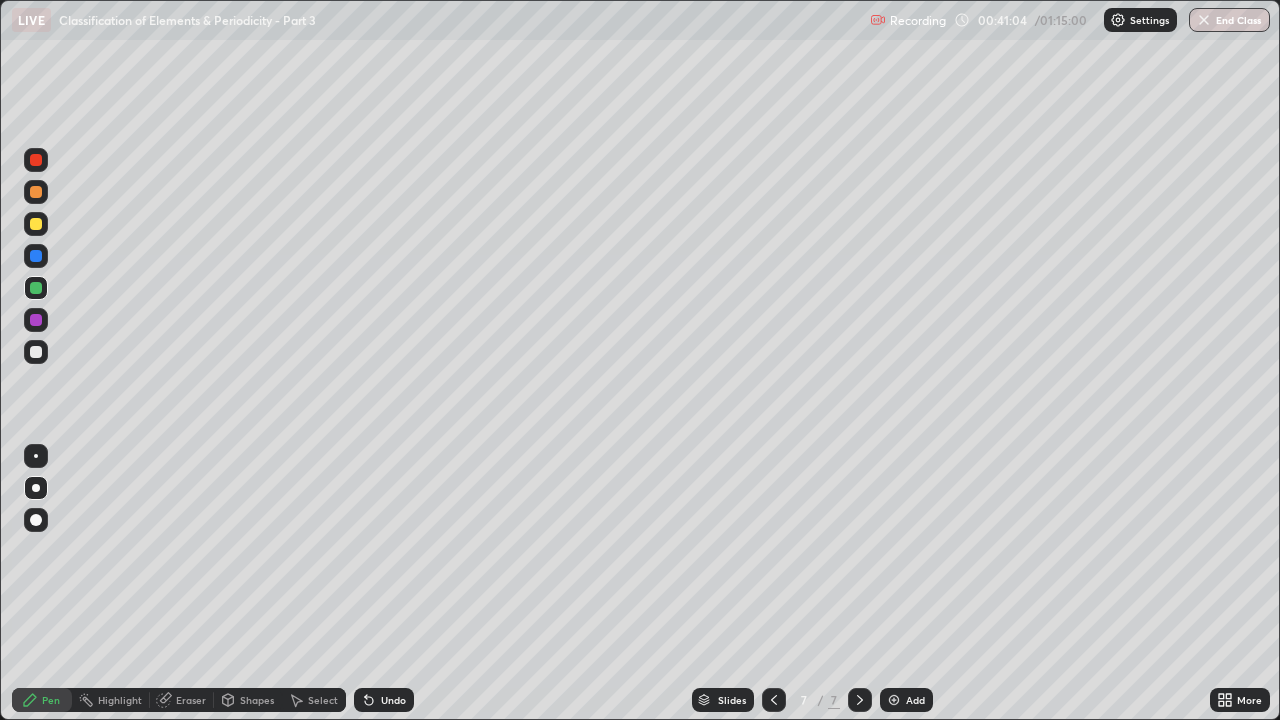 click on "Shapes" at bounding box center [257, 700] 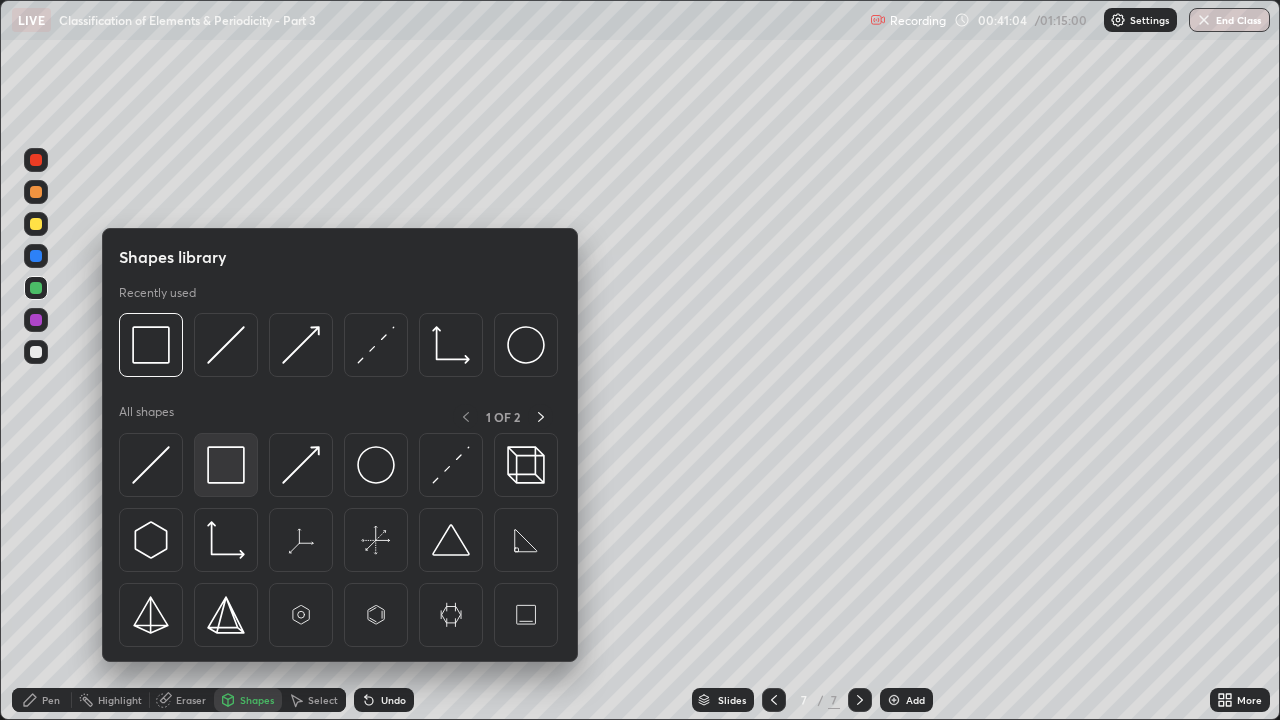click at bounding box center [226, 465] 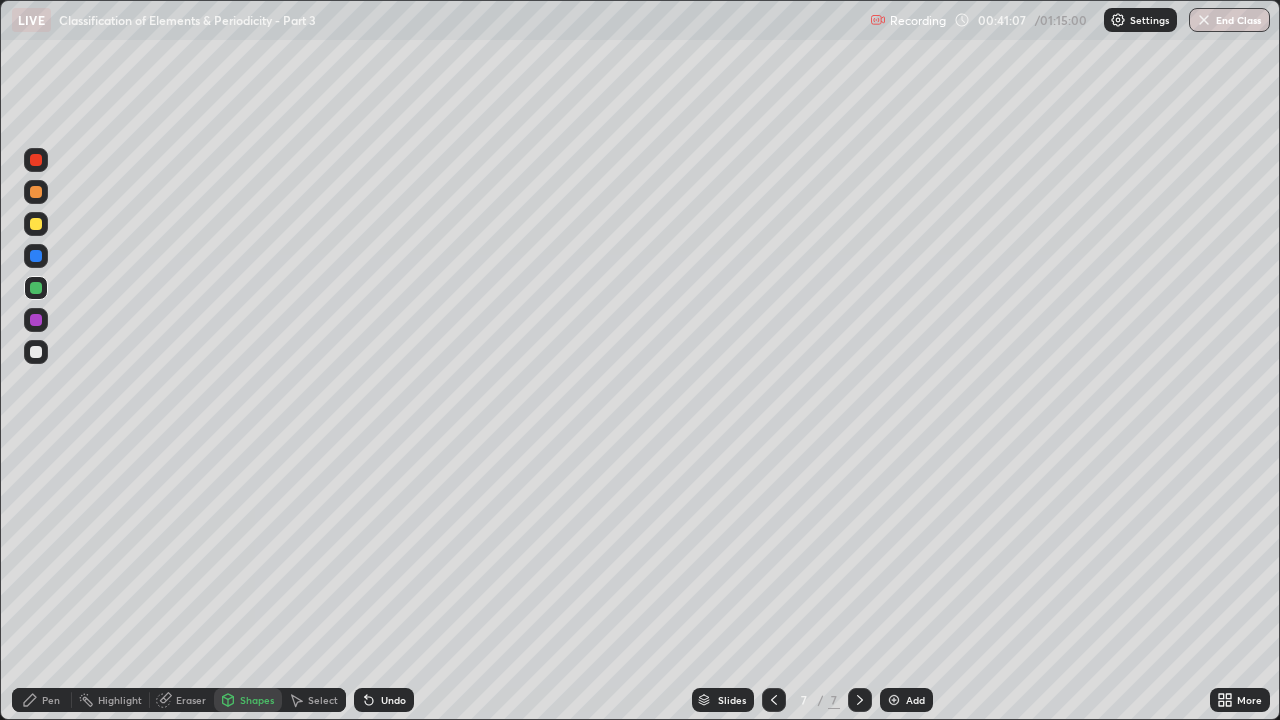 click on "Pen" at bounding box center (42, 700) 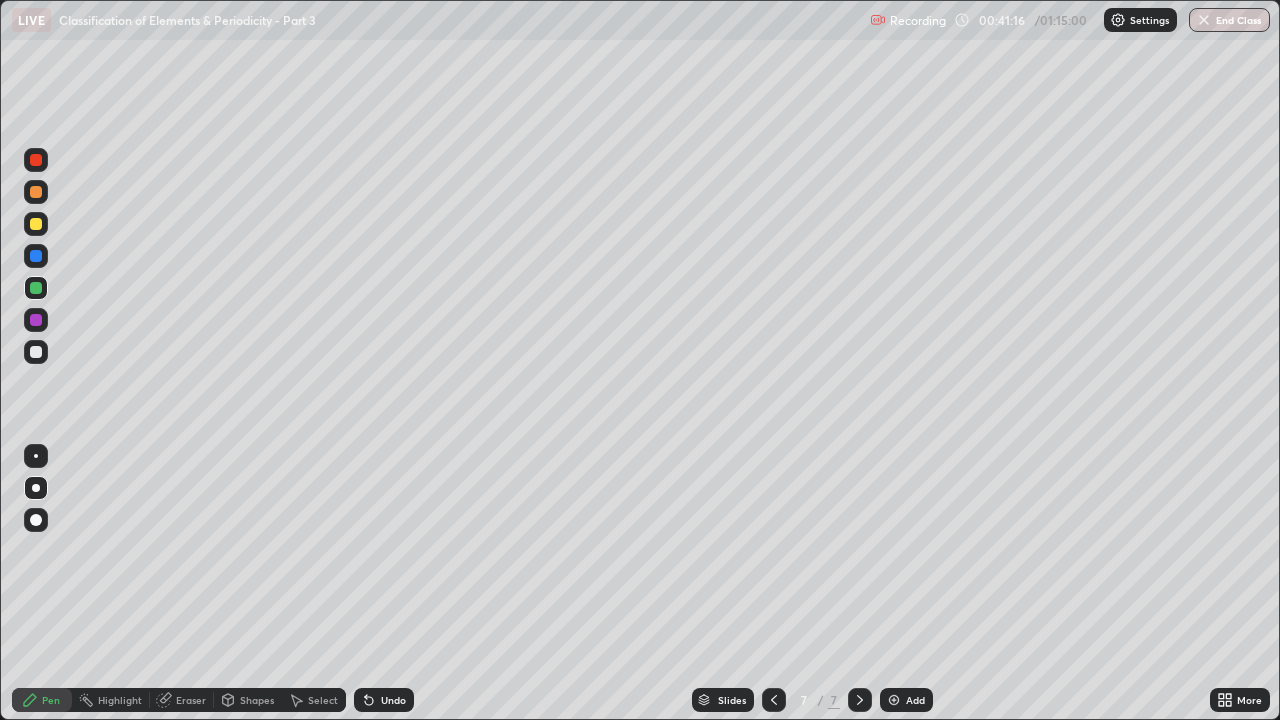 click on "Shapes" at bounding box center [248, 700] 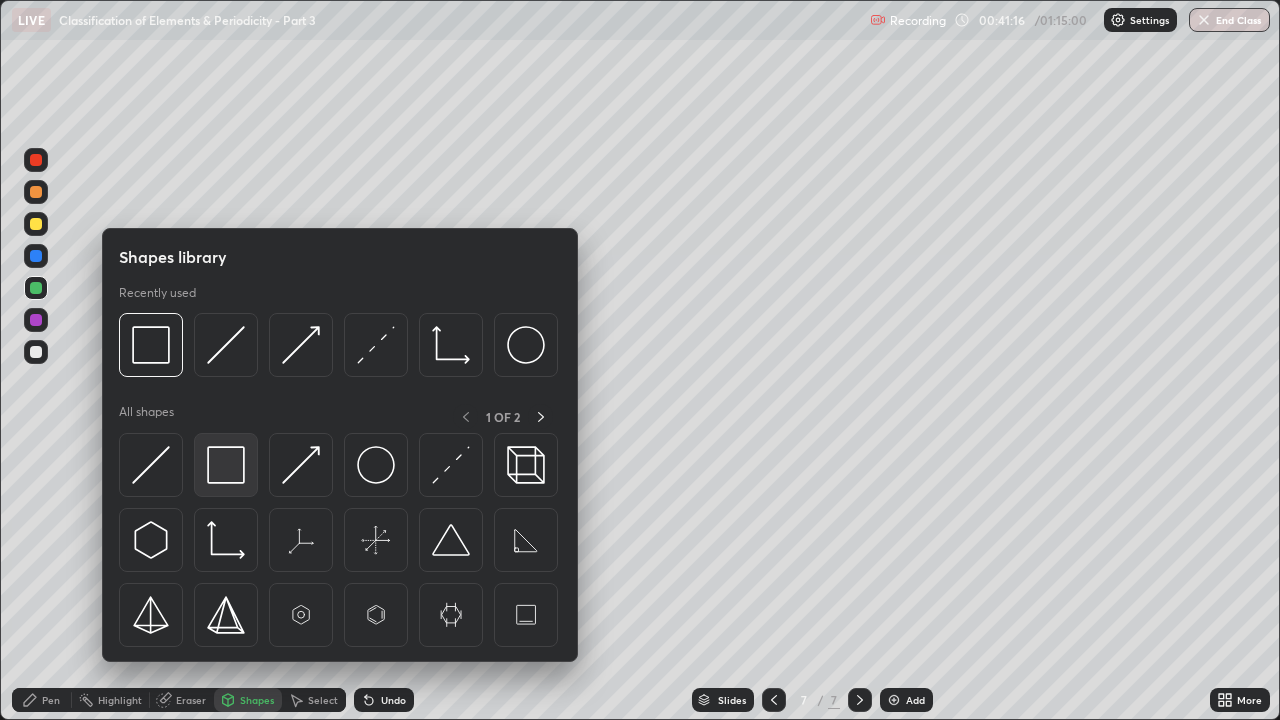 click at bounding box center (226, 465) 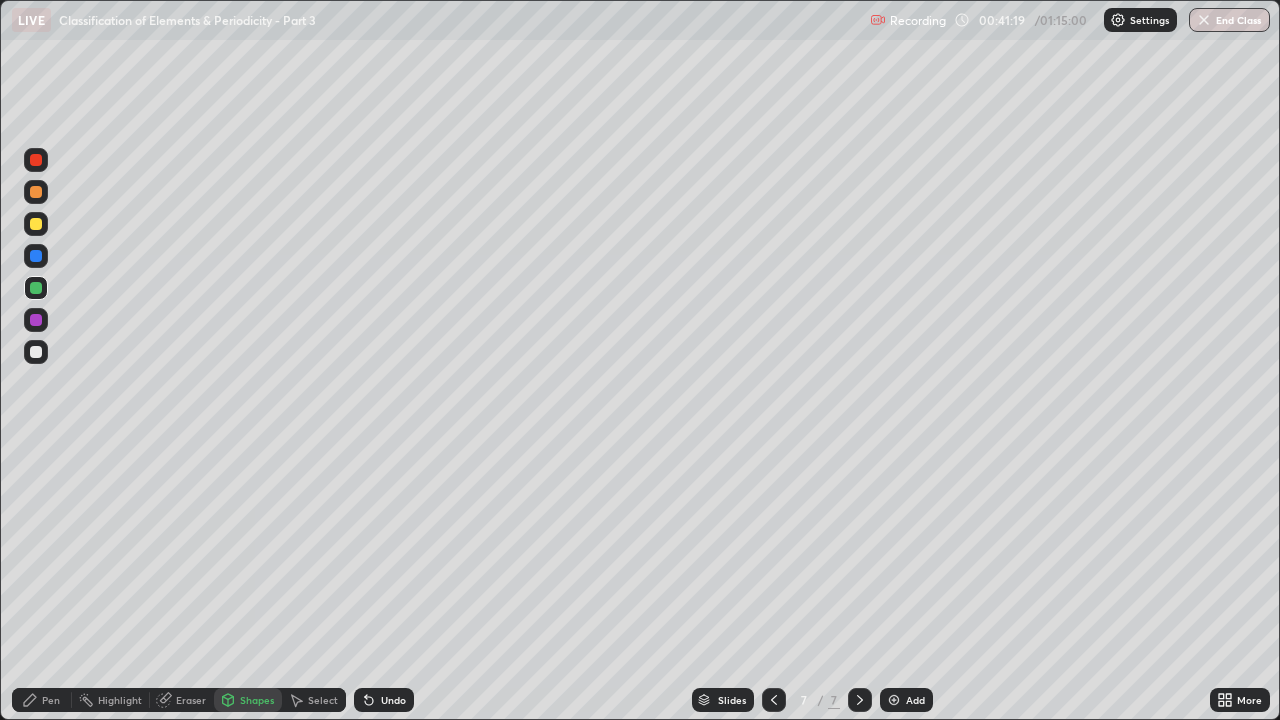 click at bounding box center [774, 700] 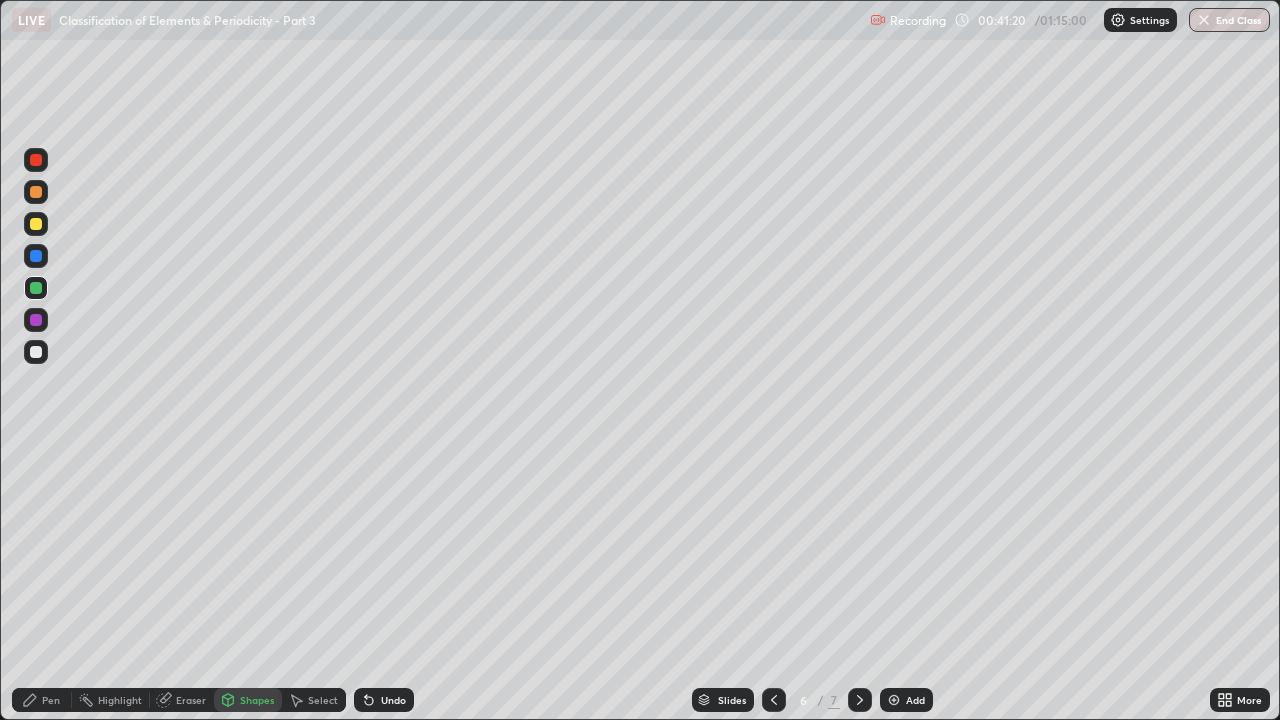 click at bounding box center [774, 700] 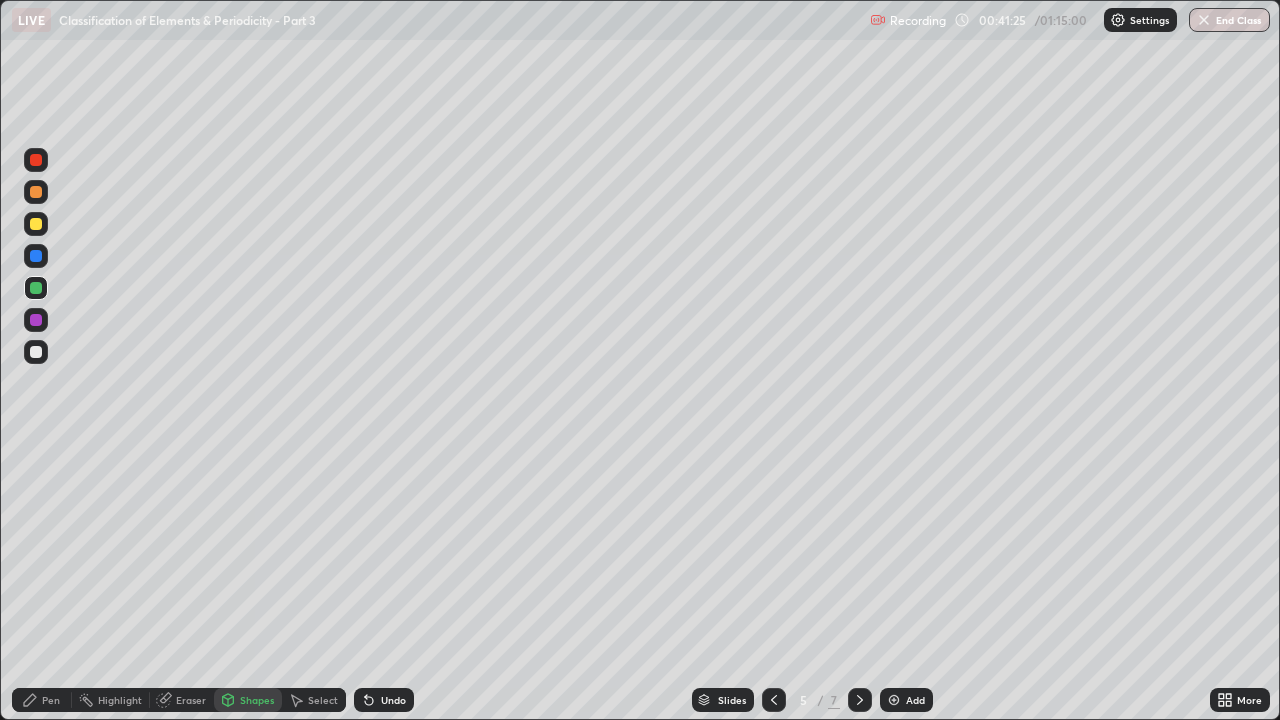 click on "Undo" at bounding box center [393, 700] 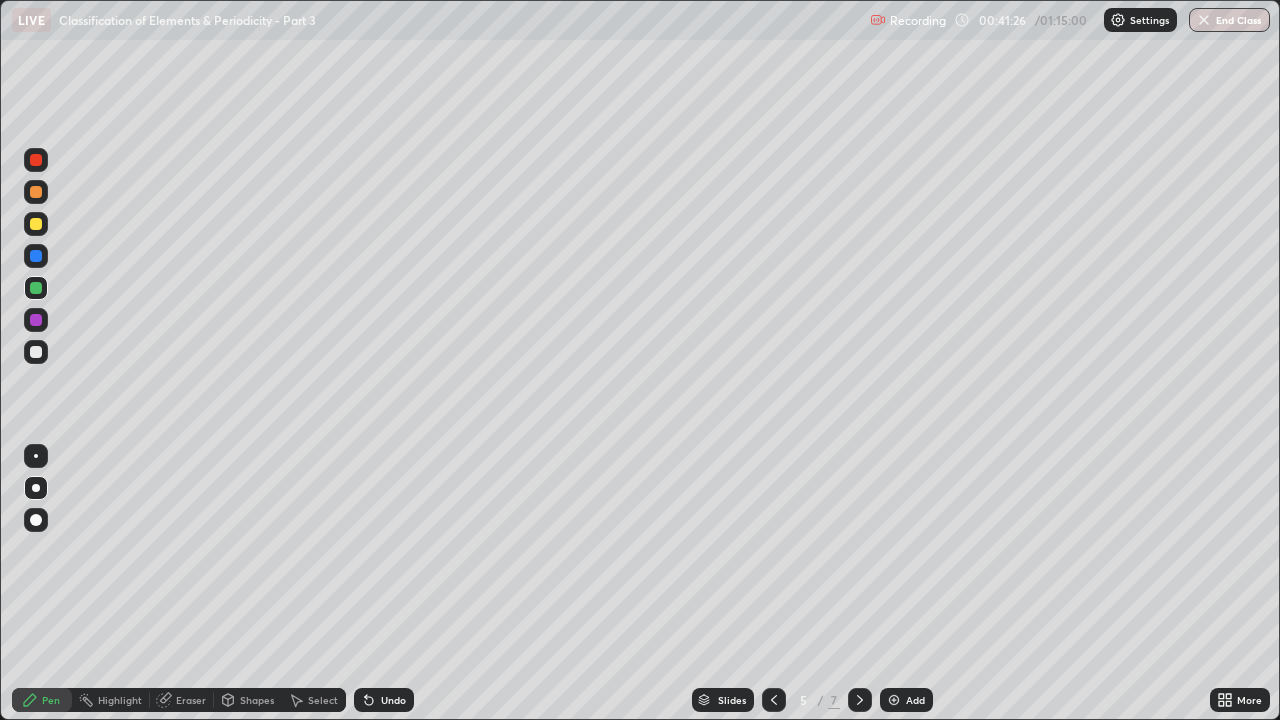 click at bounding box center [36, 160] 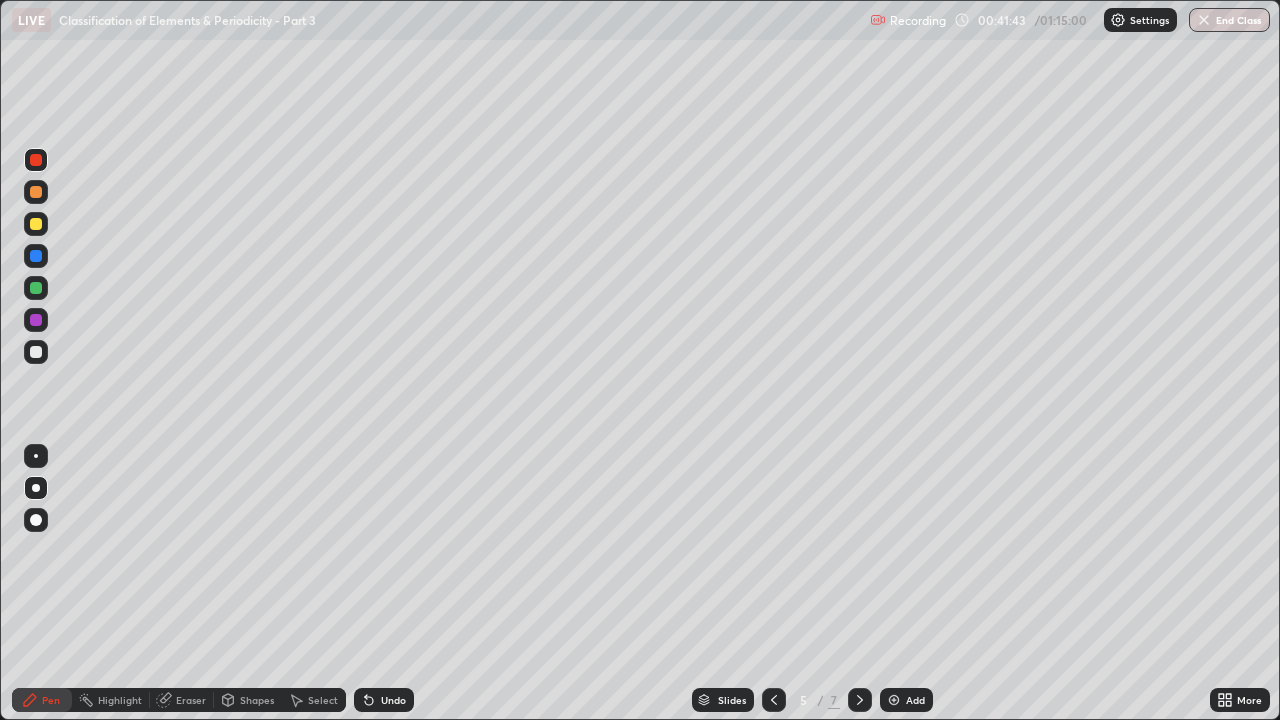 click 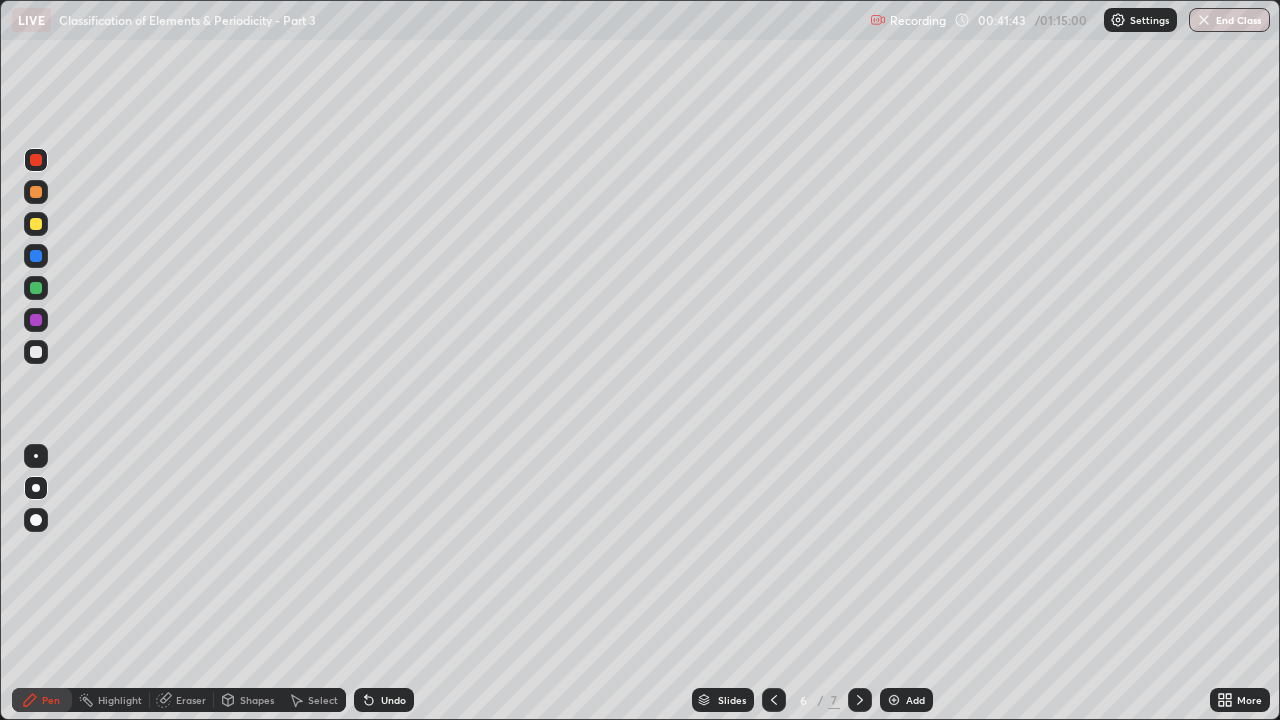 click 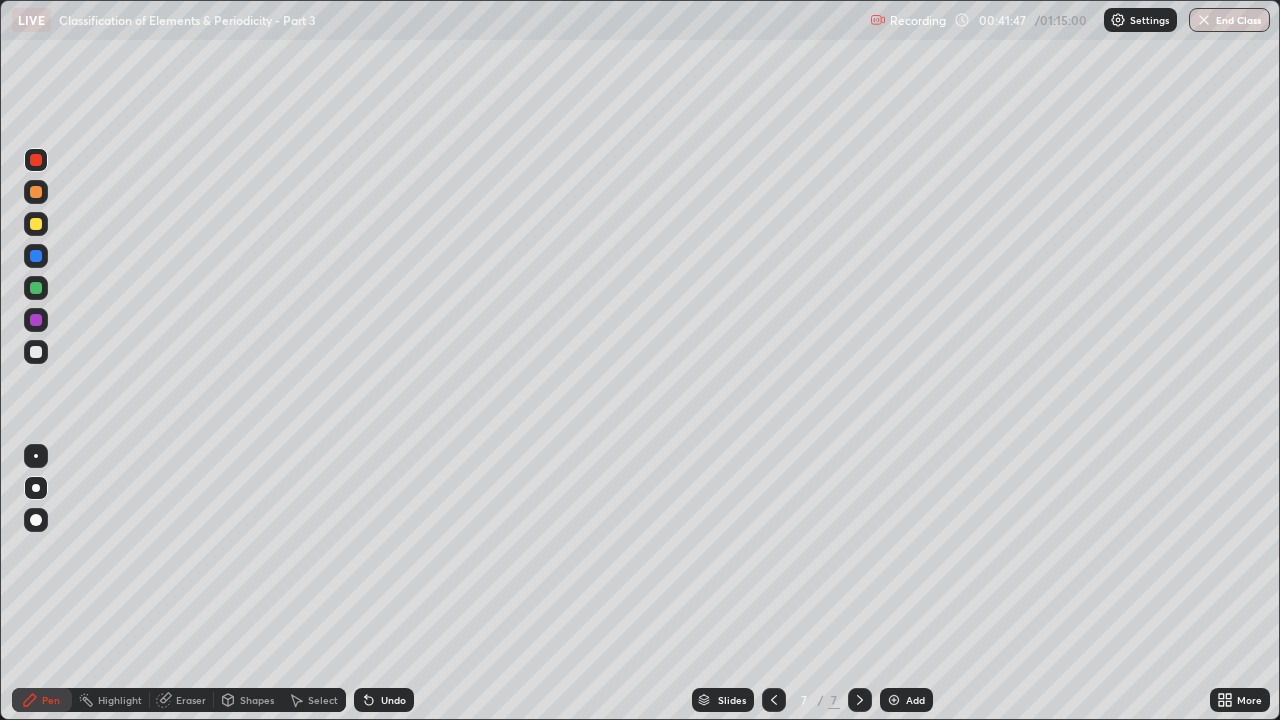 click on "Shapes" at bounding box center (248, 700) 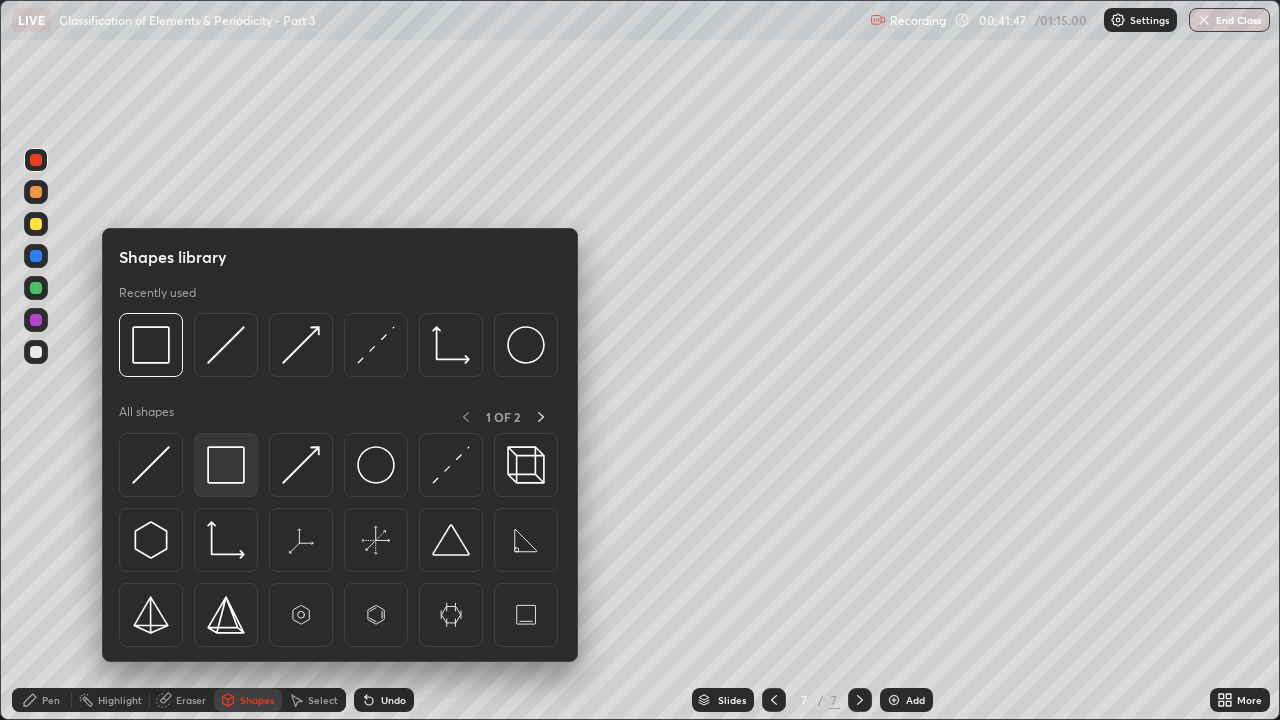 click at bounding box center (226, 465) 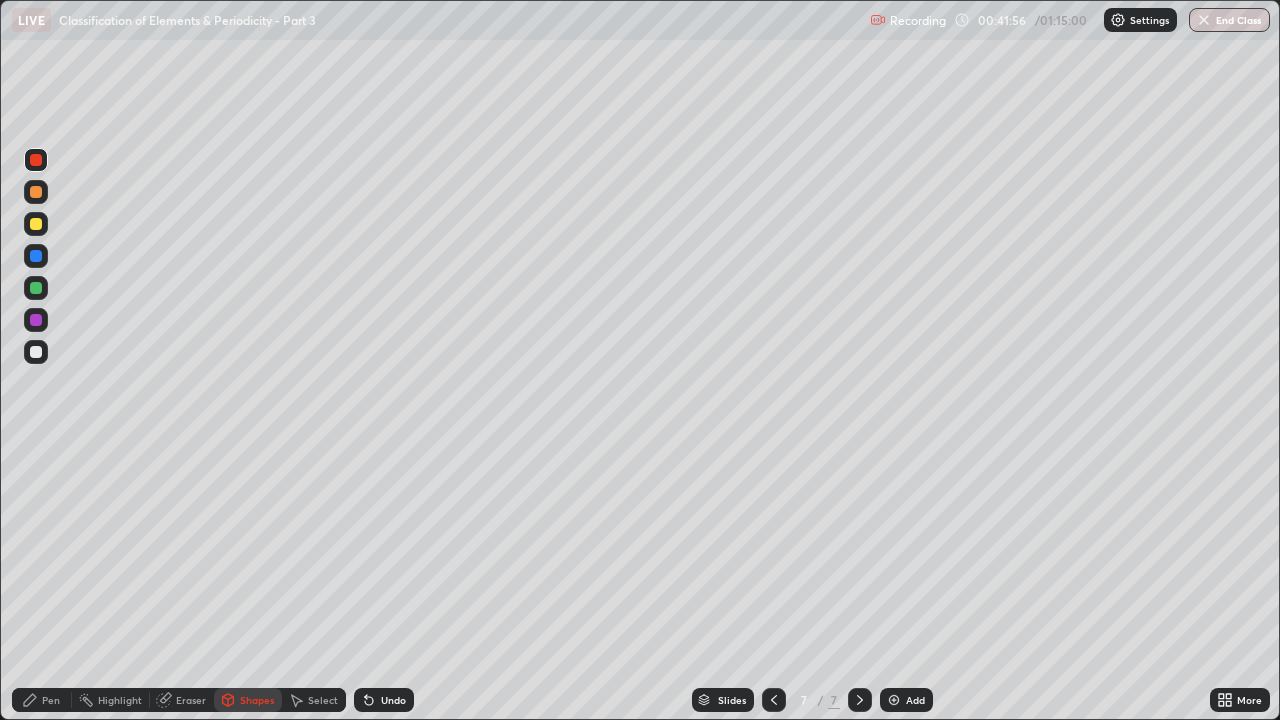 click 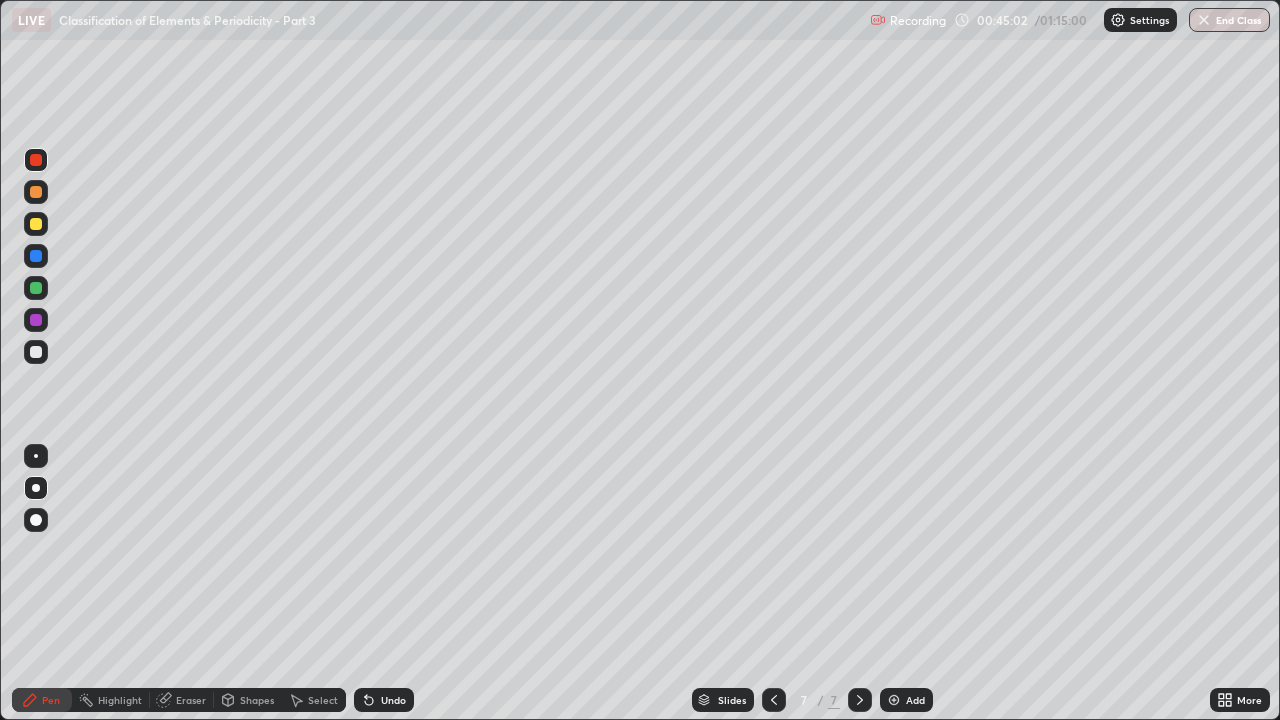 click on "Add" at bounding box center (906, 700) 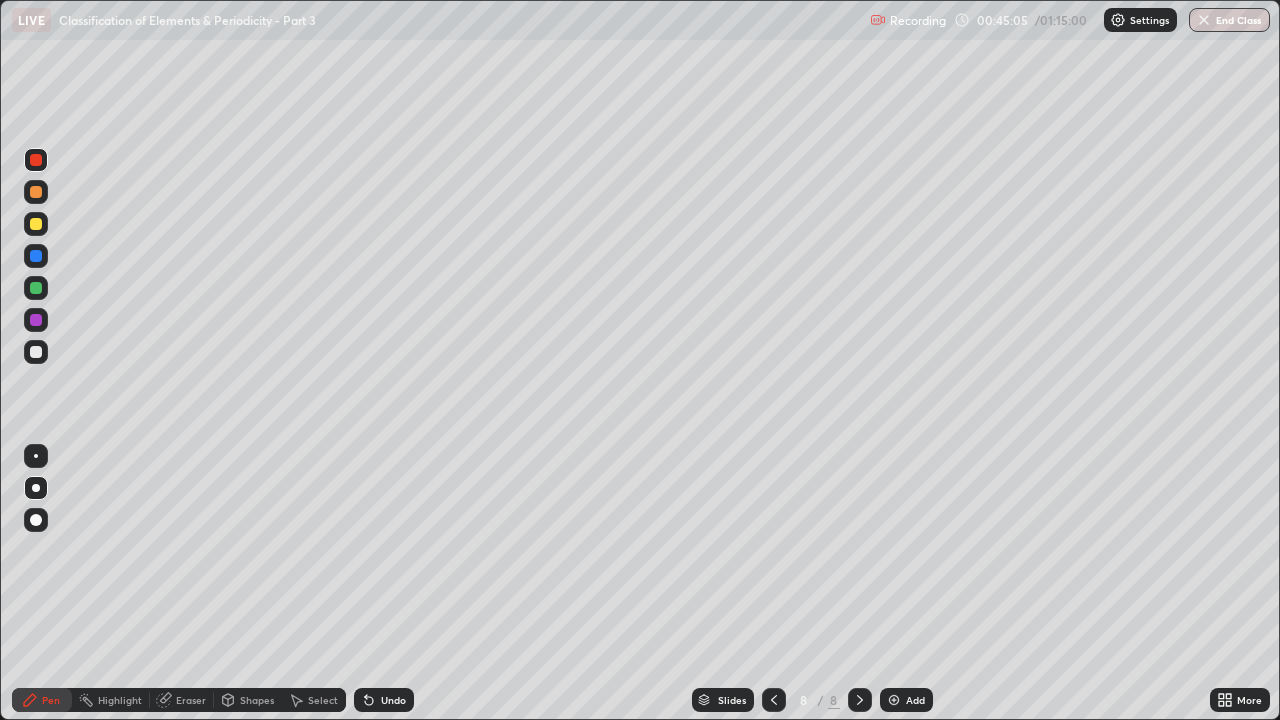 click at bounding box center (36, 224) 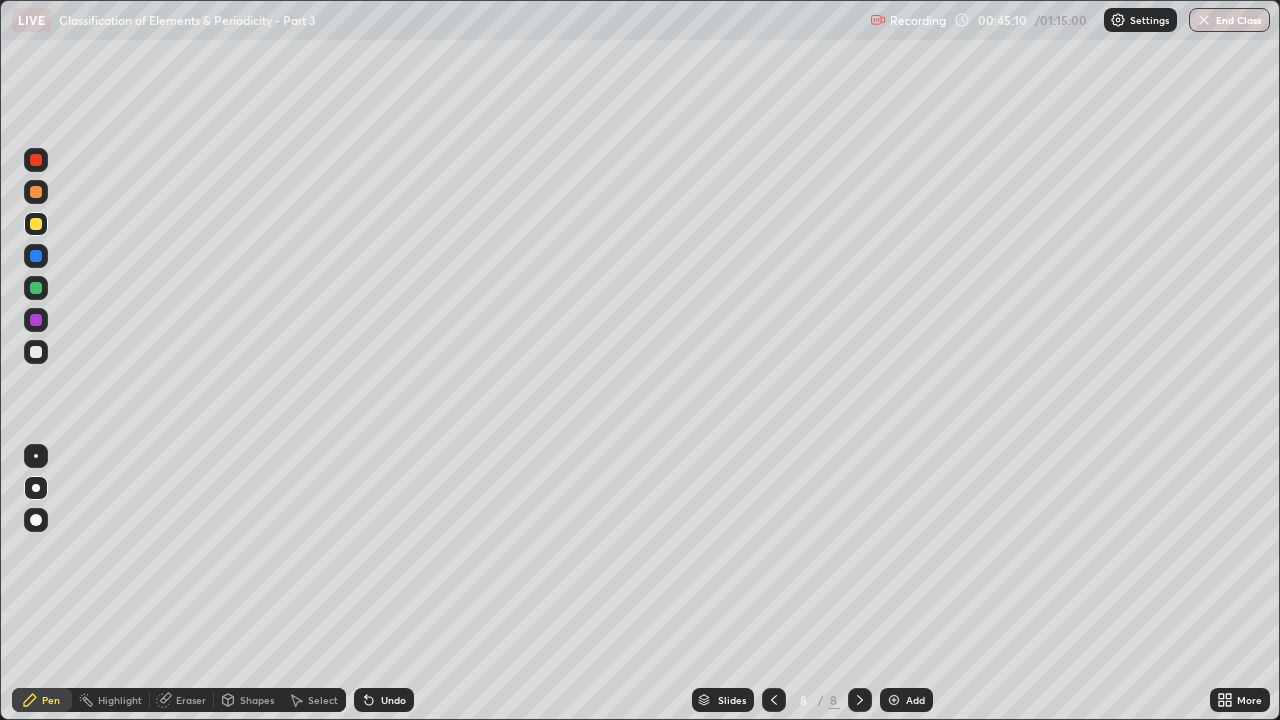 click at bounding box center (36, 288) 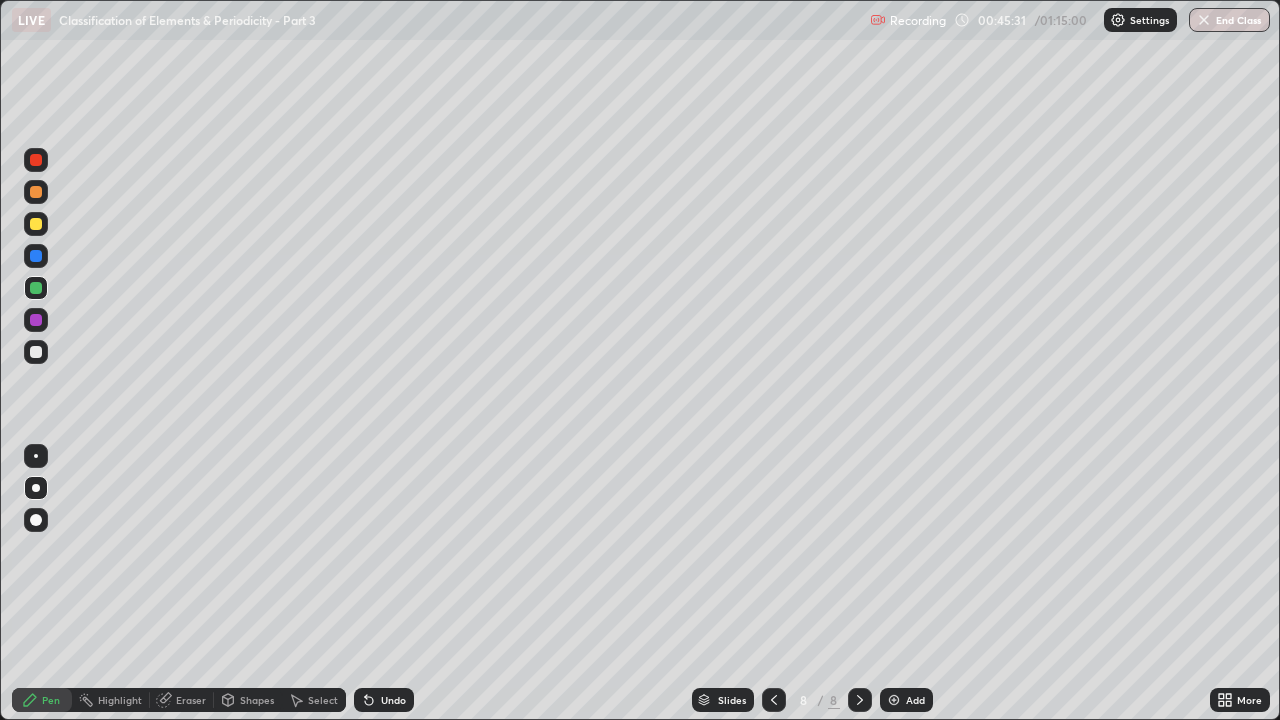 click on "Undo" at bounding box center (393, 700) 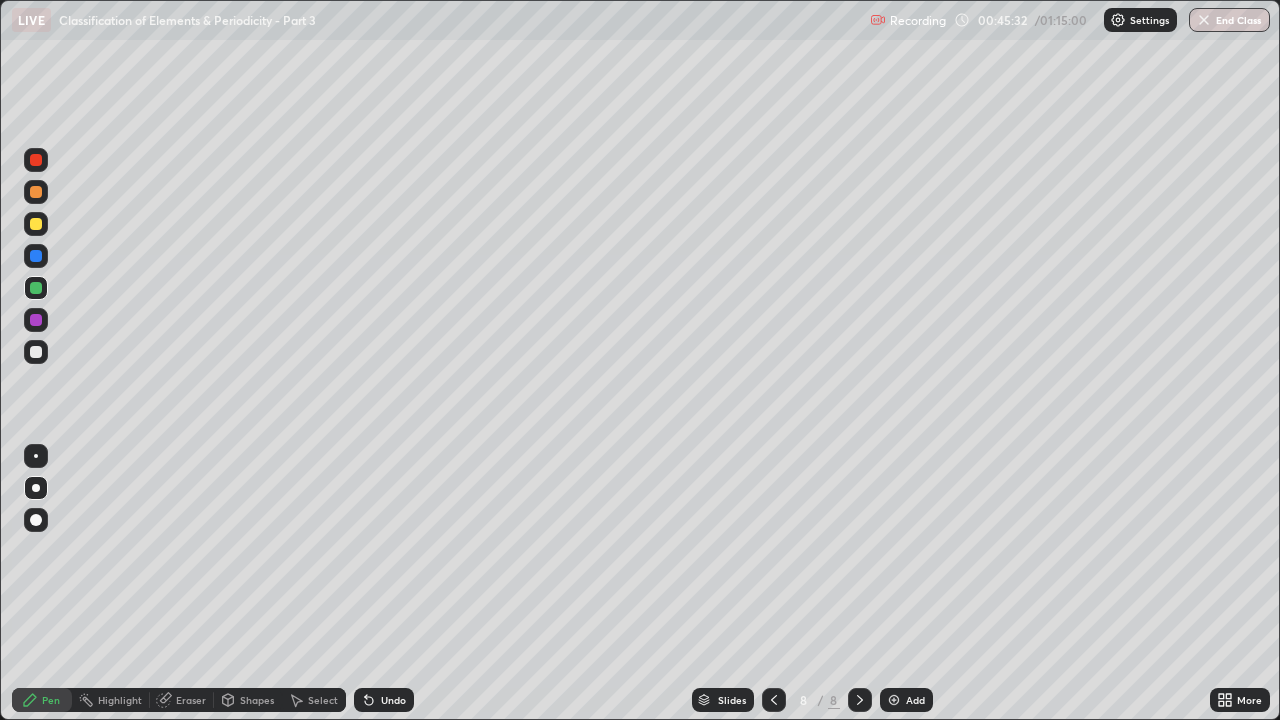 click on "Undo" at bounding box center (384, 700) 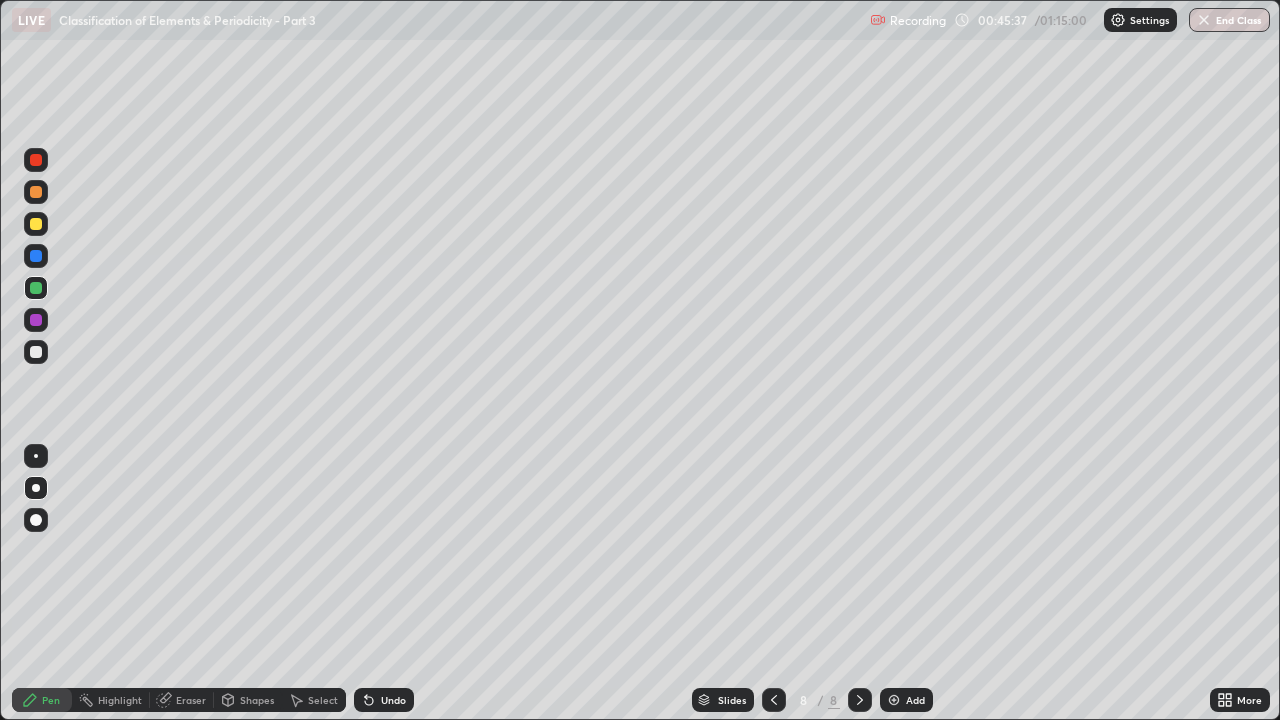 click at bounding box center (36, 352) 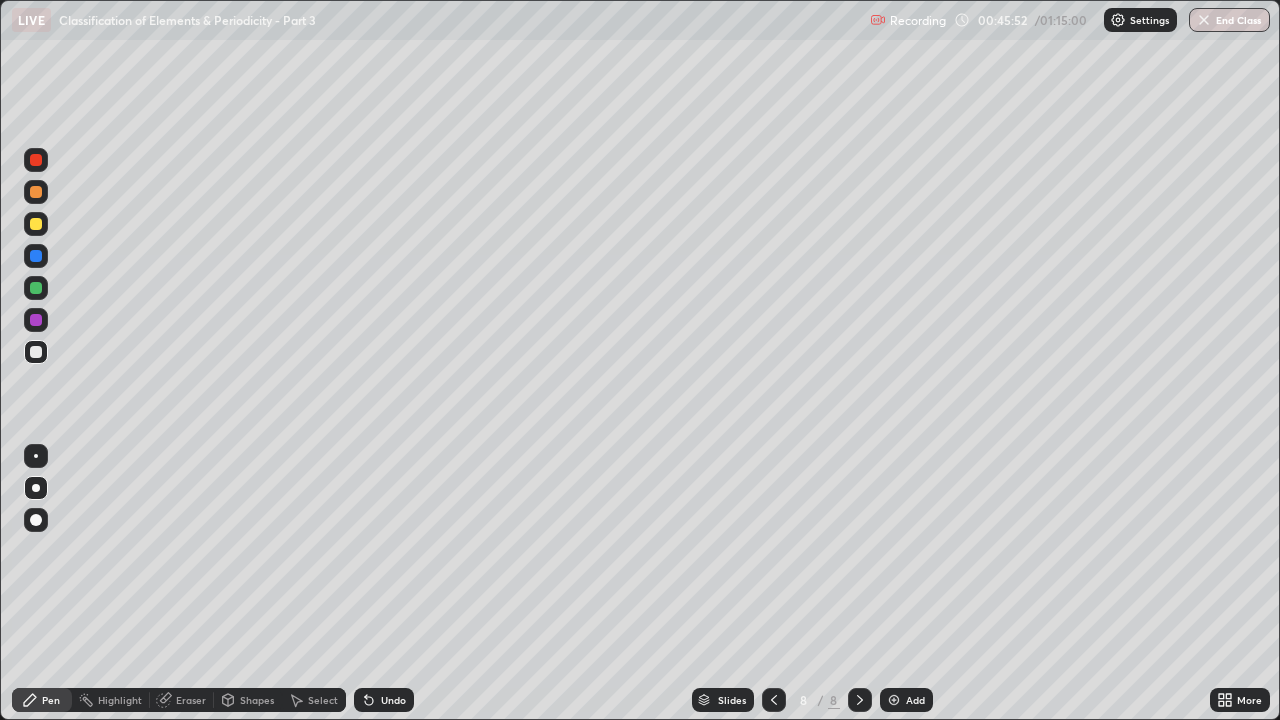 click on "Shapes" at bounding box center [257, 700] 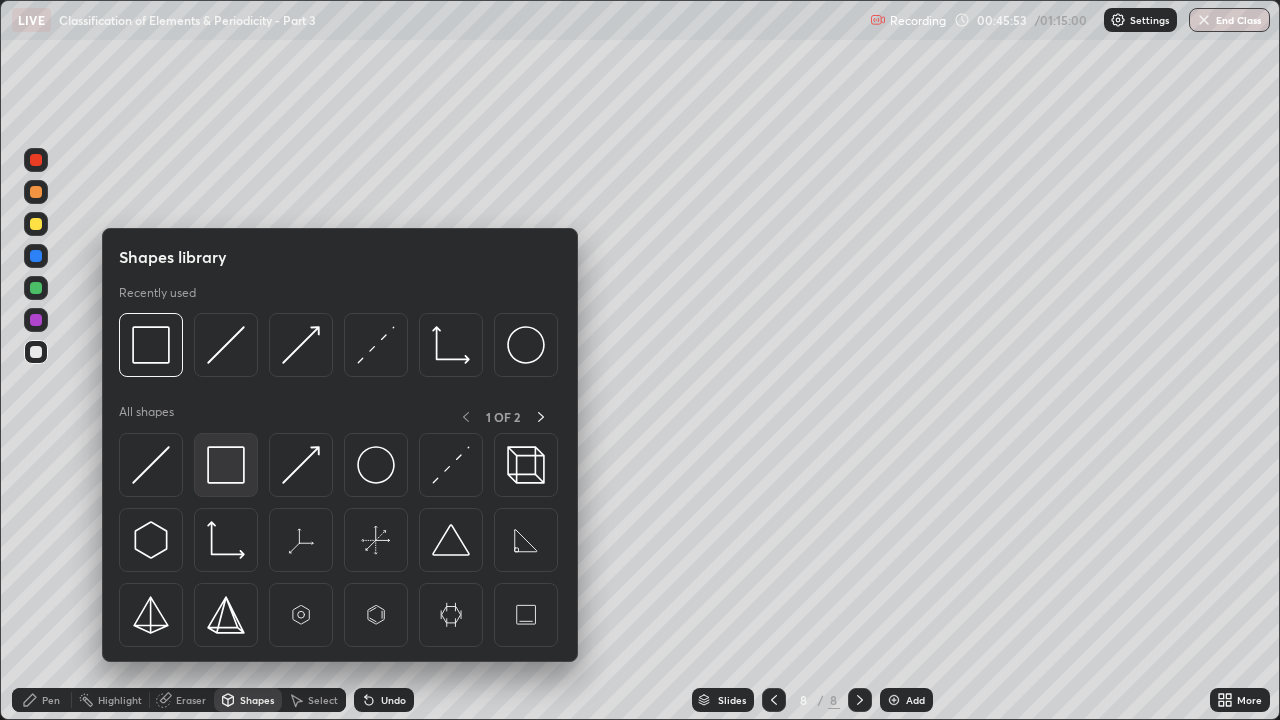 click at bounding box center (226, 465) 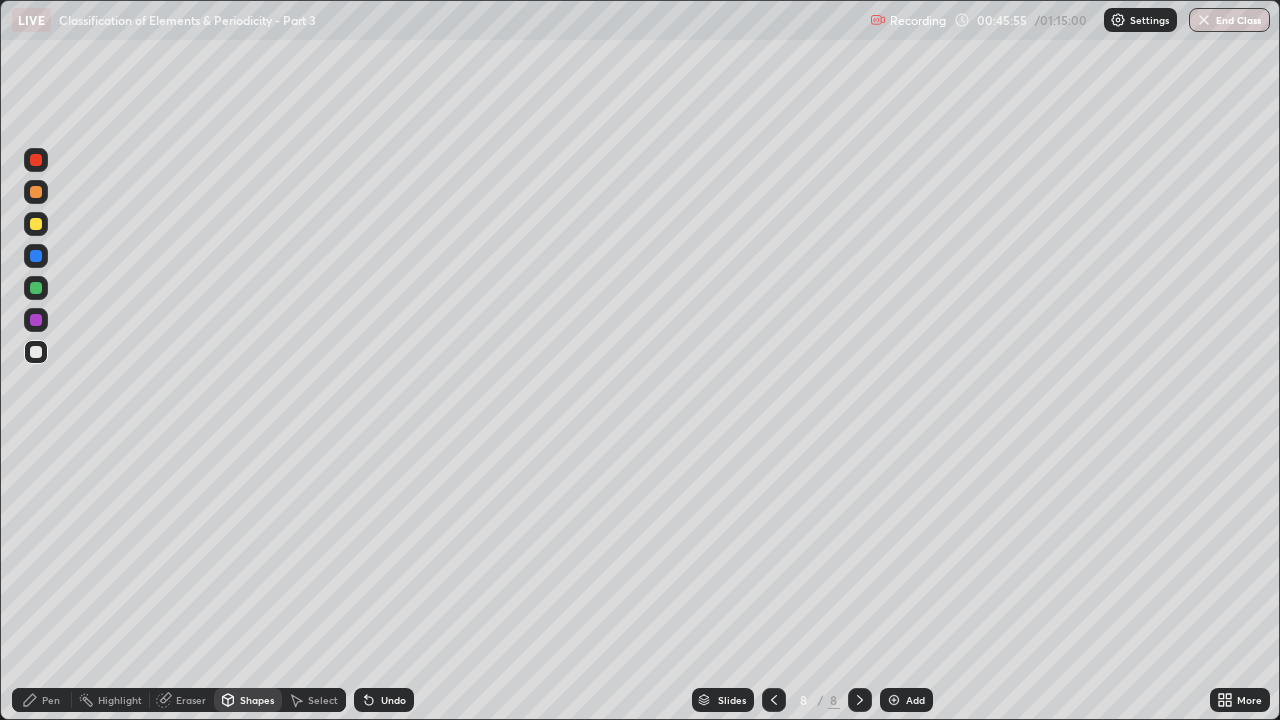 click 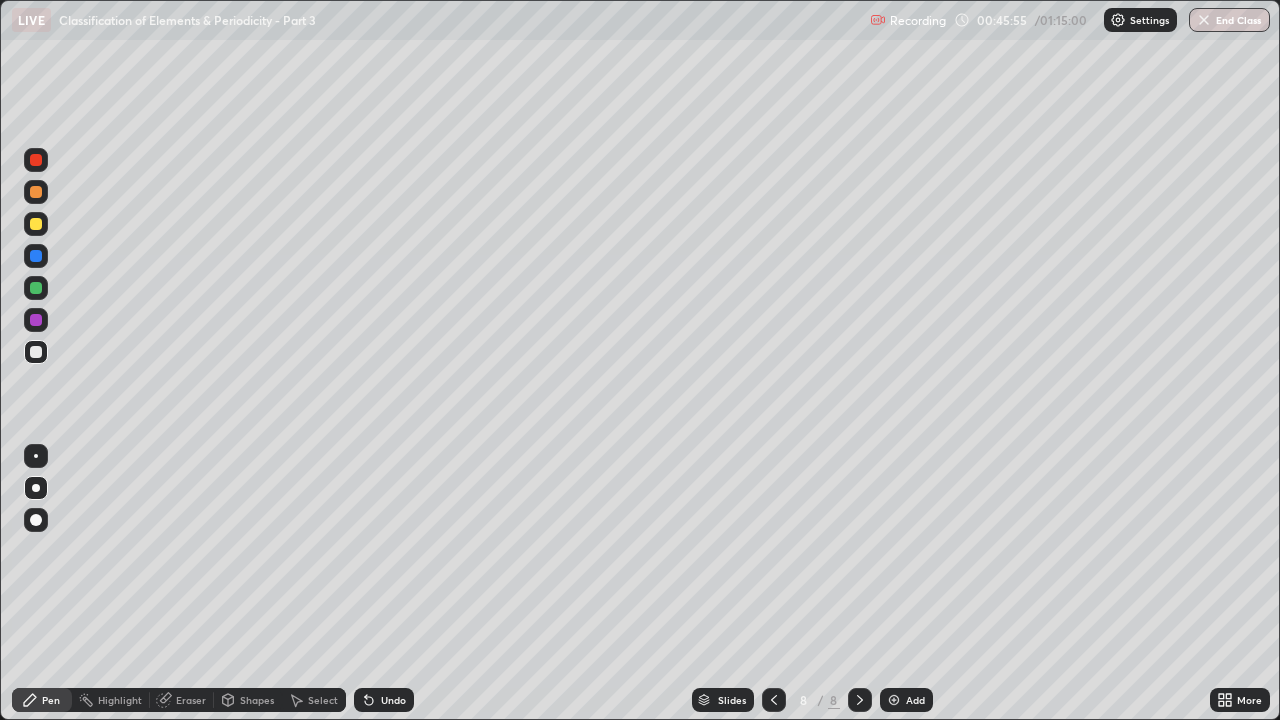click at bounding box center [36, 320] 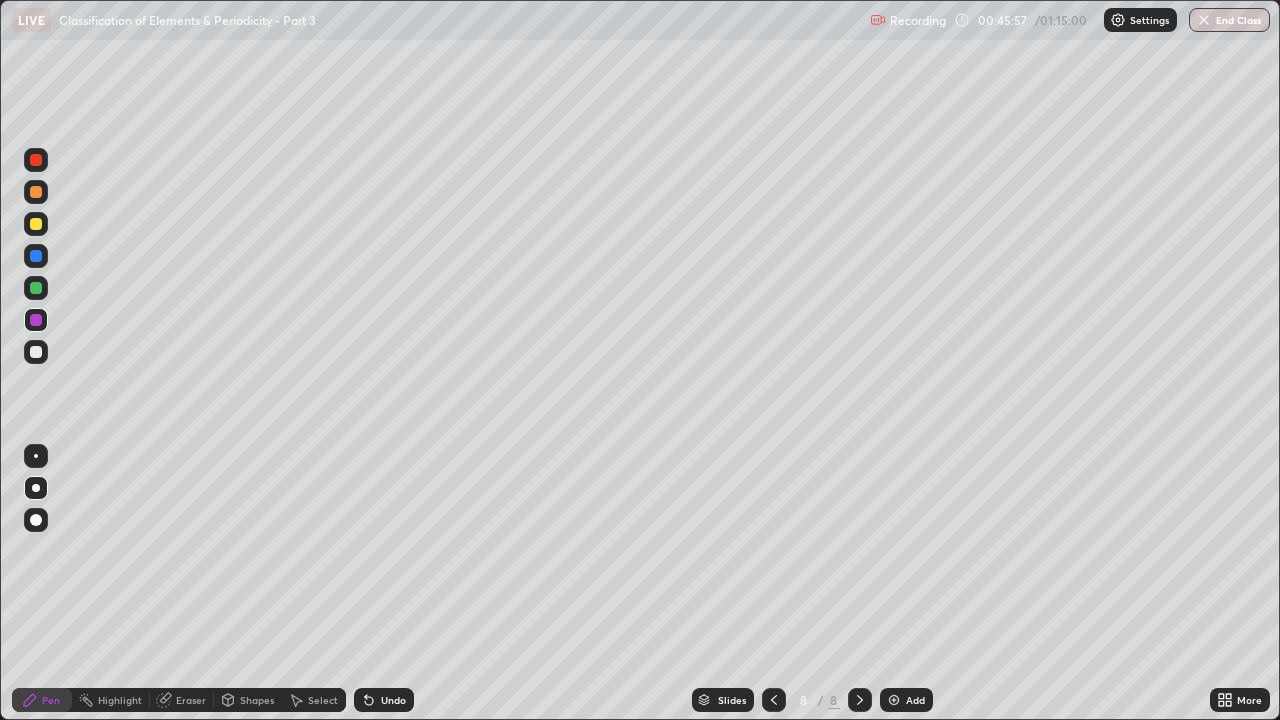 click 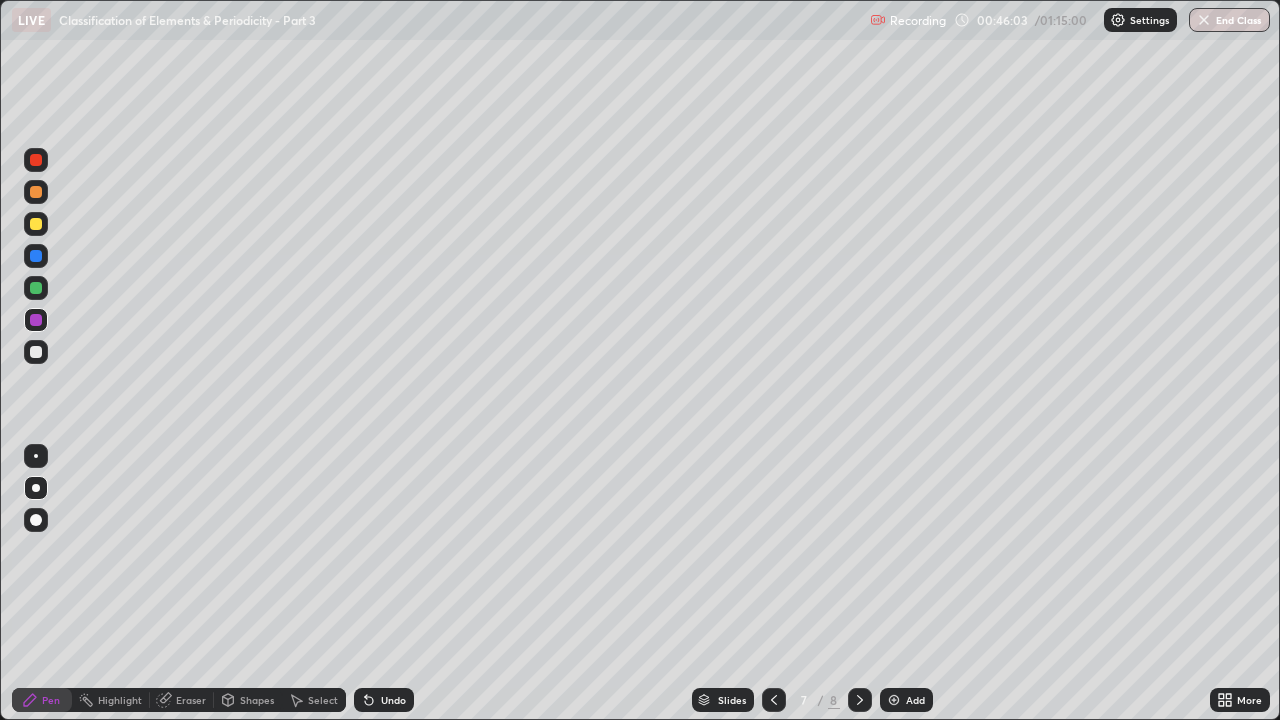 click 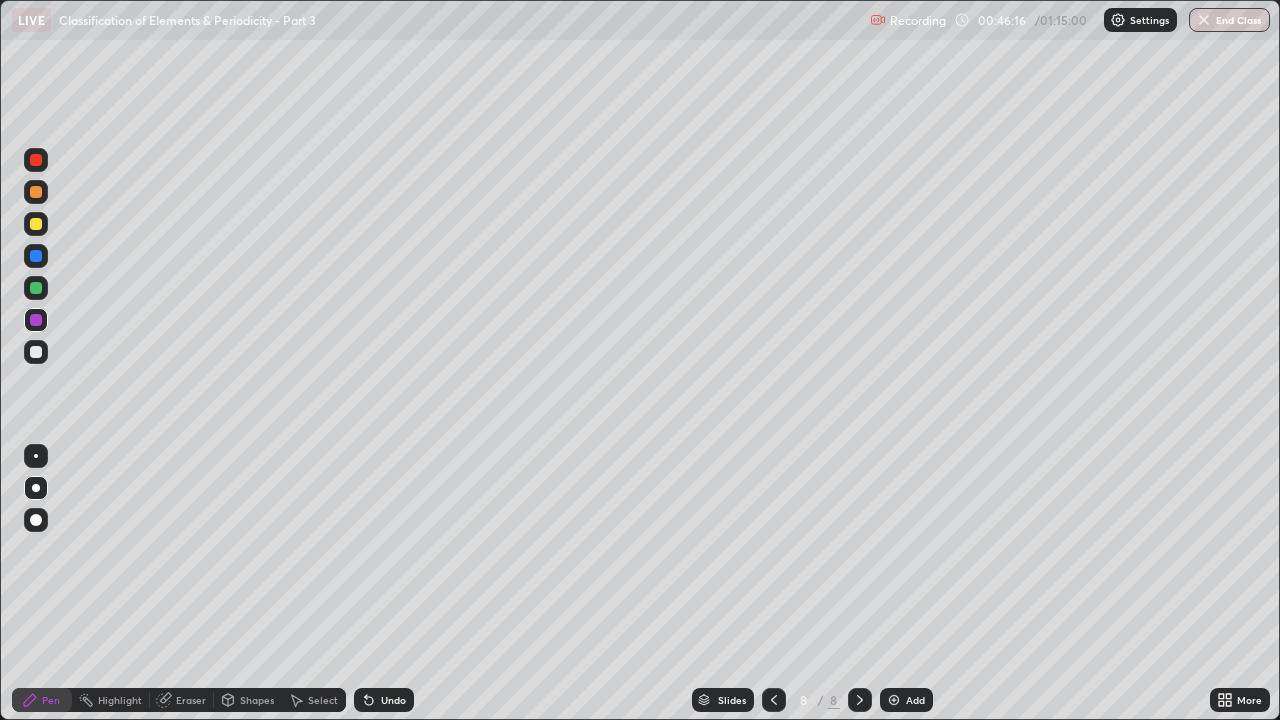 click 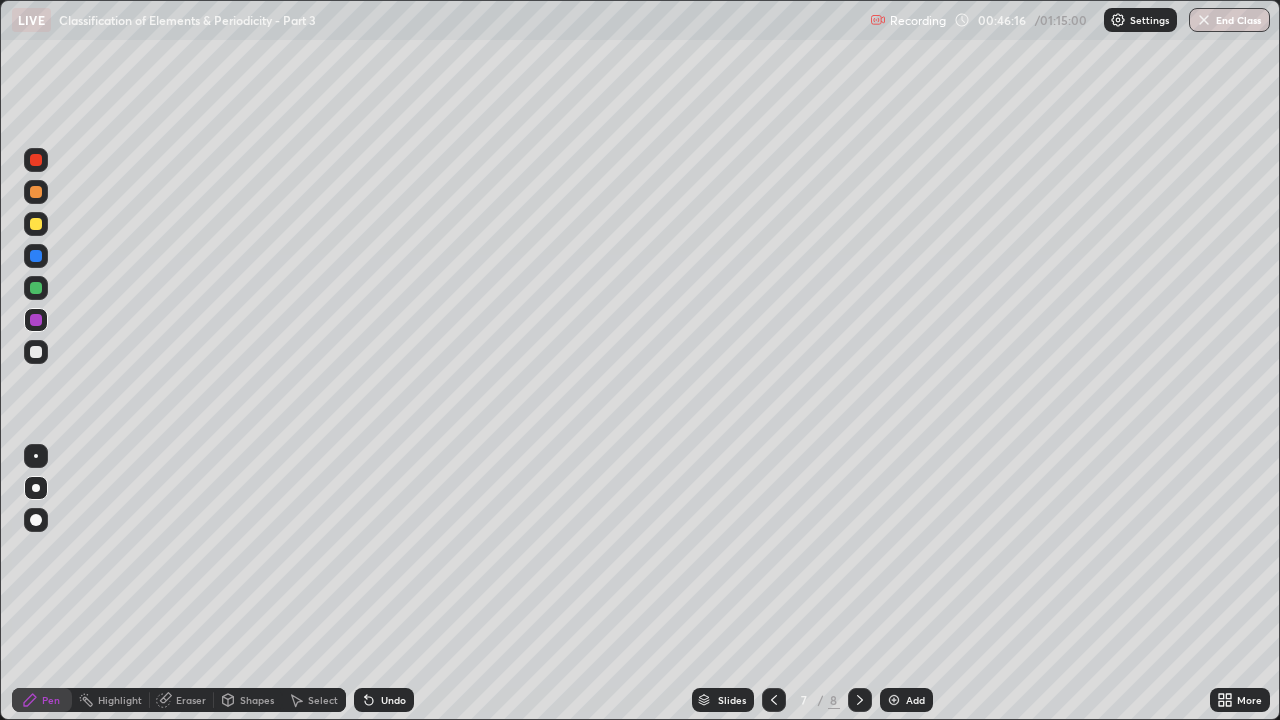 click 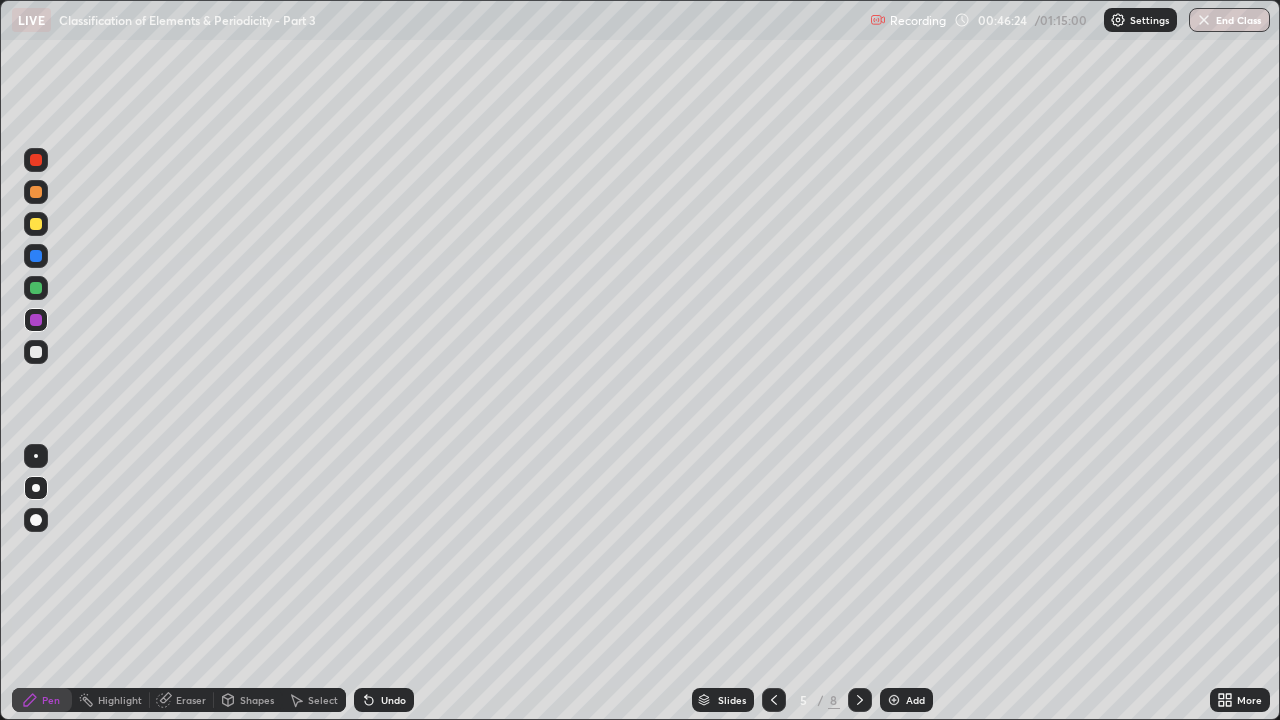 click at bounding box center [860, 700] 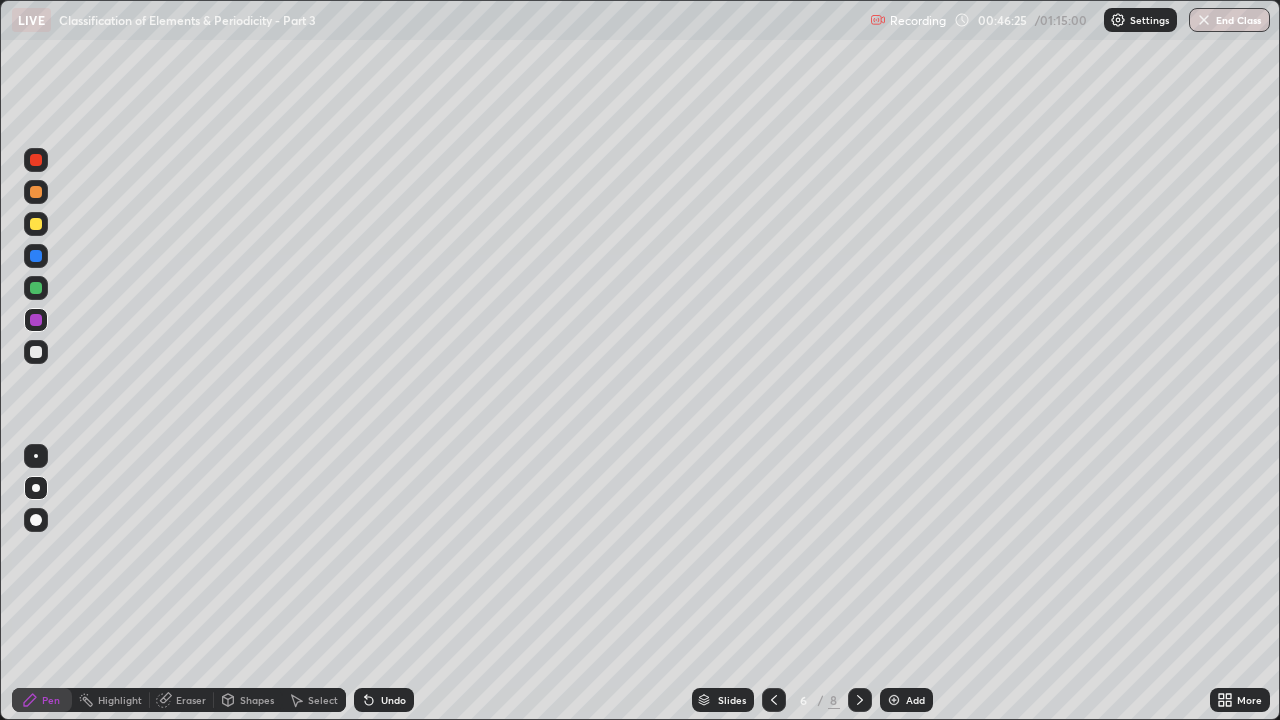 click 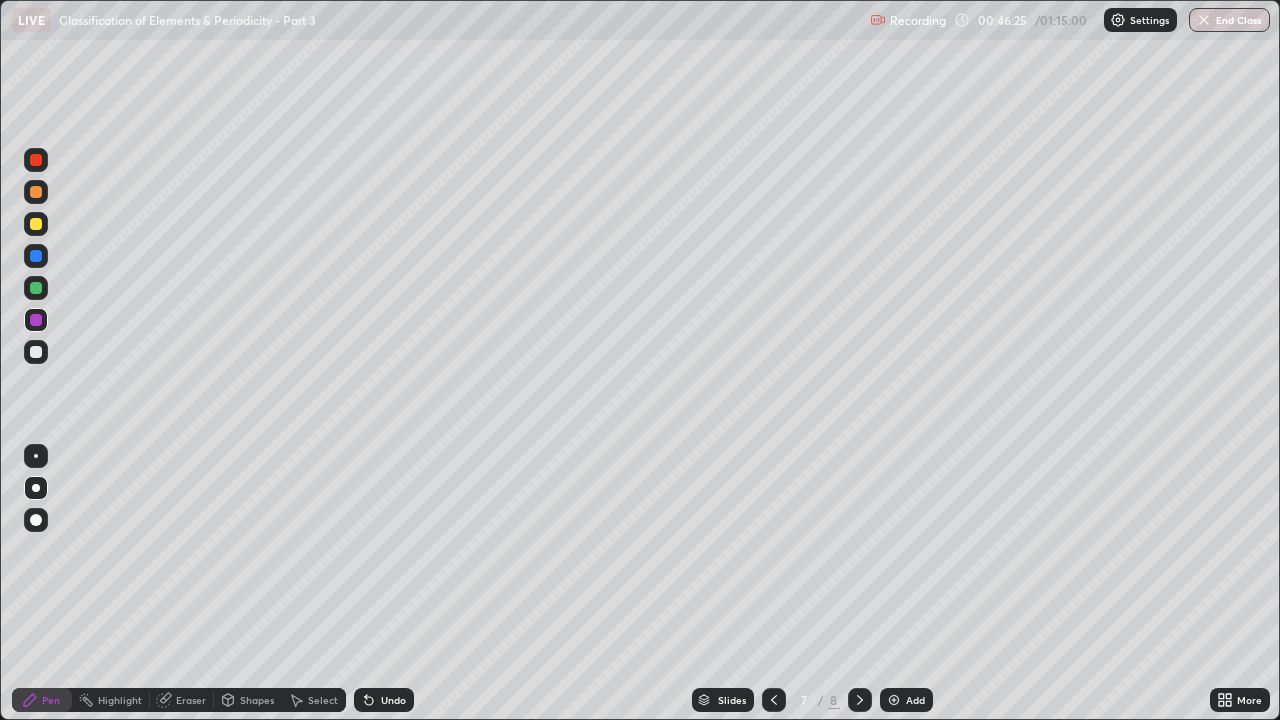 click 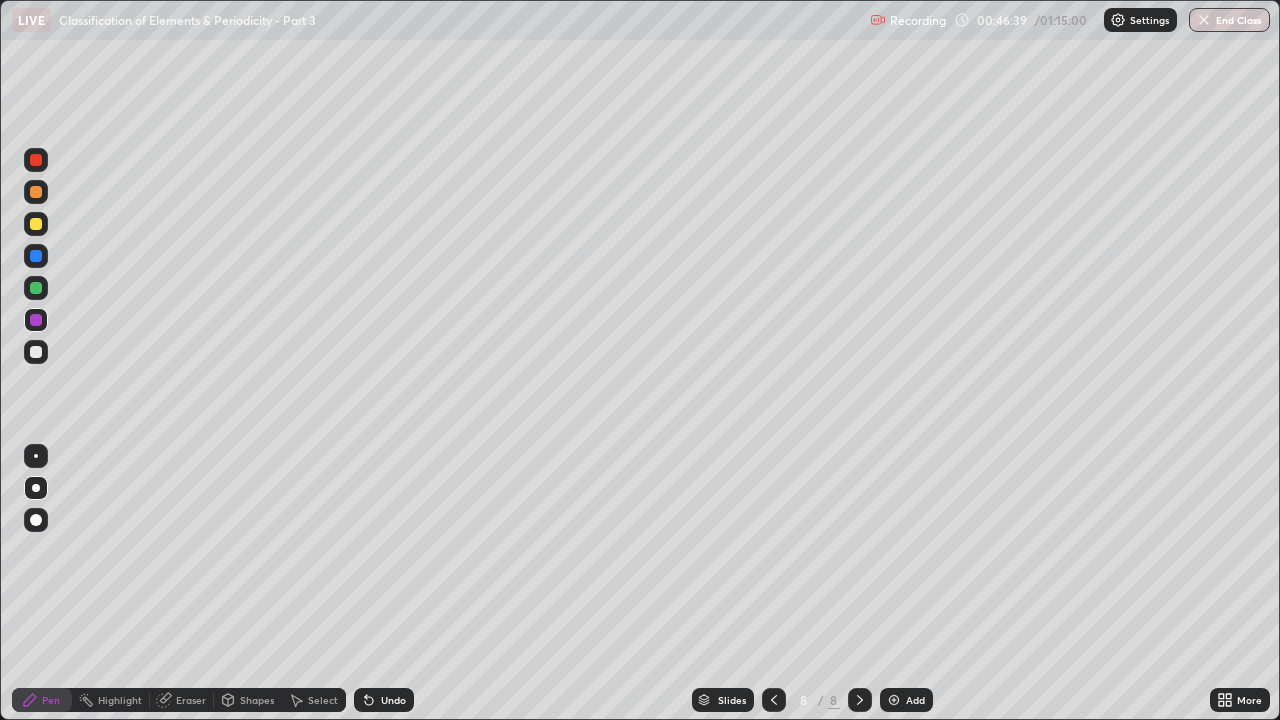 click at bounding box center (36, 352) 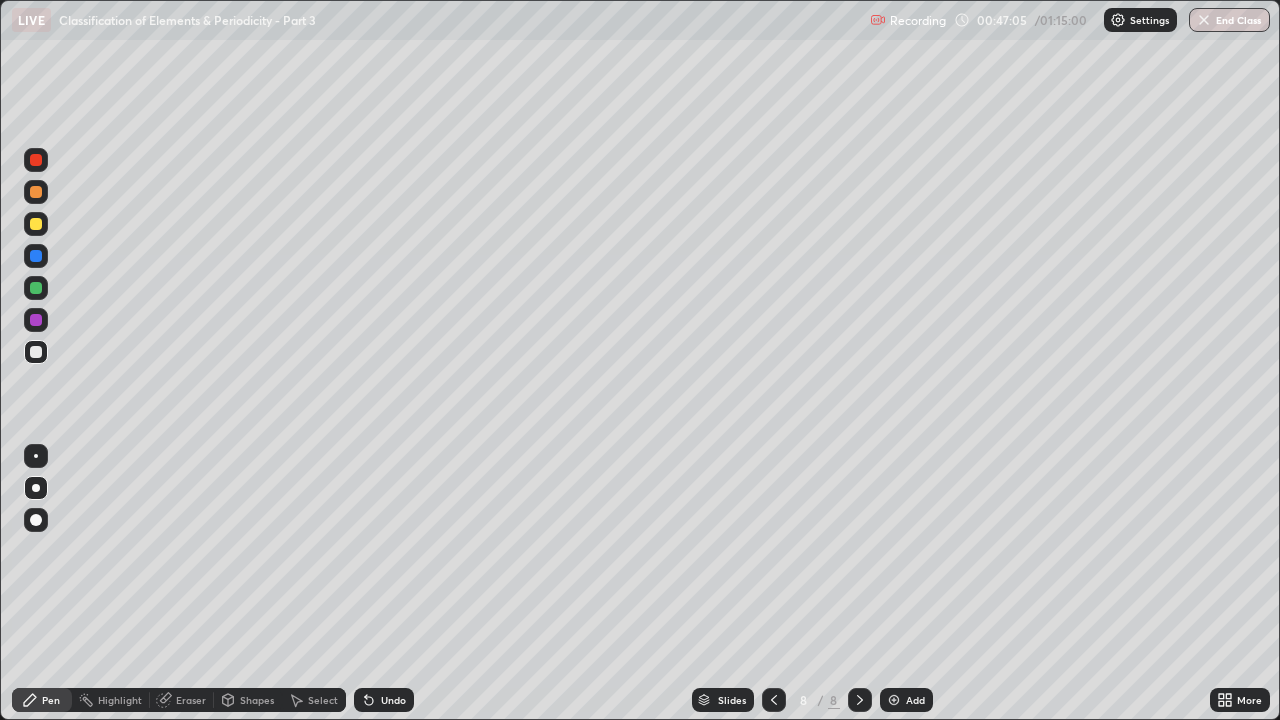 click at bounding box center (36, 288) 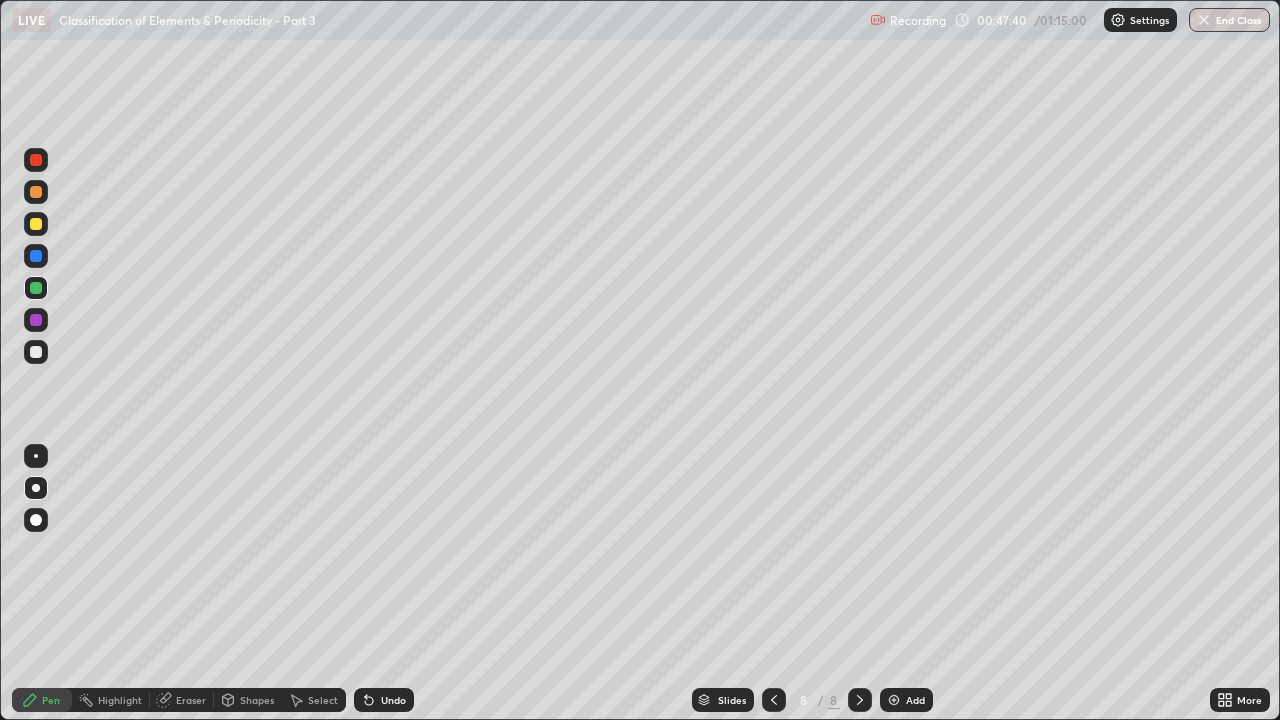 click at bounding box center [36, 352] 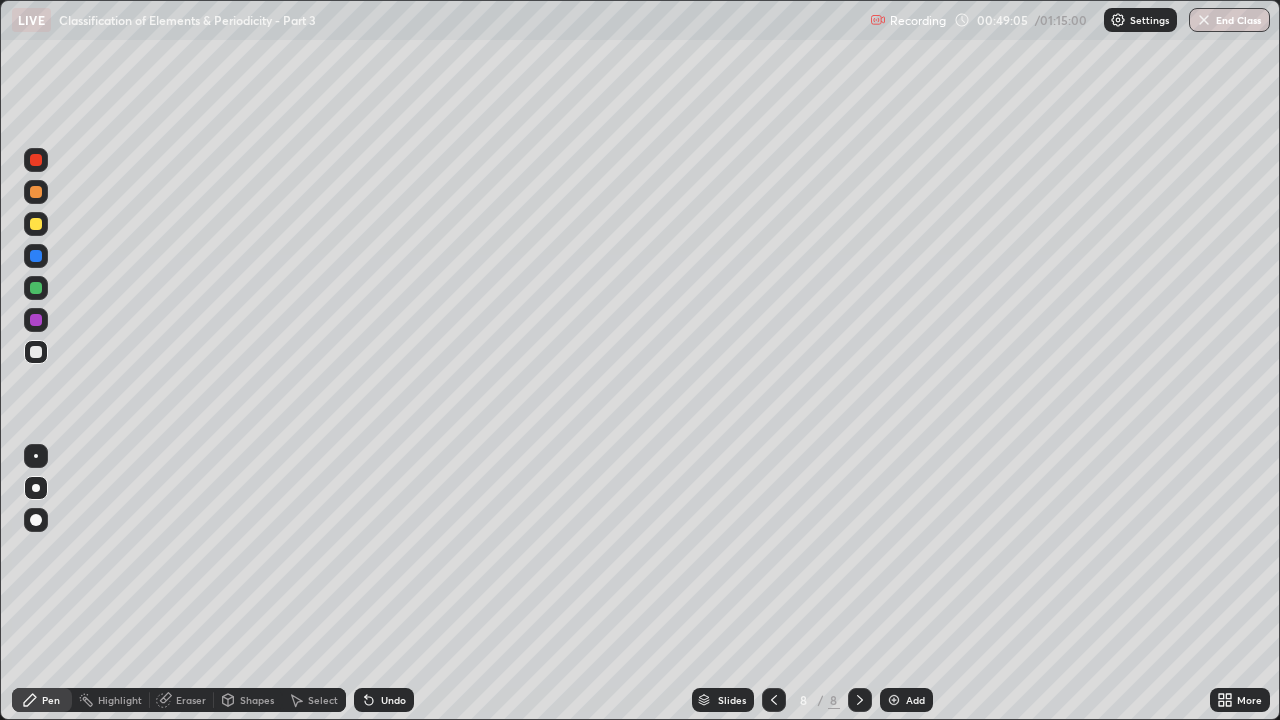 click at bounding box center (36, 224) 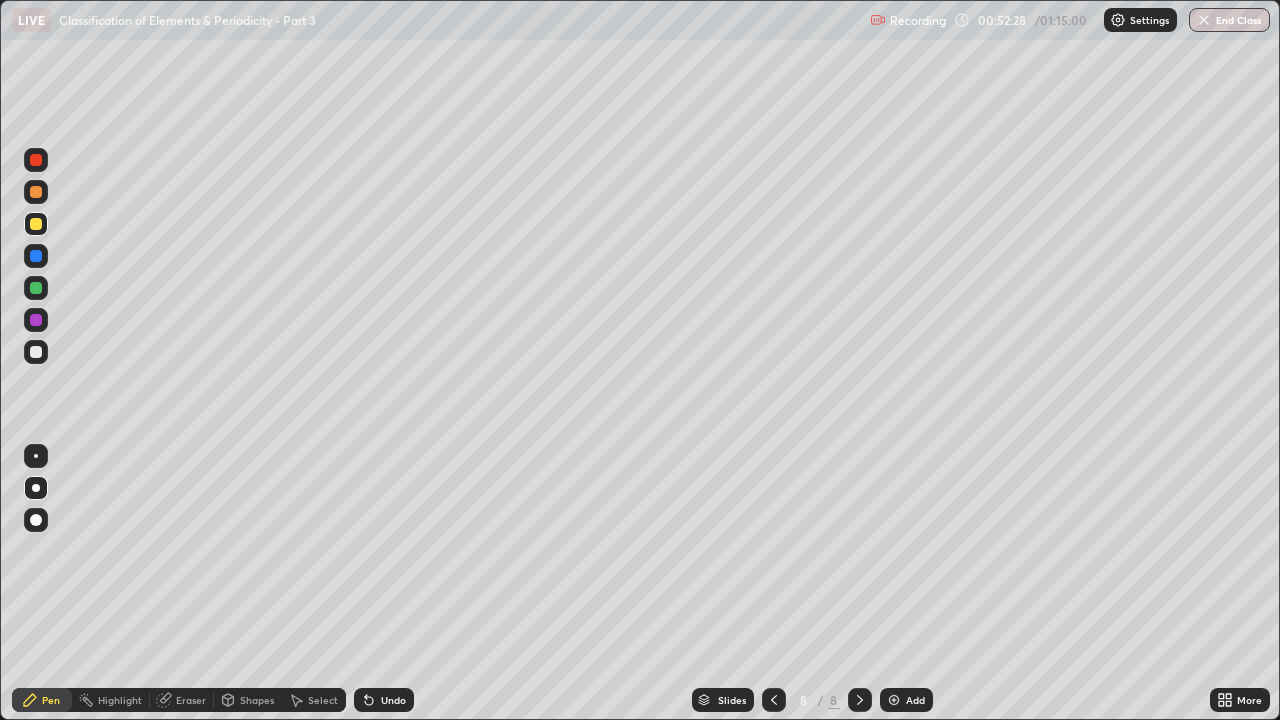 click on "Add" at bounding box center (915, 700) 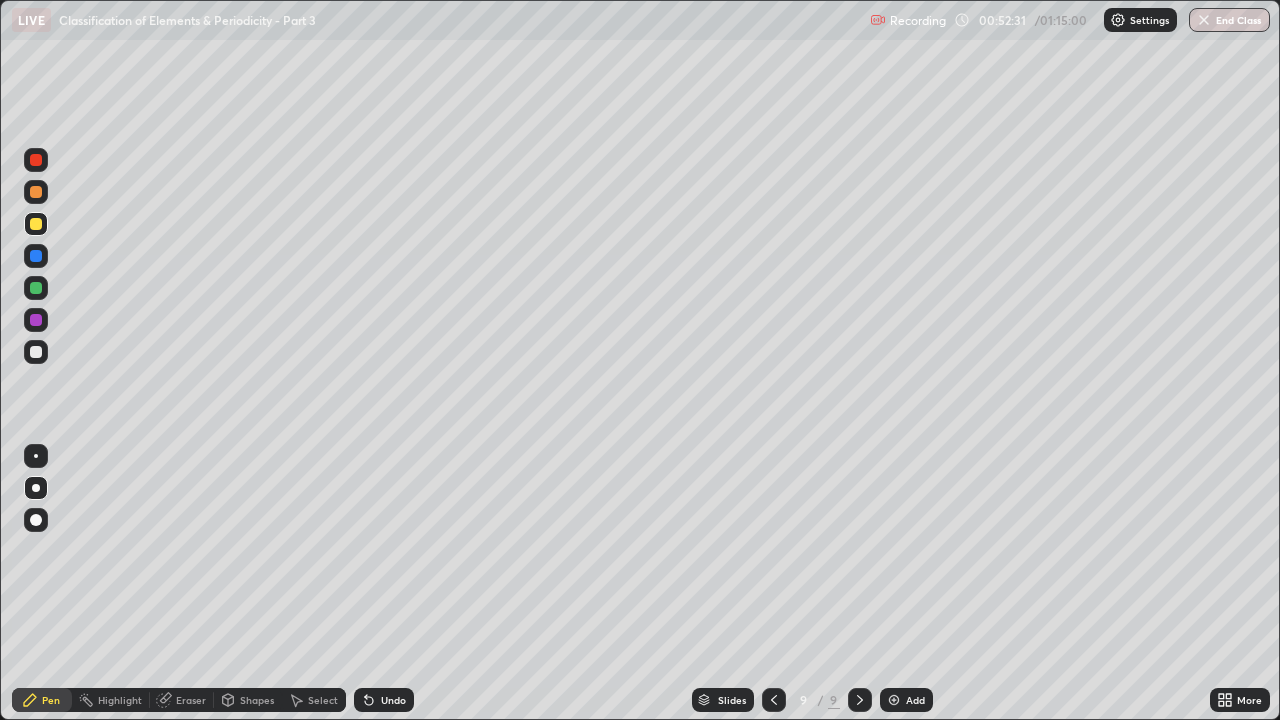 click at bounding box center [36, 288] 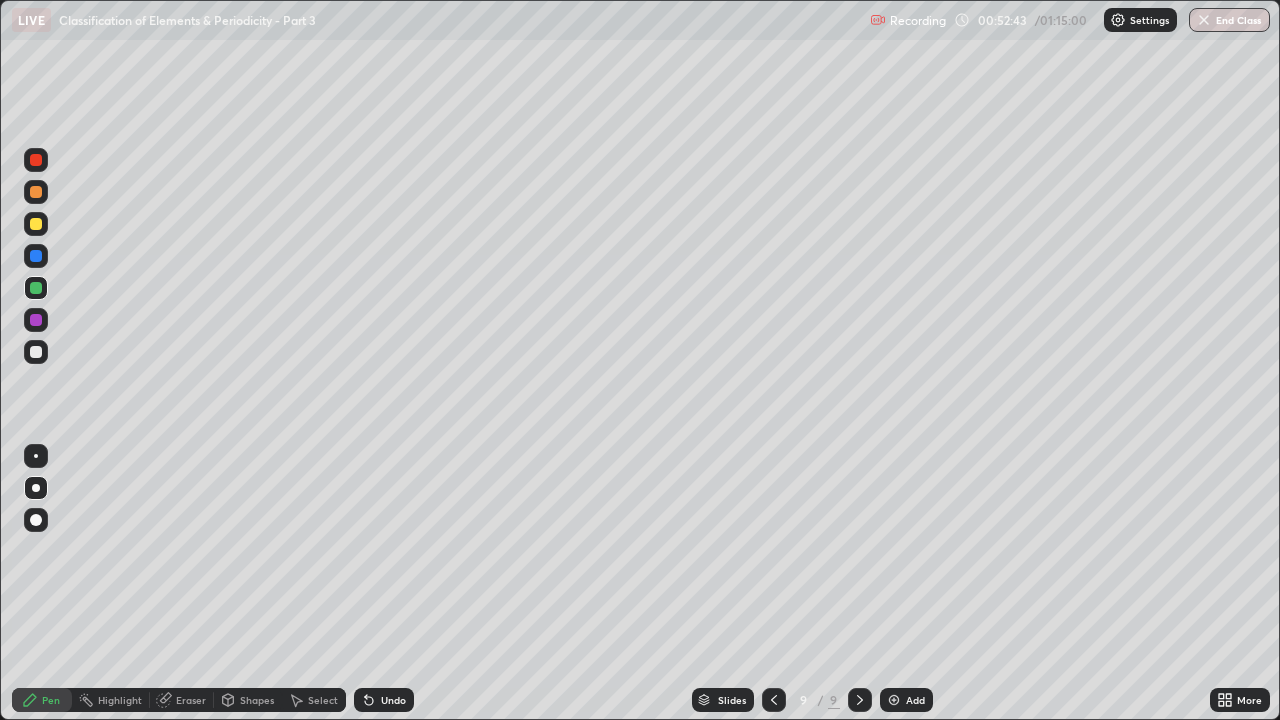 click at bounding box center (36, 192) 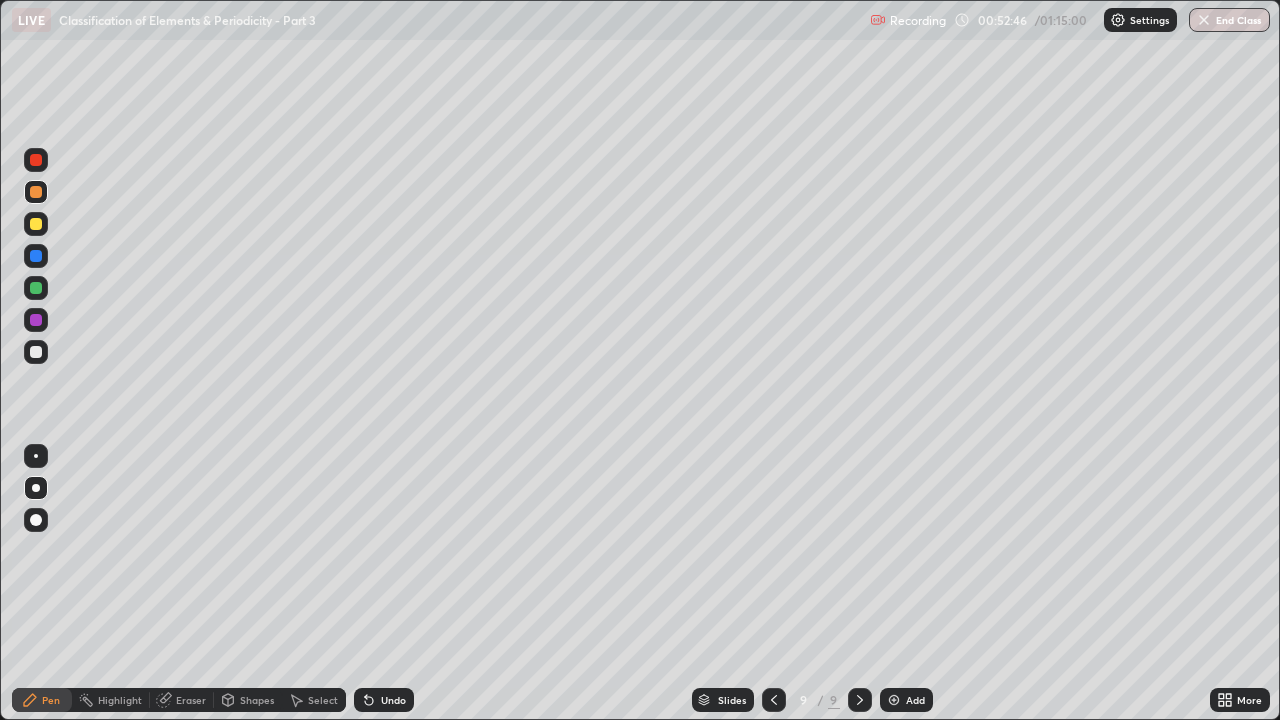 click on "Undo" at bounding box center [384, 700] 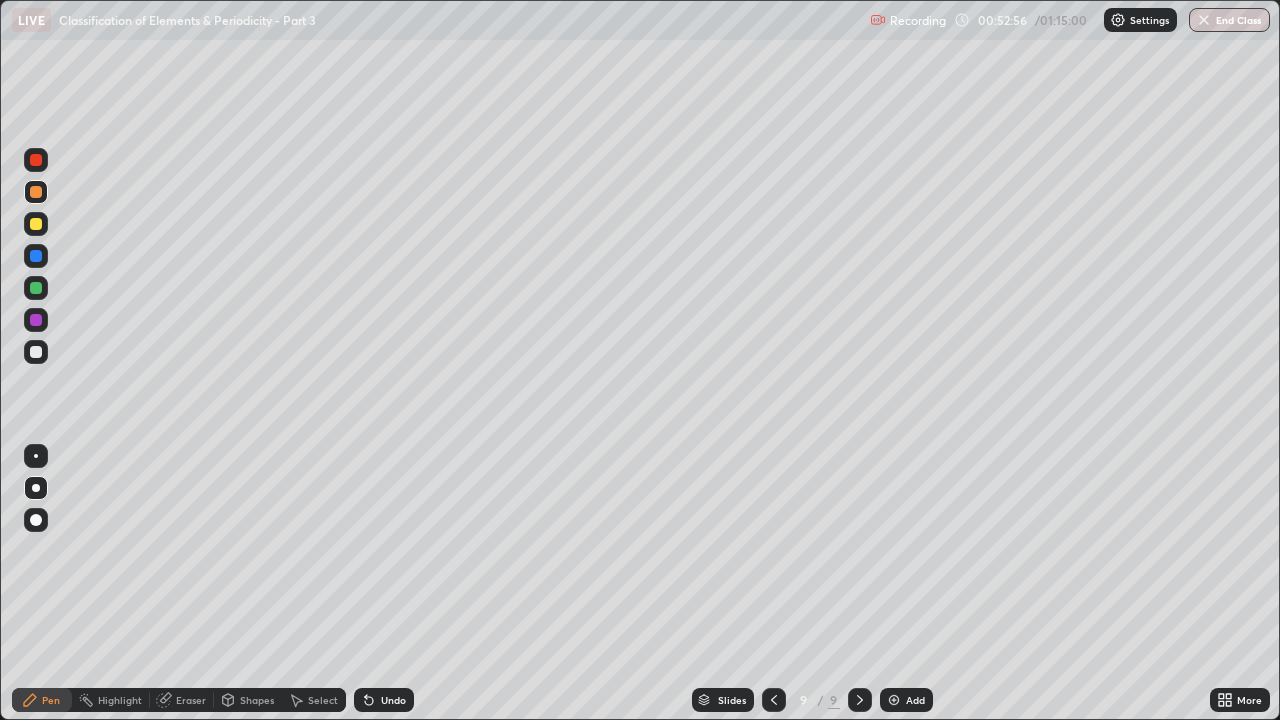click at bounding box center (36, 224) 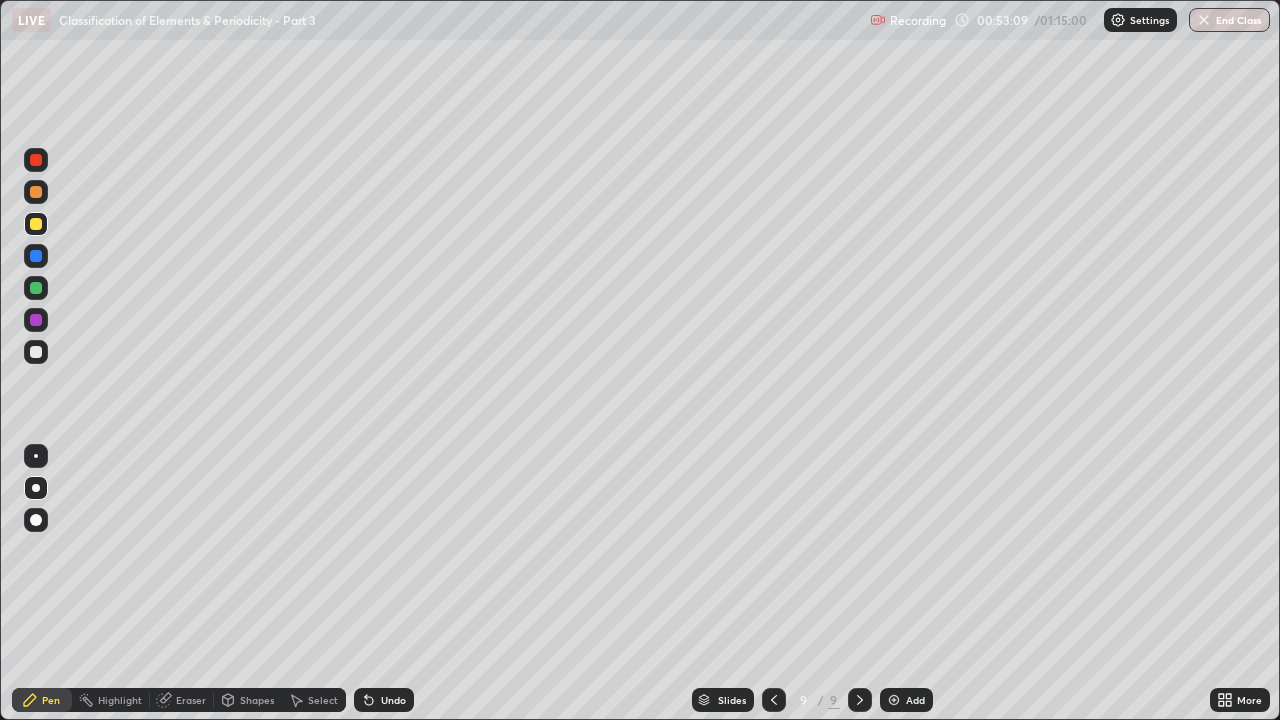 click on "Undo" at bounding box center (393, 700) 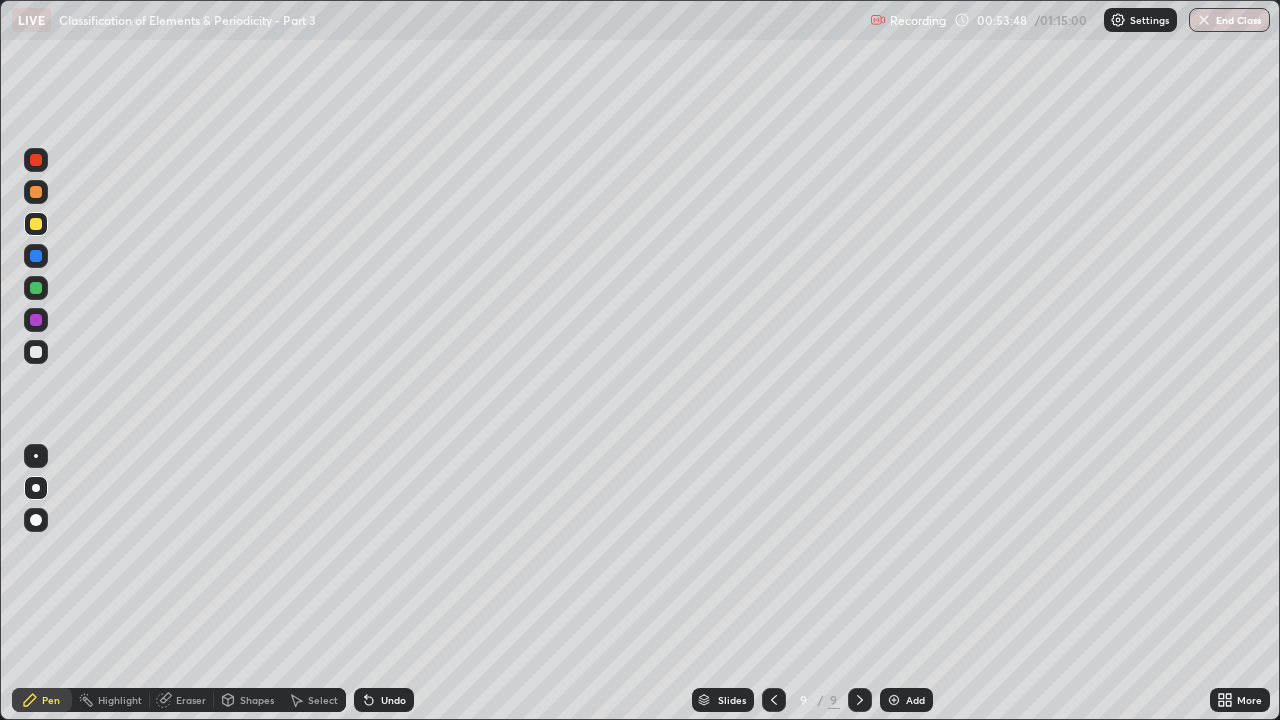click on "Undo" at bounding box center [393, 700] 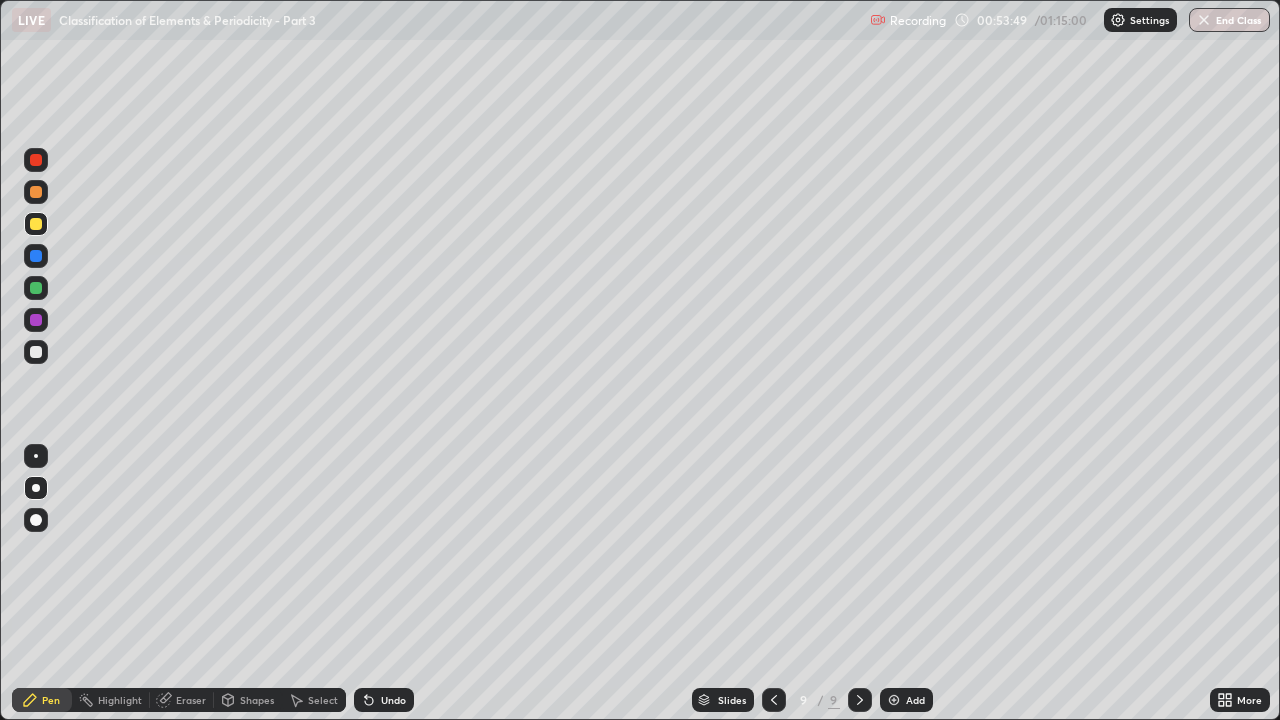 click on "Undo" at bounding box center (393, 700) 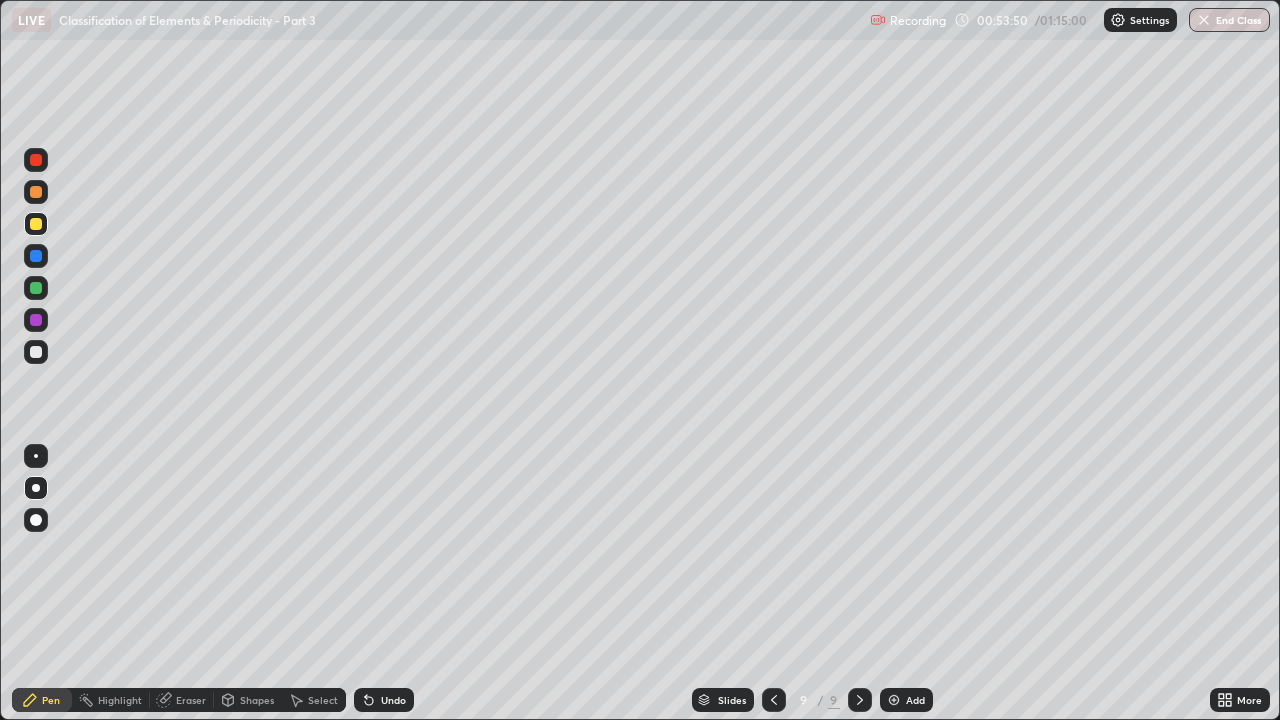 click on "Undo" at bounding box center [380, 700] 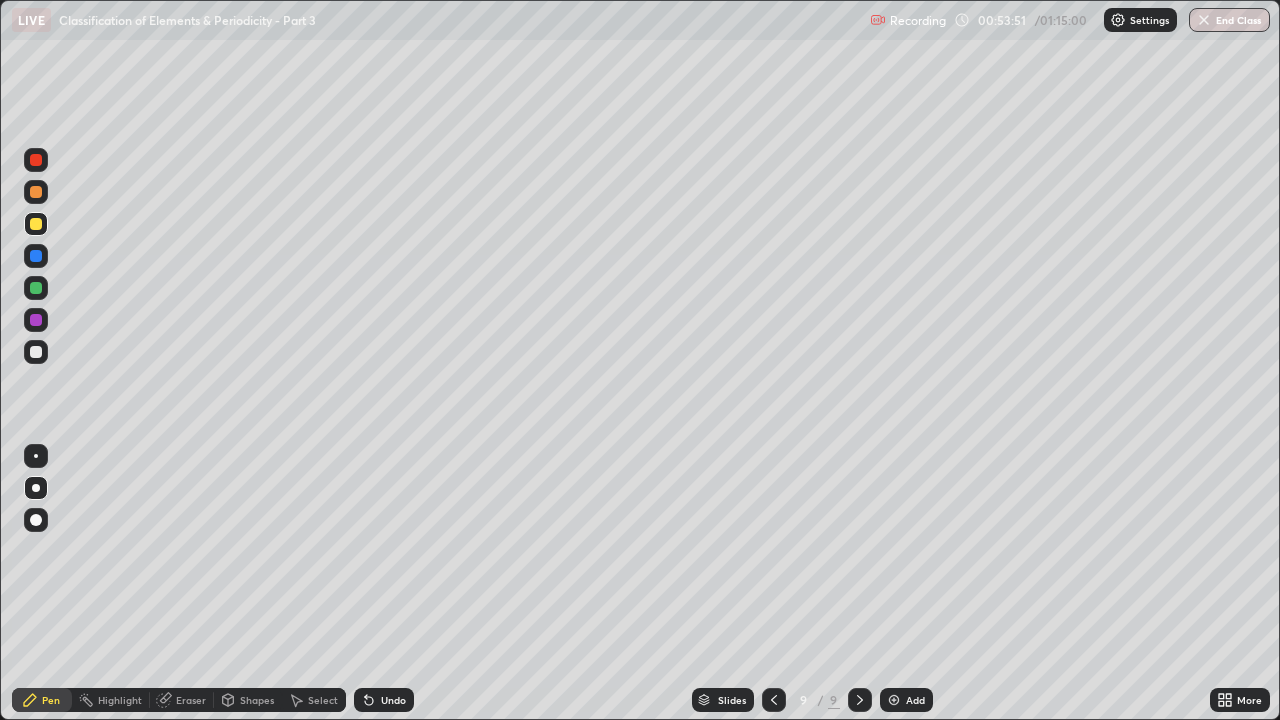 click on "Undo" at bounding box center [380, 700] 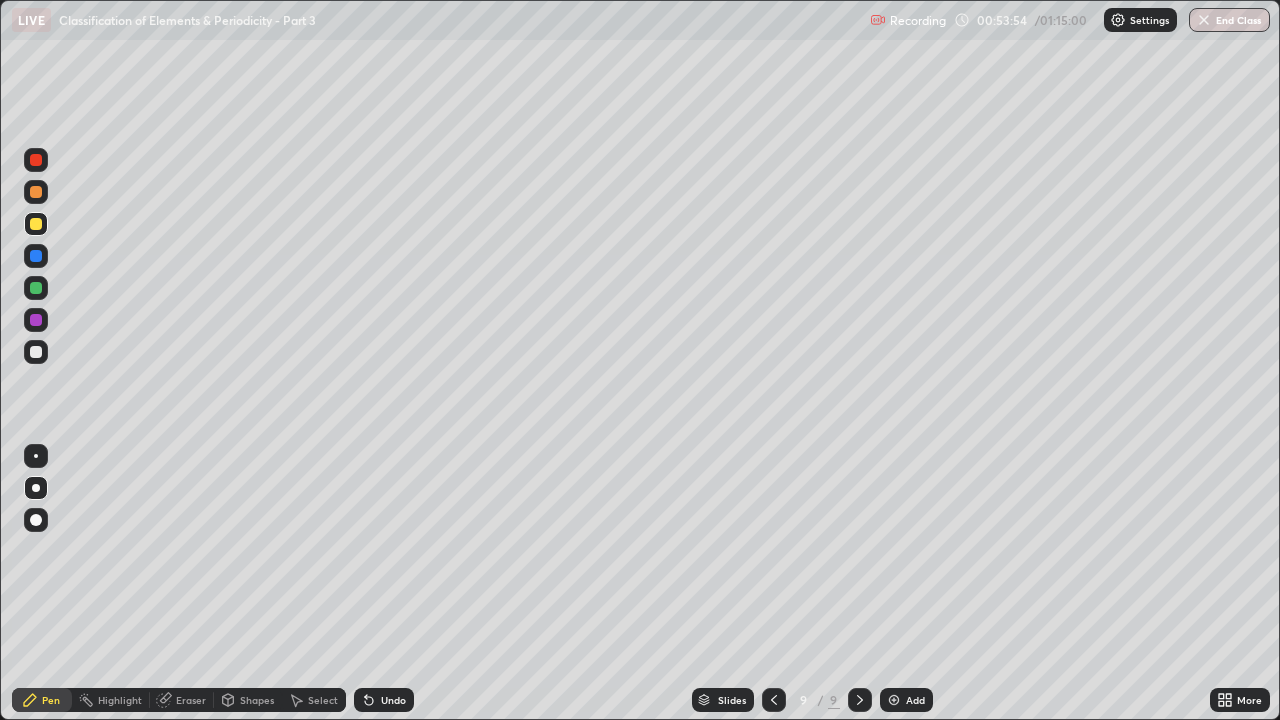 click on "Undo" at bounding box center (393, 700) 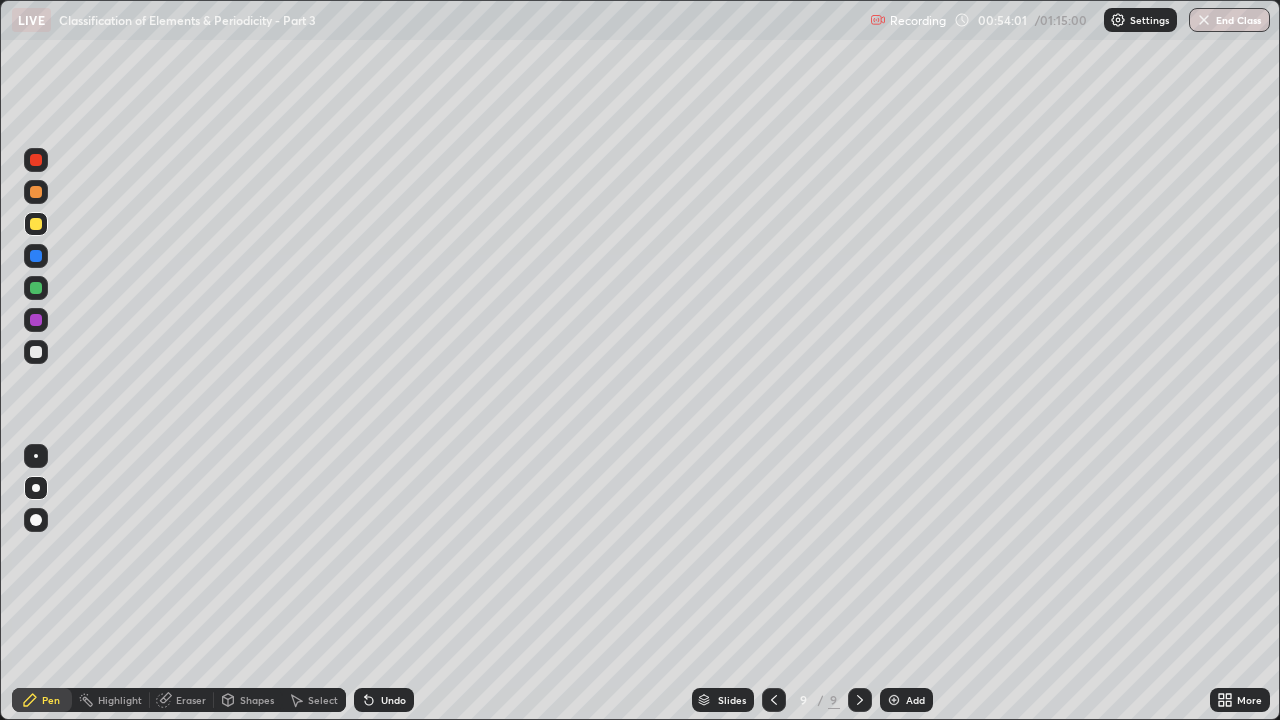 click on "Pen" at bounding box center (42, 700) 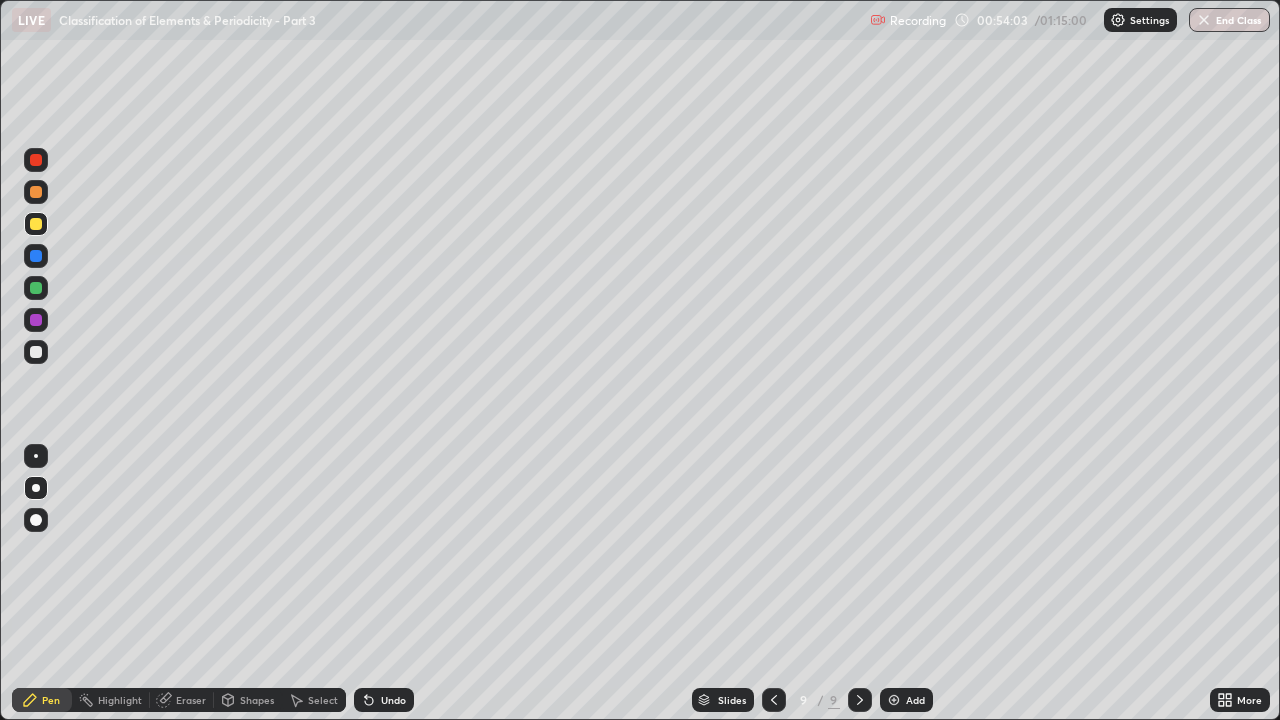 click at bounding box center (36, 160) 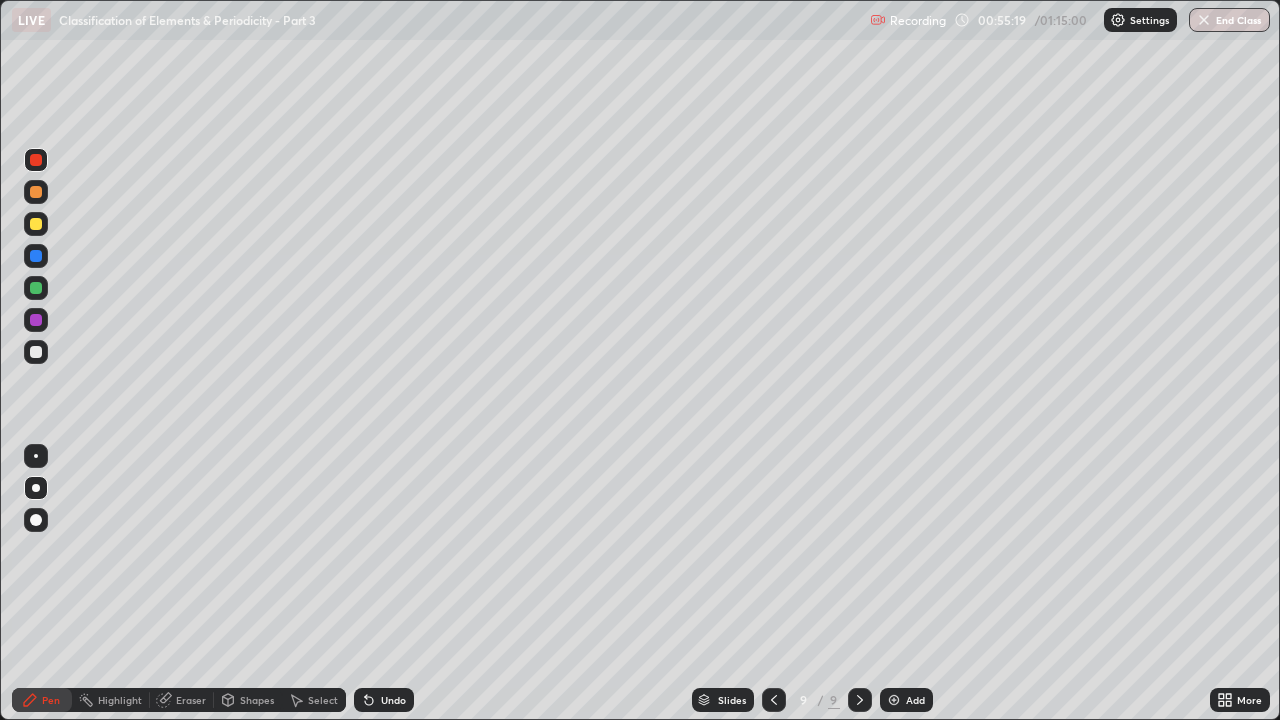 click on "Undo" at bounding box center [393, 700] 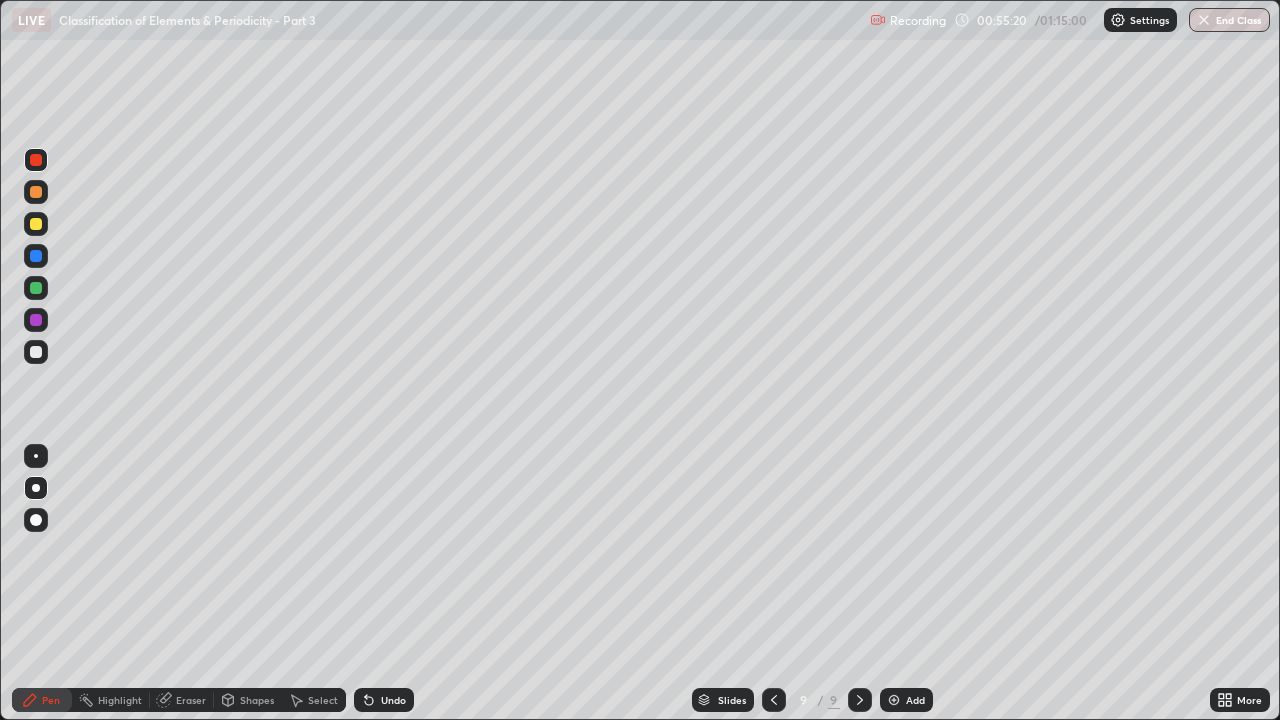 click on "Undo" at bounding box center (384, 700) 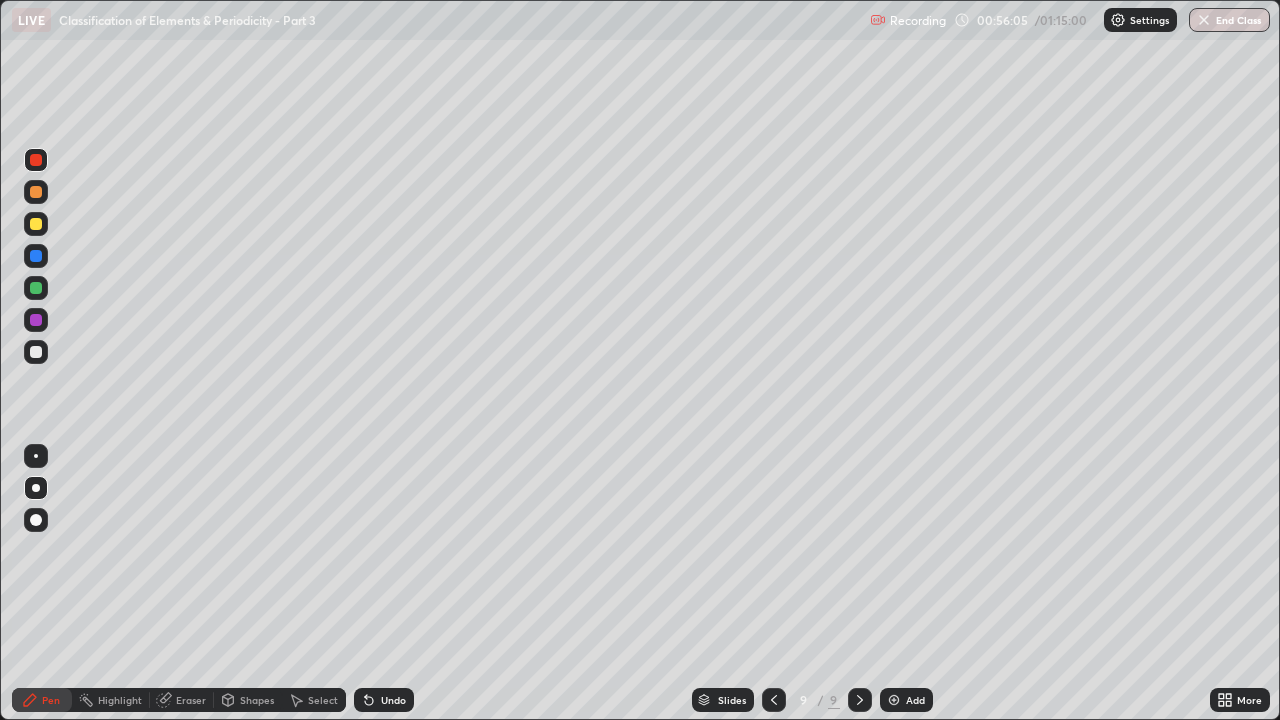click on "Recording 00:56:05 /  01:15:00 Settings End Class" at bounding box center (1070, 20) 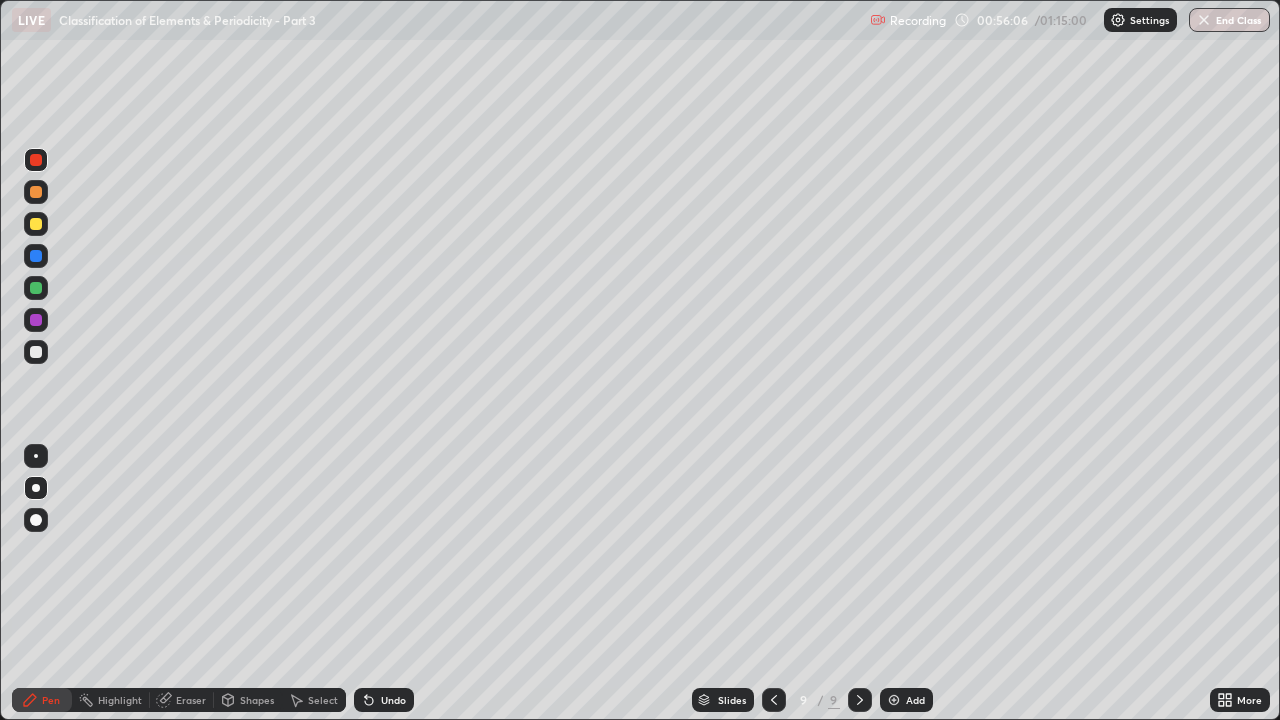 click on "Recording 00:56:06 /  01:15:00 Settings End Class" at bounding box center (1070, 20) 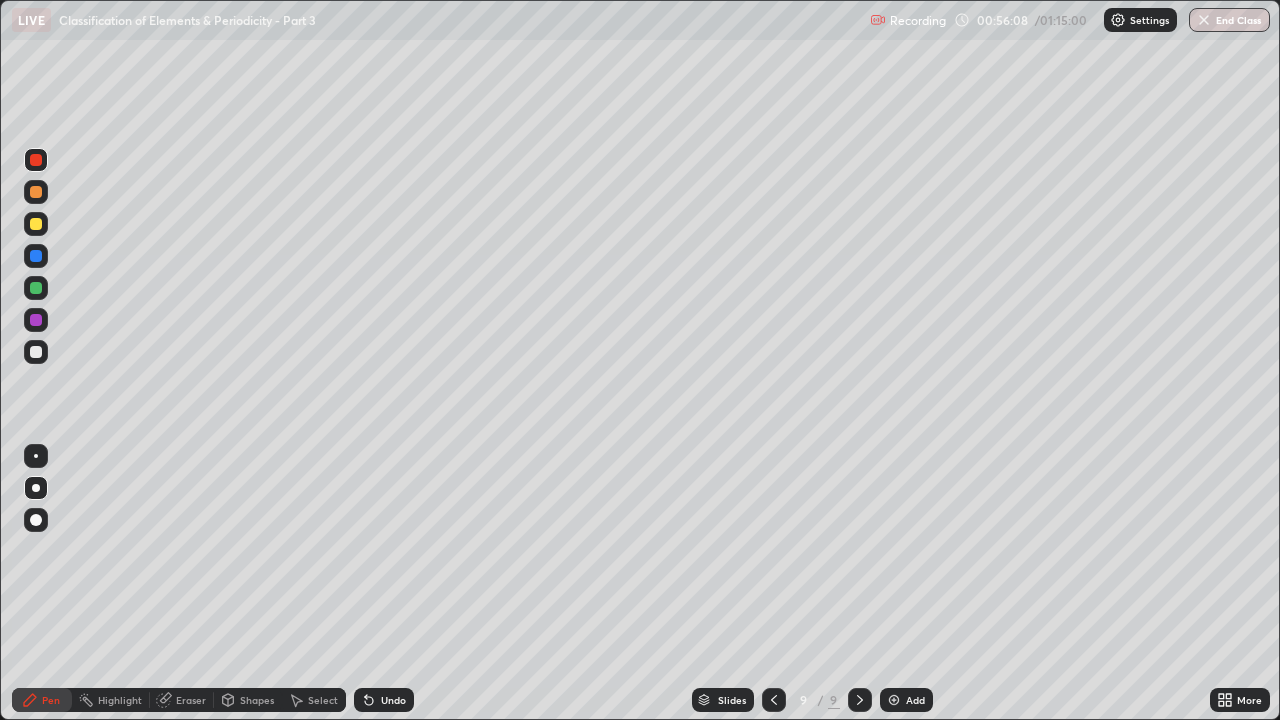 click on "Undo" at bounding box center (393, 700) 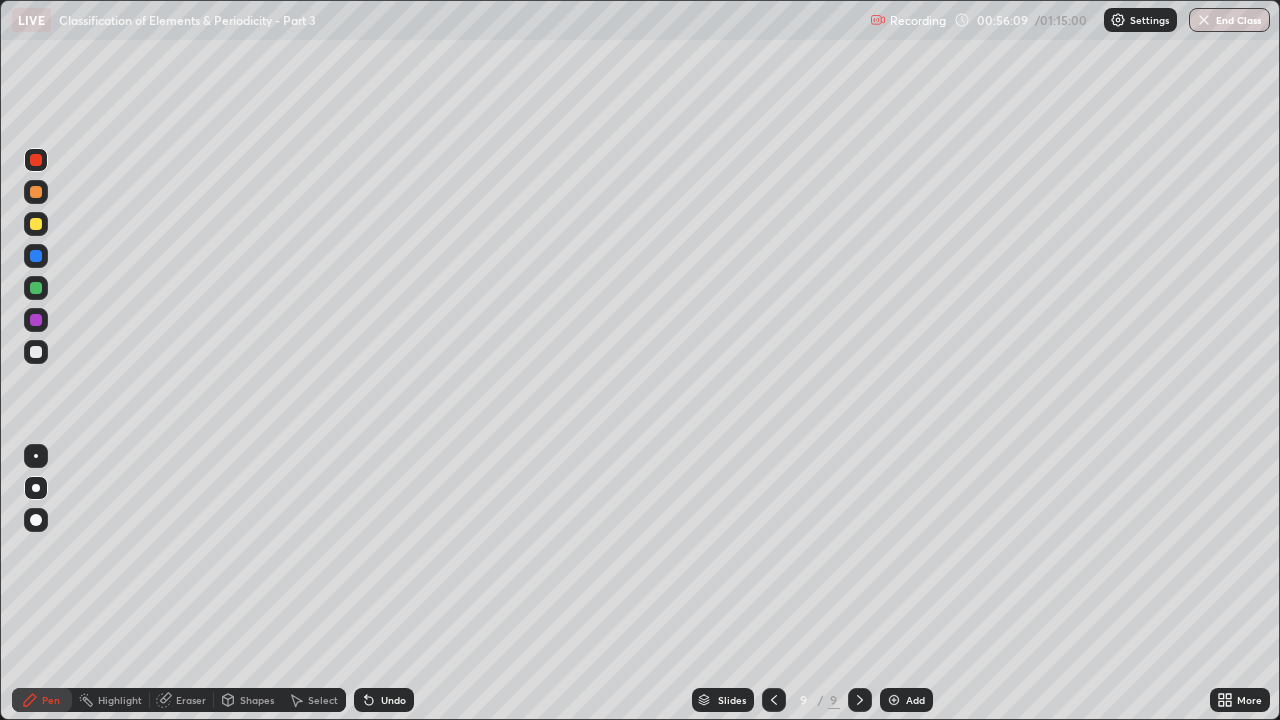click on "Undo" at bounding box center (384, 700) 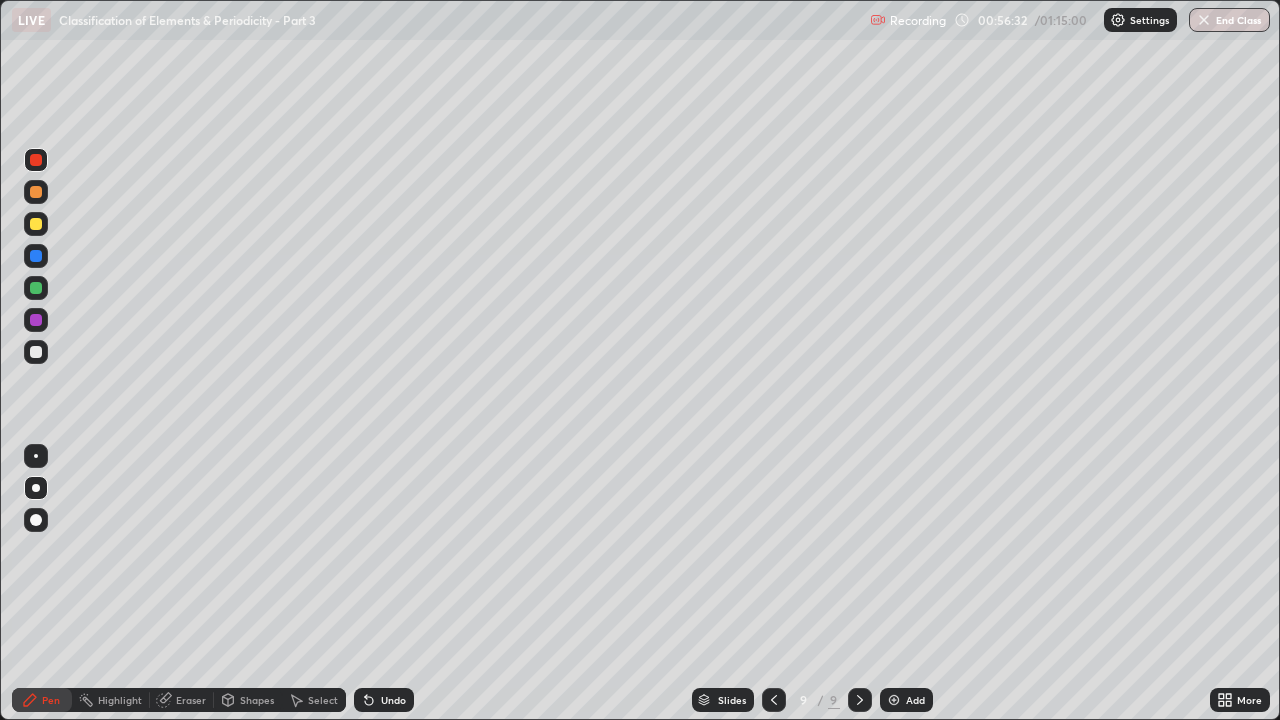 click at bounding box center [36, 192] 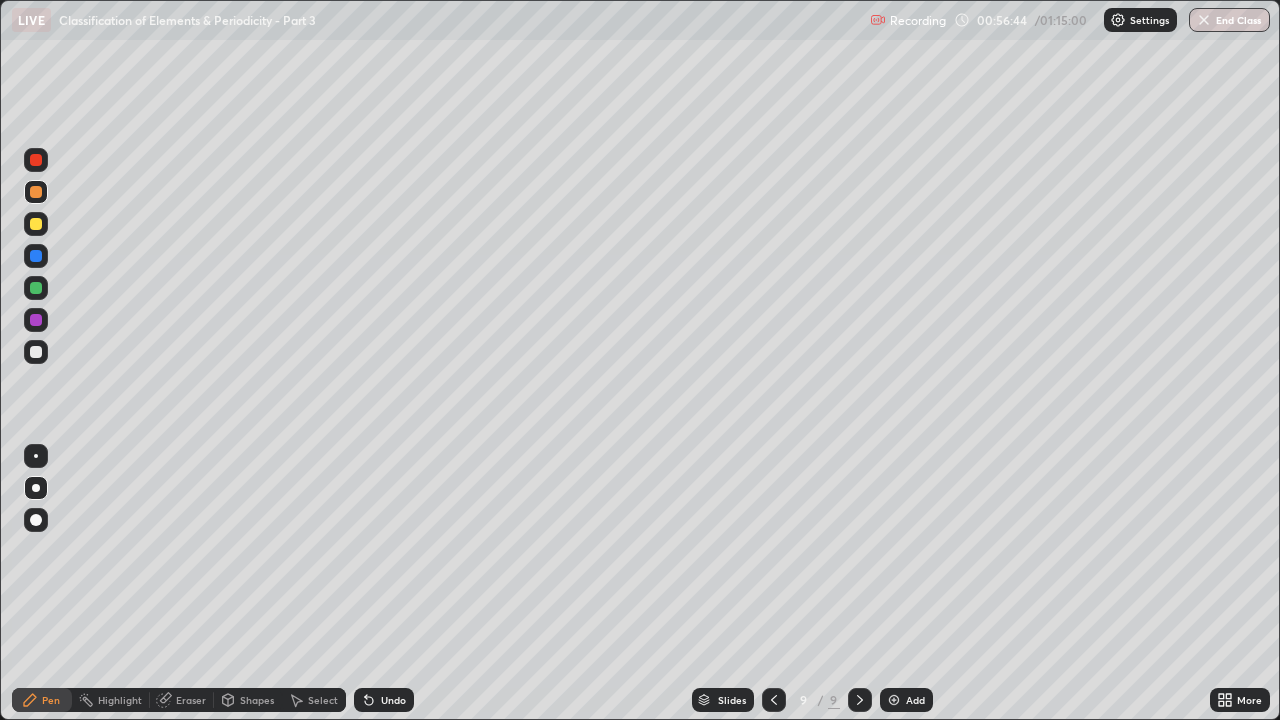 click on "Add" at bounding box center (906, 700) 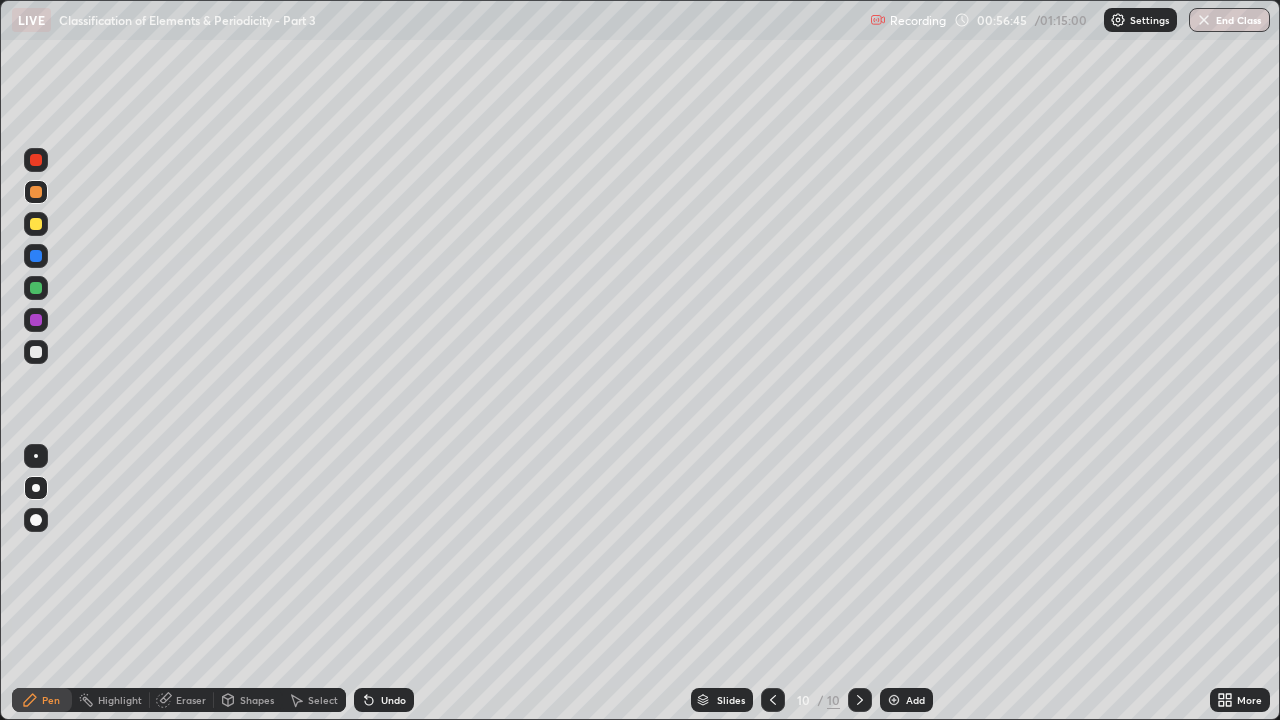 click at bounding box center (36, 288) 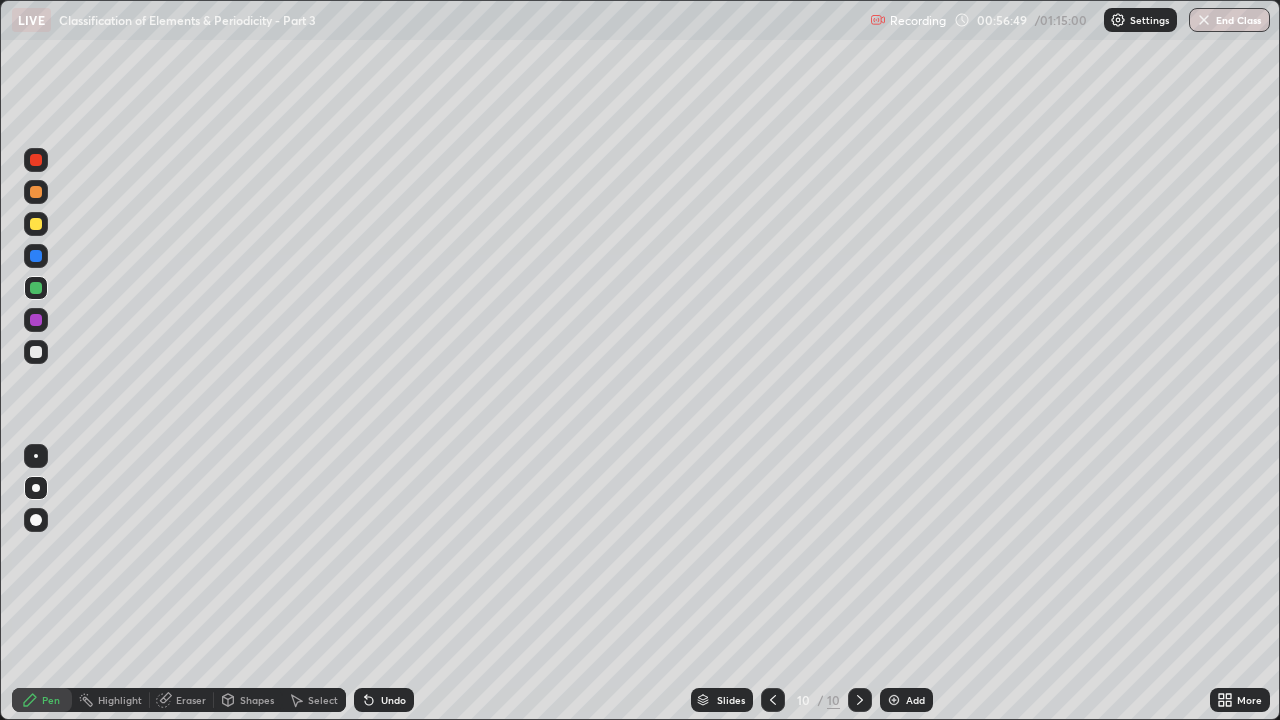 click on "Undo" at bounding box center (393, 700) 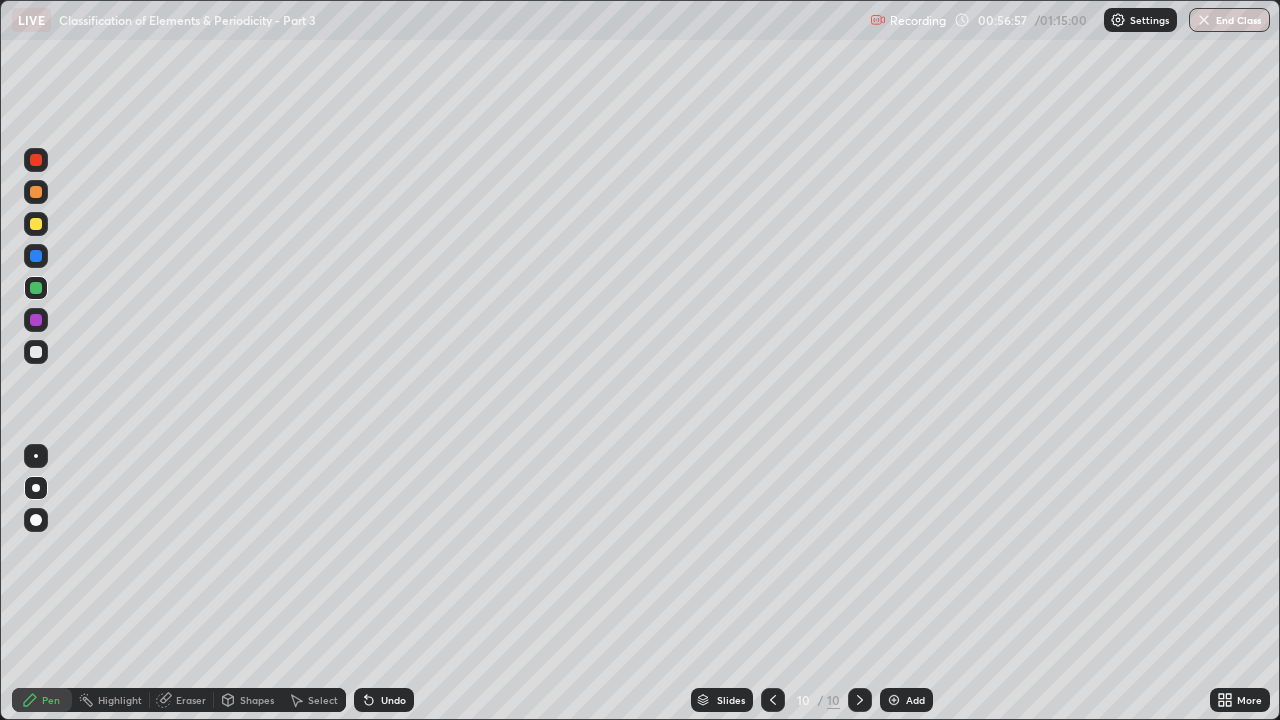 click at bounding box center (36, 352) 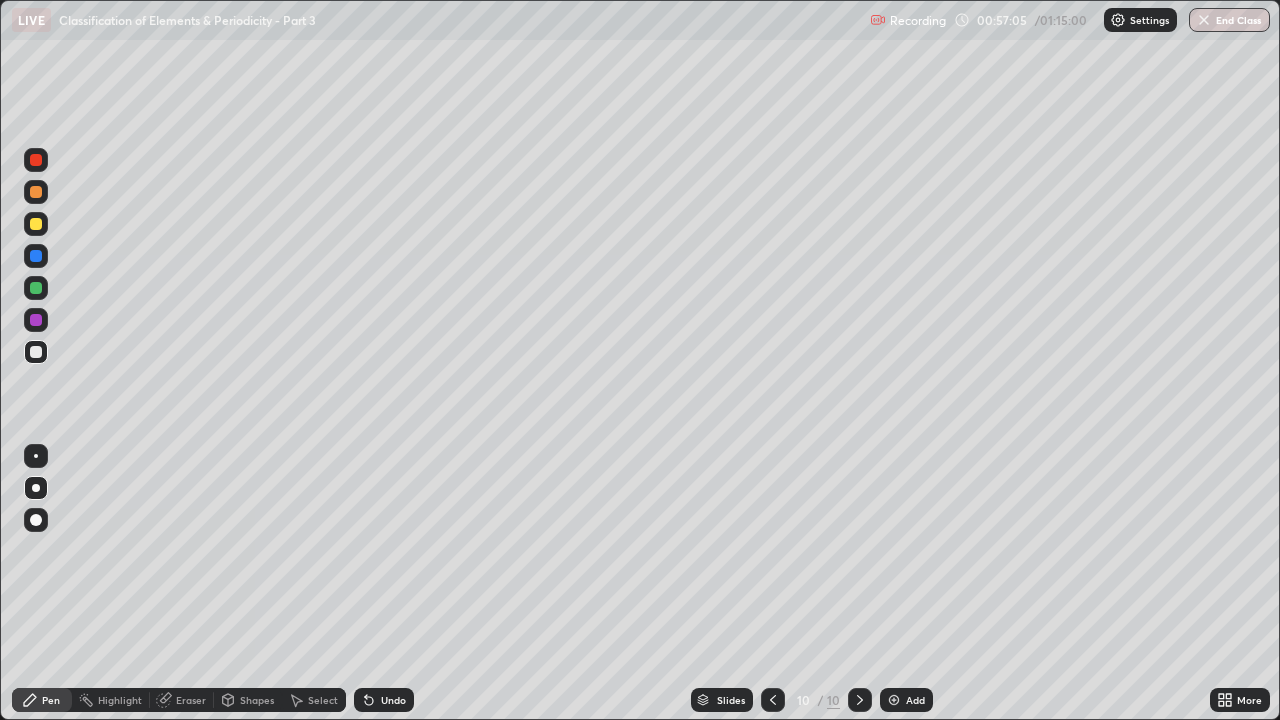click on "Undo" at bounding box center [393, 700] 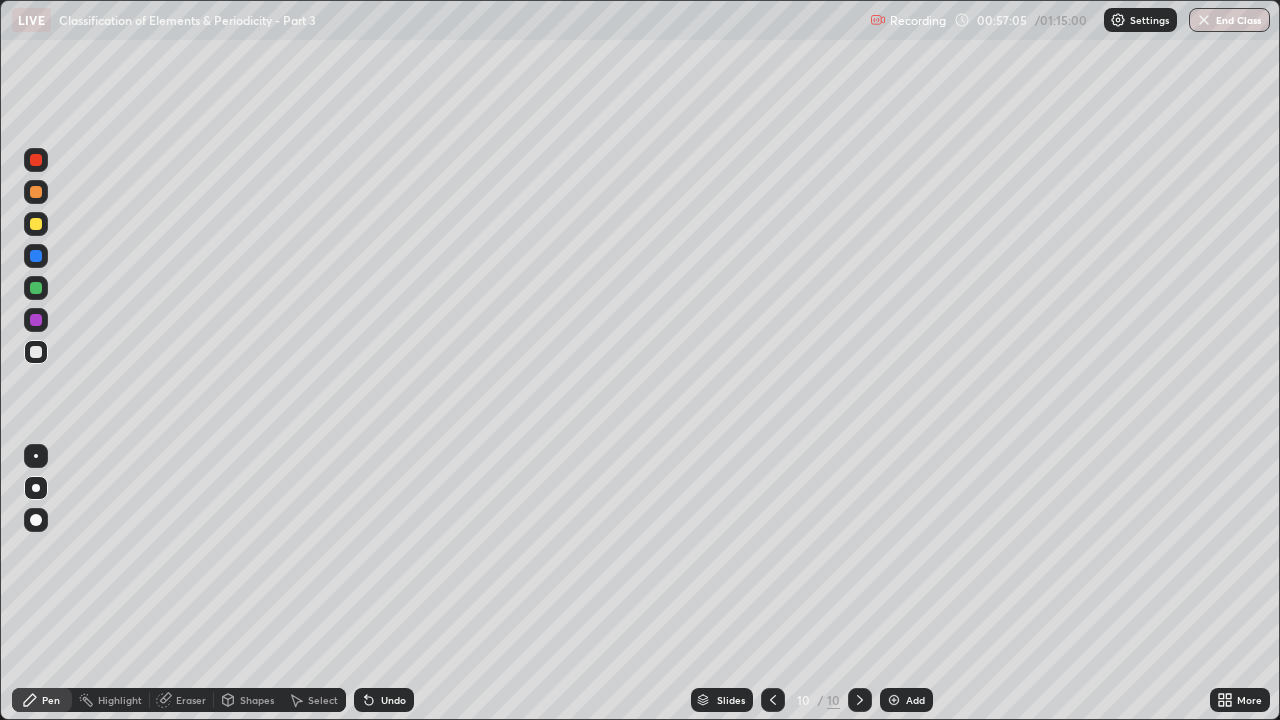 click on "Undo" at bounding box center [393, 700] 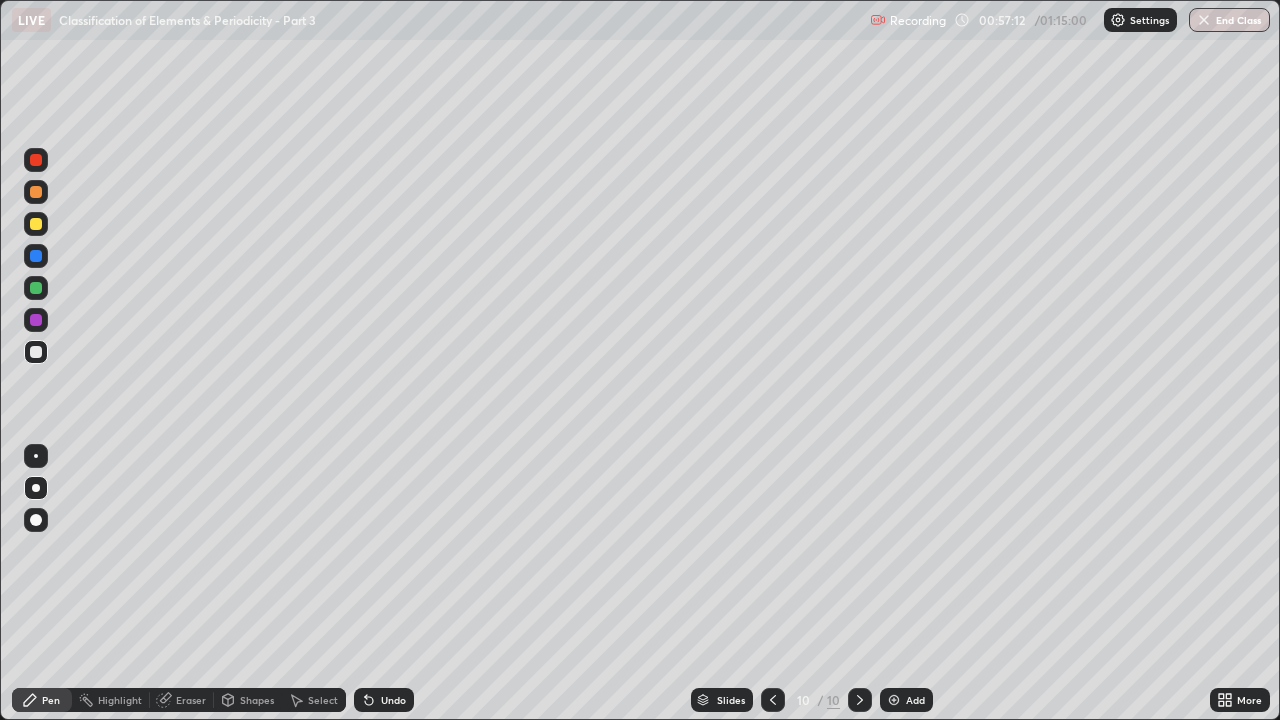 click on "Undo" at bounding box center (384, 700) 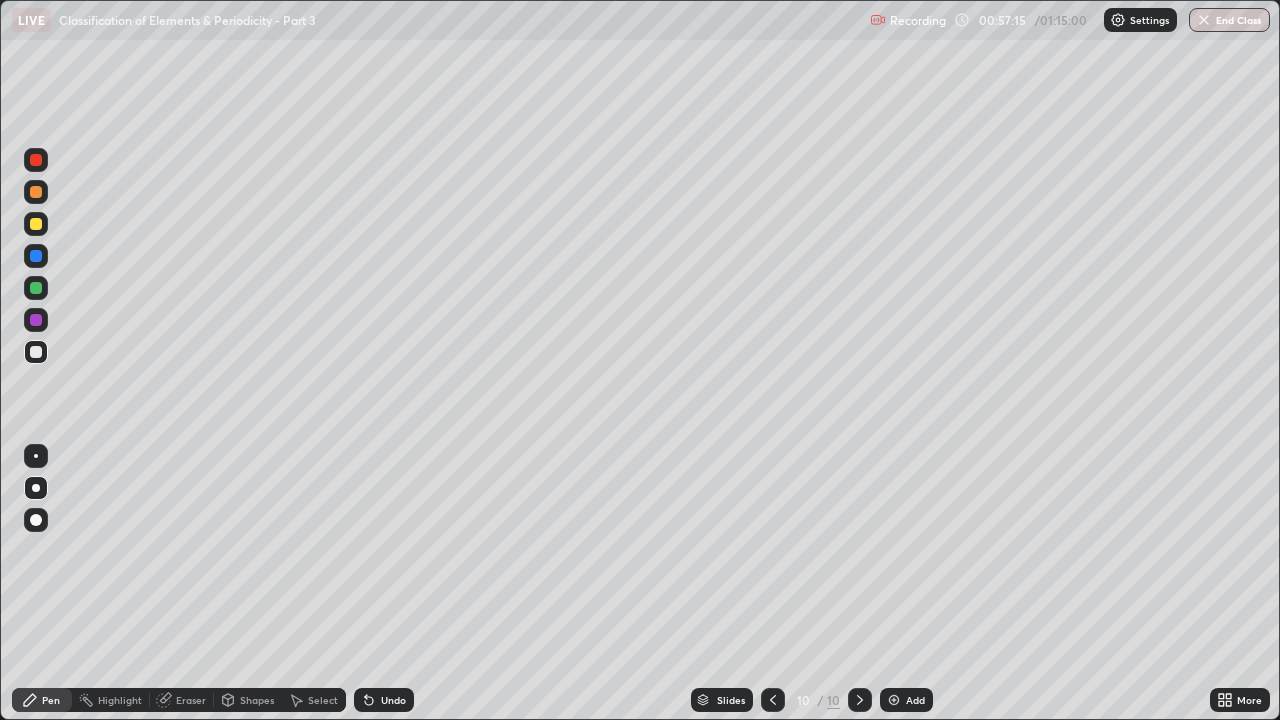 click on "Undo" at bounding box center (393, 700) 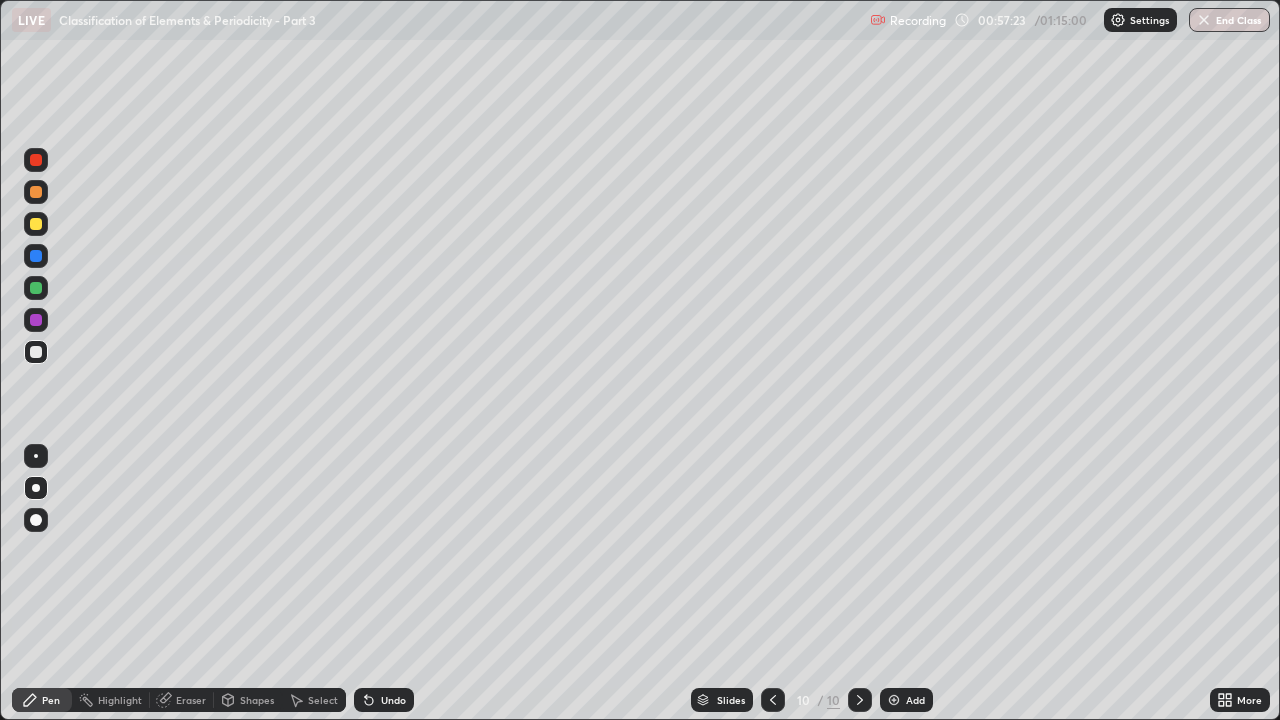 click at bounding box center (36, 160) 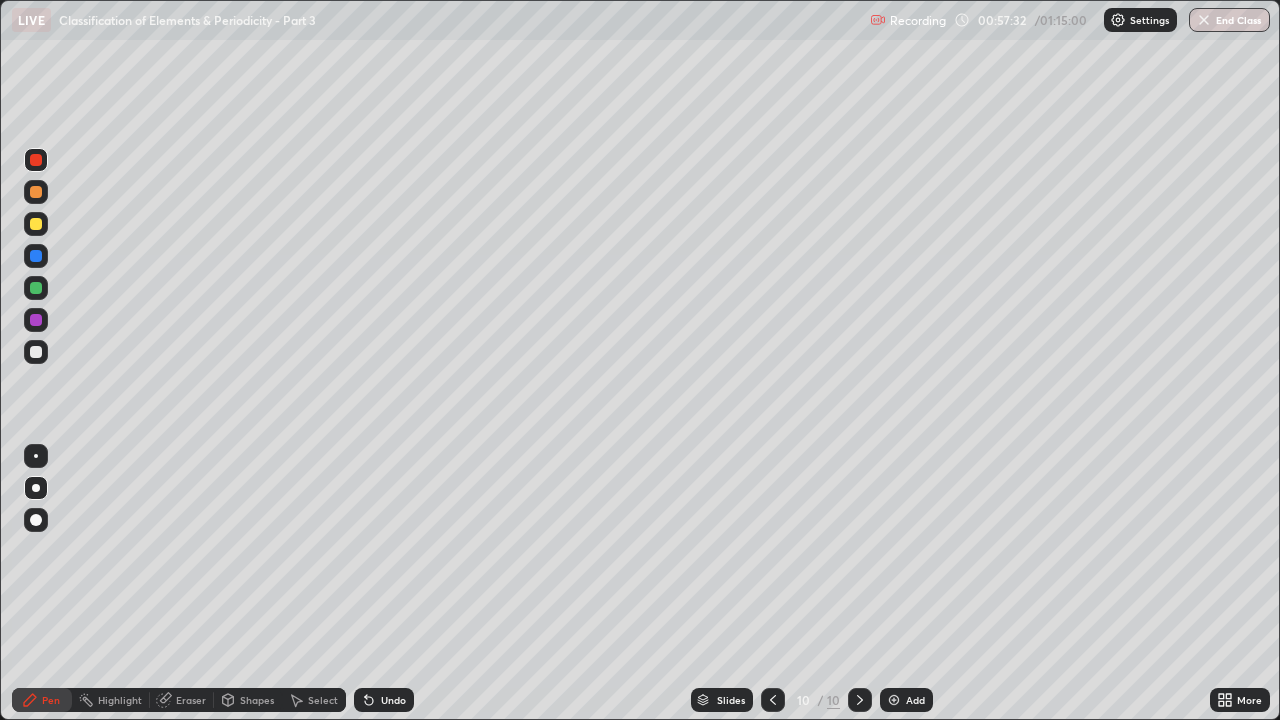 click on "Undo" at bounding box center [384, 700] 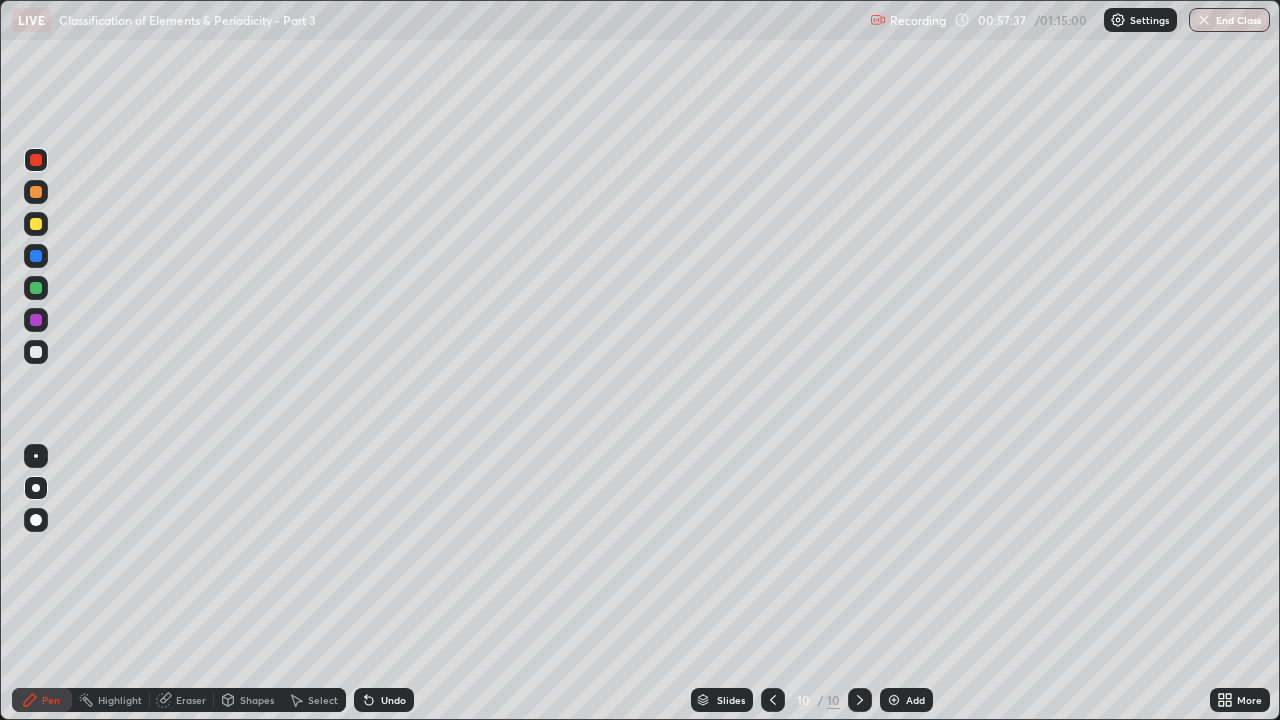 click 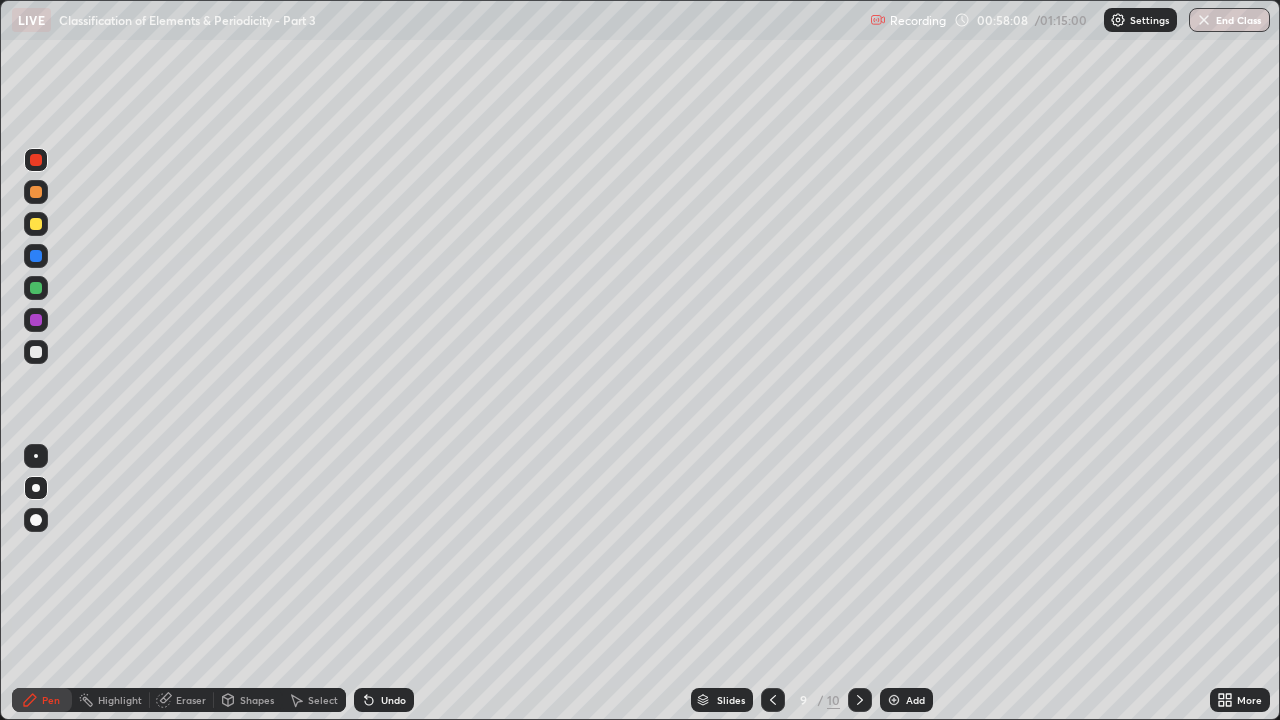 click 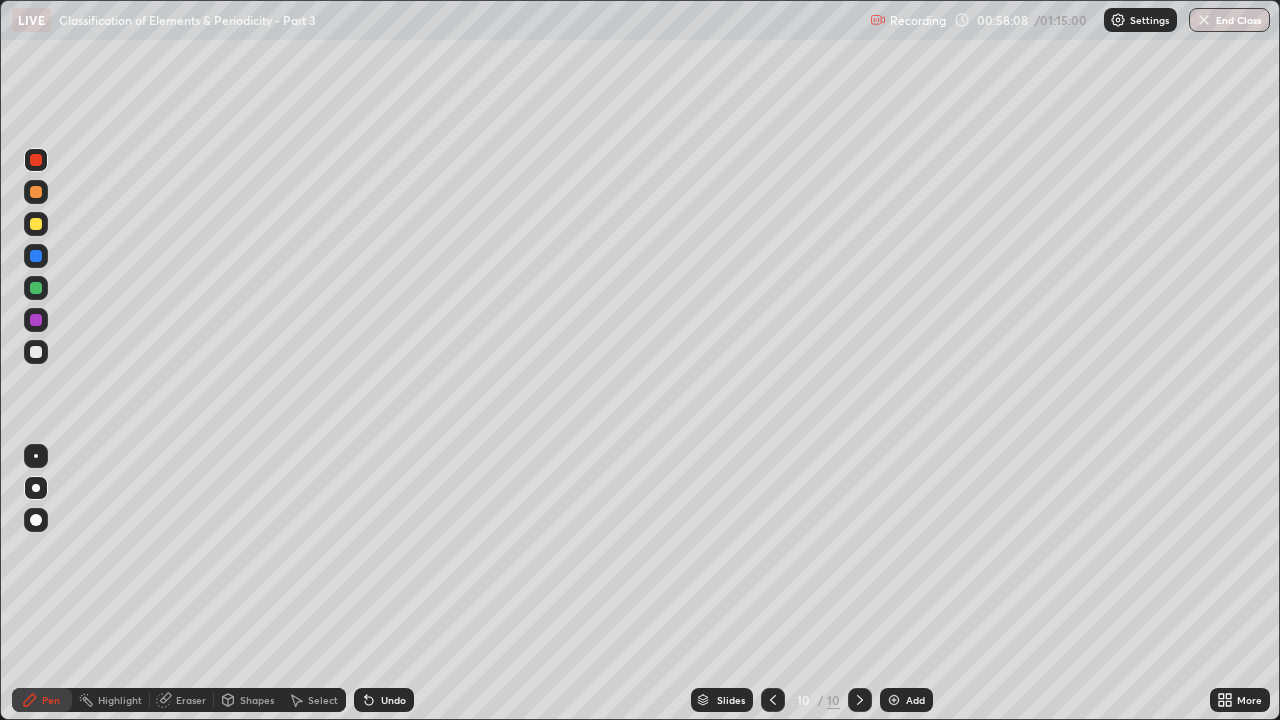 click 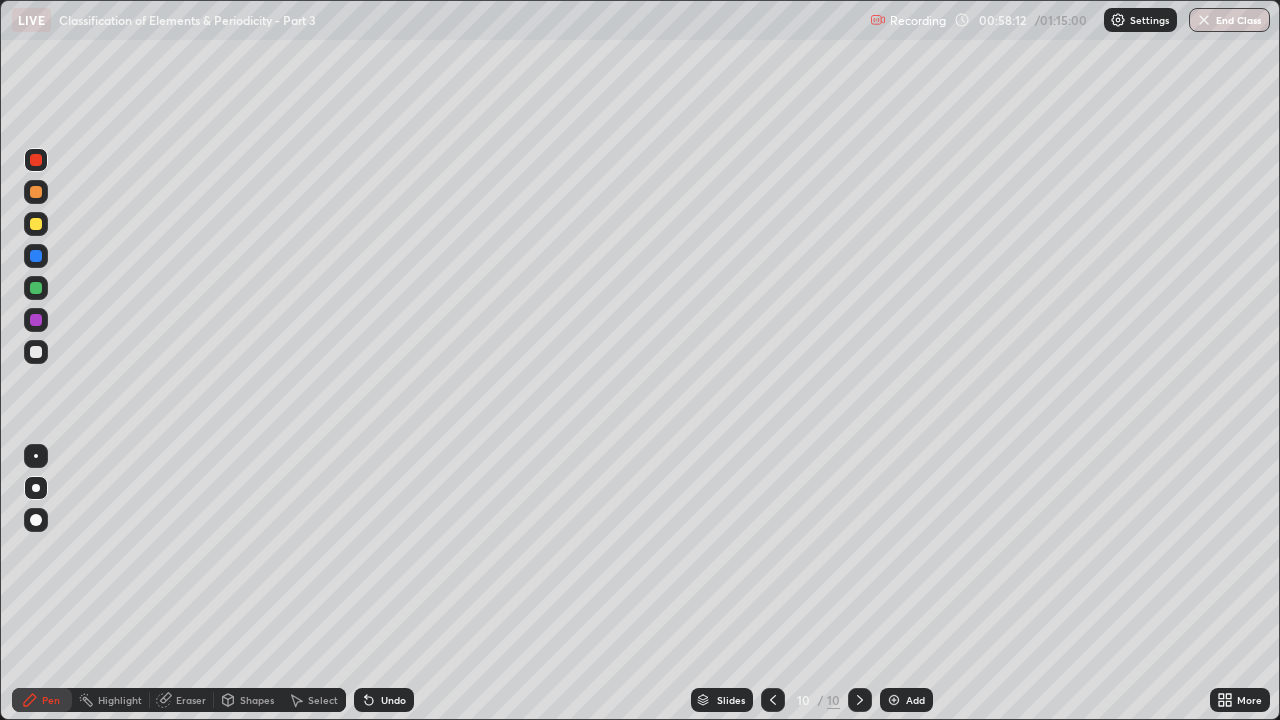 click on "Undo" at bounding box center [393, 700] 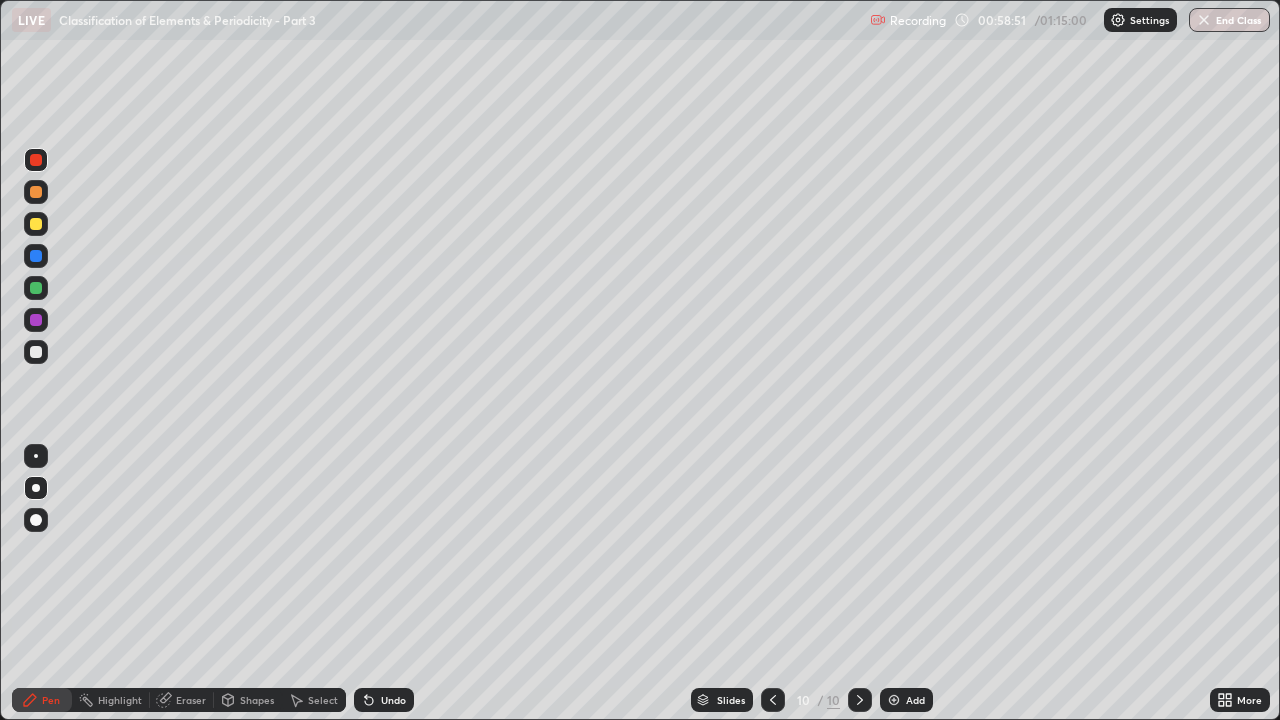click 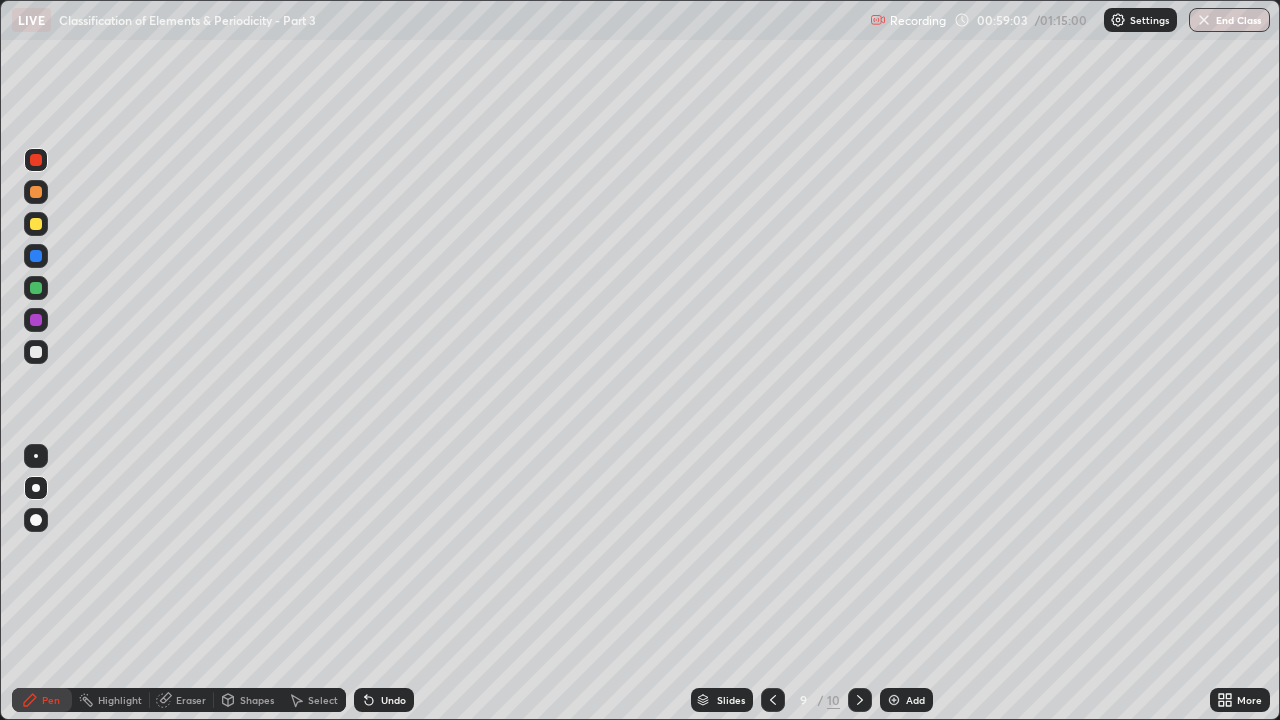 click 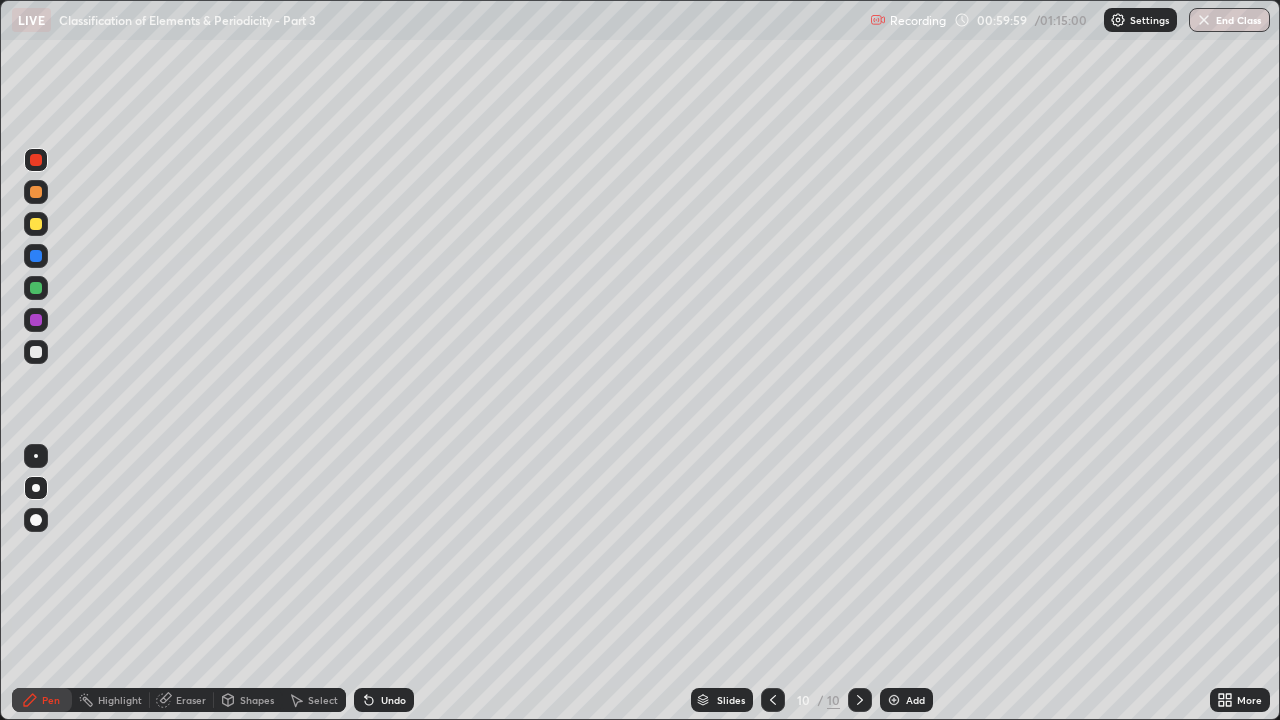 click at bounding box center (36, 224) 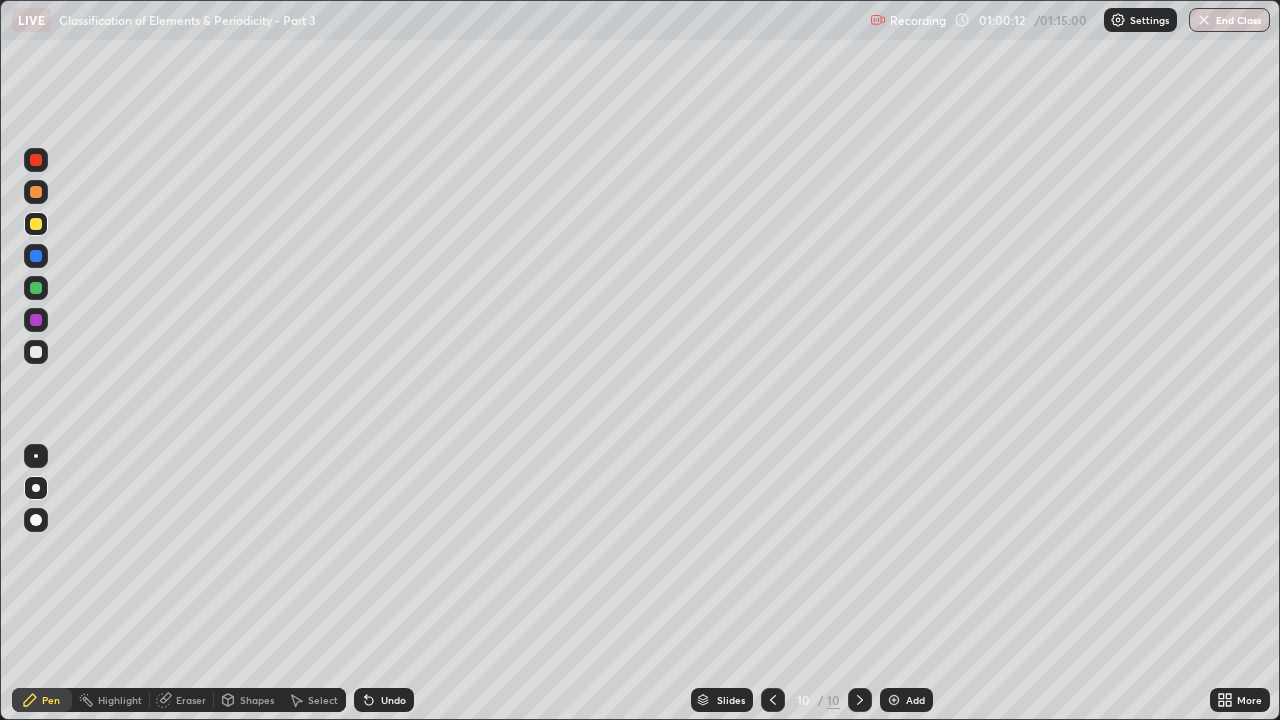 click on "Undo" at bounding box center [393, 700] 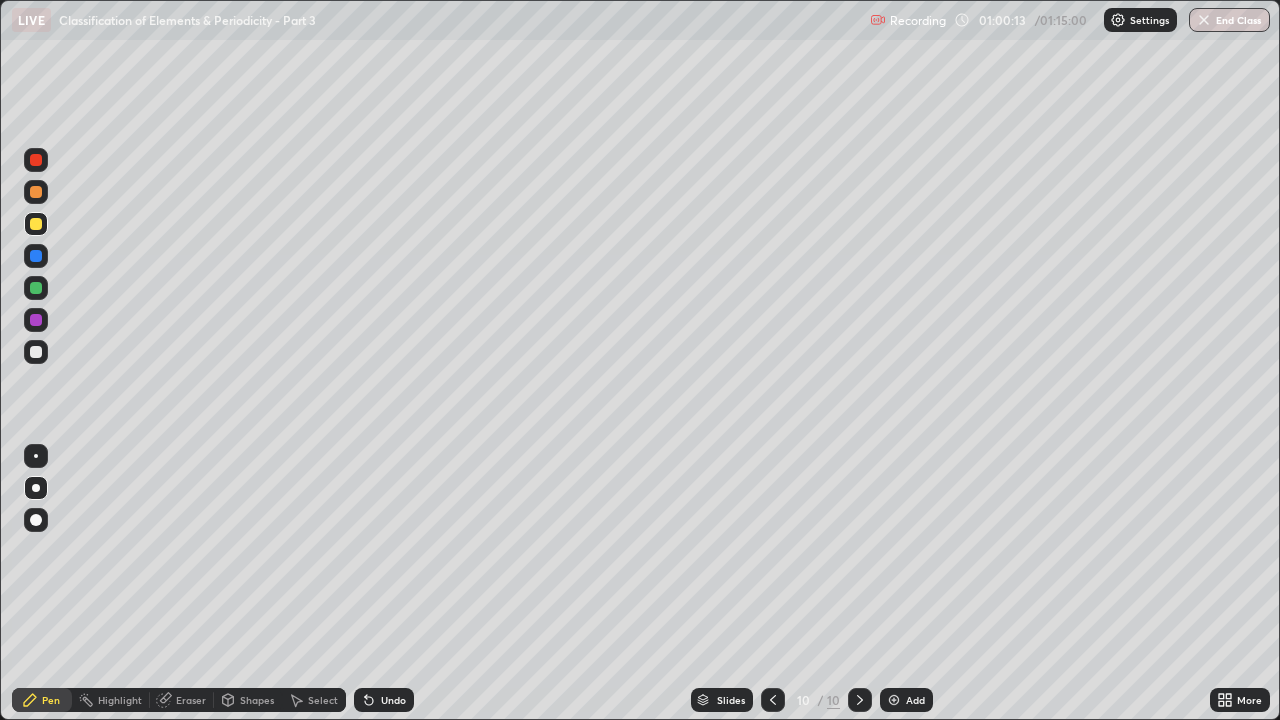 click on "Eraser" at bounding box center [191, 700] 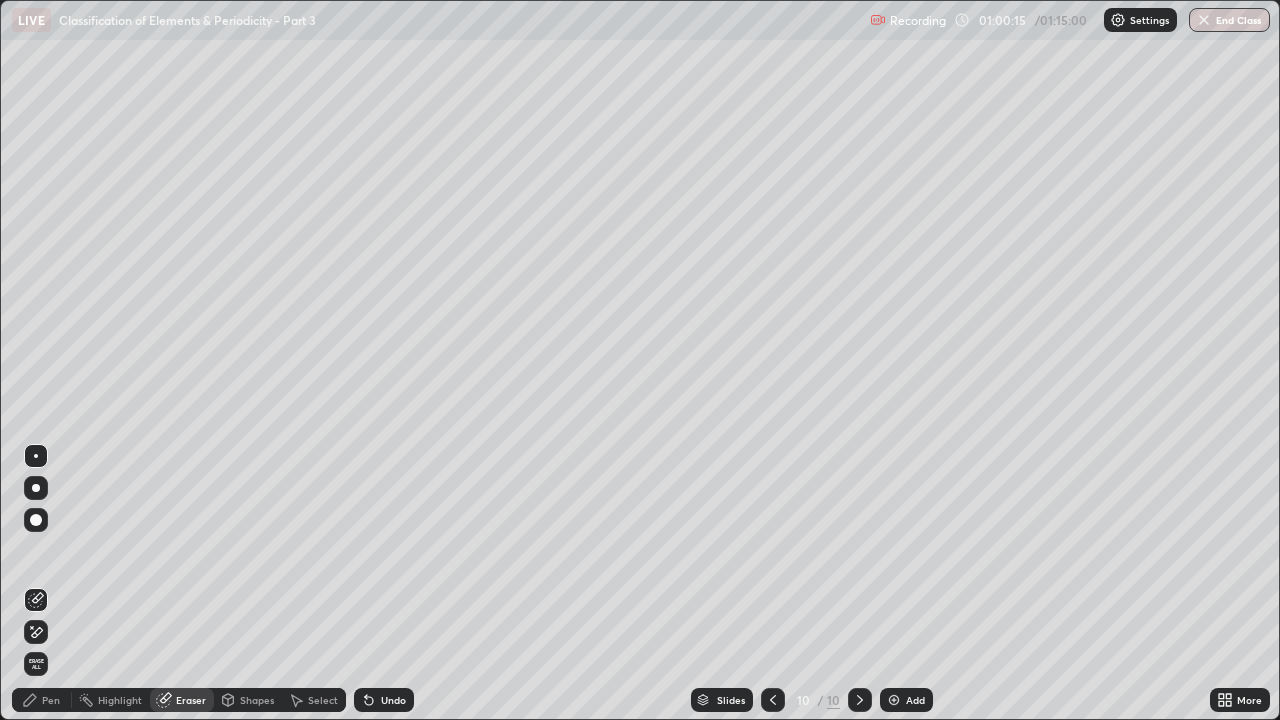 click 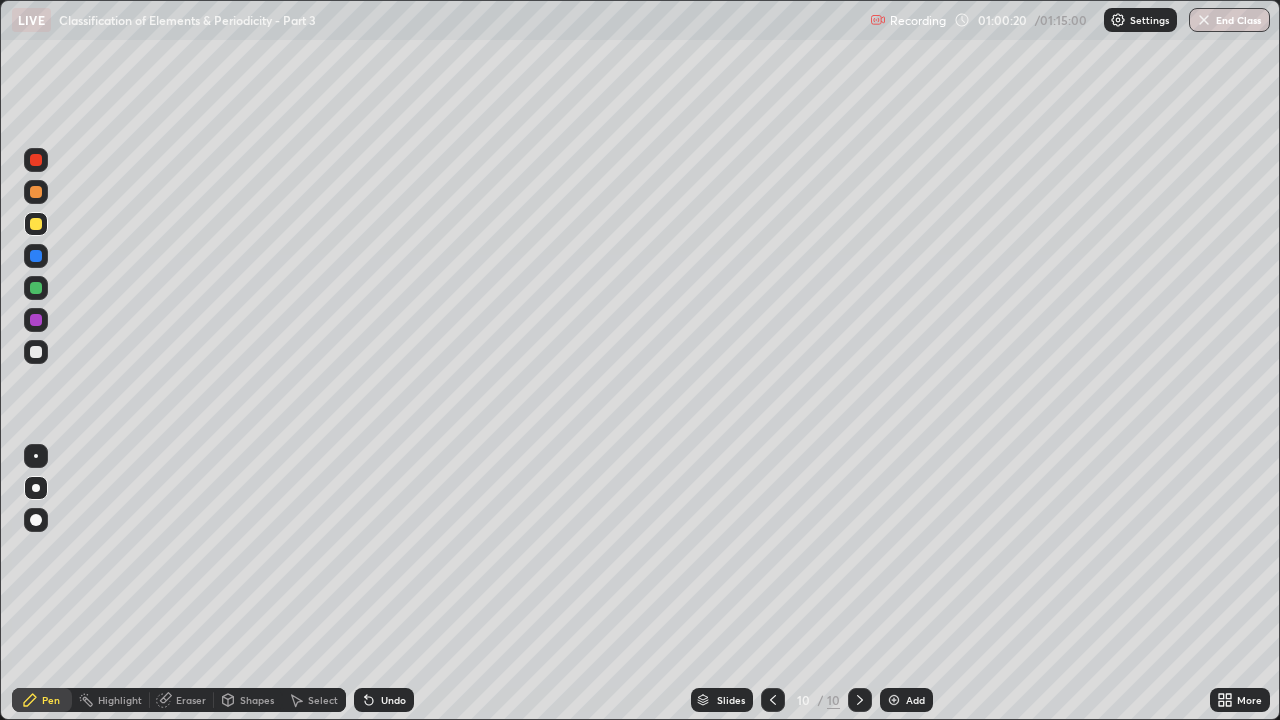 click at bounding box center [36, 256] 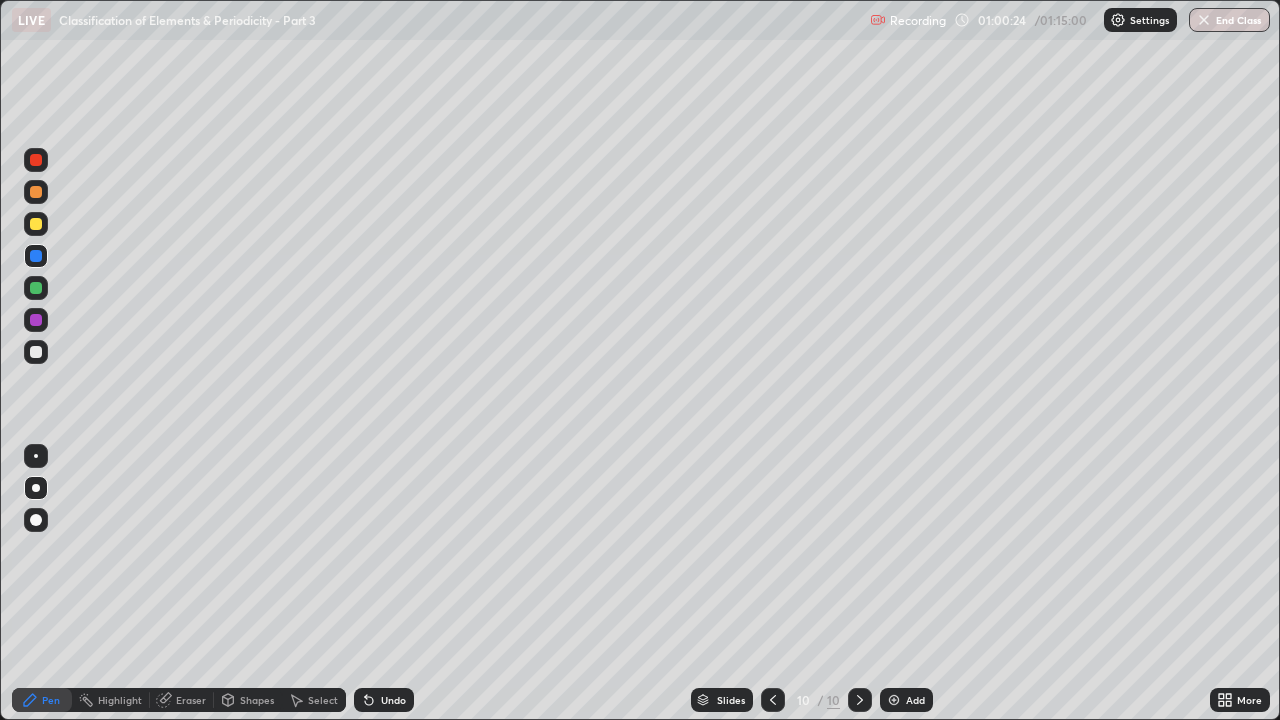 click on "Undo" at bounding box center (393, 700) 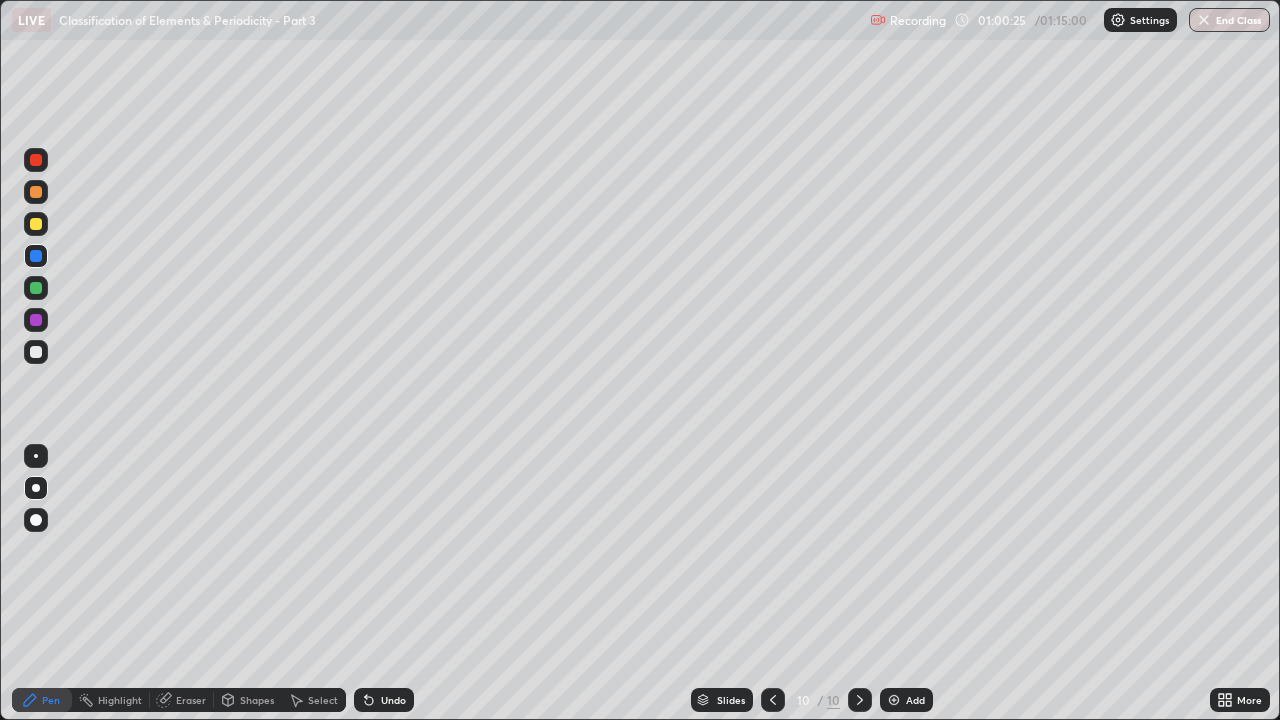 click on "Undo" at bounding box center (384, 700) 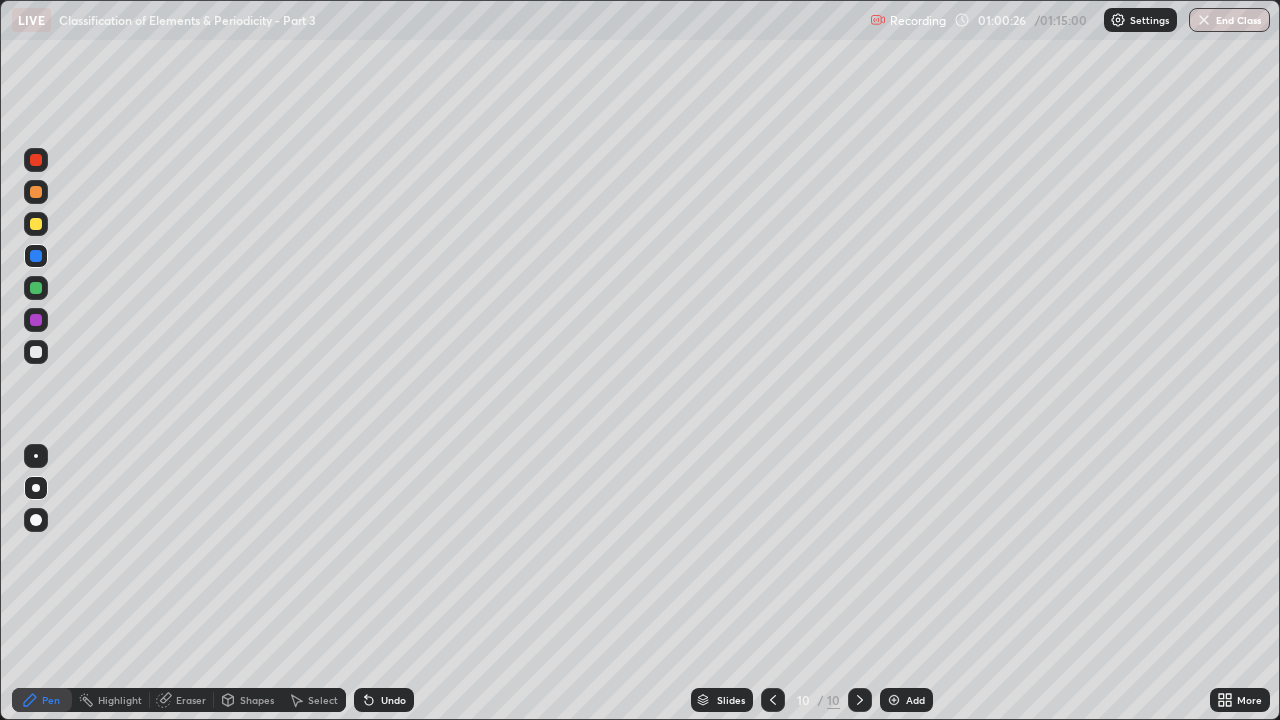click on "Undo" at bounding box center [384, 700] 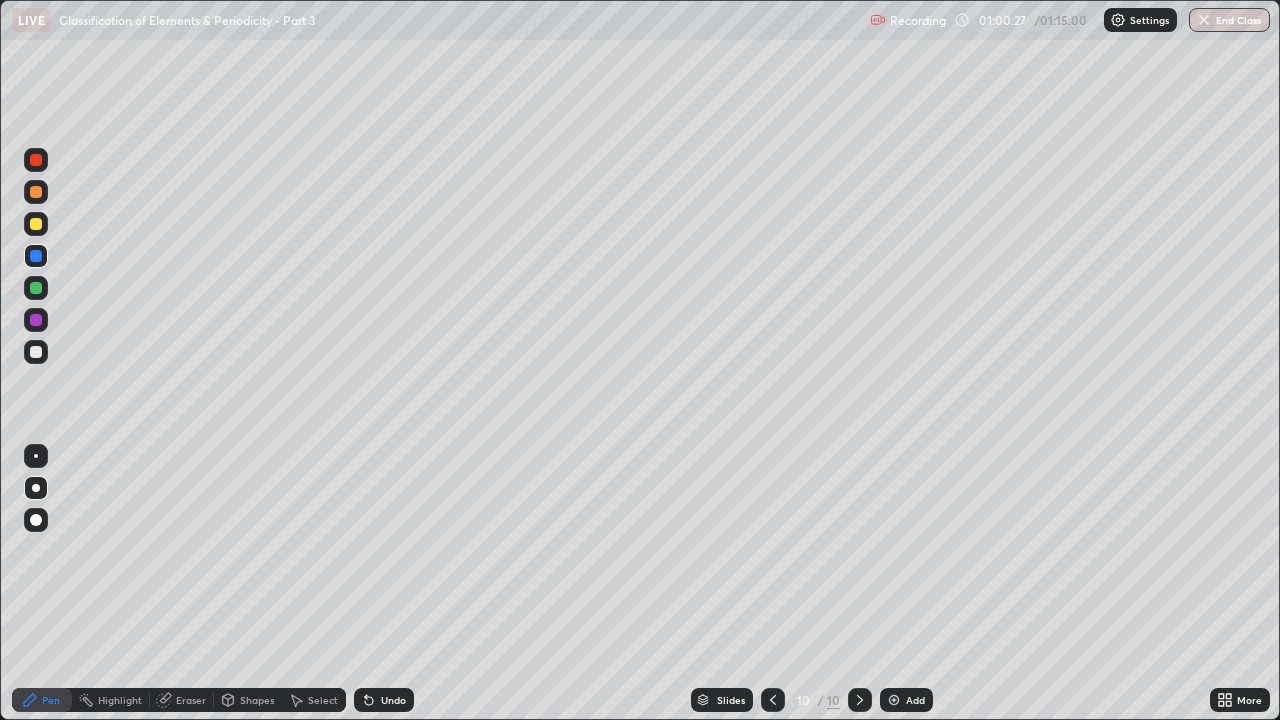 click on "Undo" at bounding box center (393, 700) 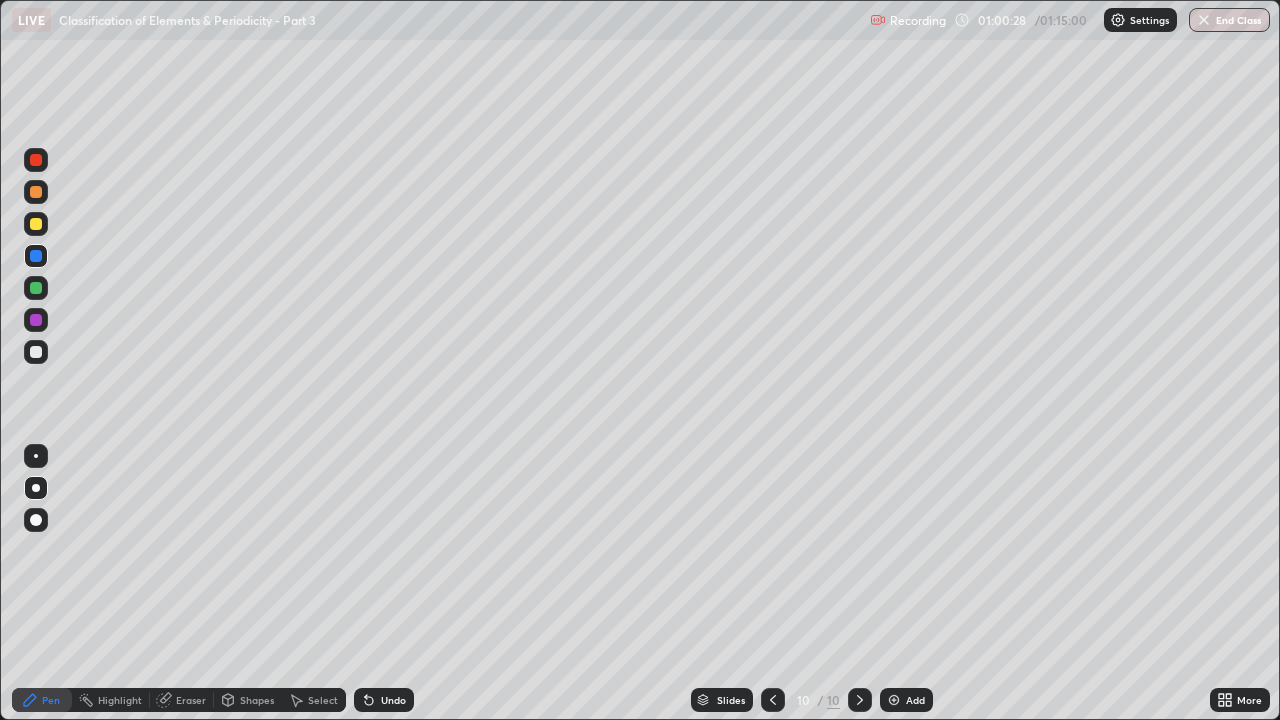 click on "Undo" at bounding box center [393, 700] 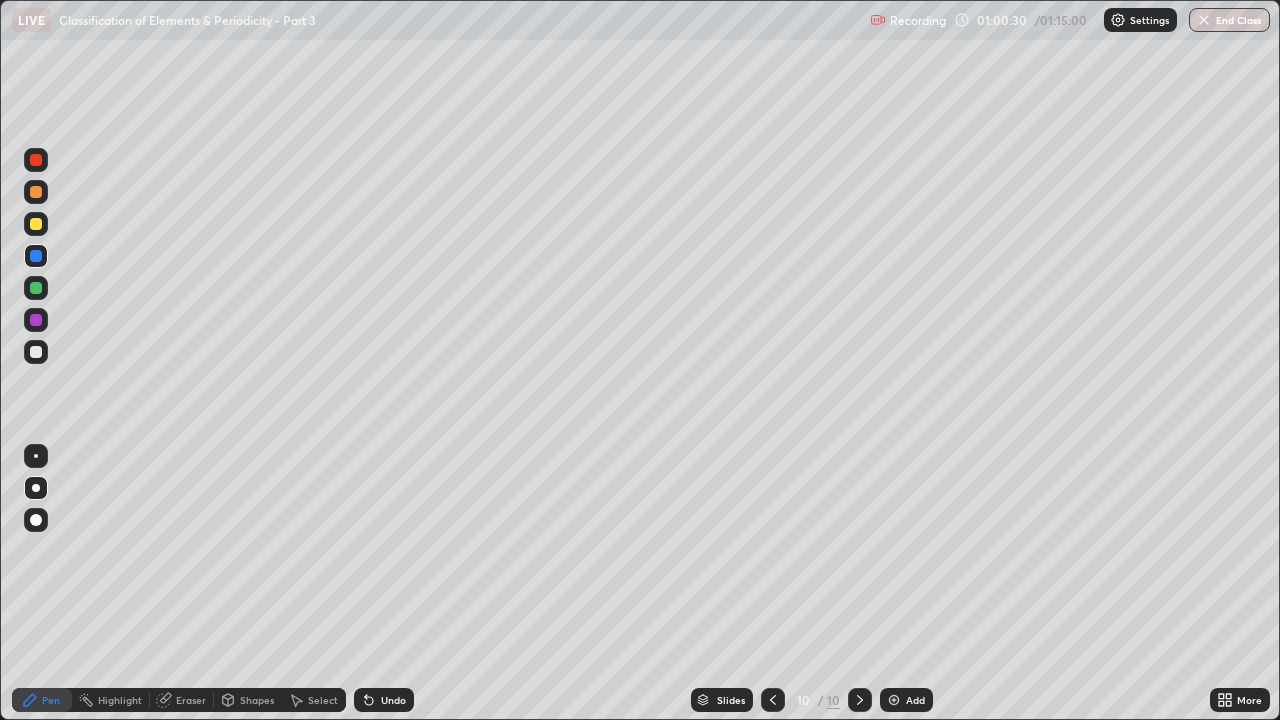 click at bounding box center (36, 224) 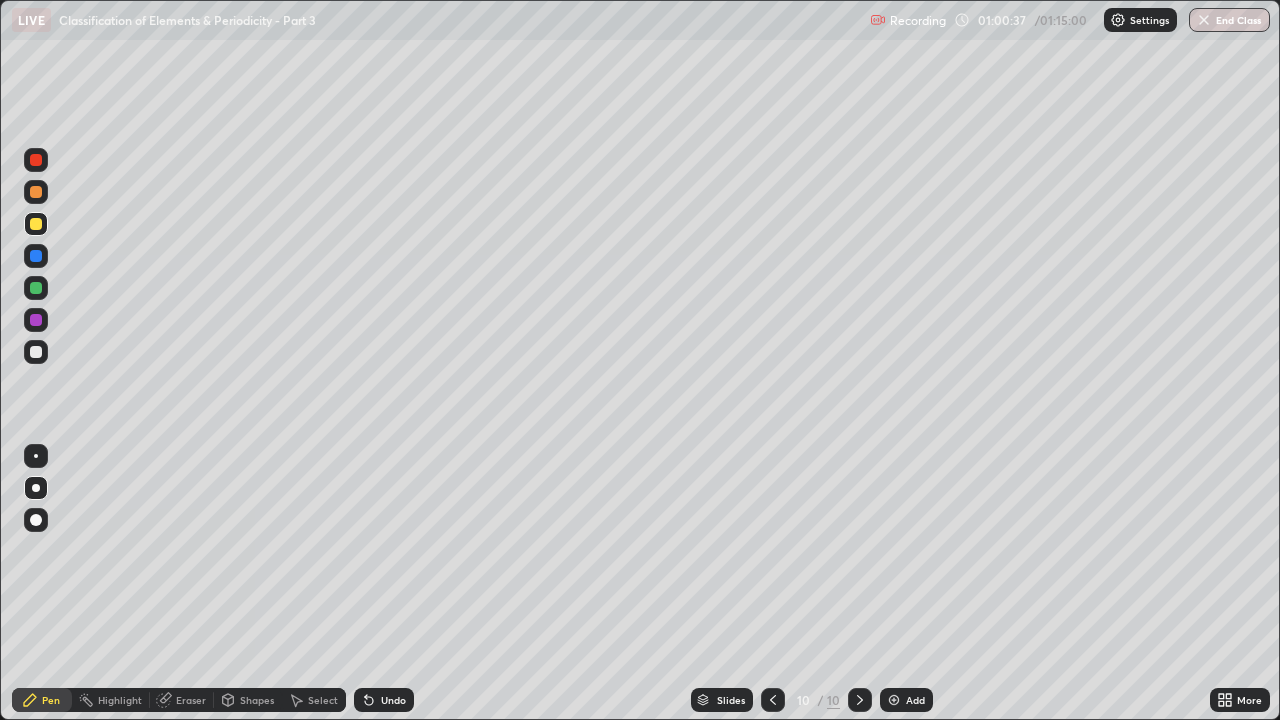 click at bounding box center (36, 352) 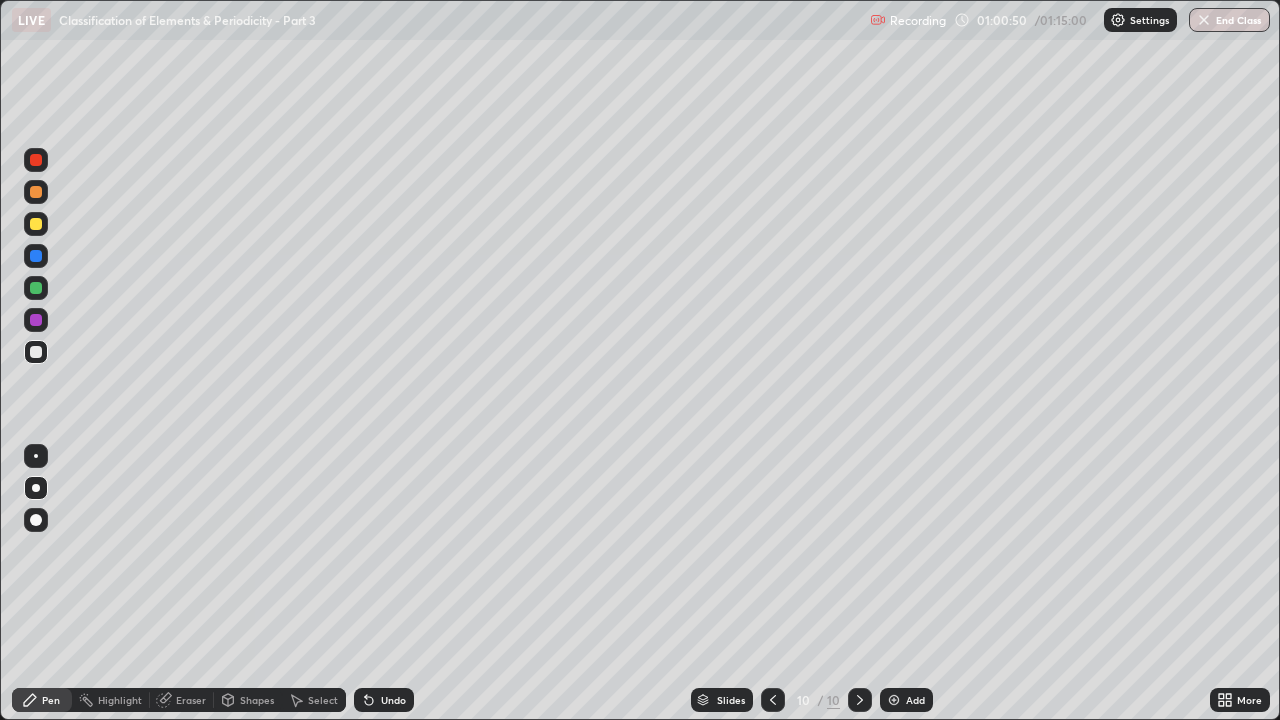 click on "Eraser" at bounding box center [182, 700] 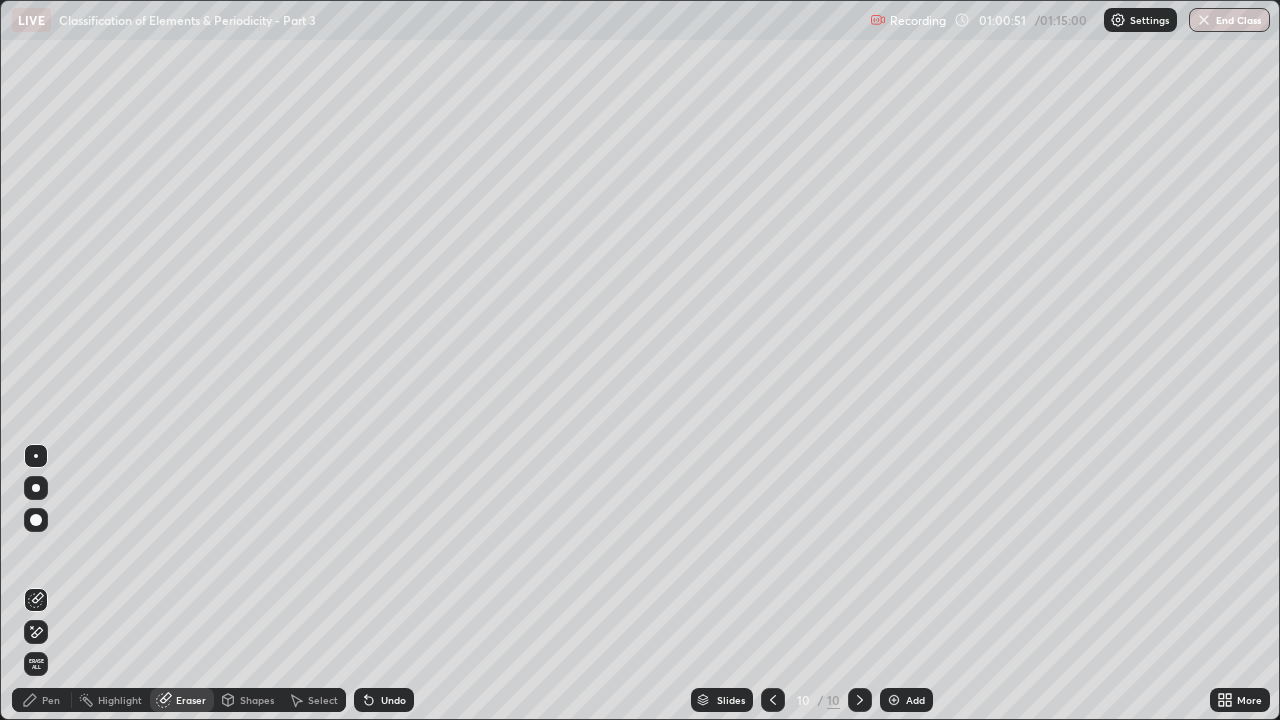 click 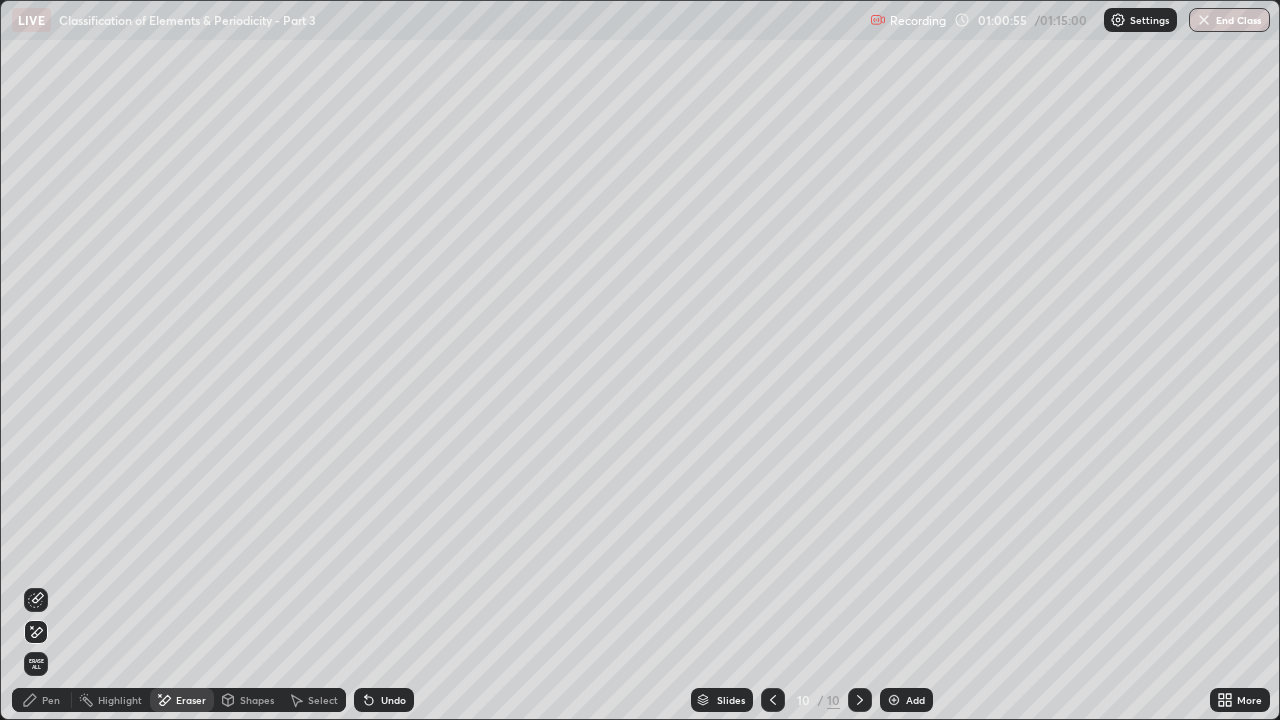 click on "Pen" at bounding box center (42, 700) 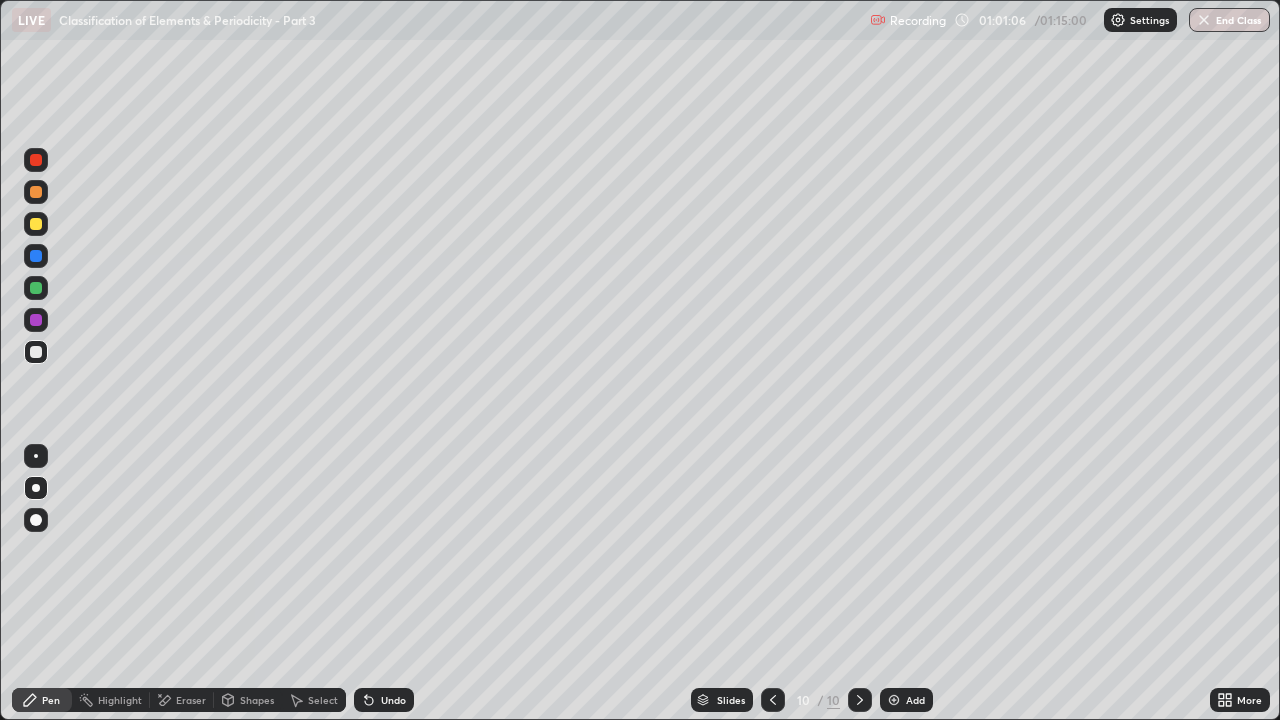 click at bounding box center (36, 224) 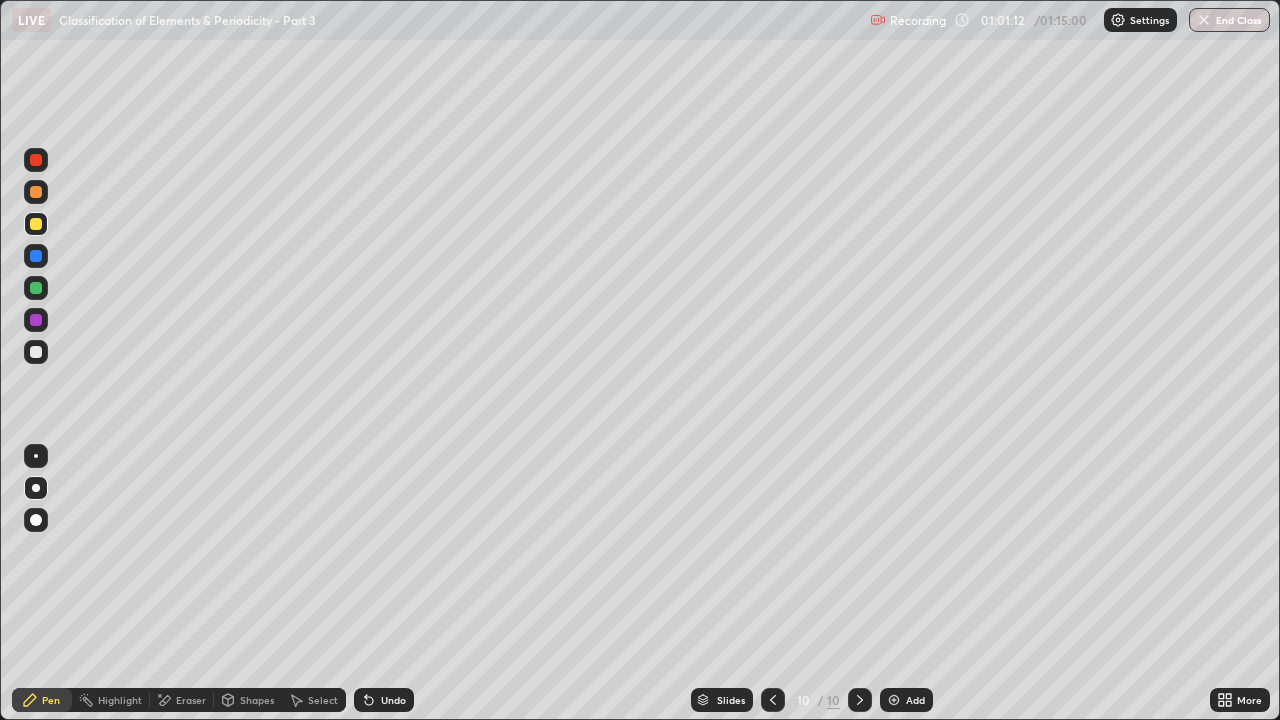 click at bounding box center [36, 352] 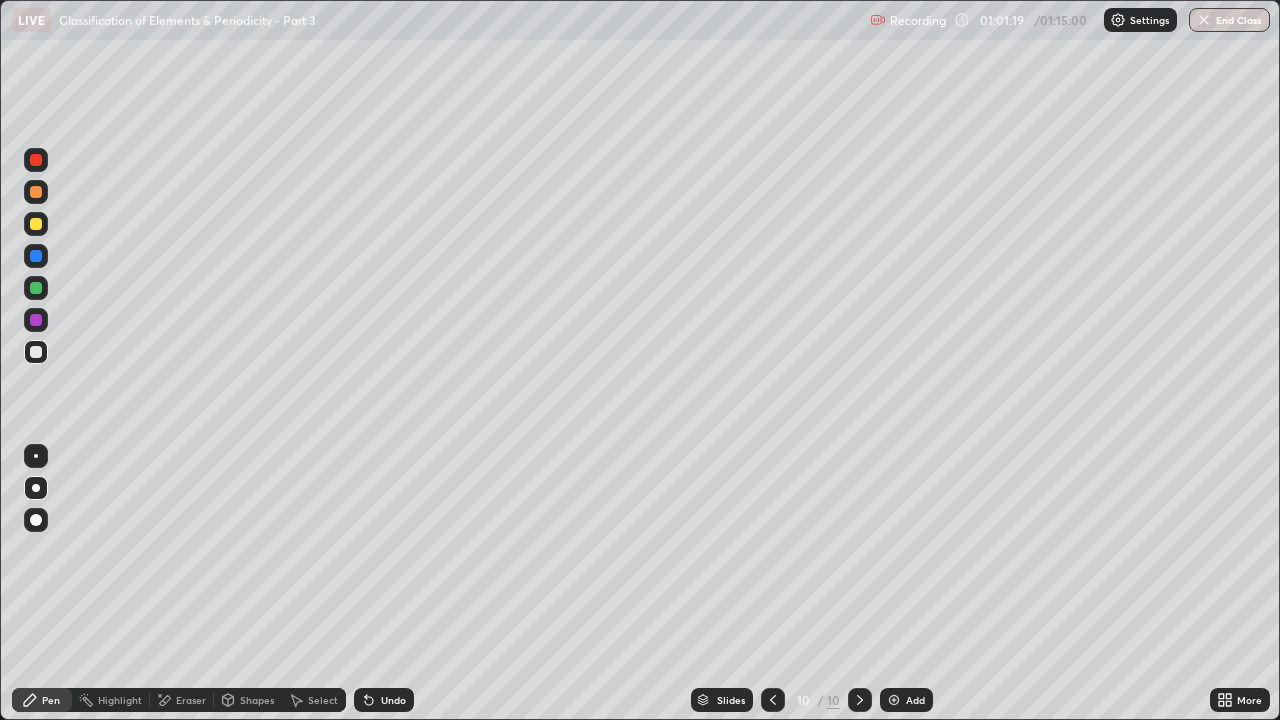 click 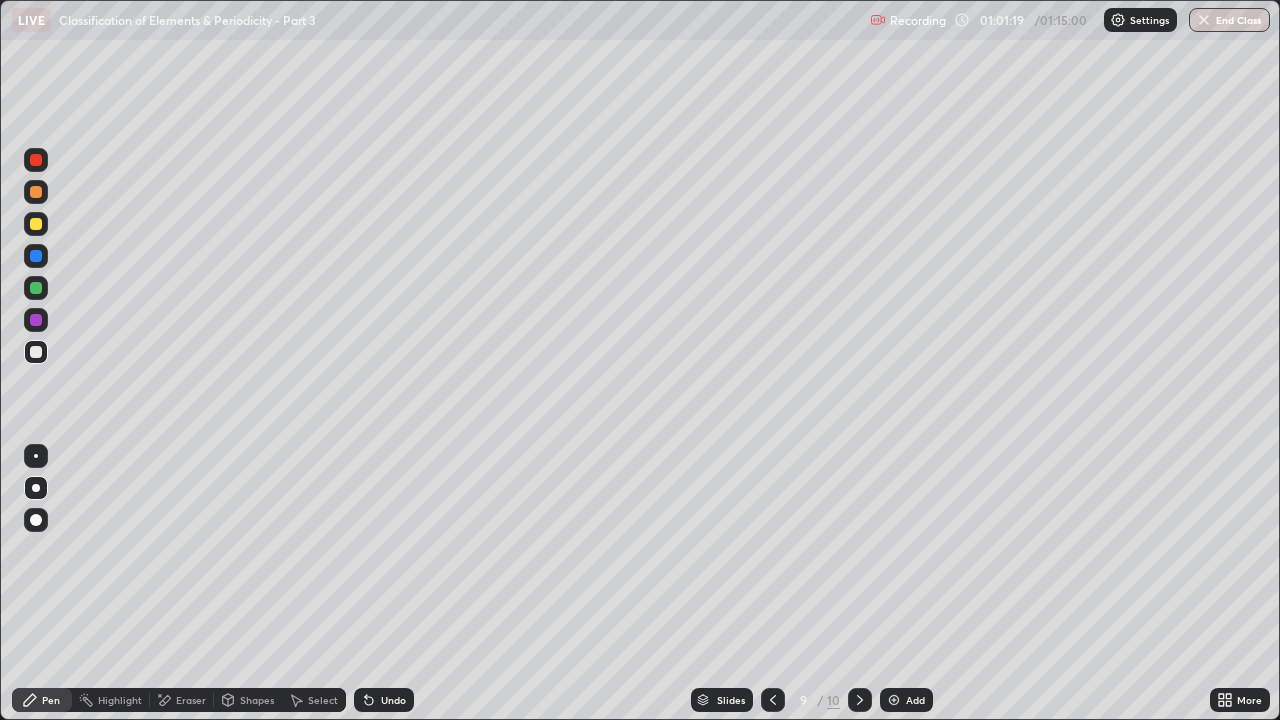 click 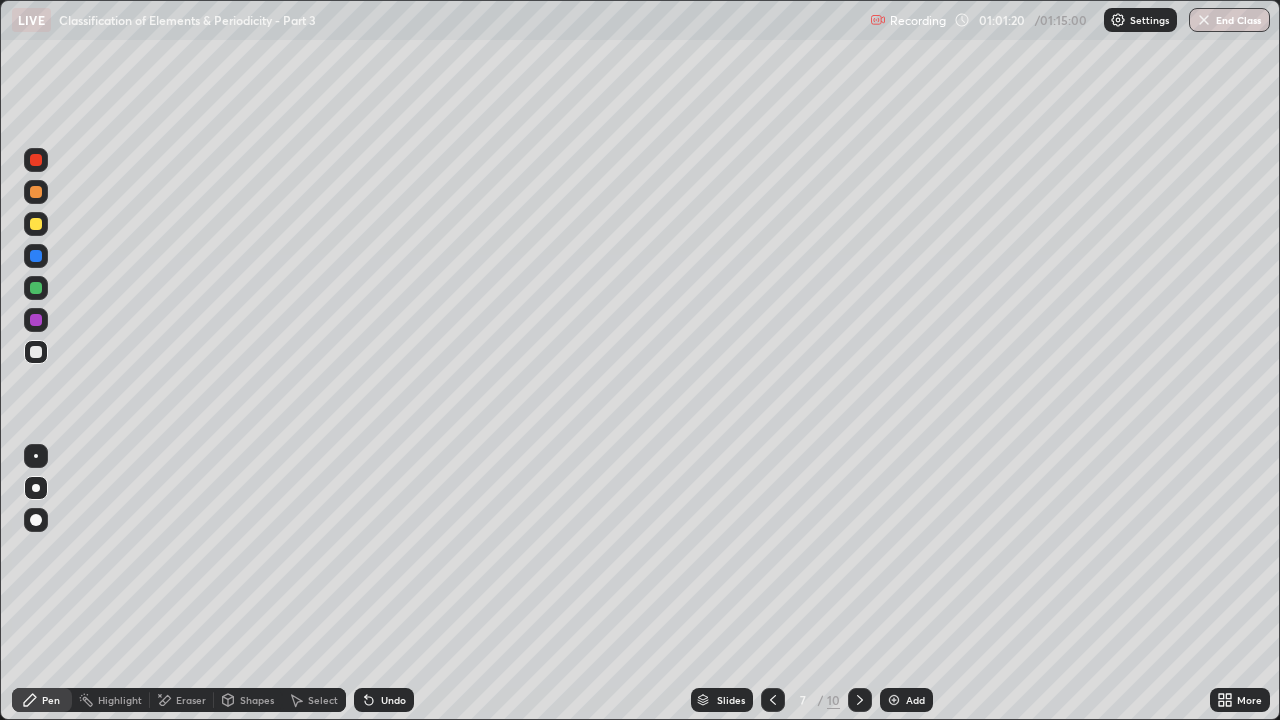 click 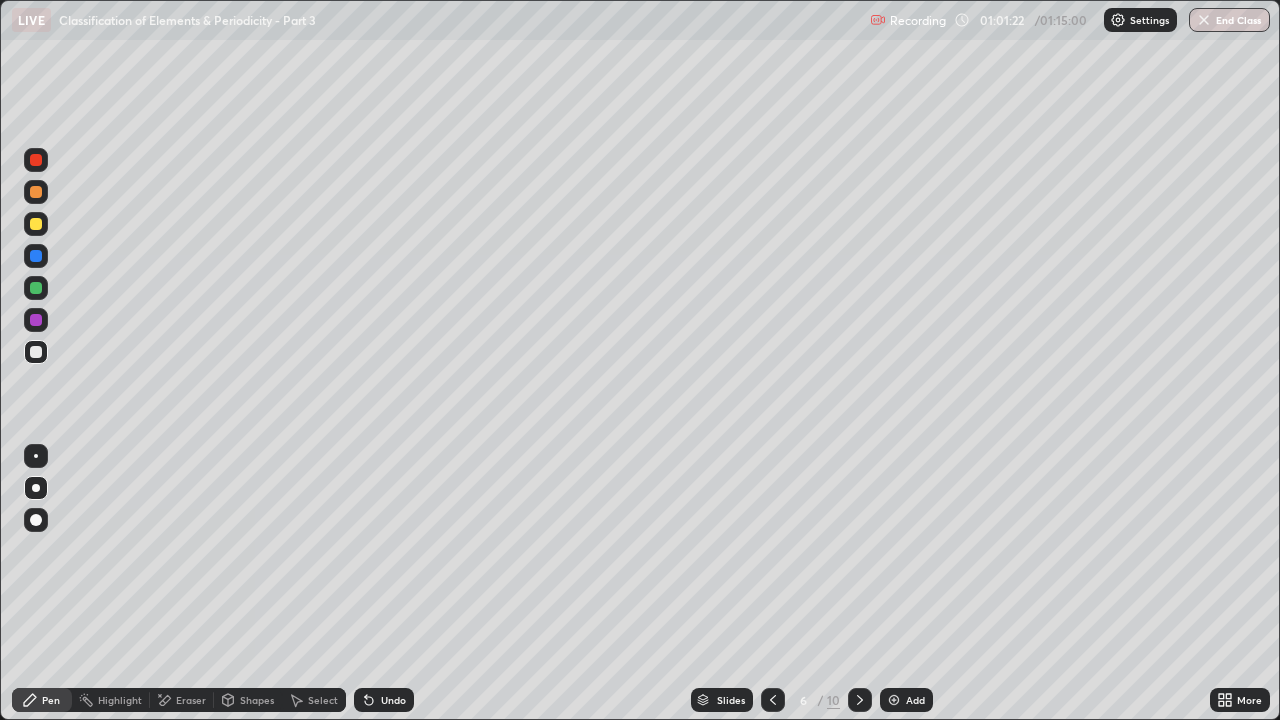 click 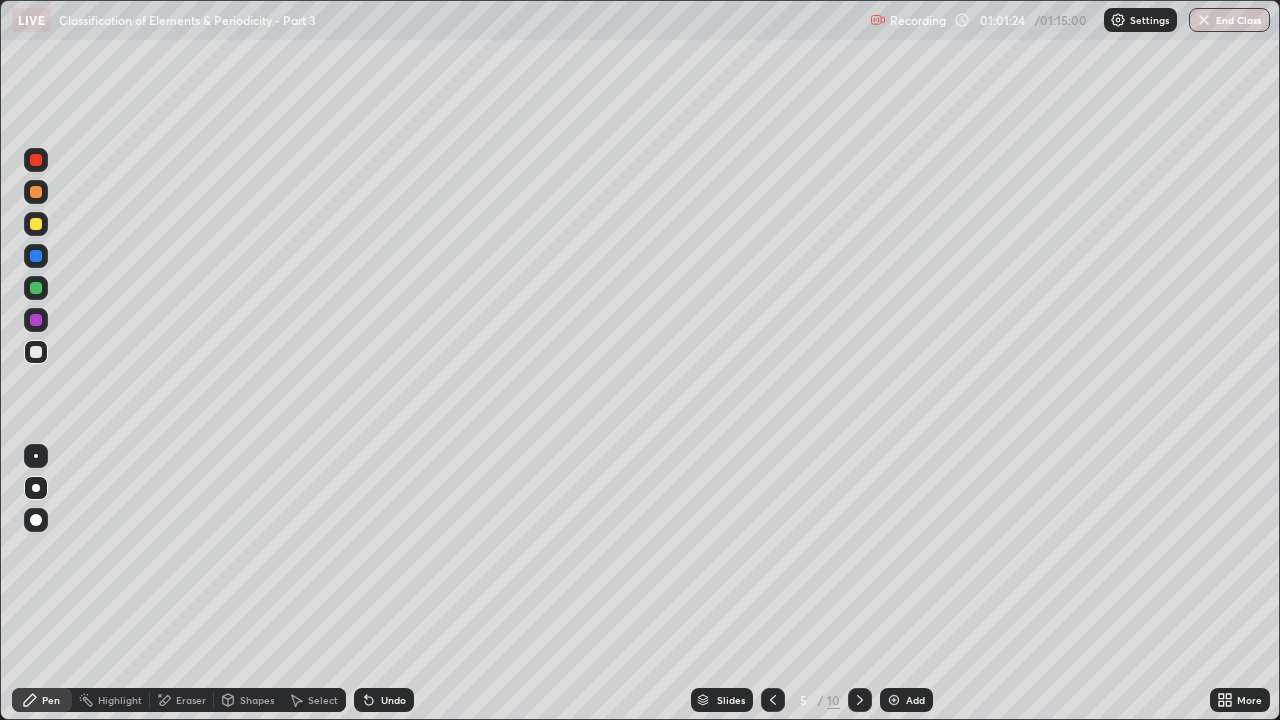 click at bounding box center [860, 700] 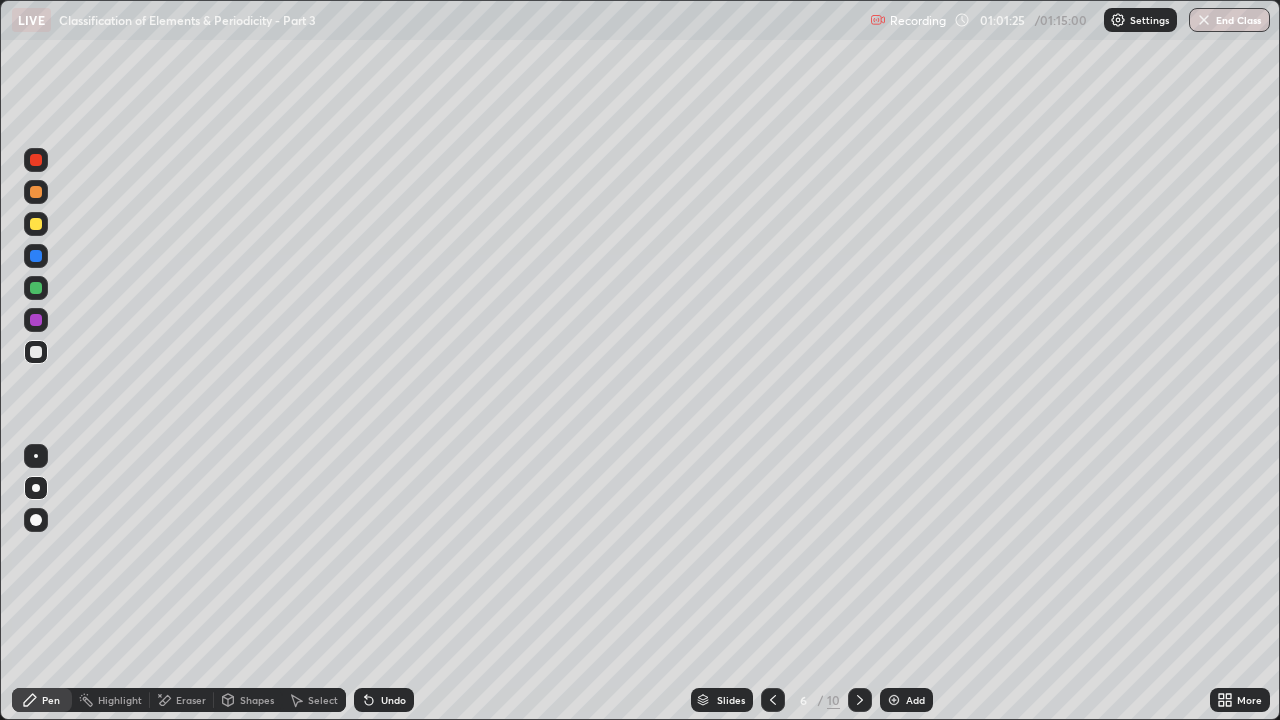 click at bounding box center [860, 700] 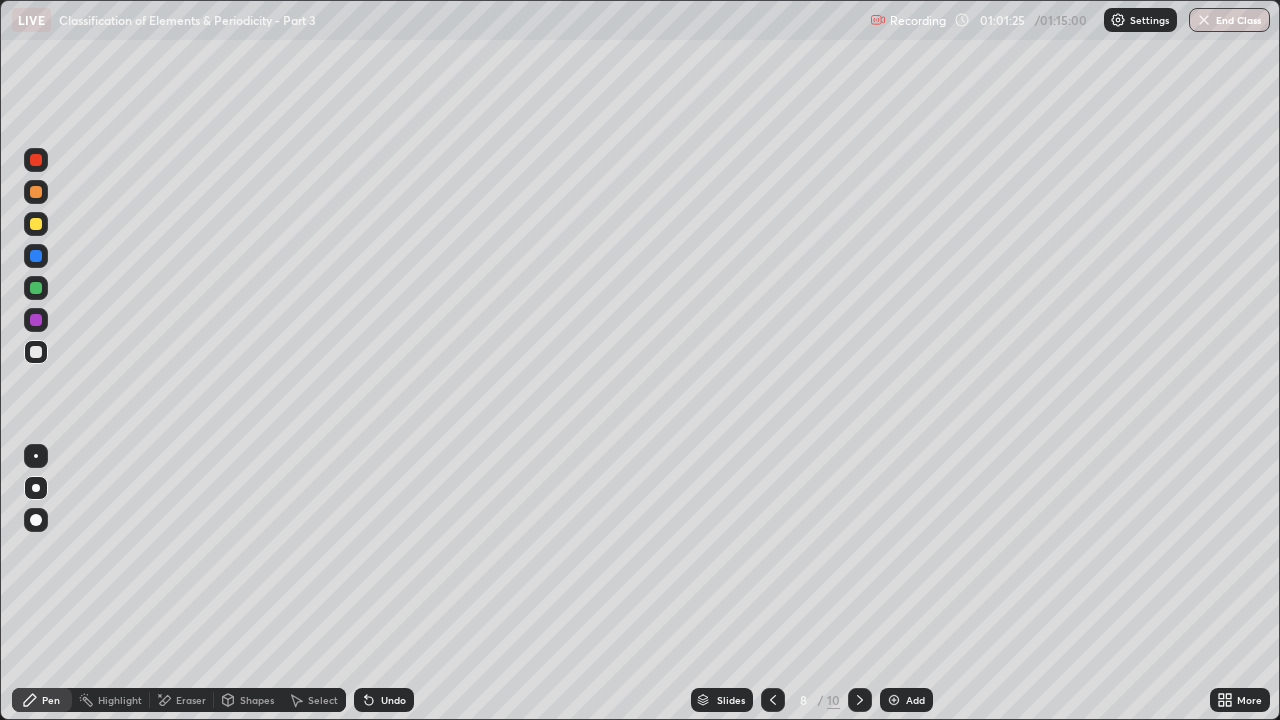 click at bounding box center (860, 700) 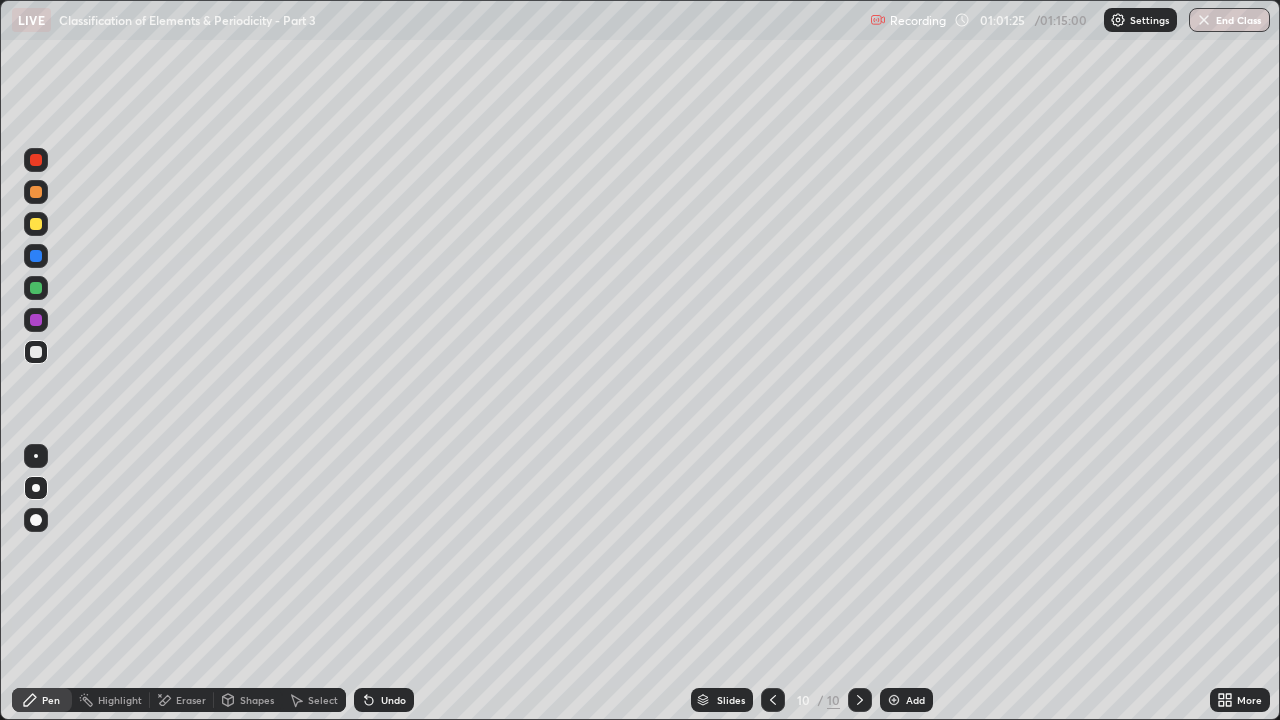 click 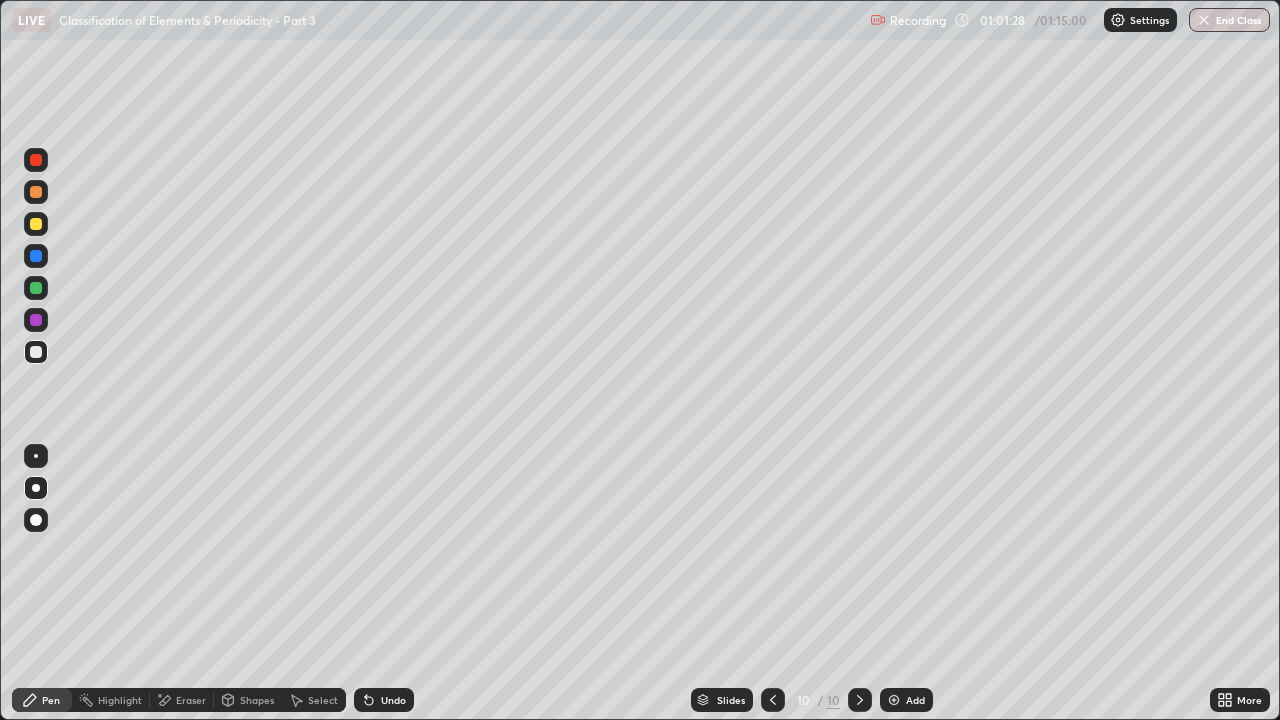 click on "Undo" at bounding box center (393, 700) 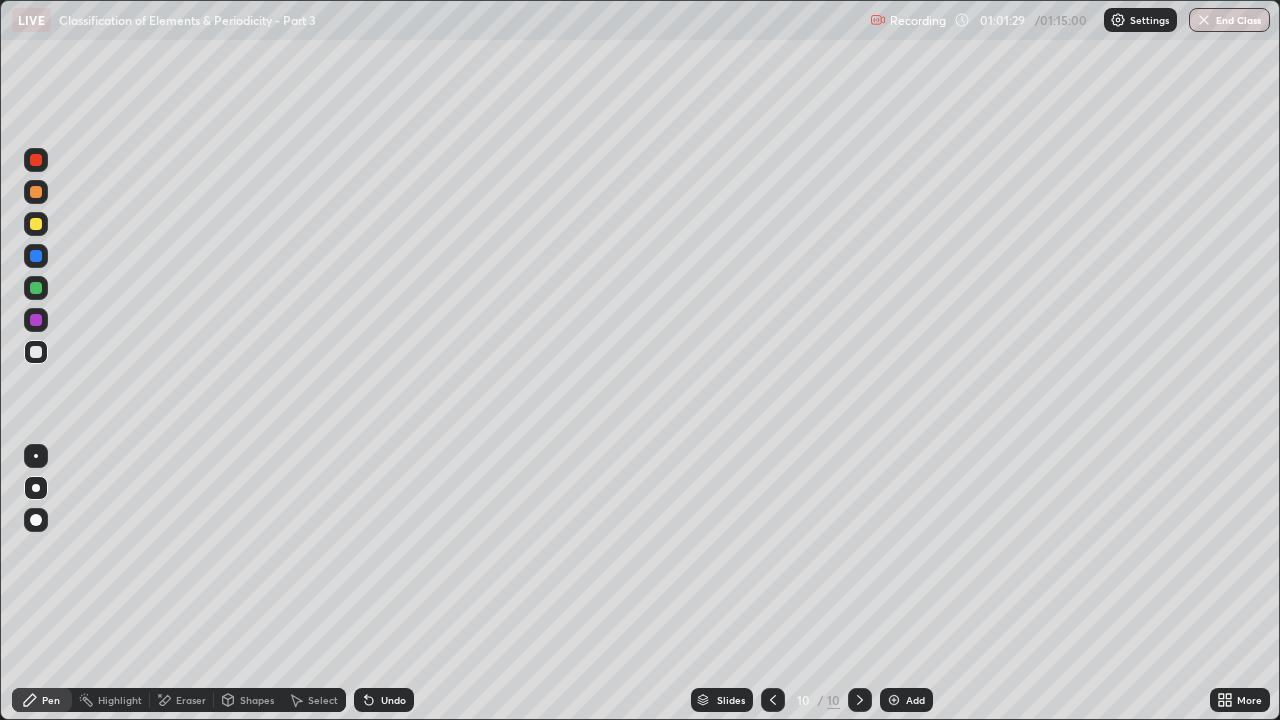 click on "Undo" at bounding box center (384, 700) 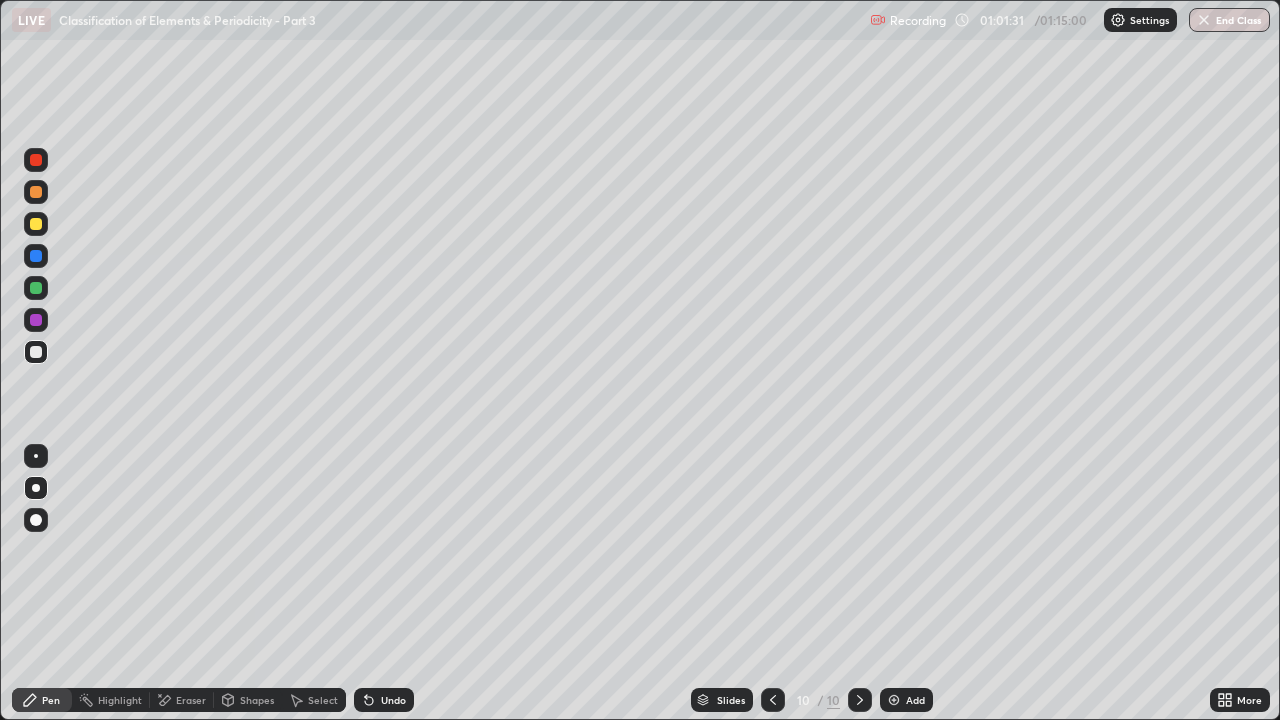 click at bounding box center (773, 700) 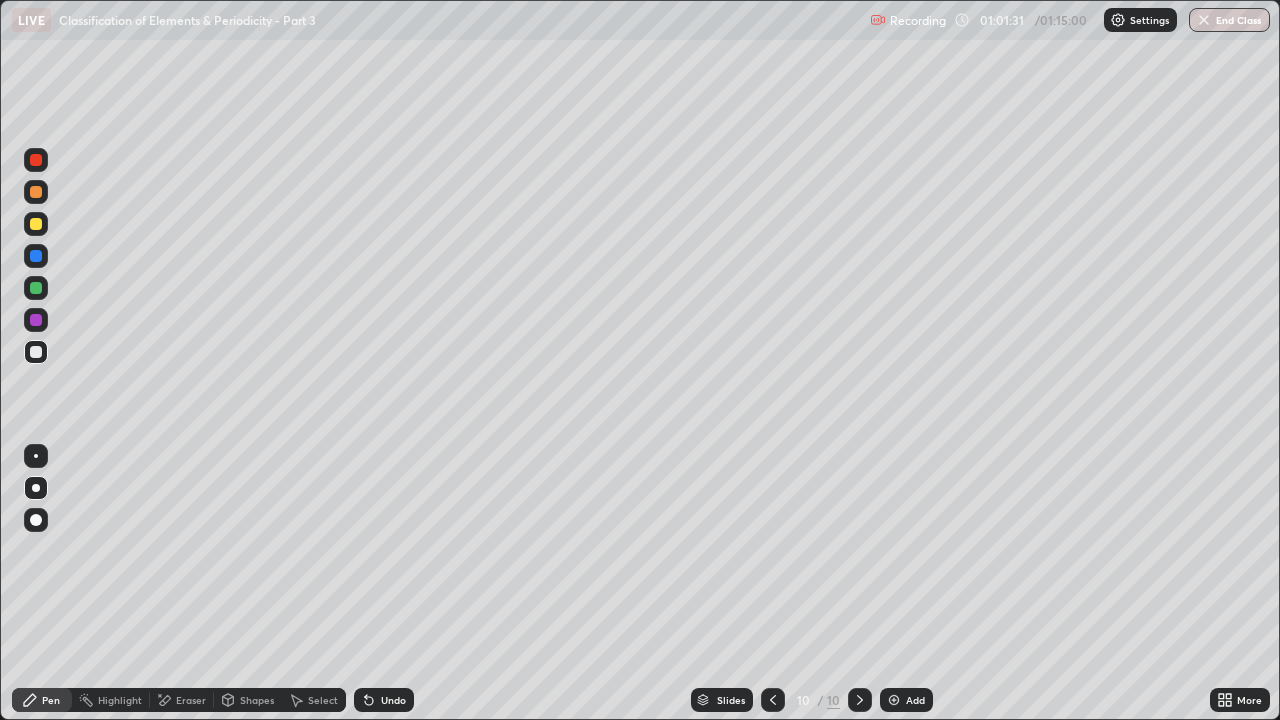 click 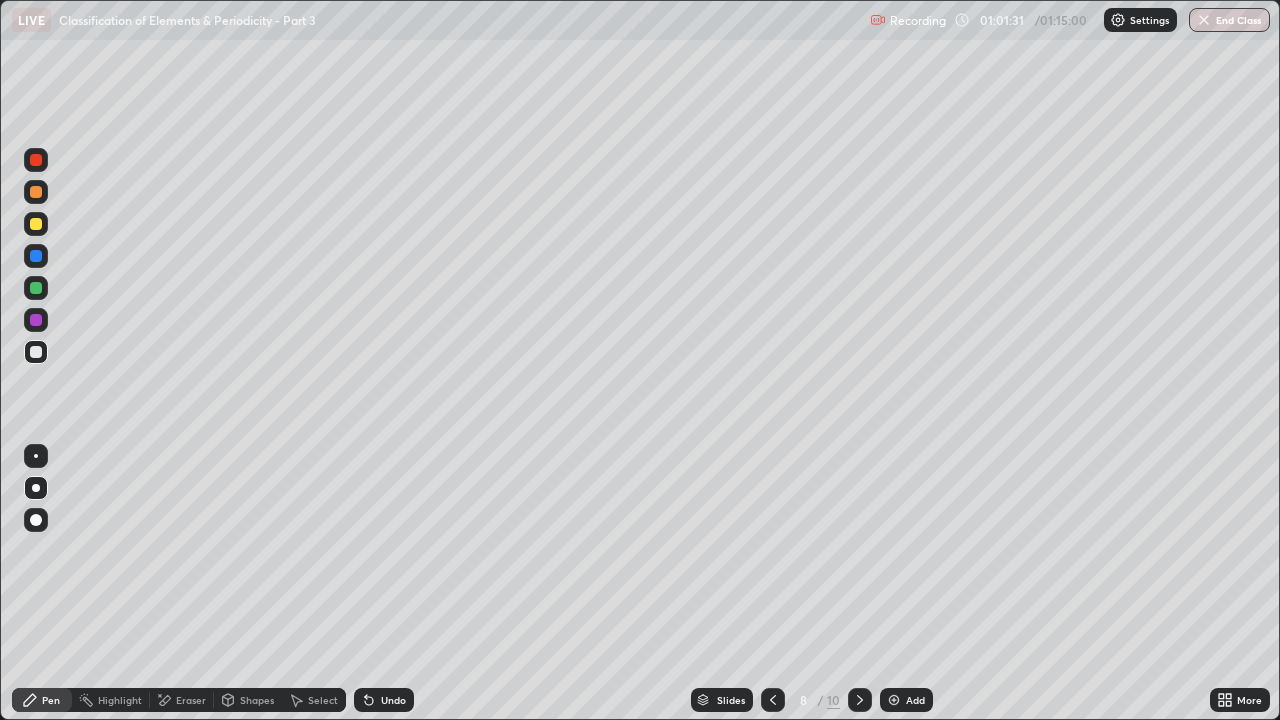 click 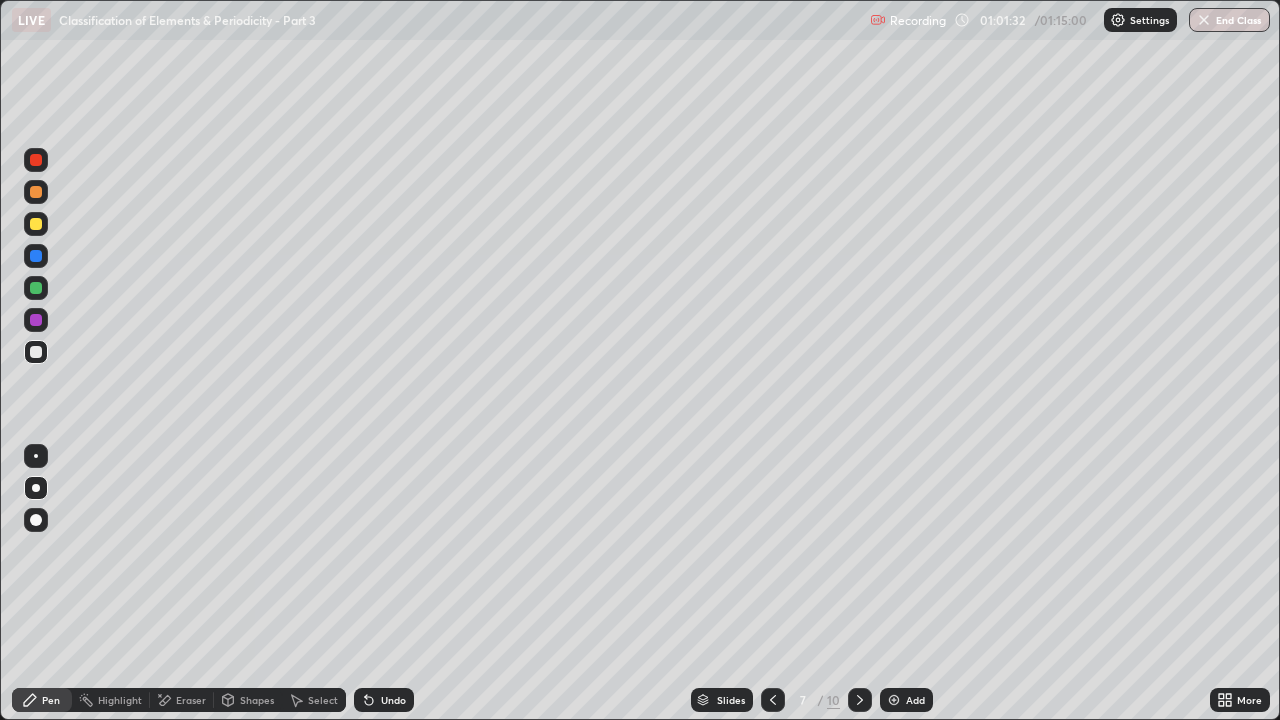 click 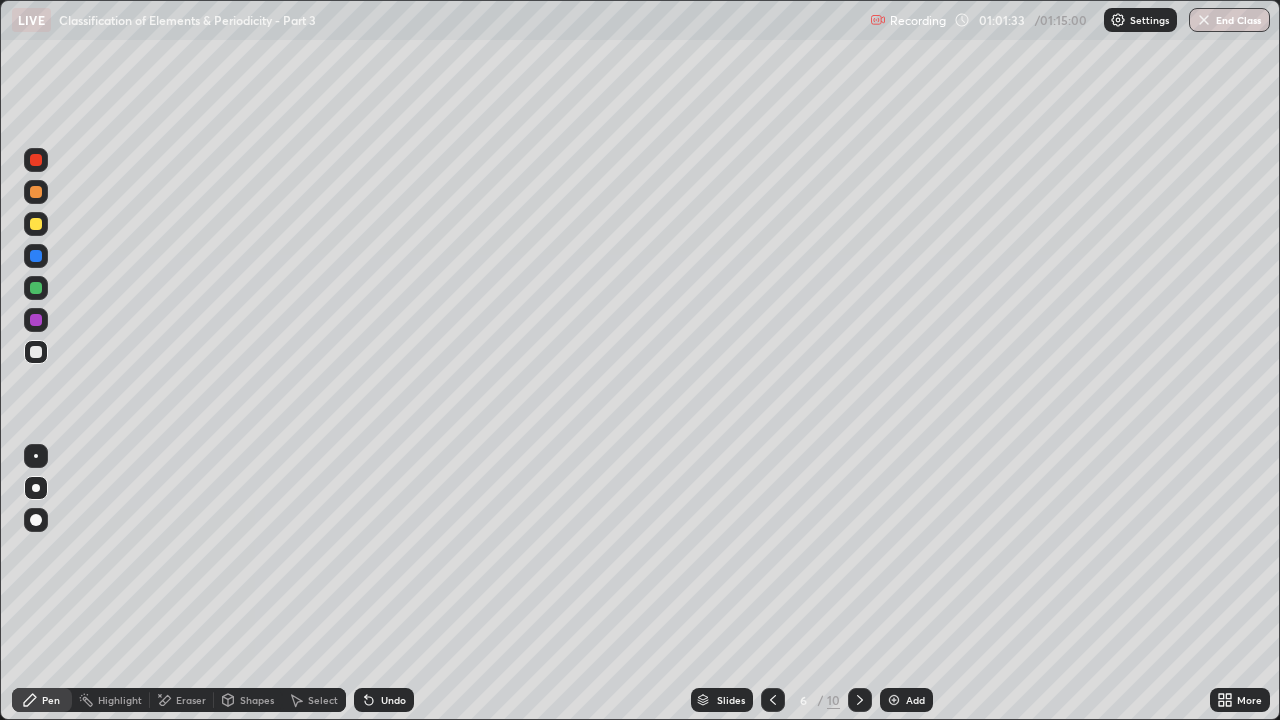 click 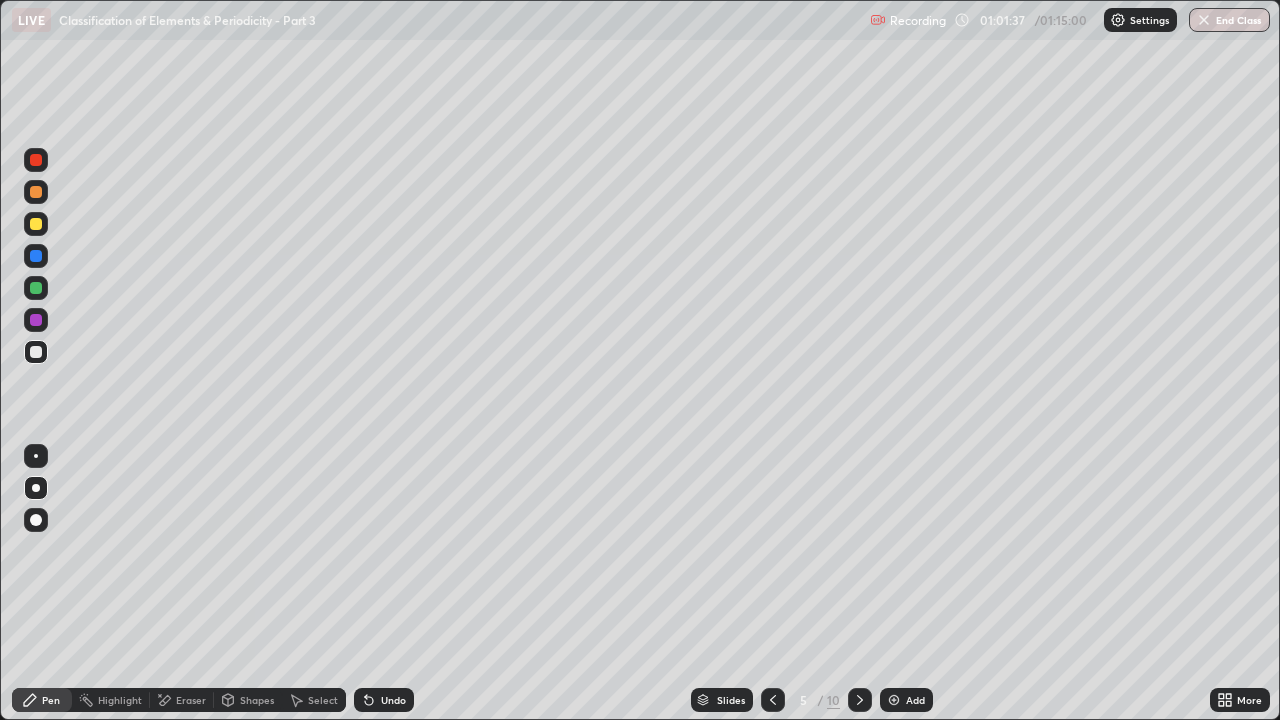 click 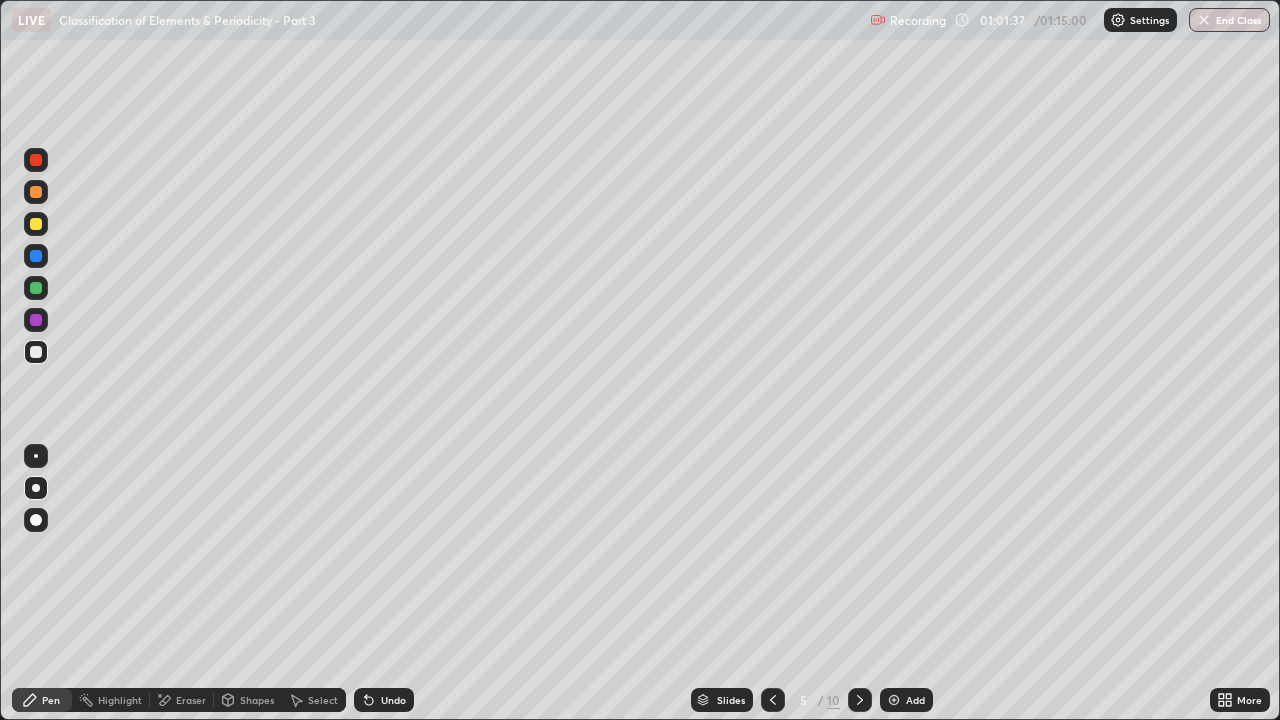 click 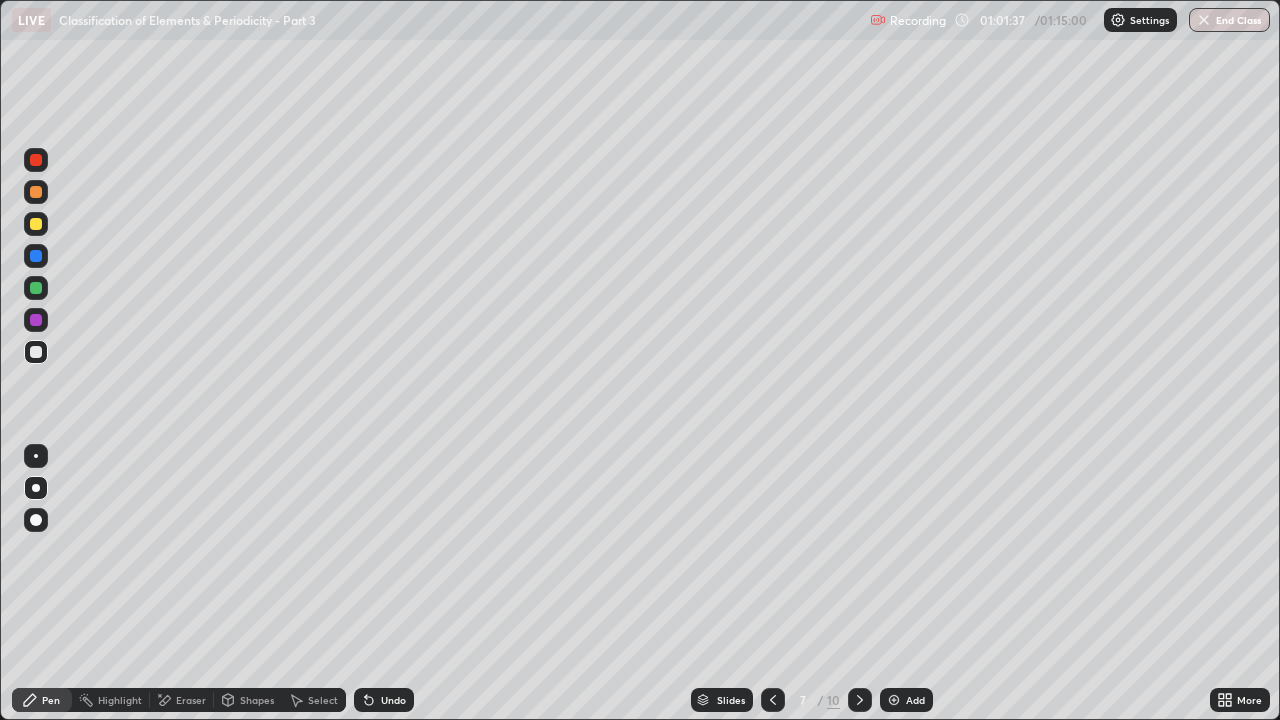 click 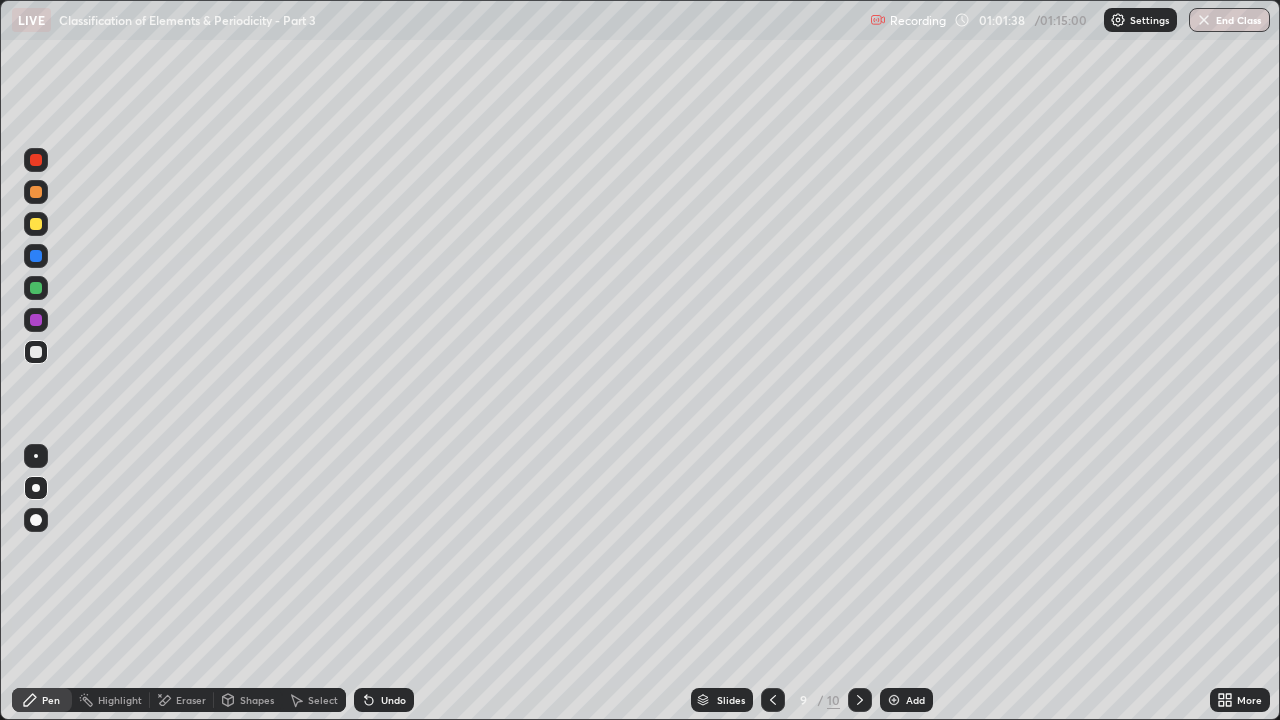 click 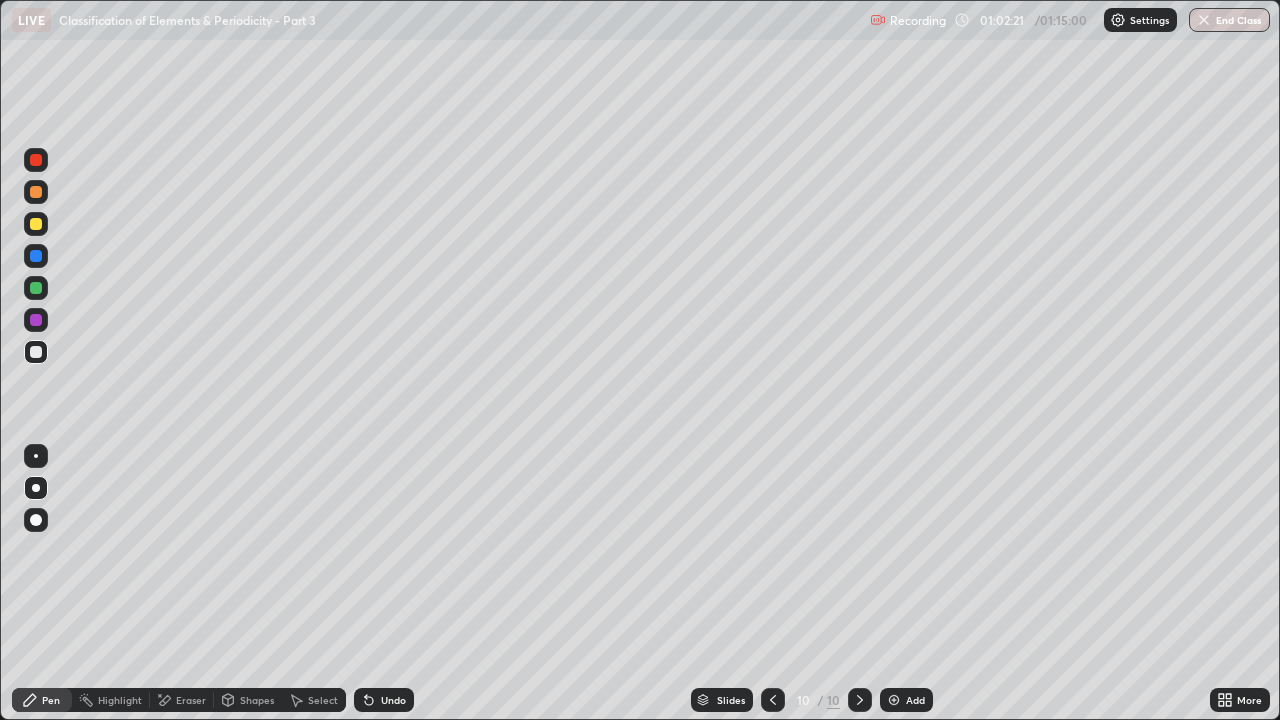 click on "Undo" at bounding box center [393, 700] 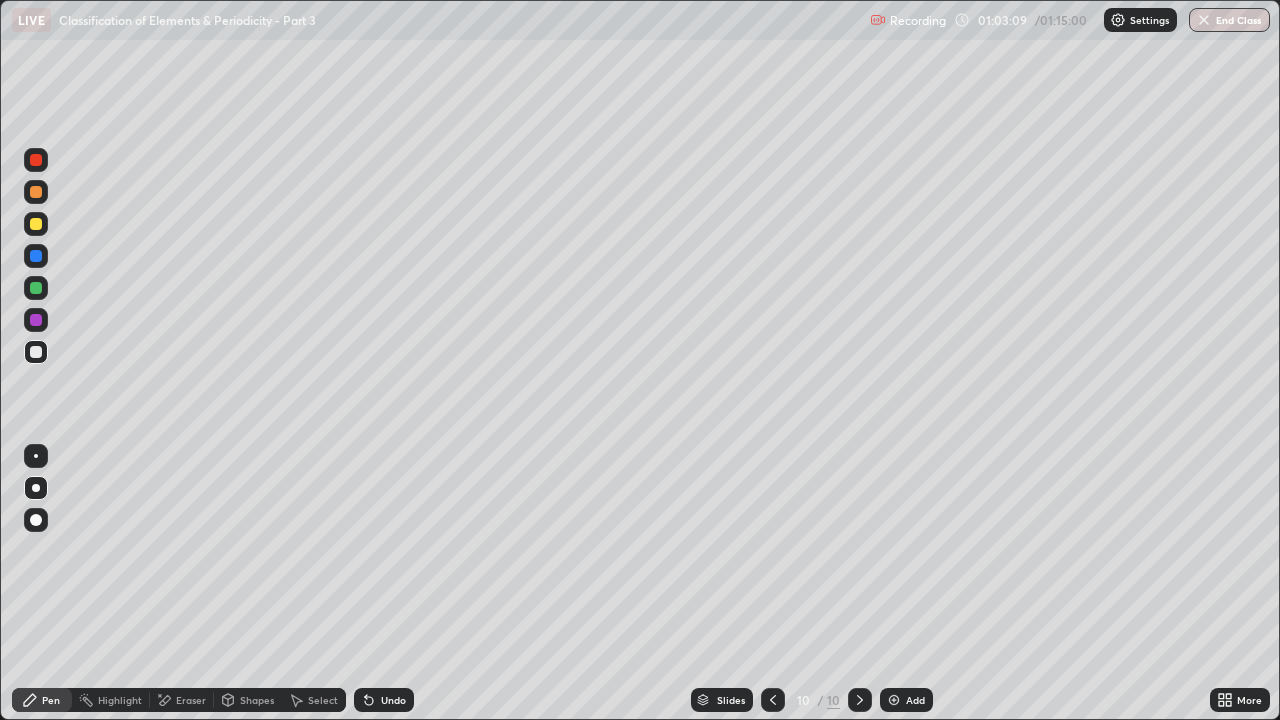 click on "Undo" at bounding box center (393, 700) 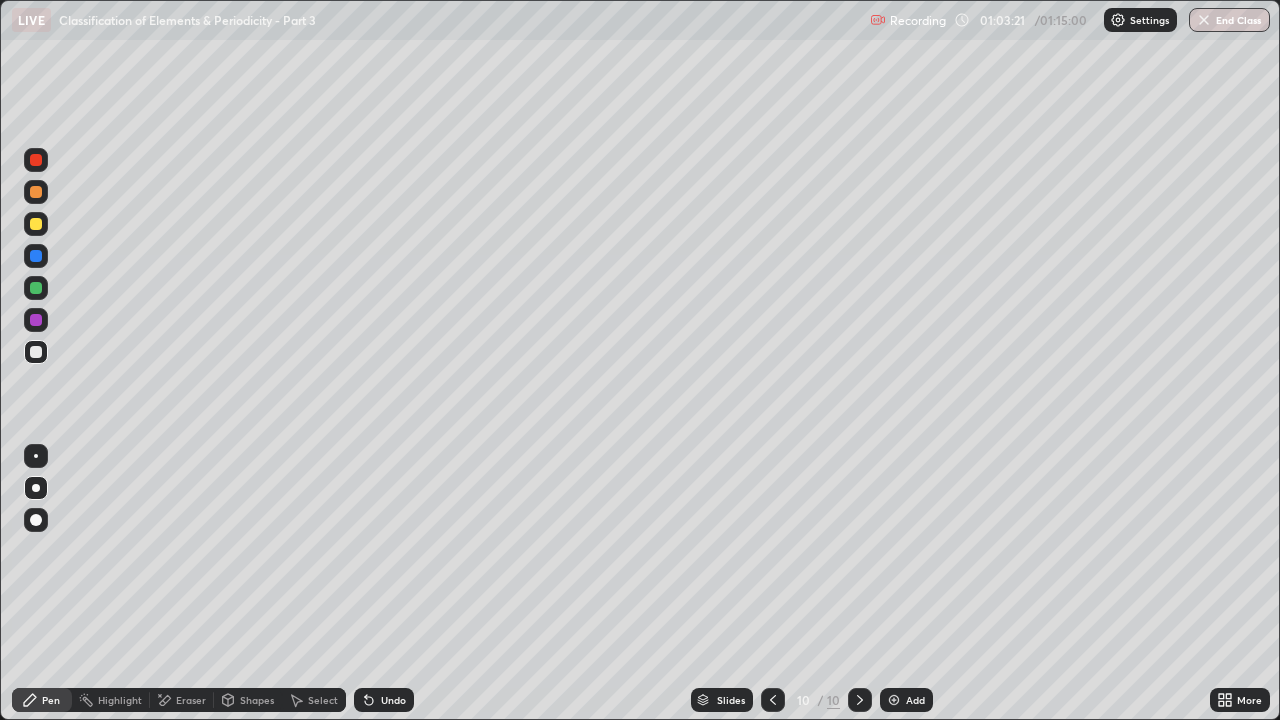 click on "Undo" at bounding box center (393, 700) 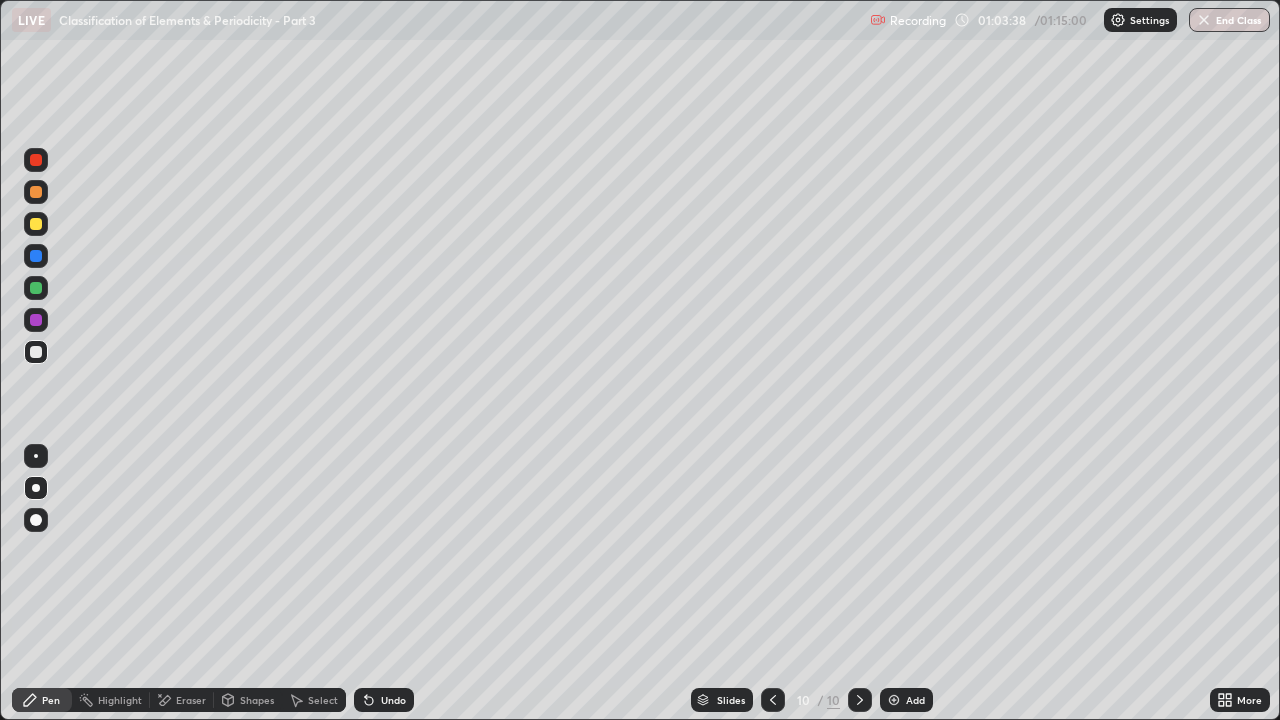 click 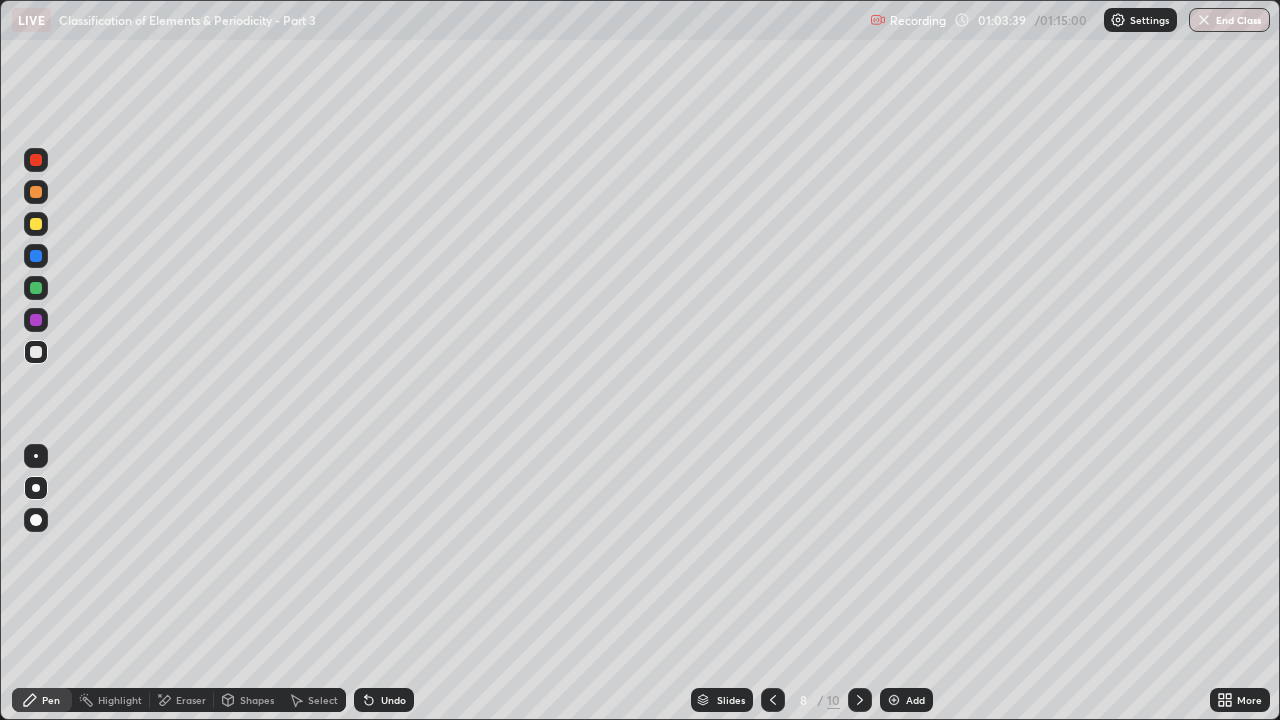 click at bounding box center (773, 700) 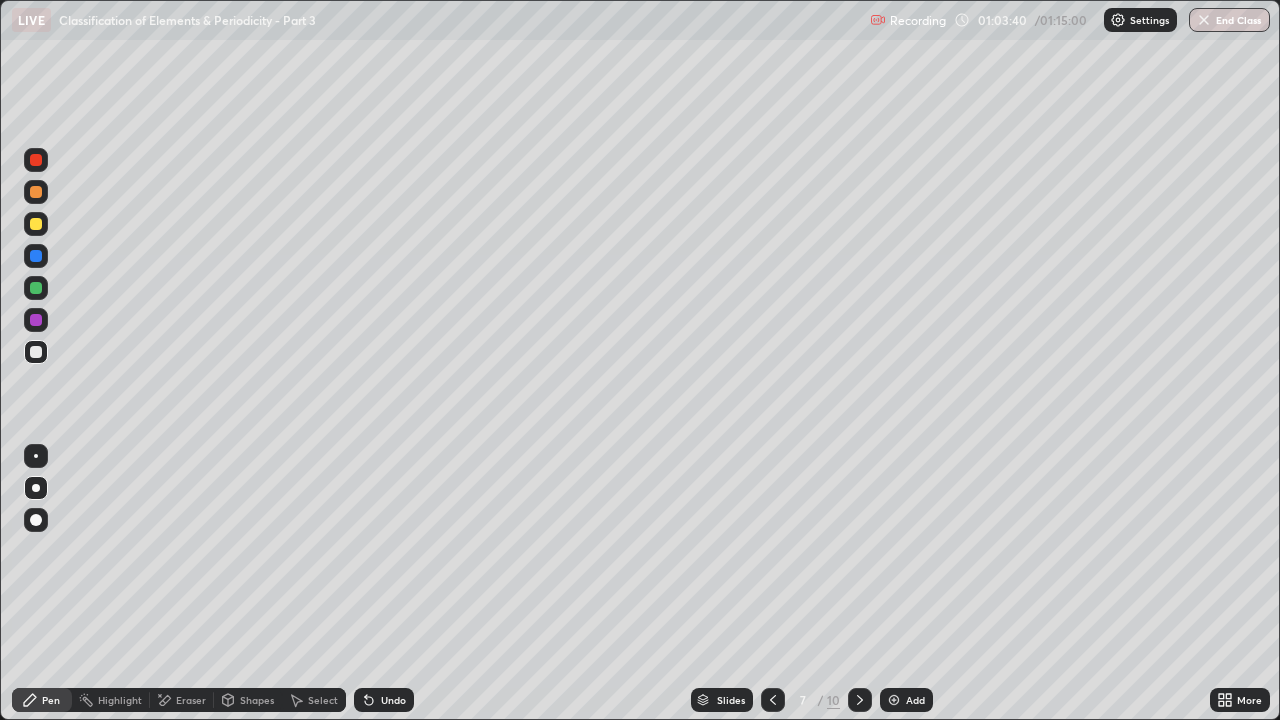 click 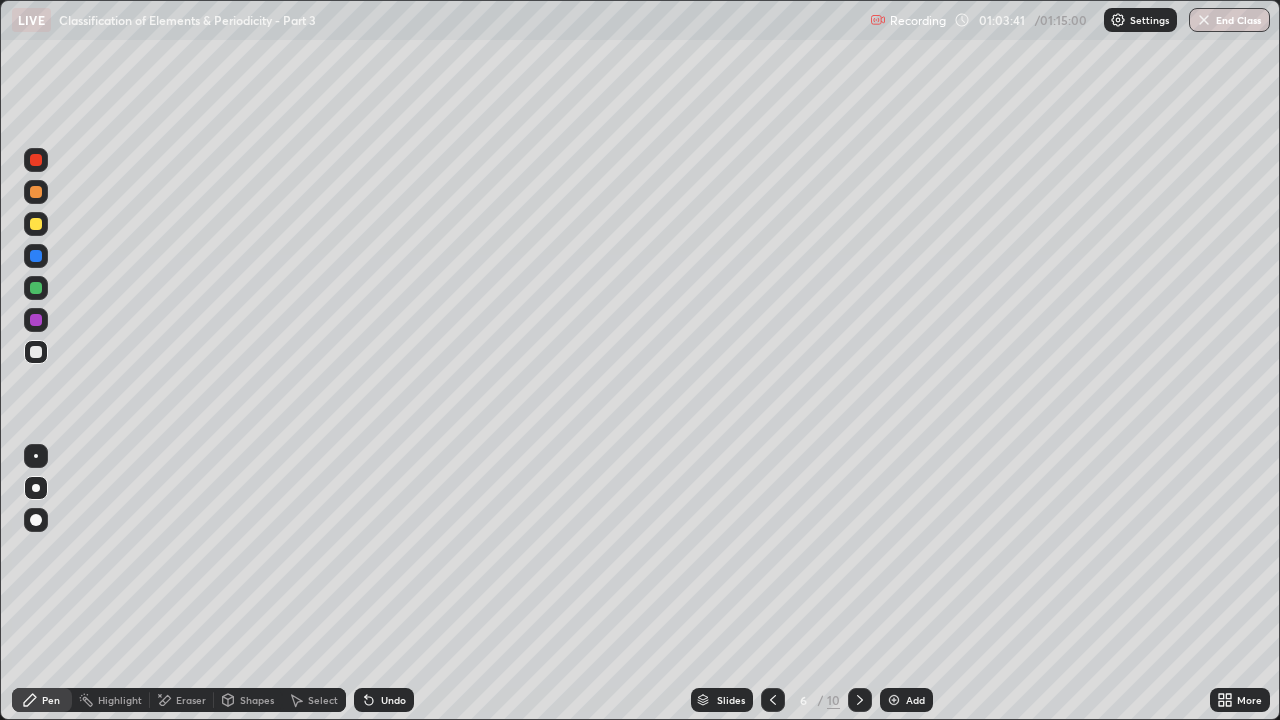 click at bounding box center (860, 700) 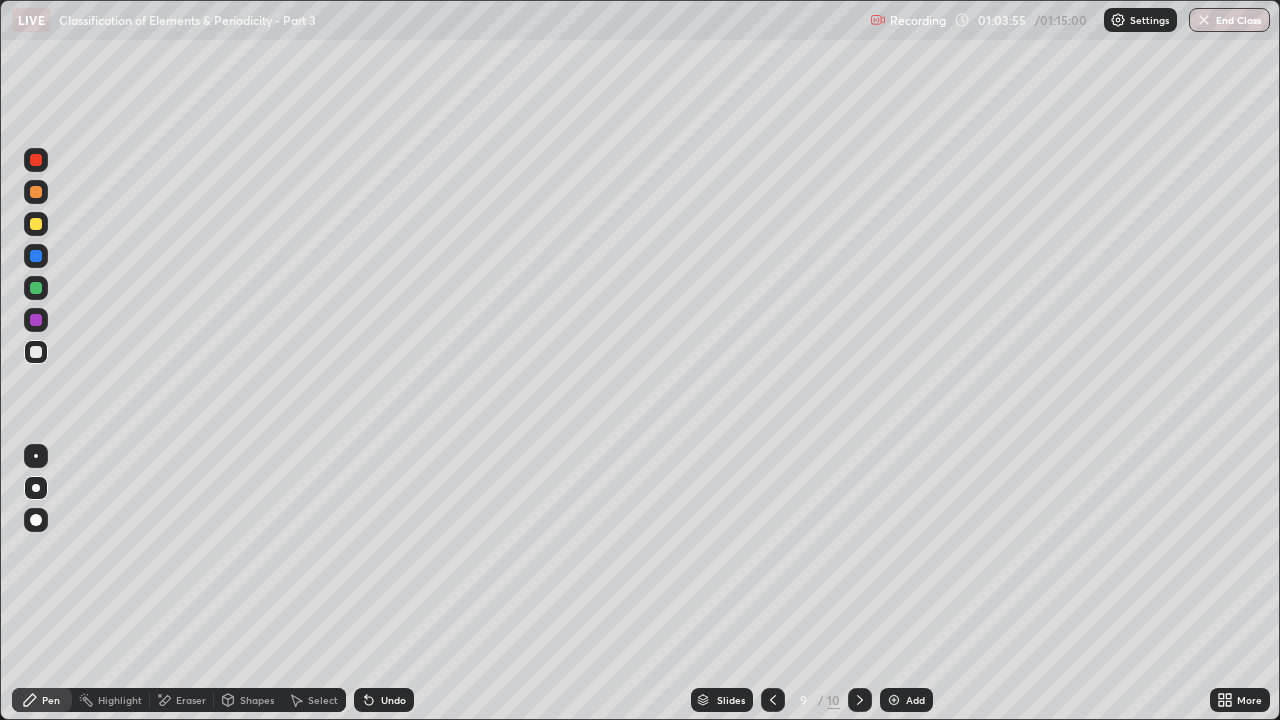 click 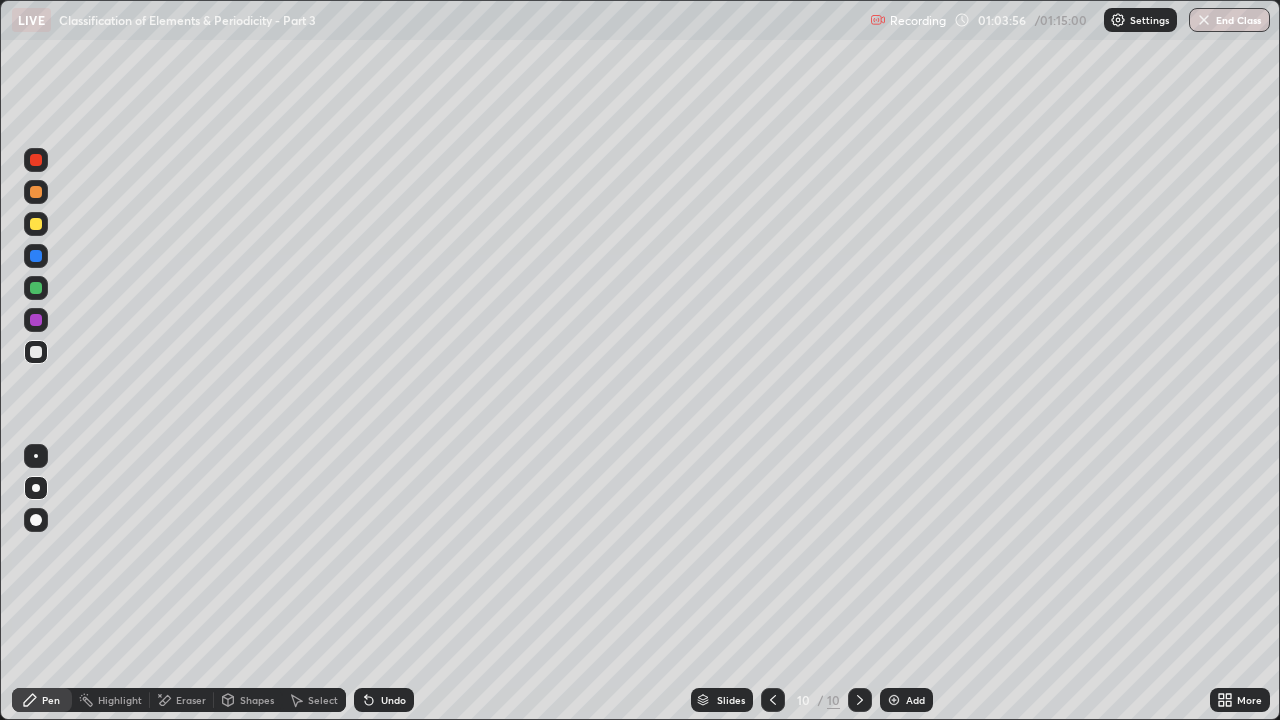 click 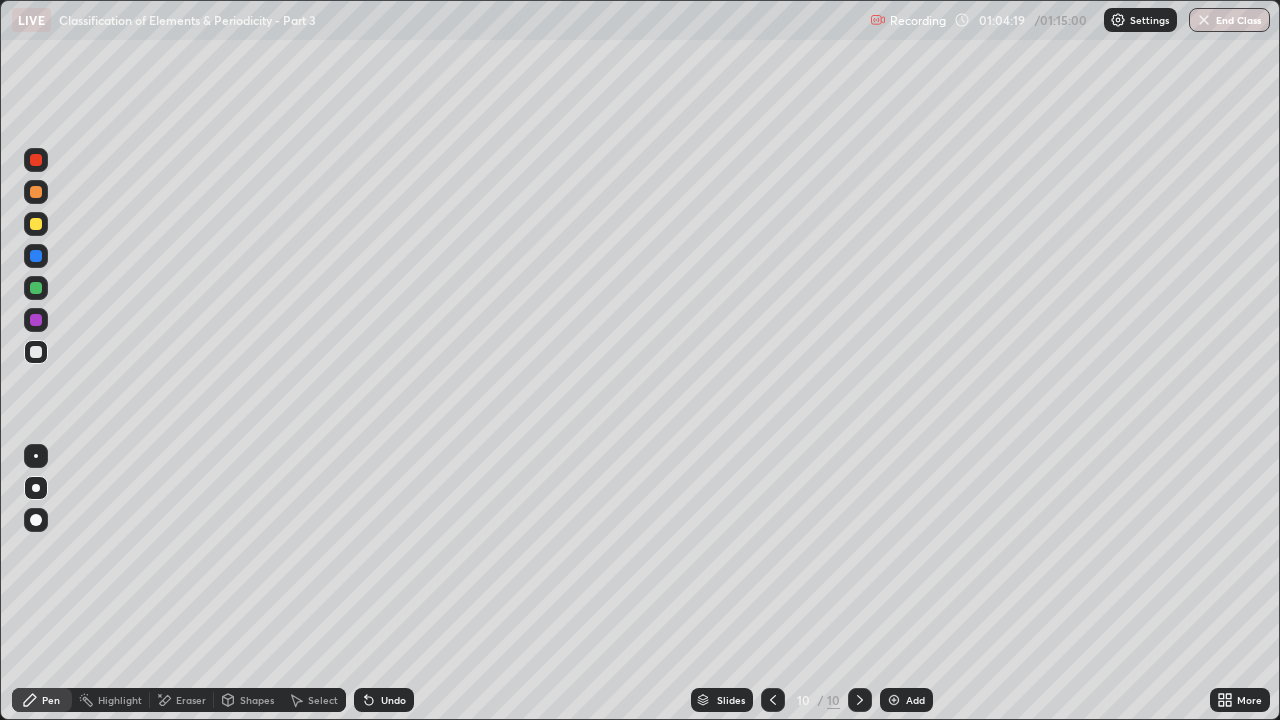 click on "Undo" at bounding box center [384, 700] 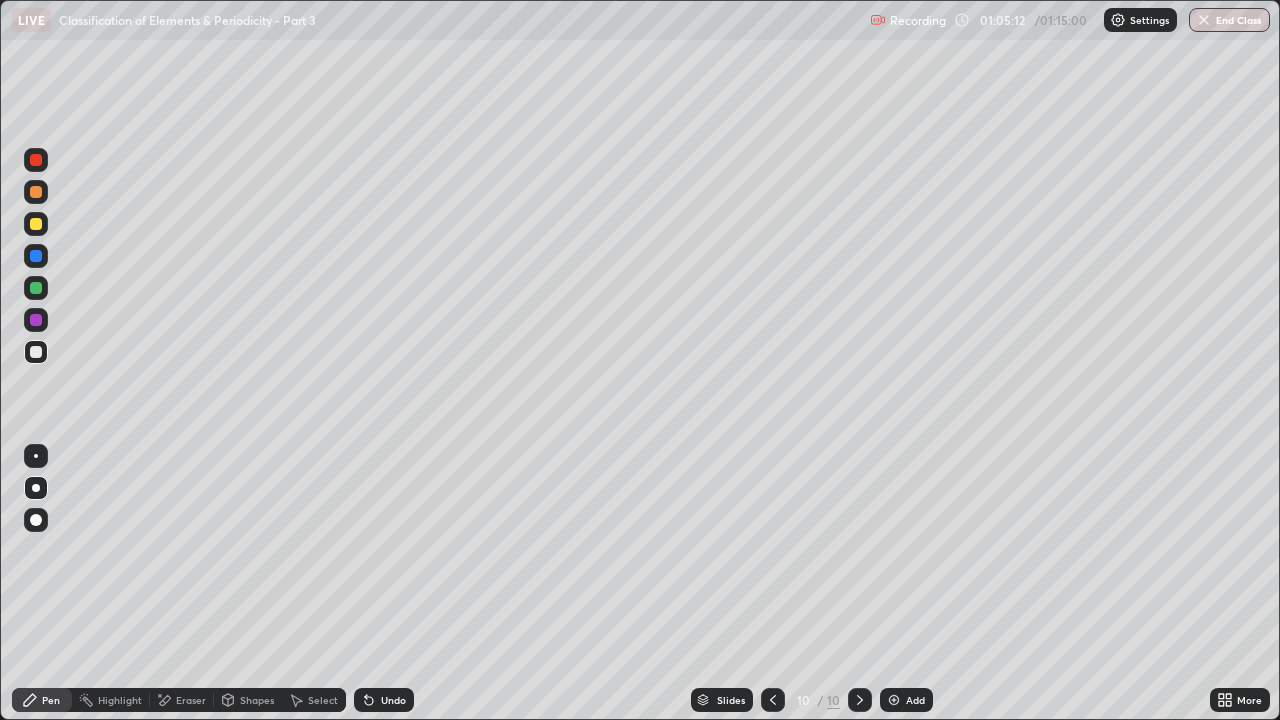 click on "Undo" at bounding box center [393, 700] 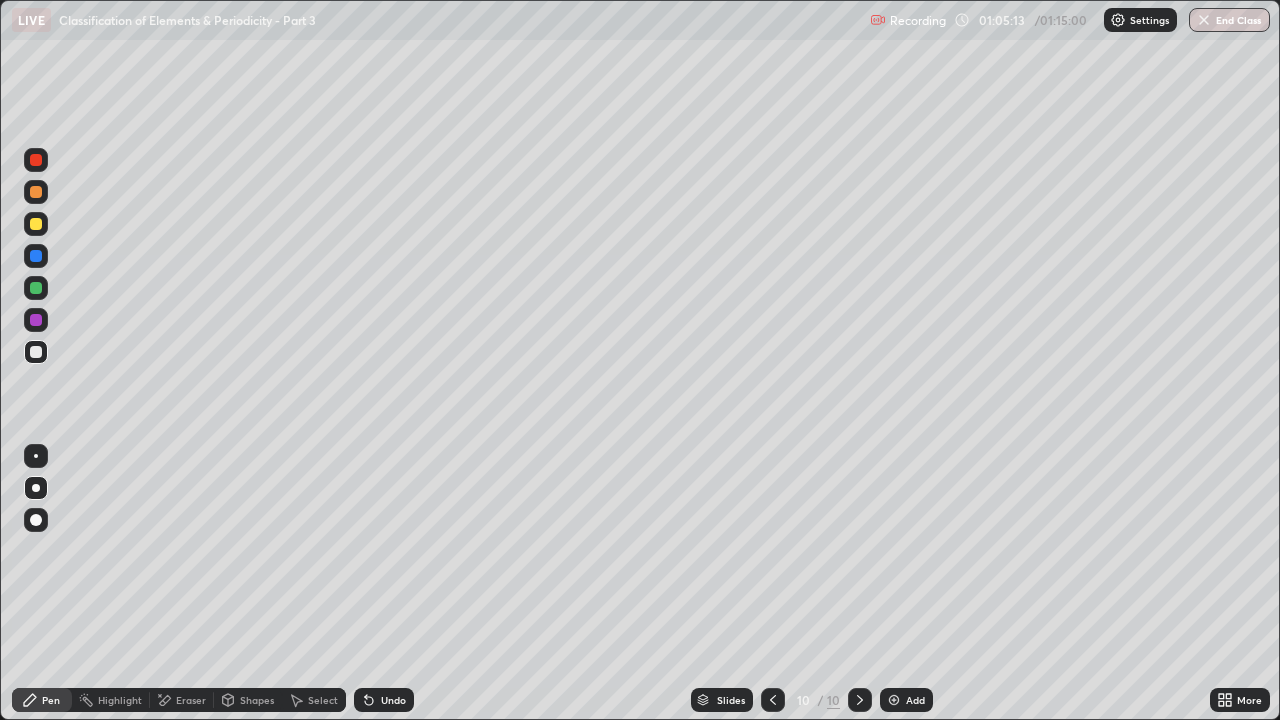 click on "Undo" at bounding box center [384, 700] 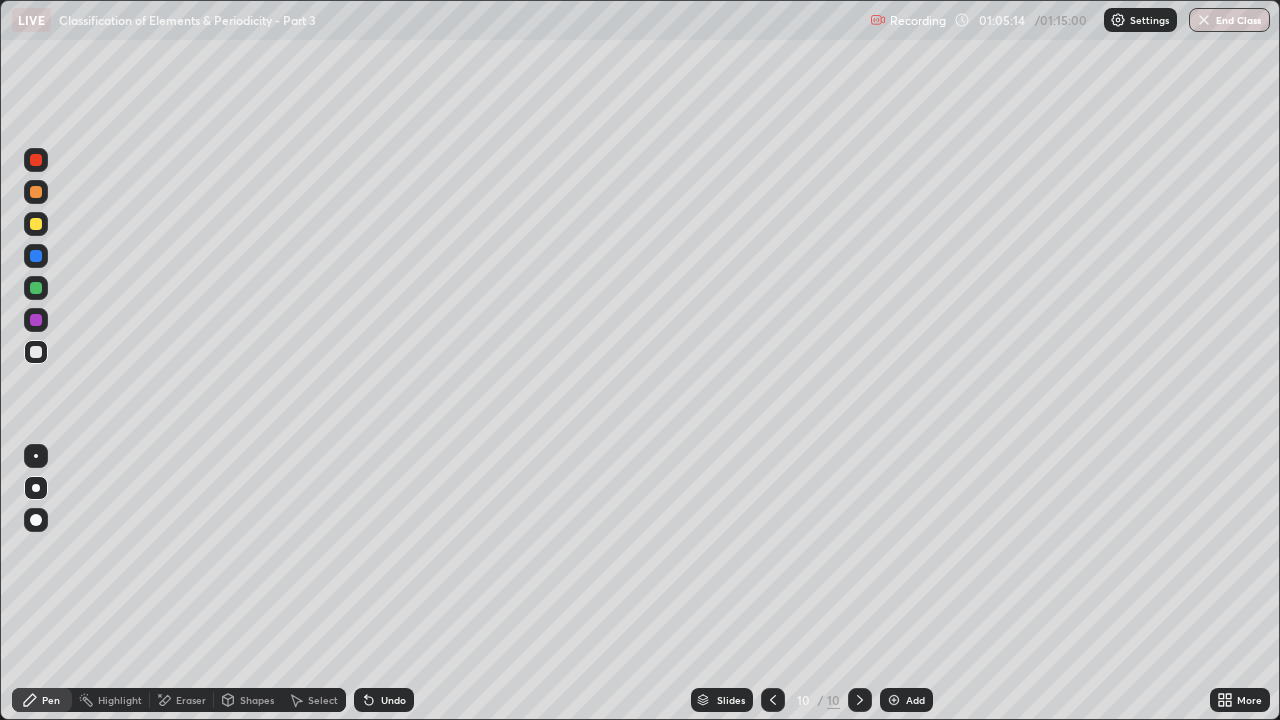 click on "Undo" at bounding box center [393, 700] 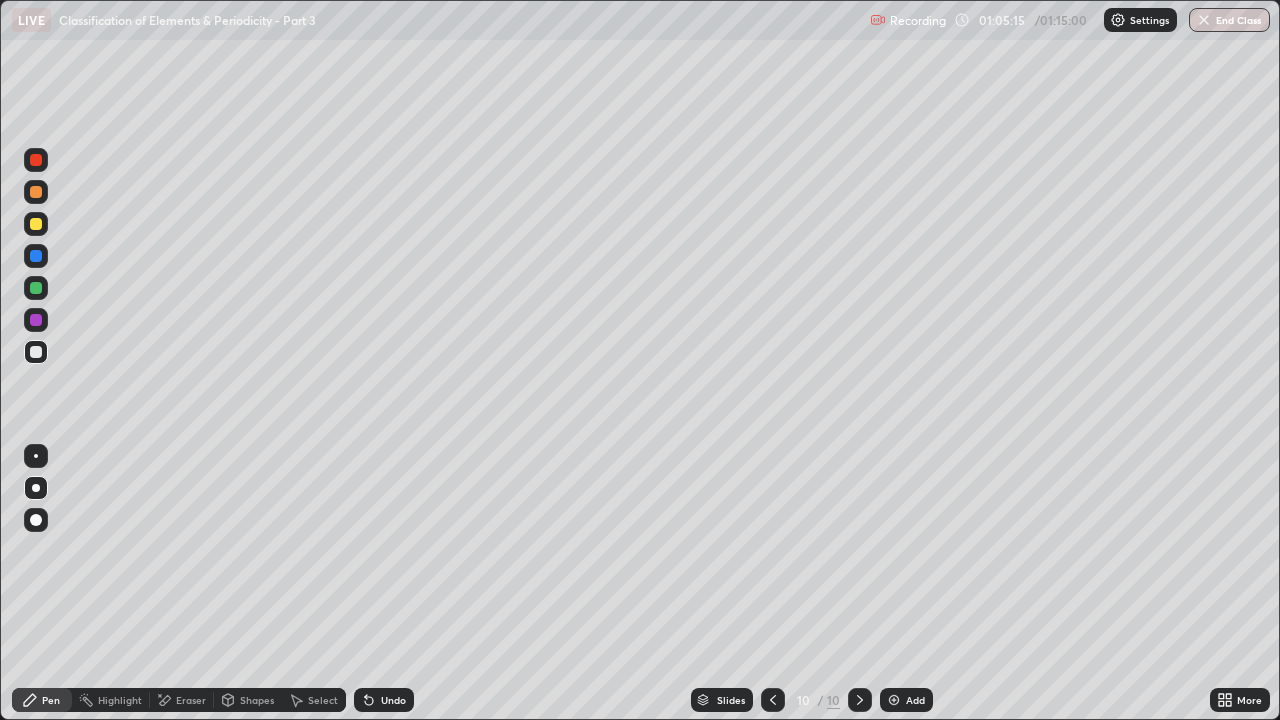 click on "Undo" at bounding box center [393, 700] 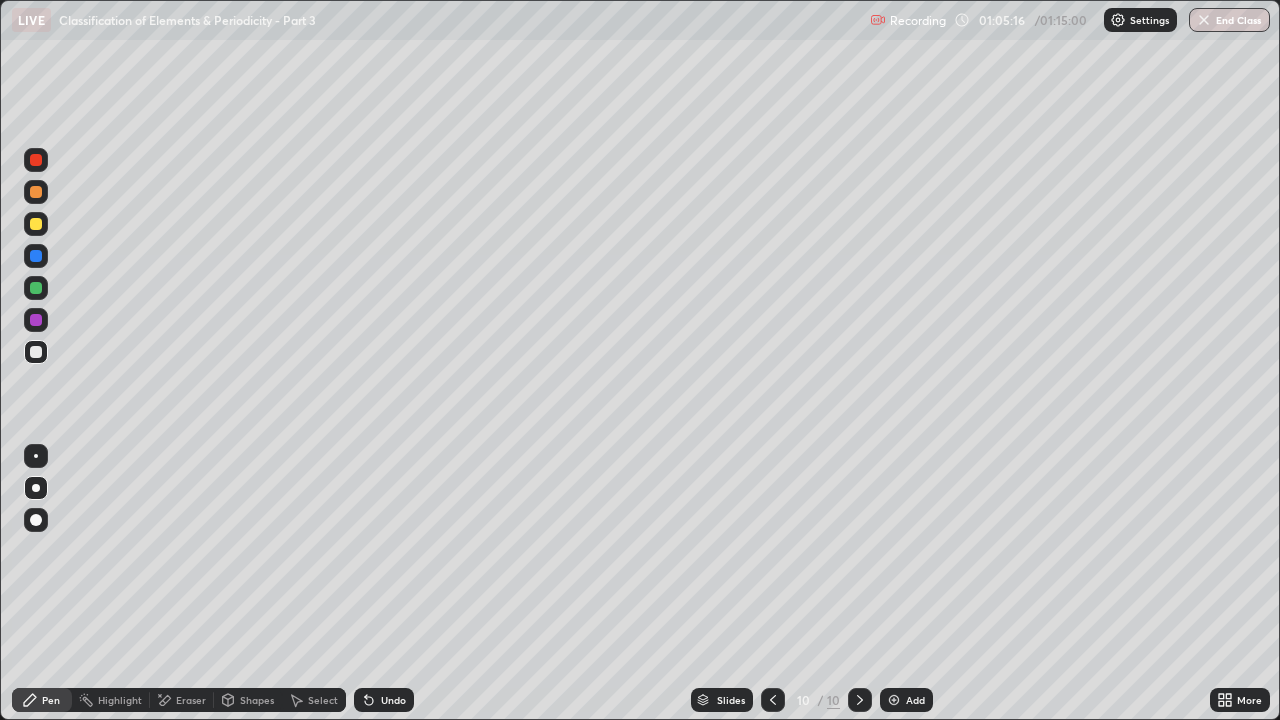 click on "Undo" at bounding box center [393, 700] 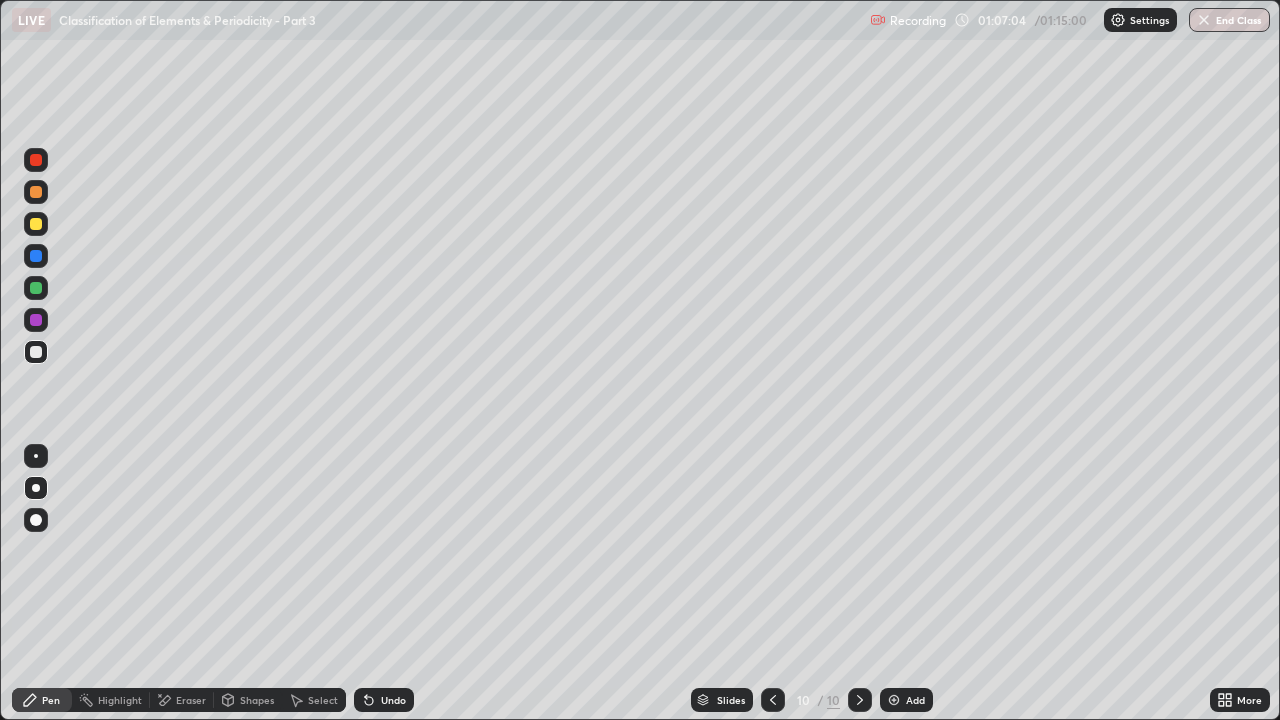 click 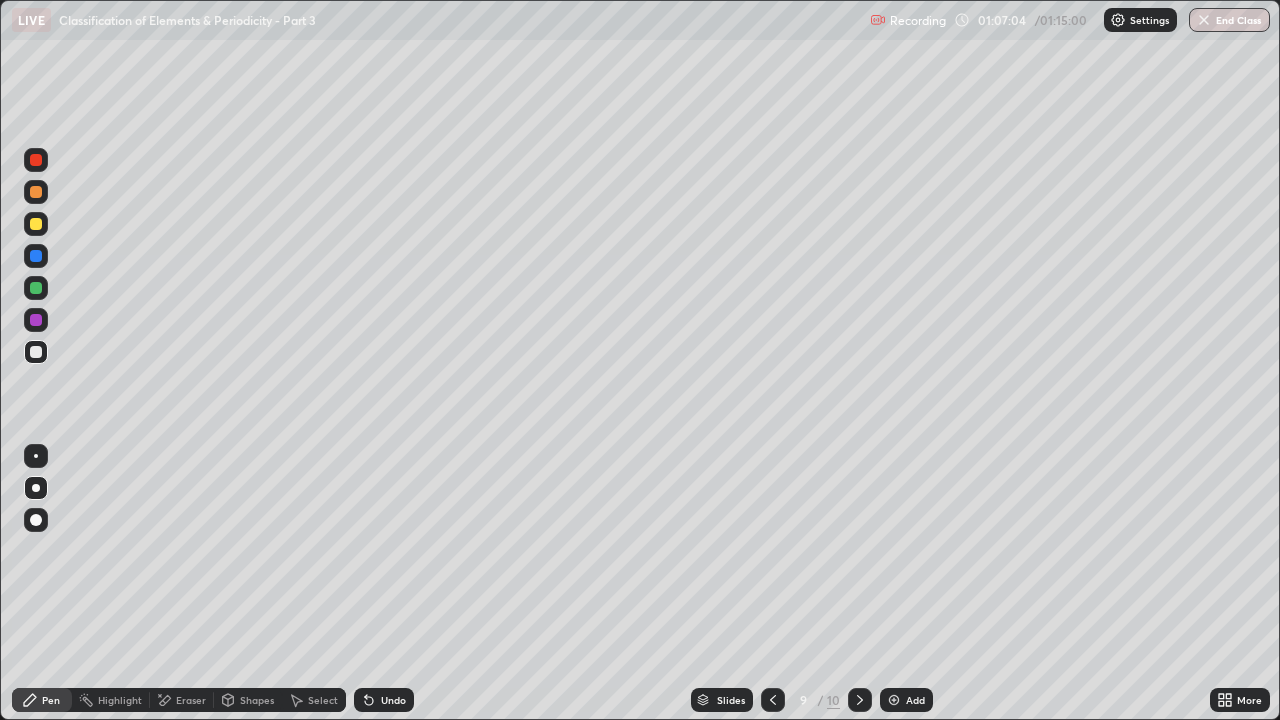click 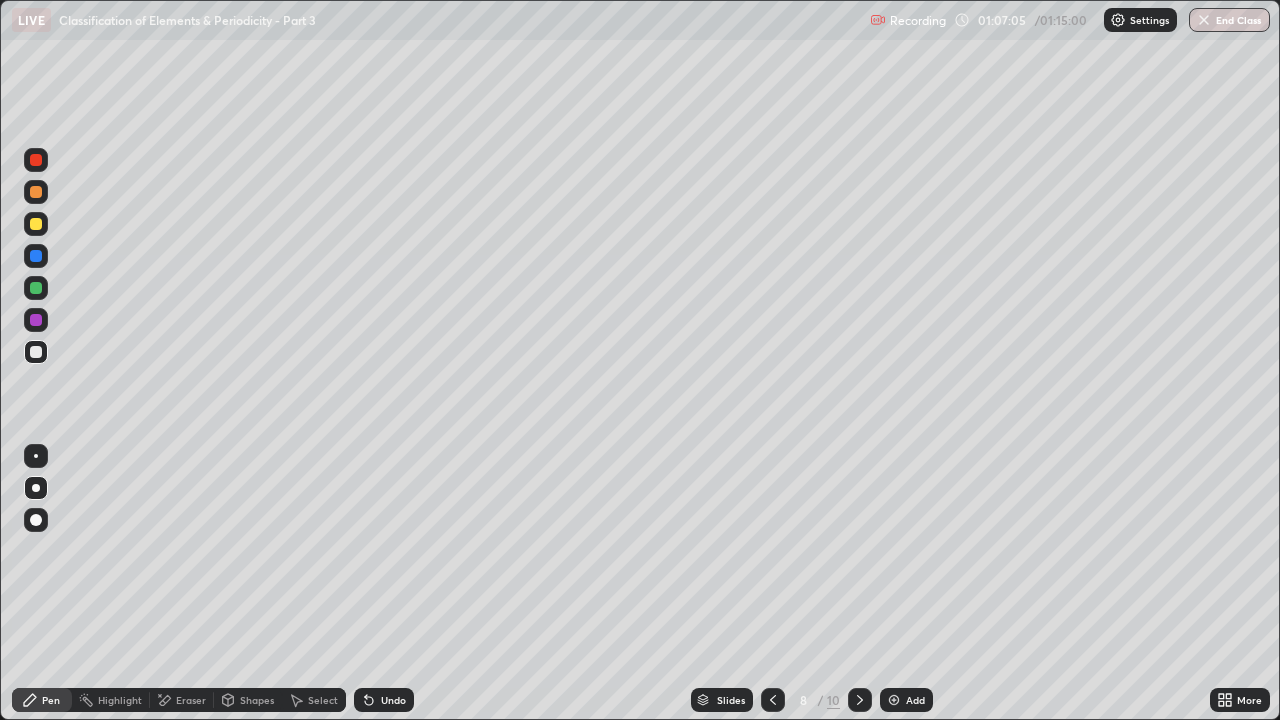 click 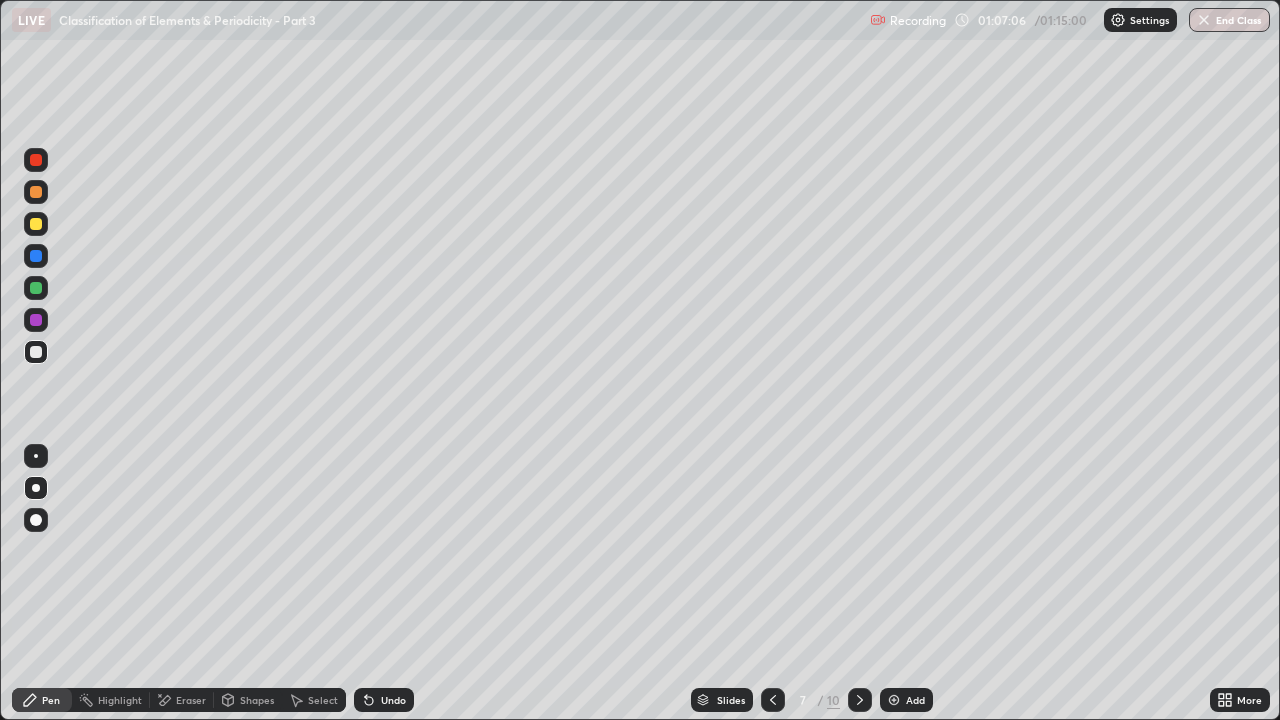 click 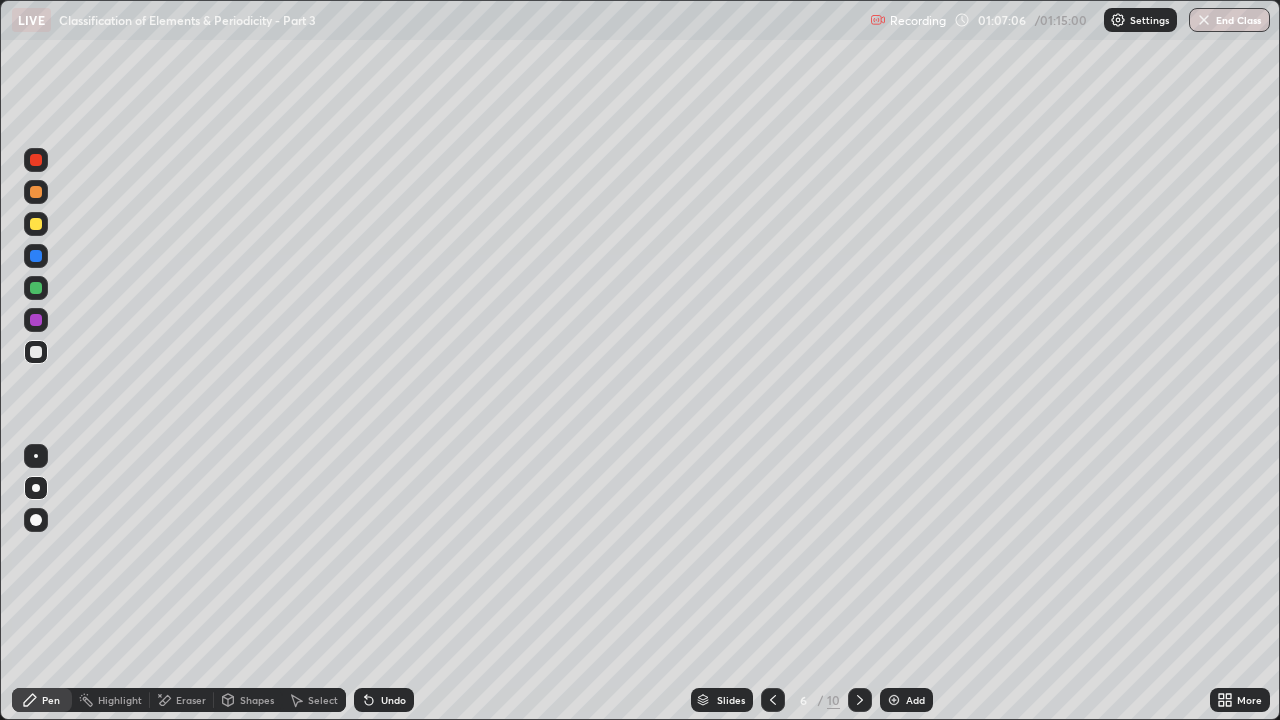 click at bounding box center [773, 700] 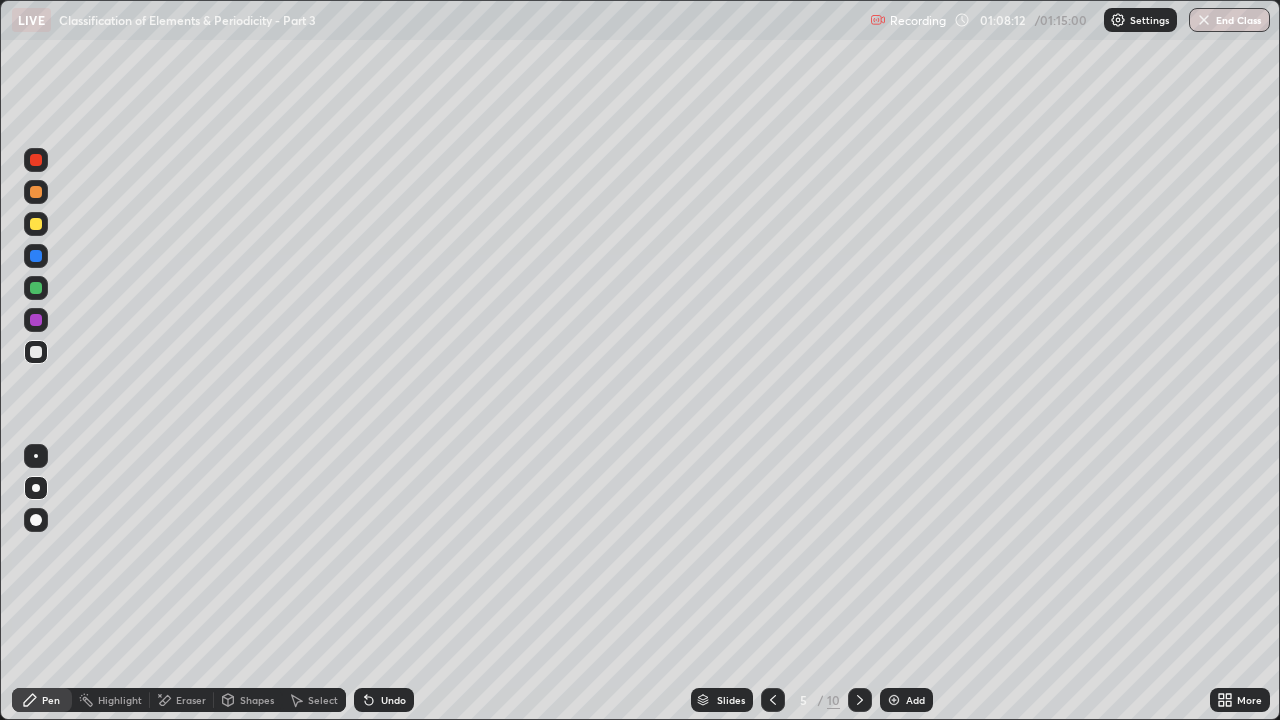 click 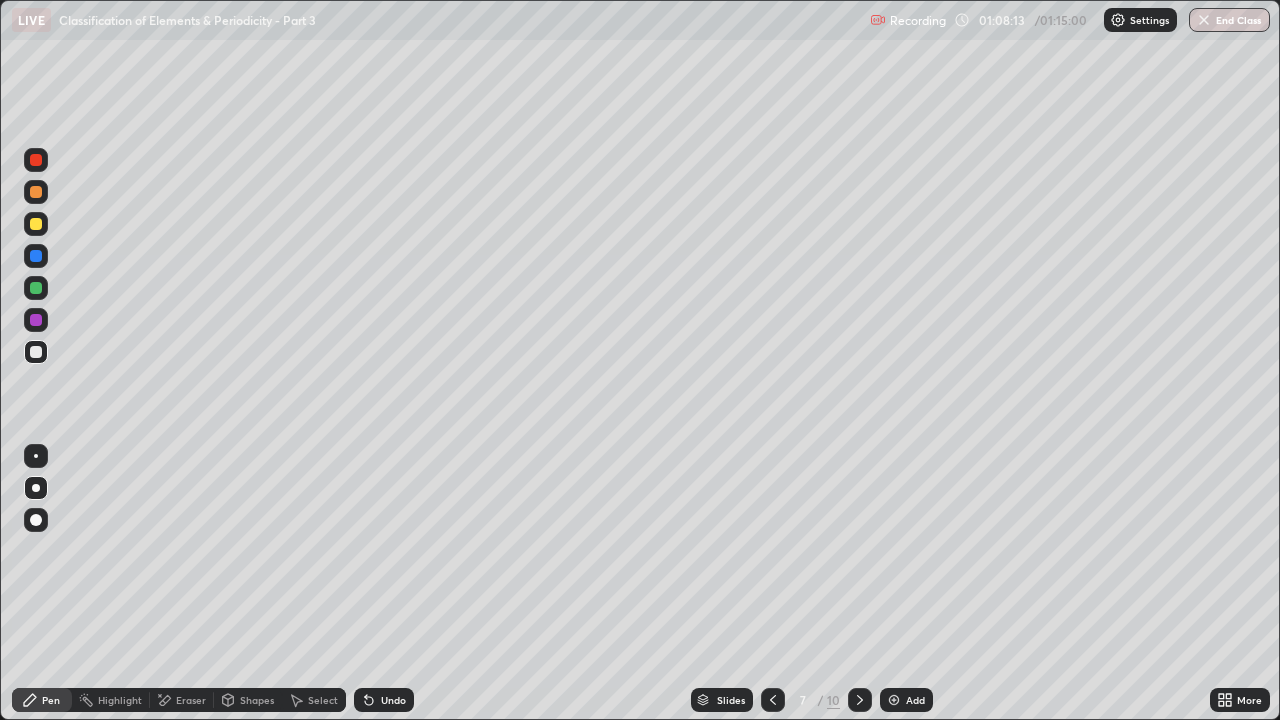 click 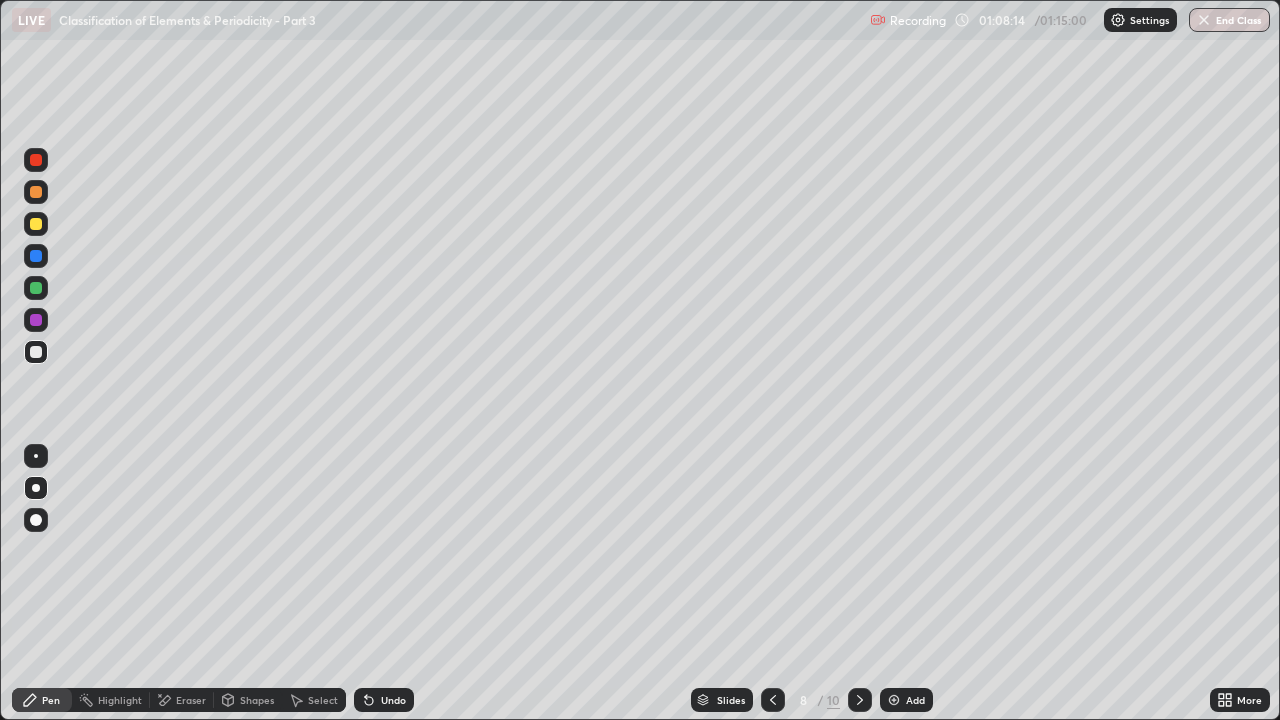 click 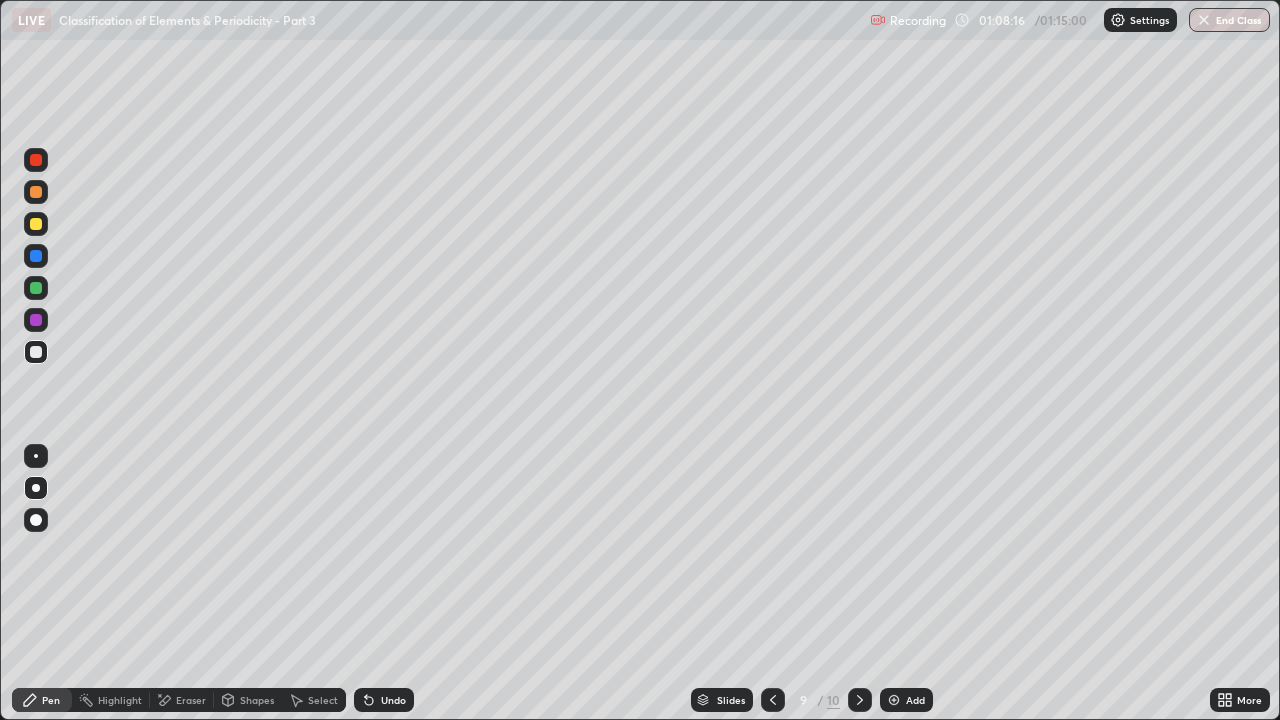 click 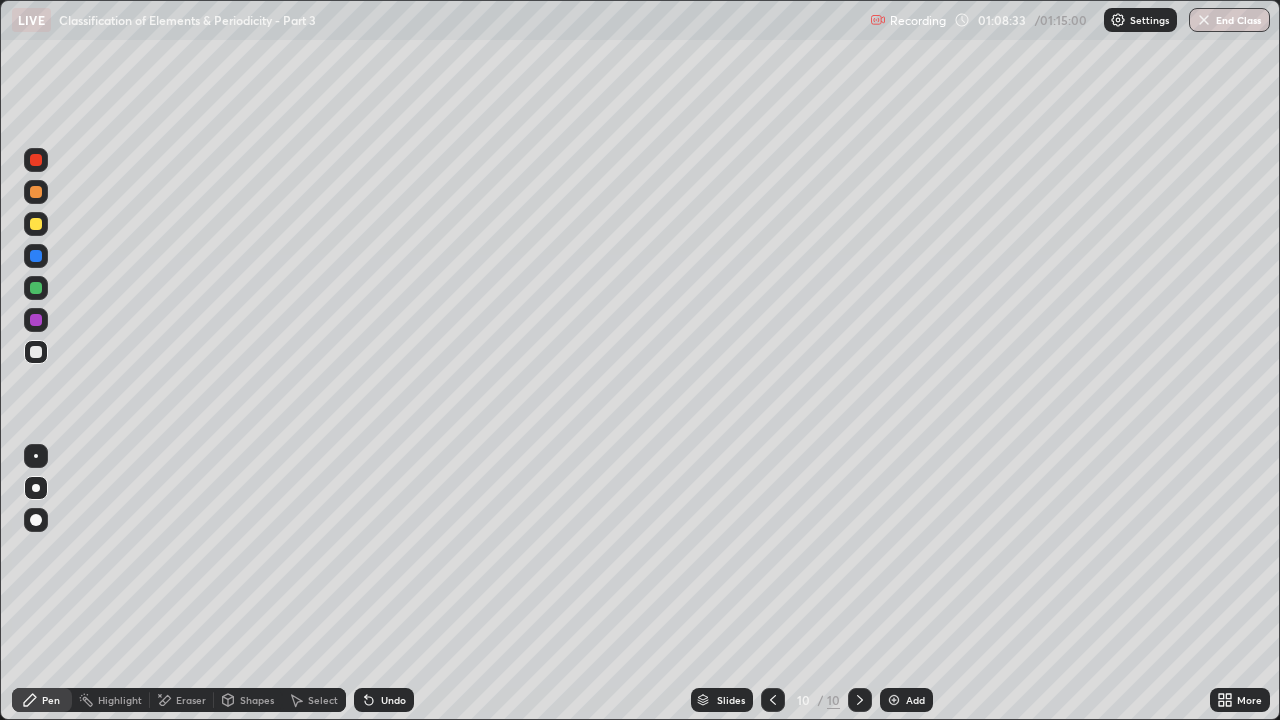 click on "Undo" at bounding box center (384, 700) 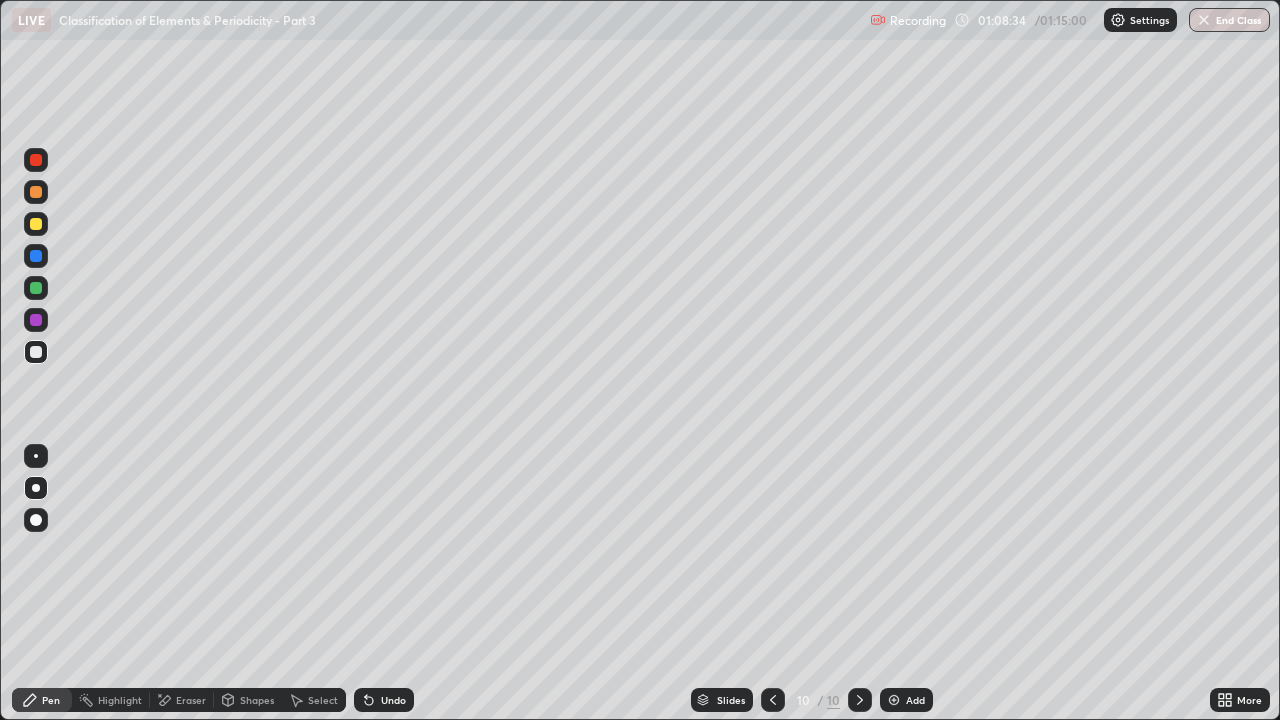 click on "Undo" at bounding box center (384, 700) 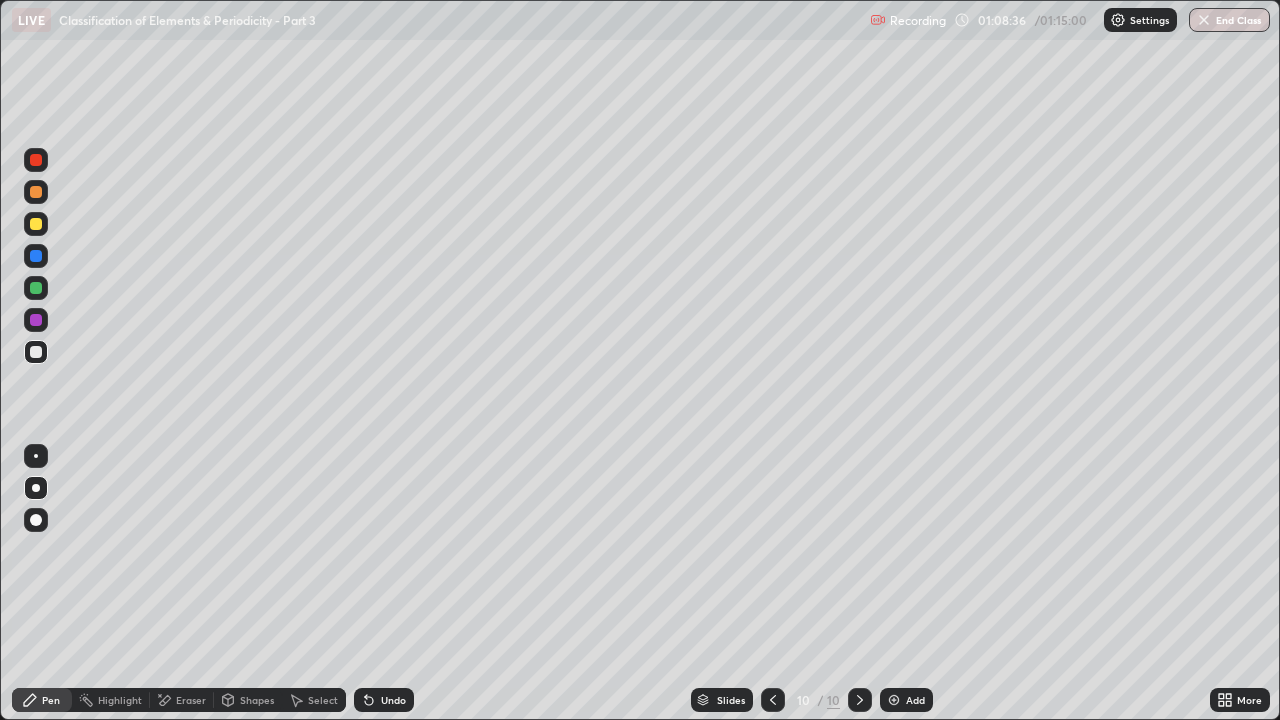 click on "Undo" at bounding box center (384, 700) 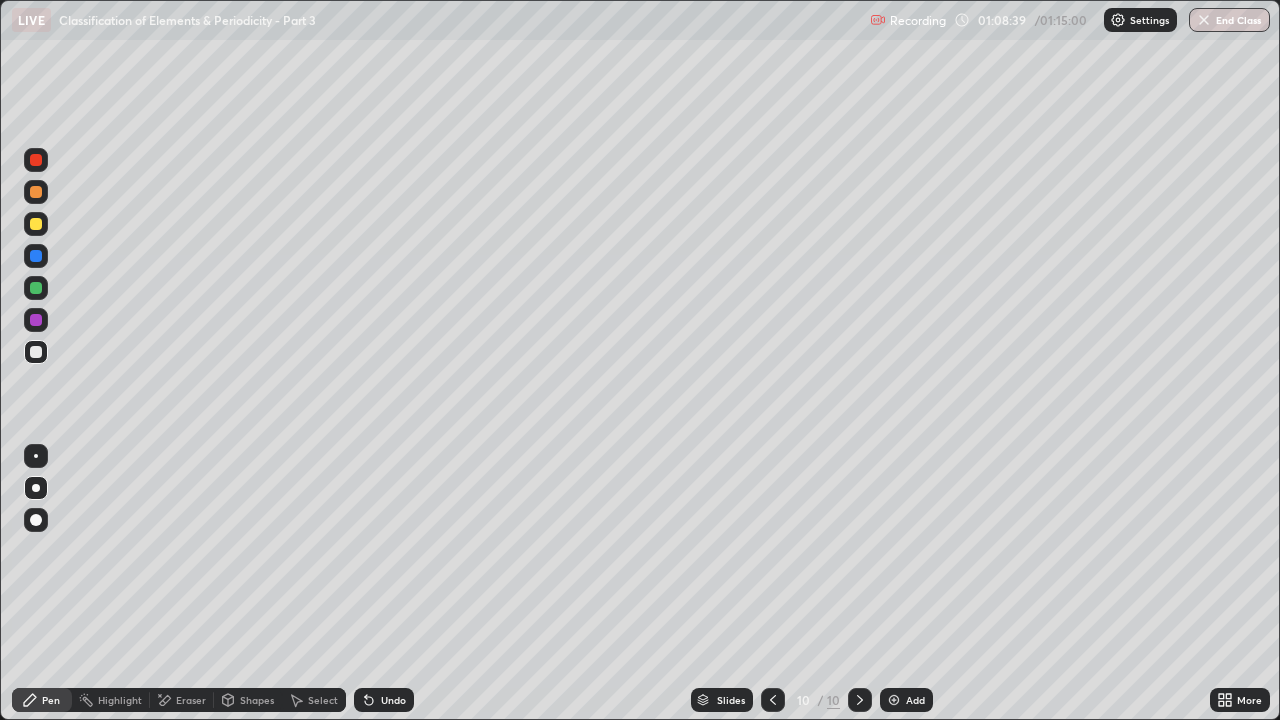 click on "Eraser" at bounding box center [191, 700] 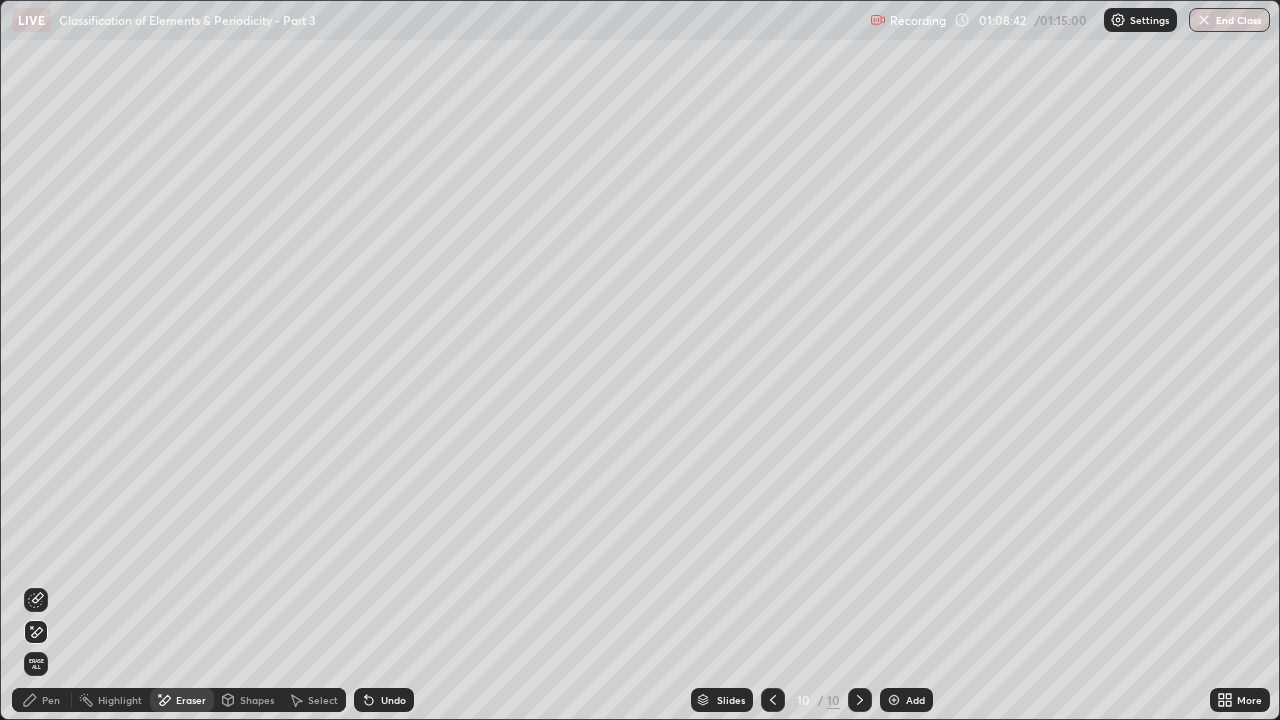 click on "Pen" at bounding box center [42, 700] 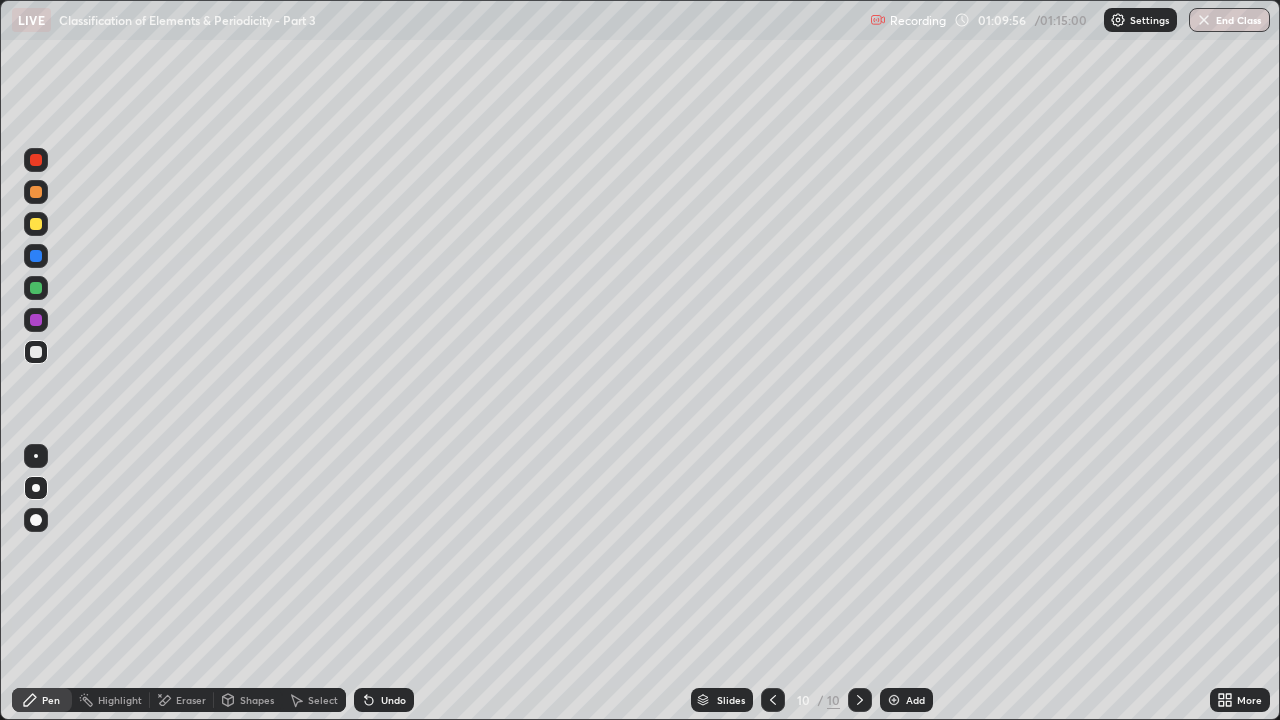 click 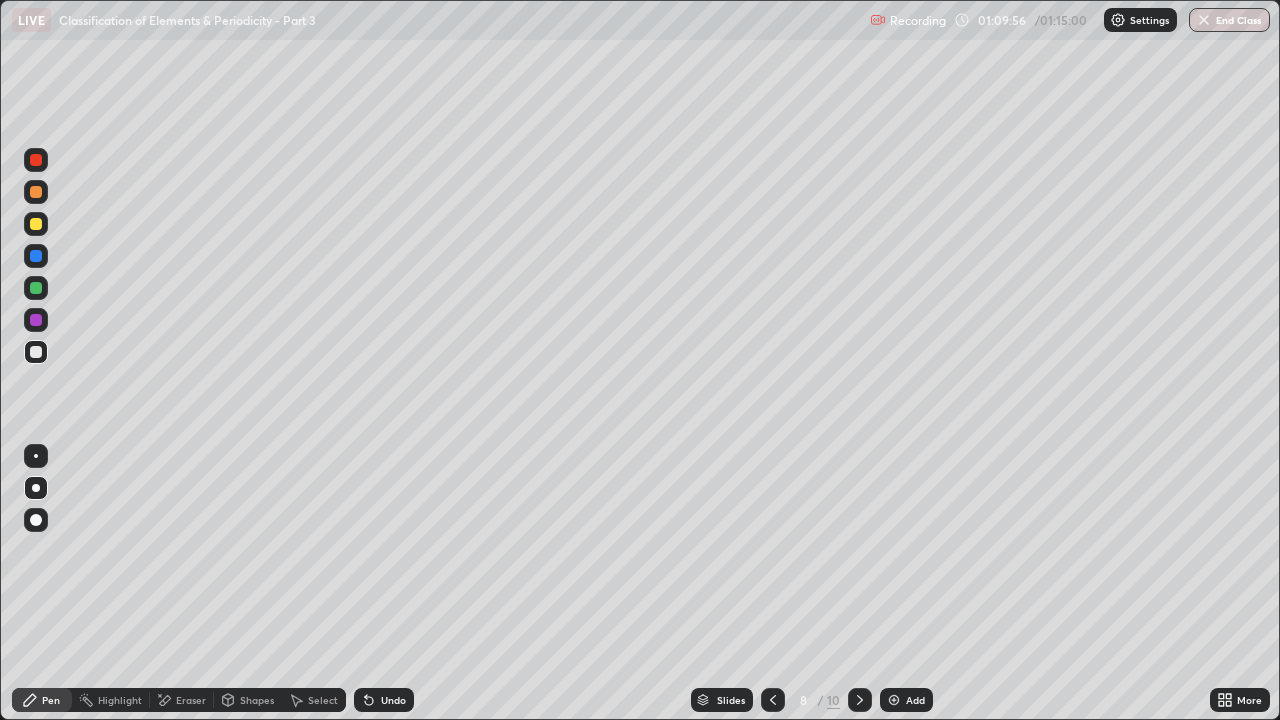 click 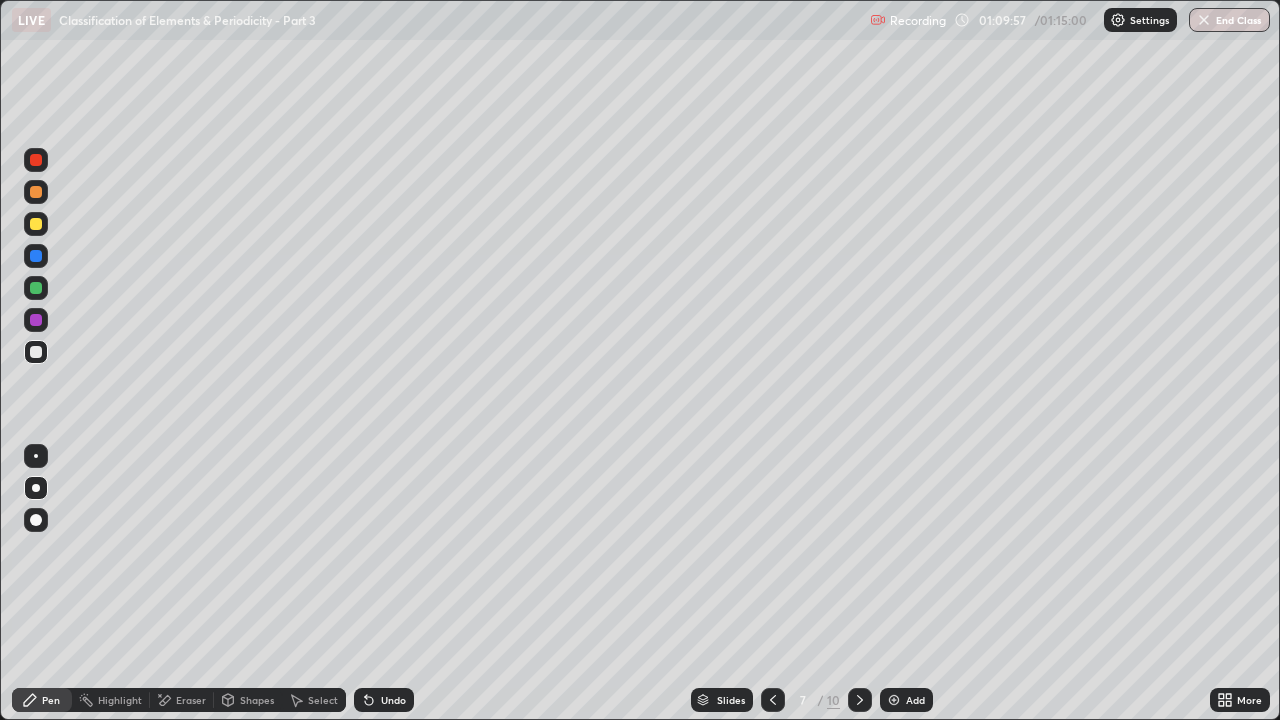 click 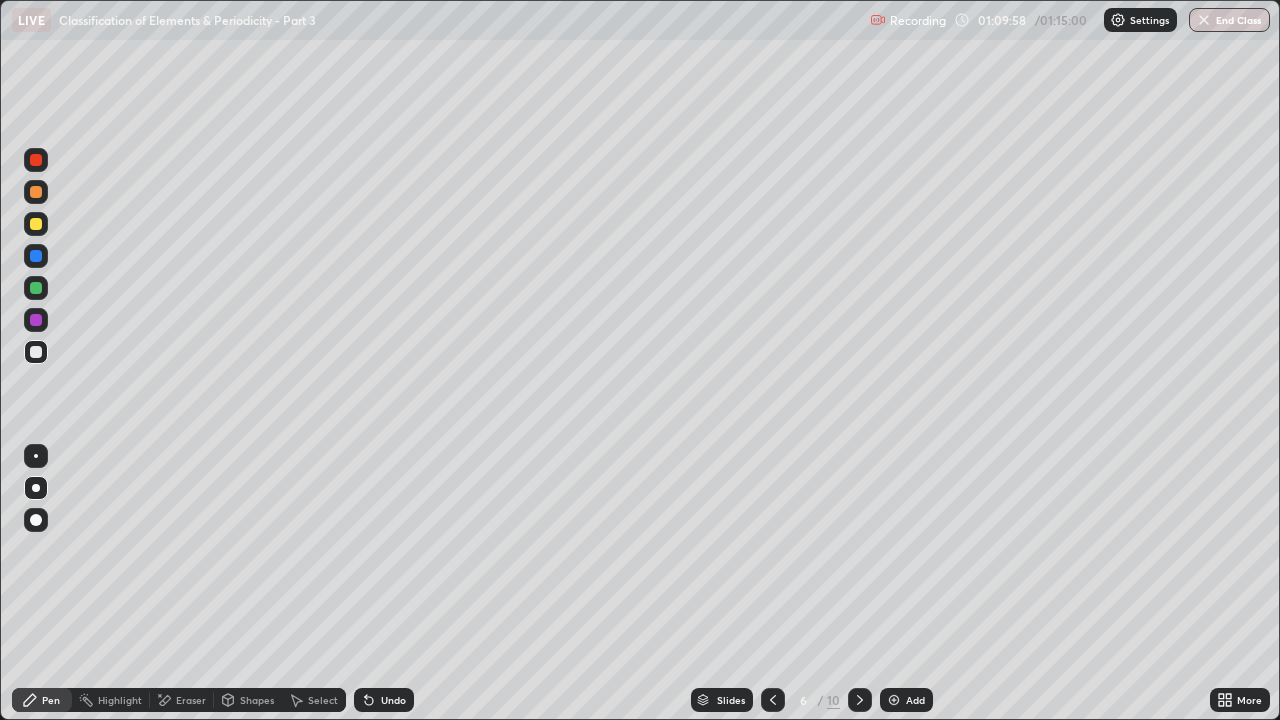click 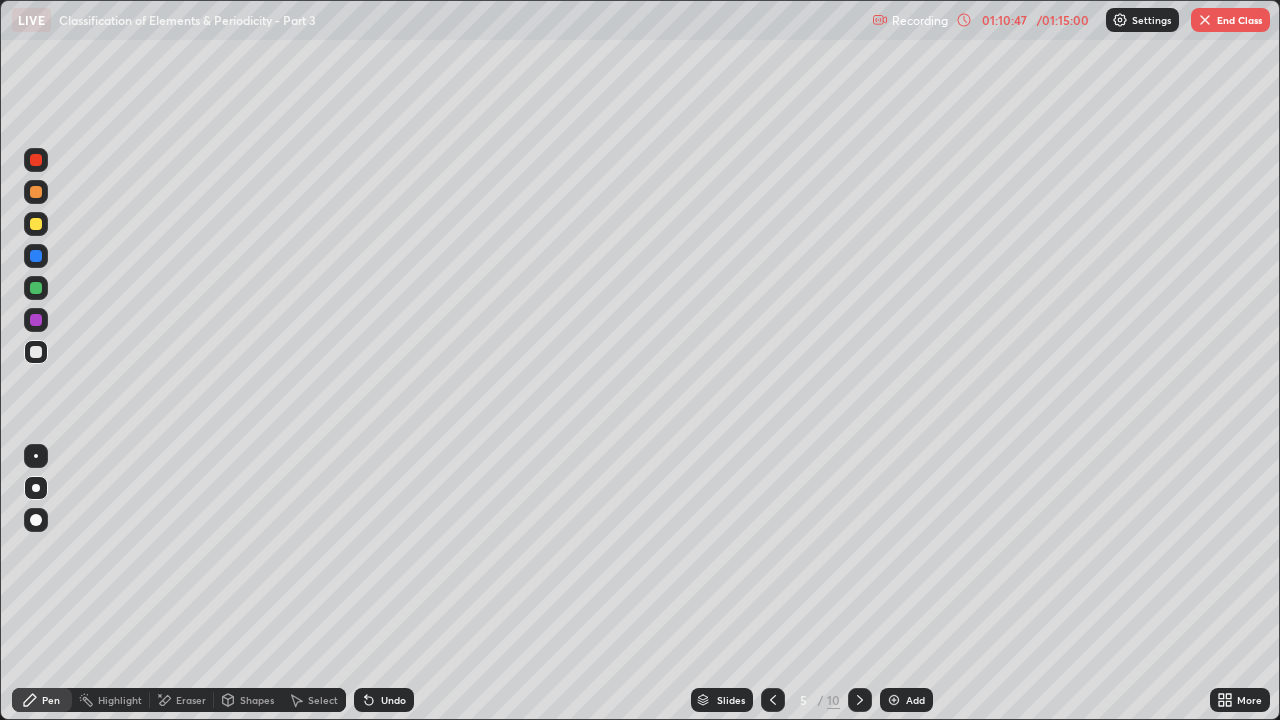 click 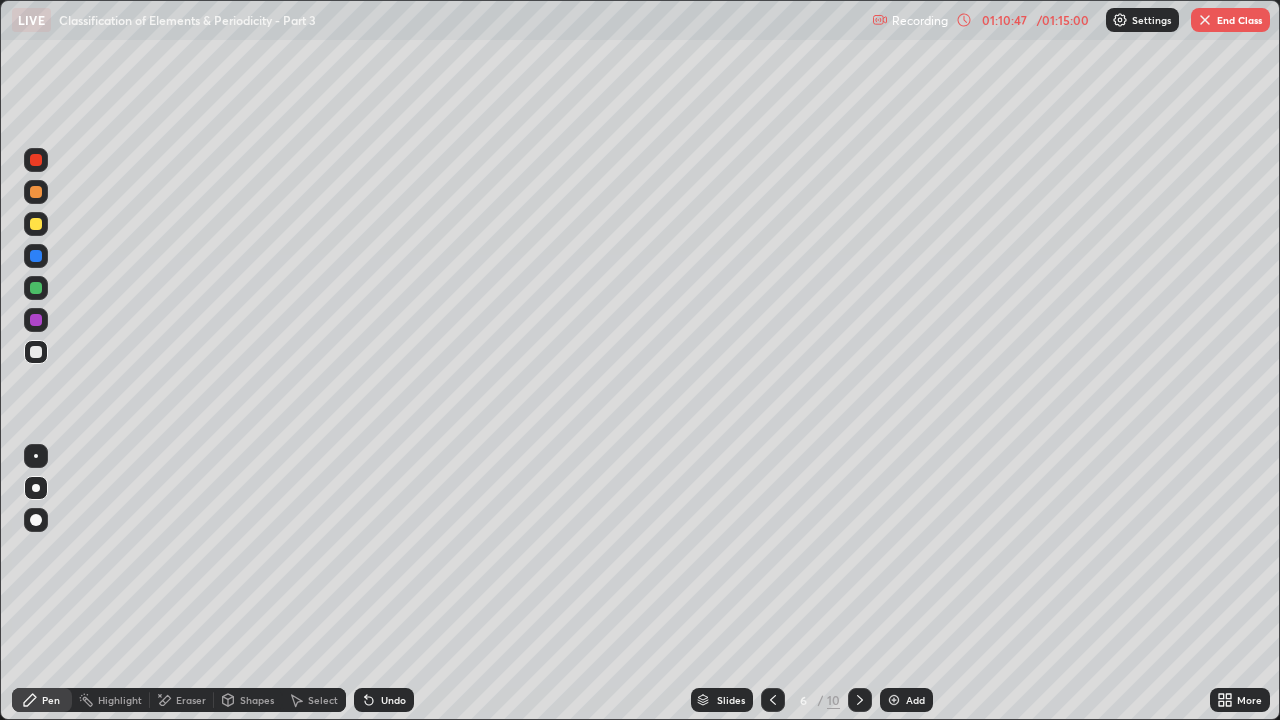 click 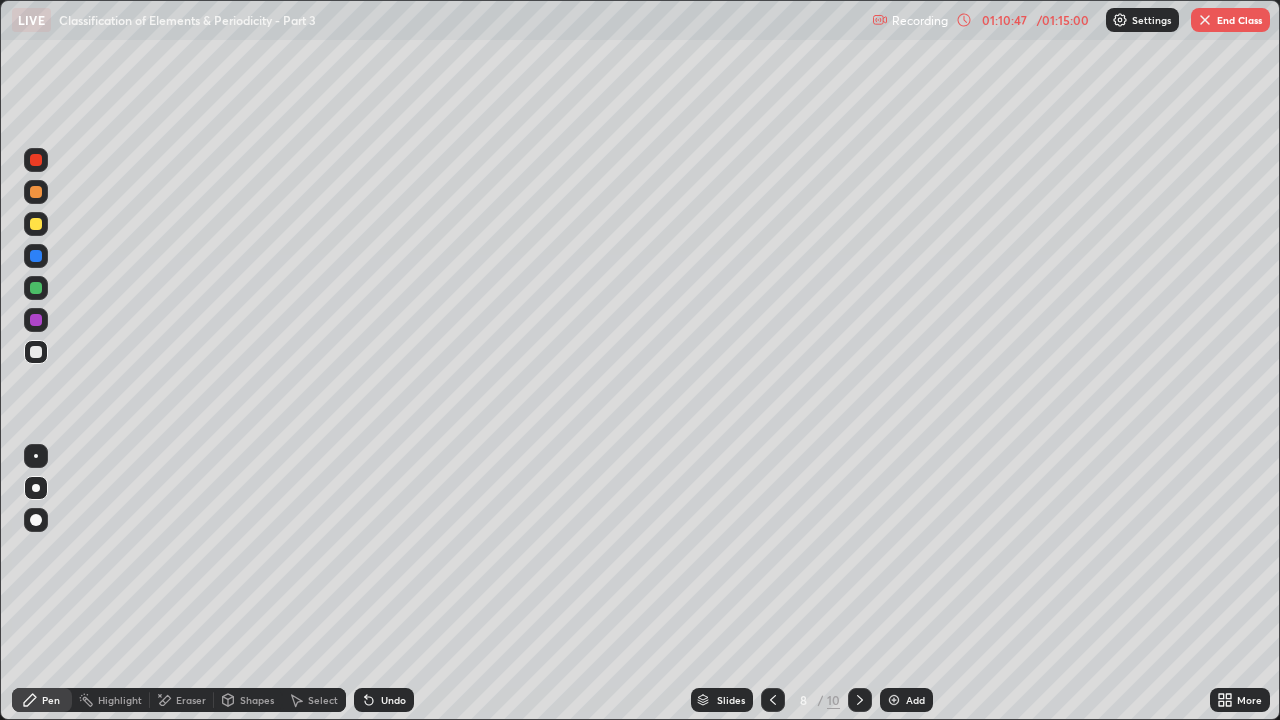 click 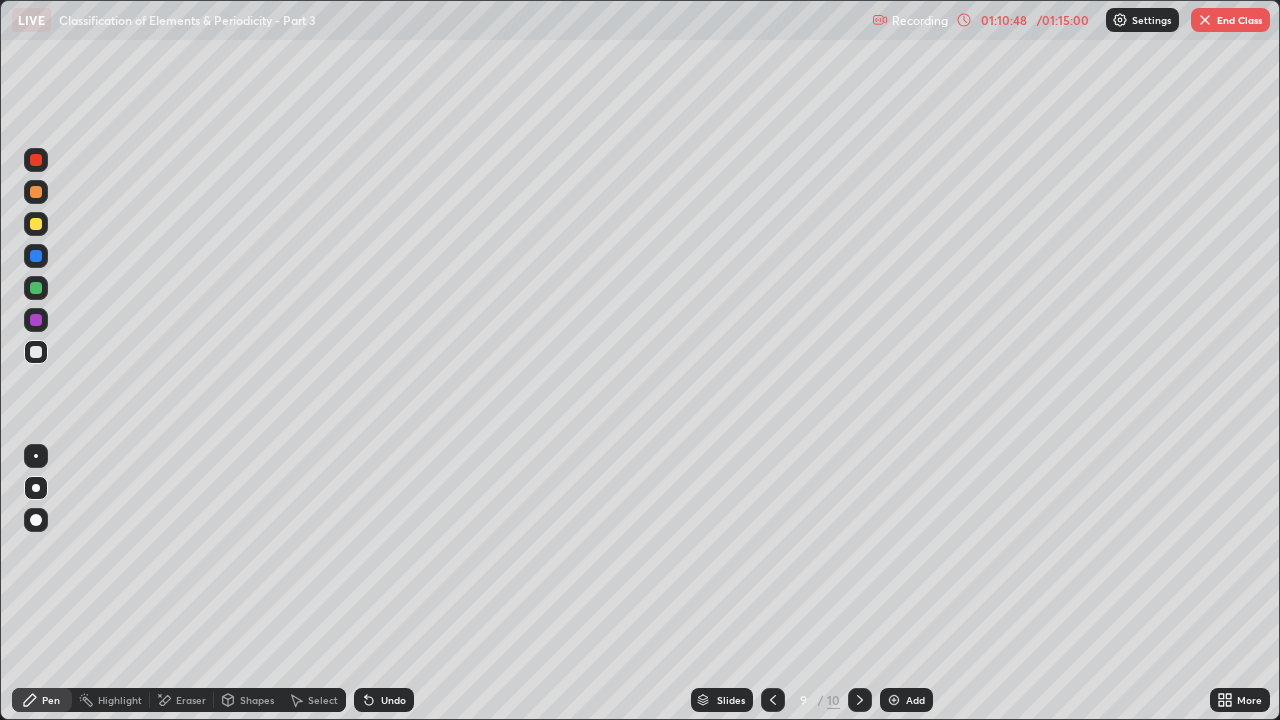click 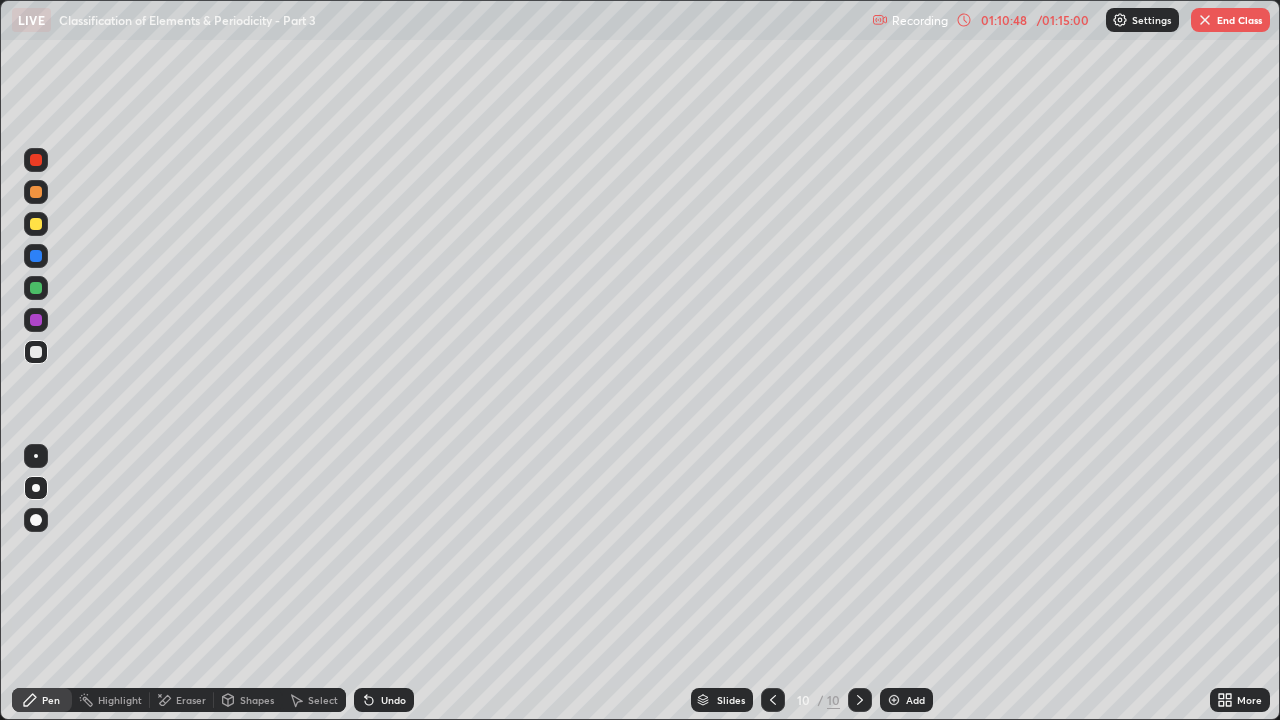 click 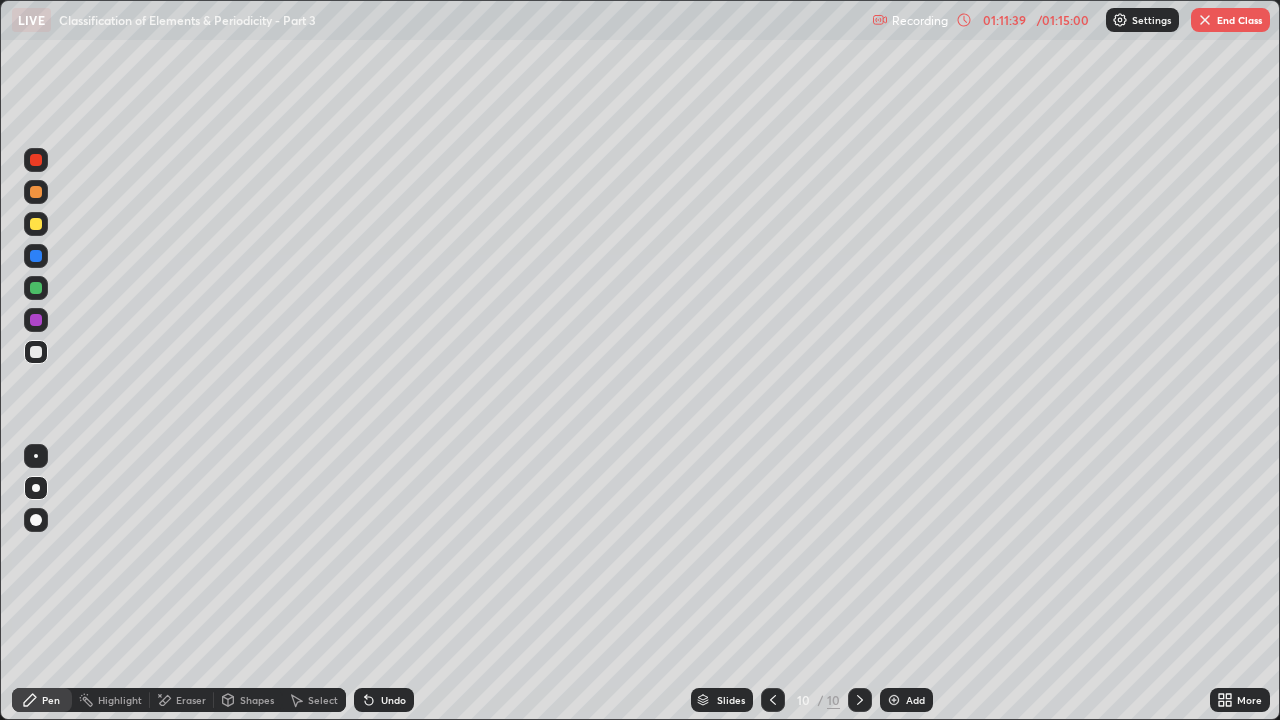 click on "End Class" at bounding box center [1230, 20] 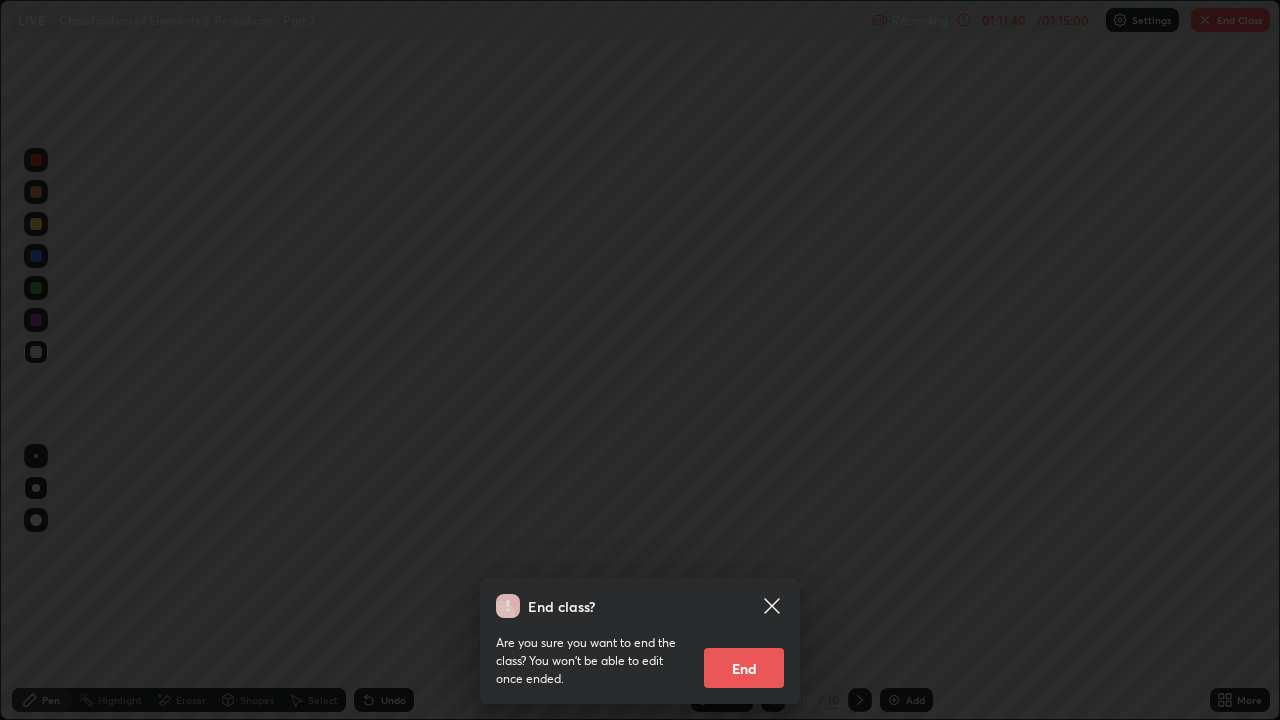 click on "End" at bounding box center [744, 668] 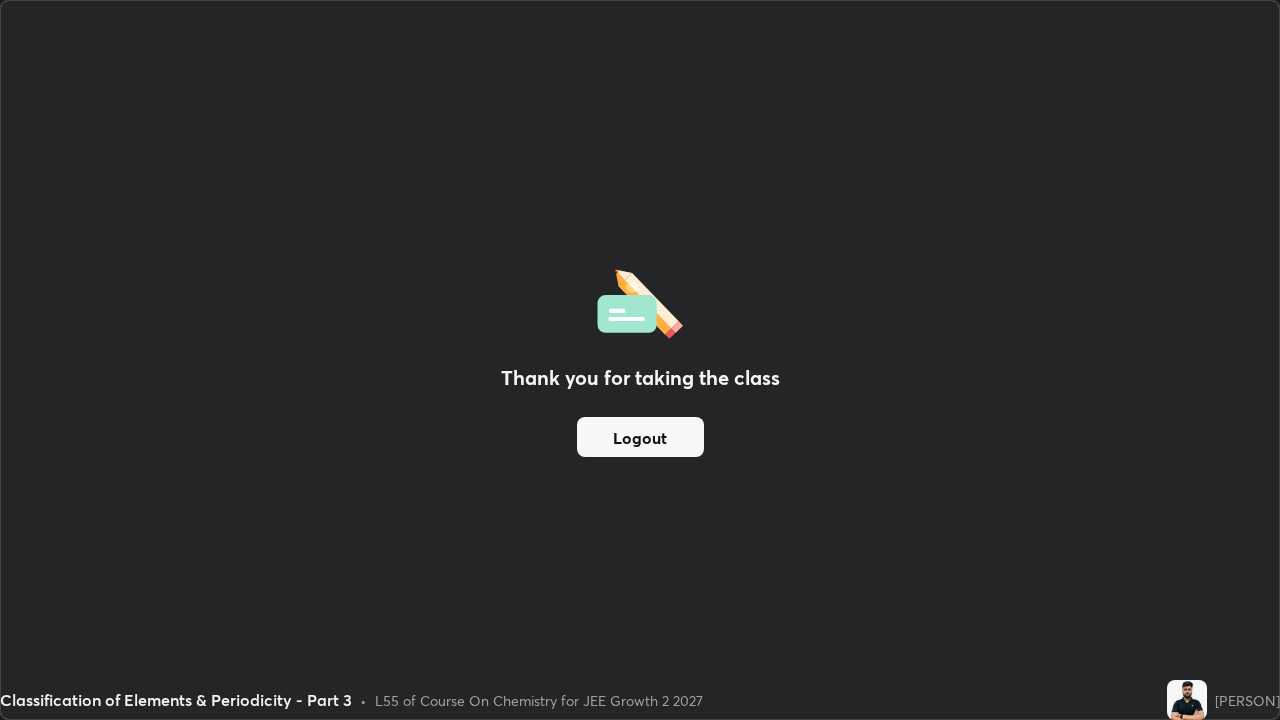 click on "Logout" at bounding box center [640, 437] 